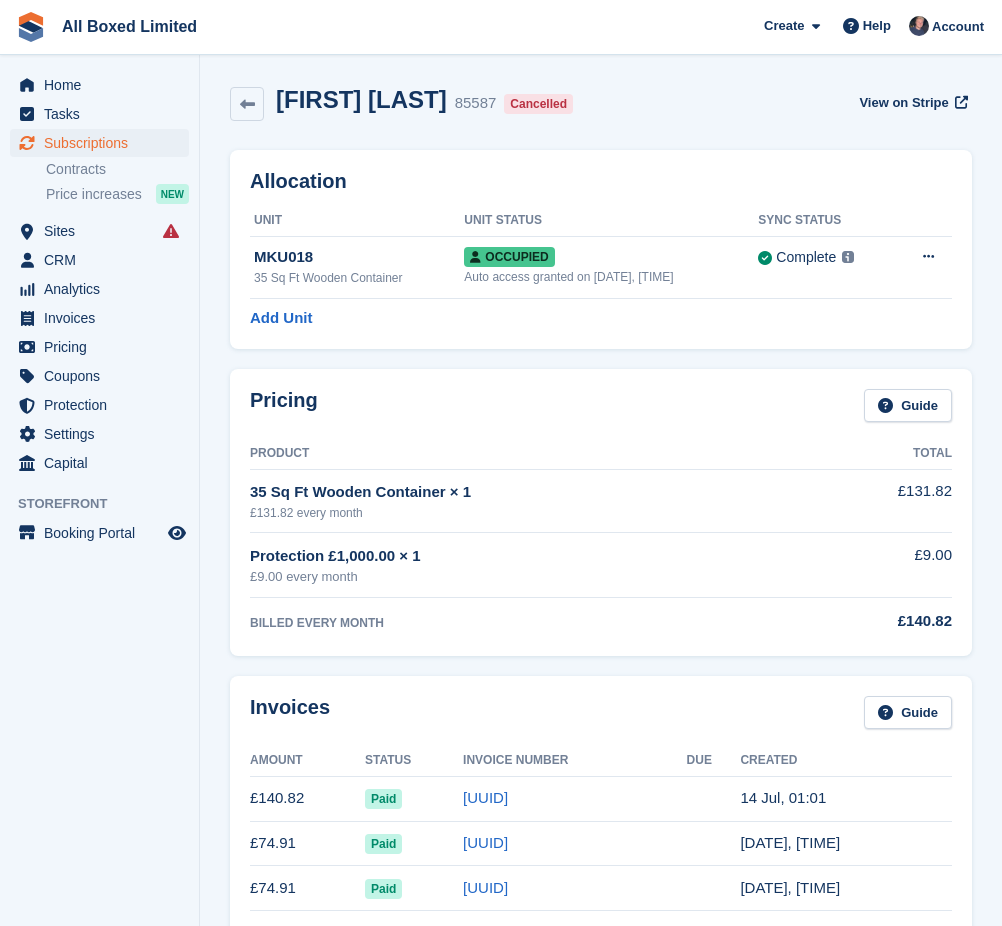 scroll, scrollTop: 0, scrollLeft: 0, axis: both 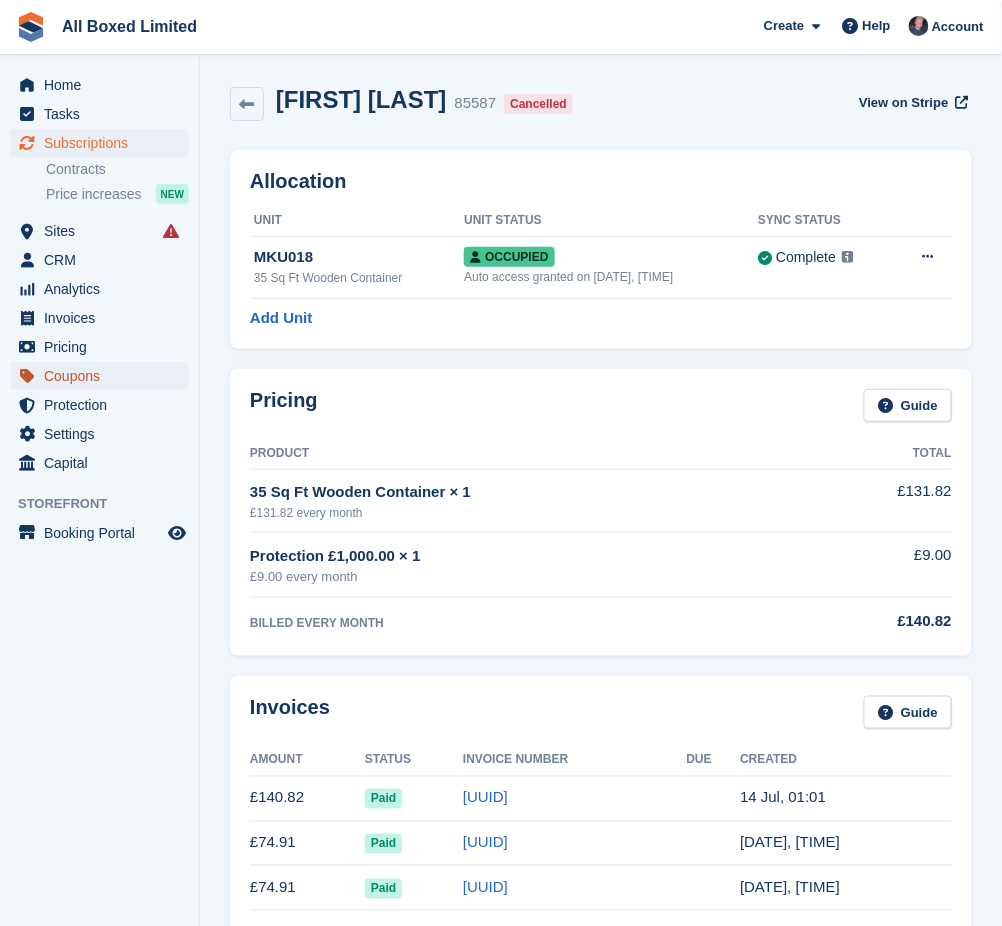 click on "Coupons" at bounding box center [104, 376] 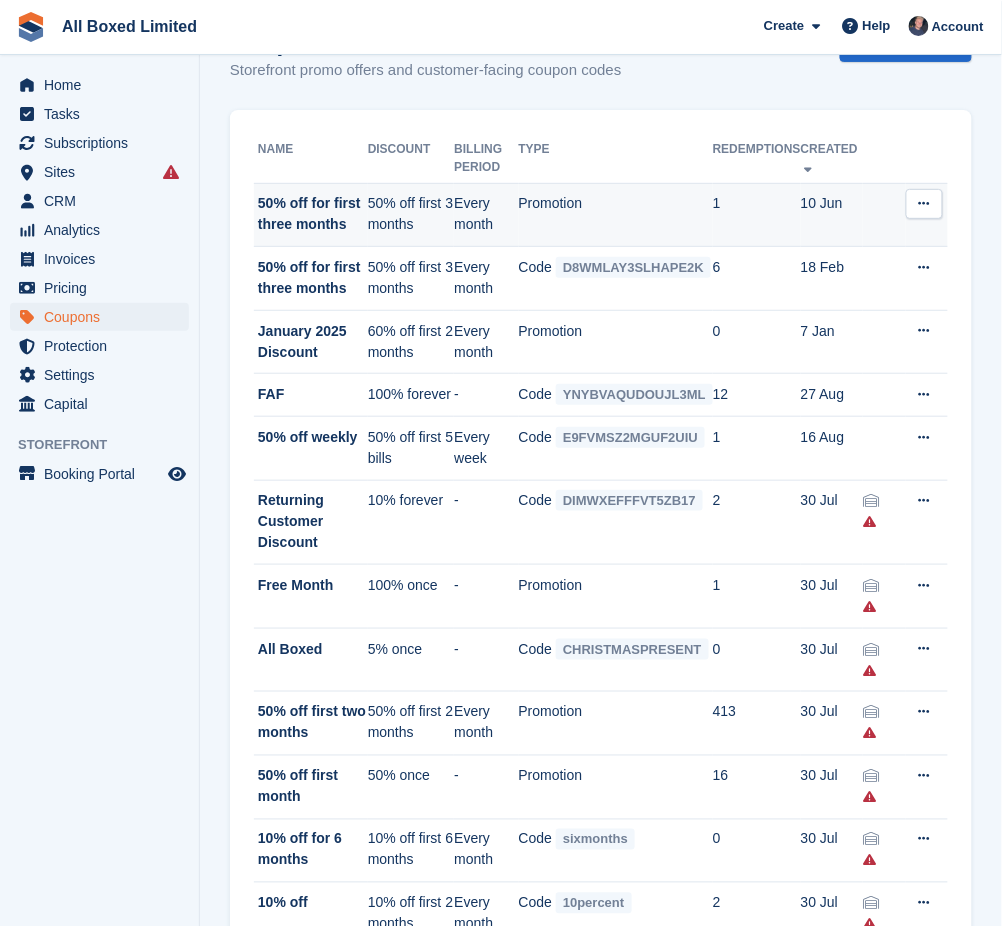scroll, scrollTop: 0, scrollLeft: 0, axis: both 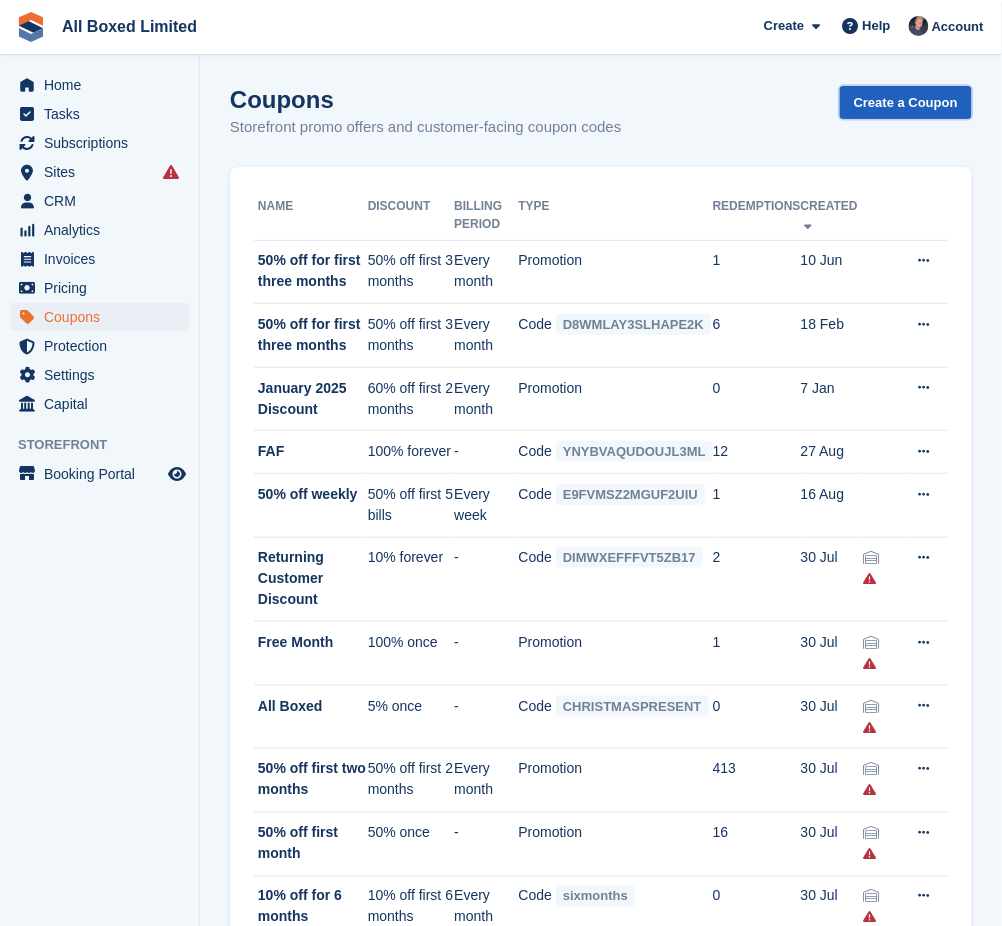 click on "Create a Coupon" at bounding box center [906, 102] 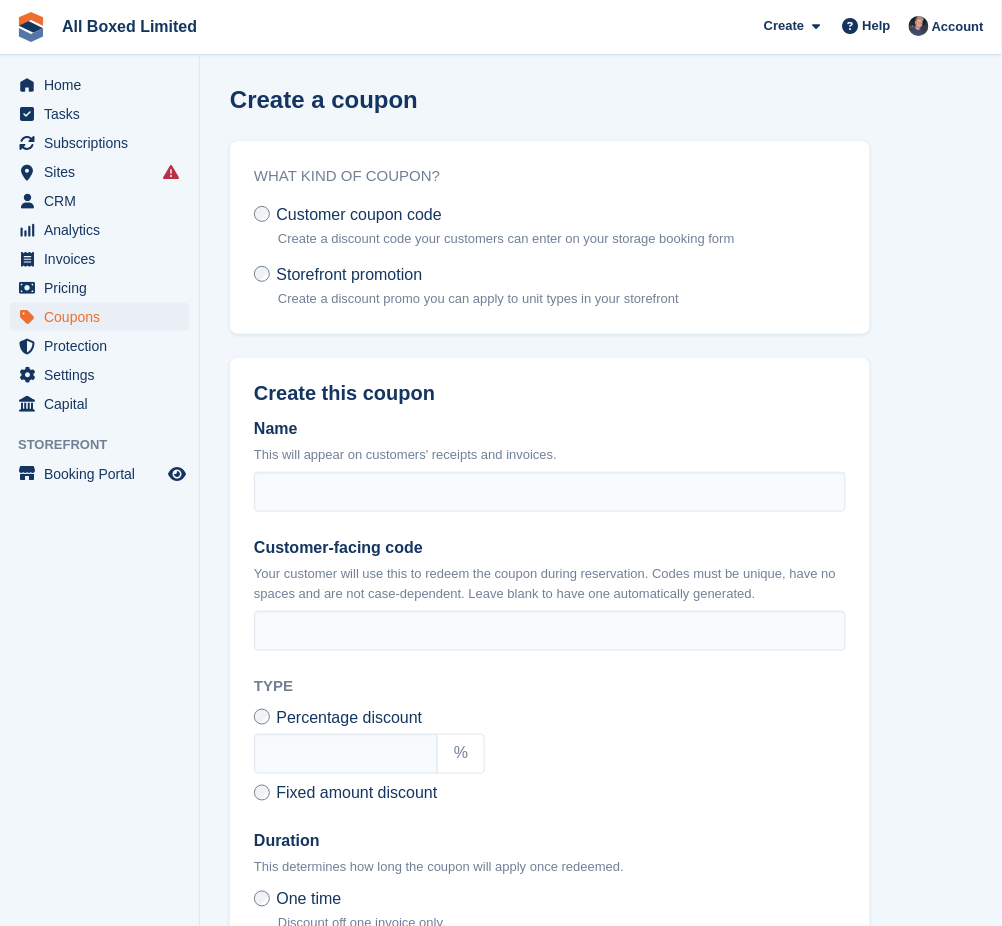 click on "Create a discount promo you can apply to unit types in your storefront" at bounding box center [478, 299] 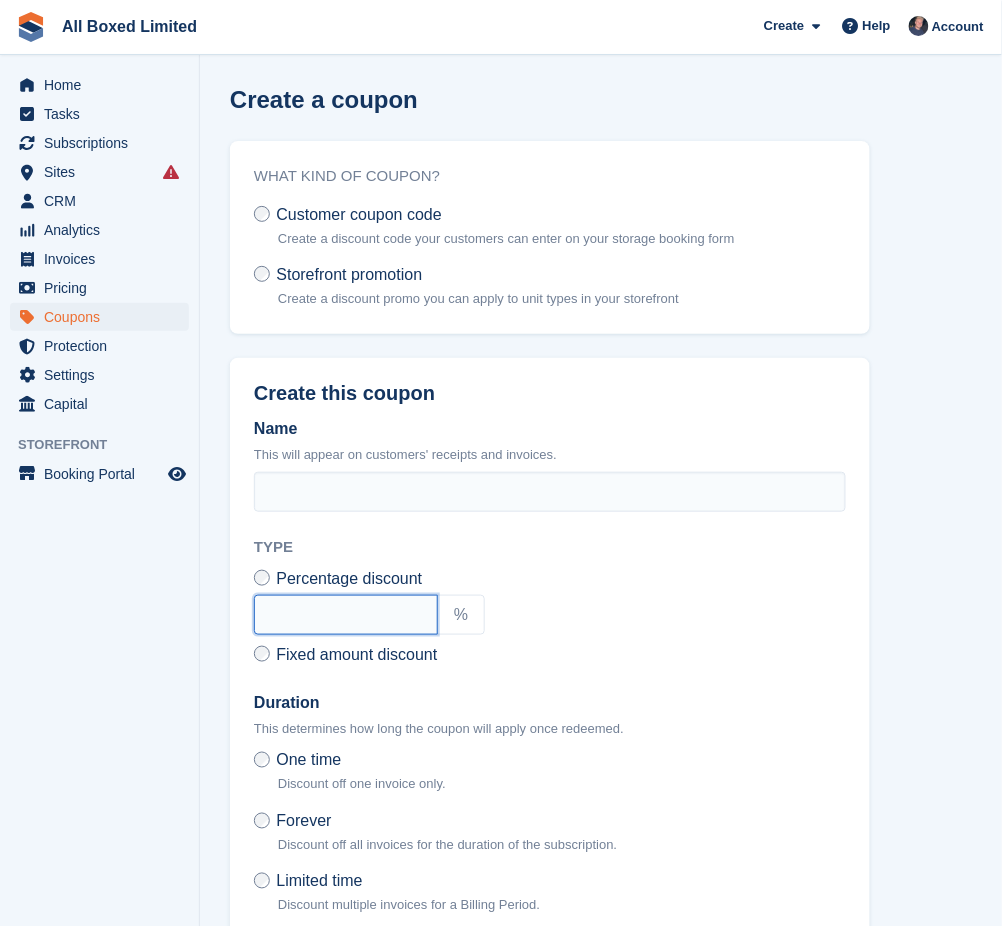 click at bounding box center (346, 615) 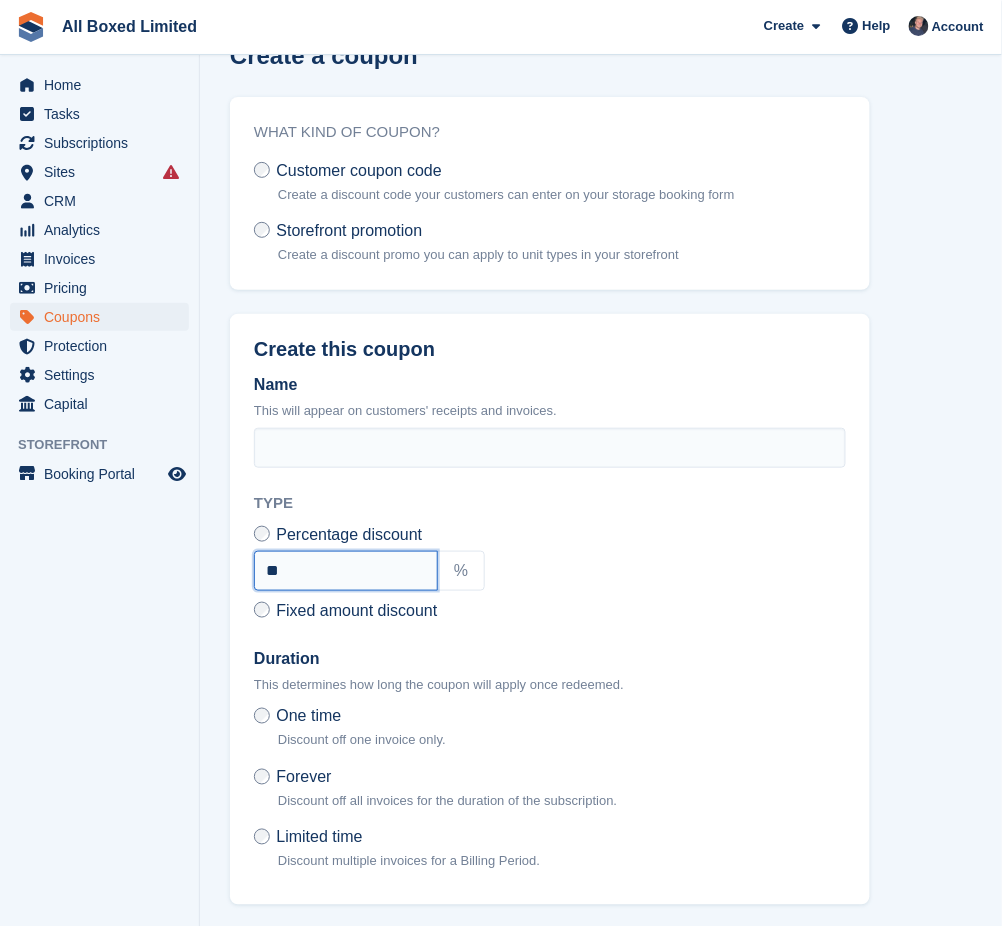 scroll, scrollTop: 0, scrollLeft: 0, axis: both 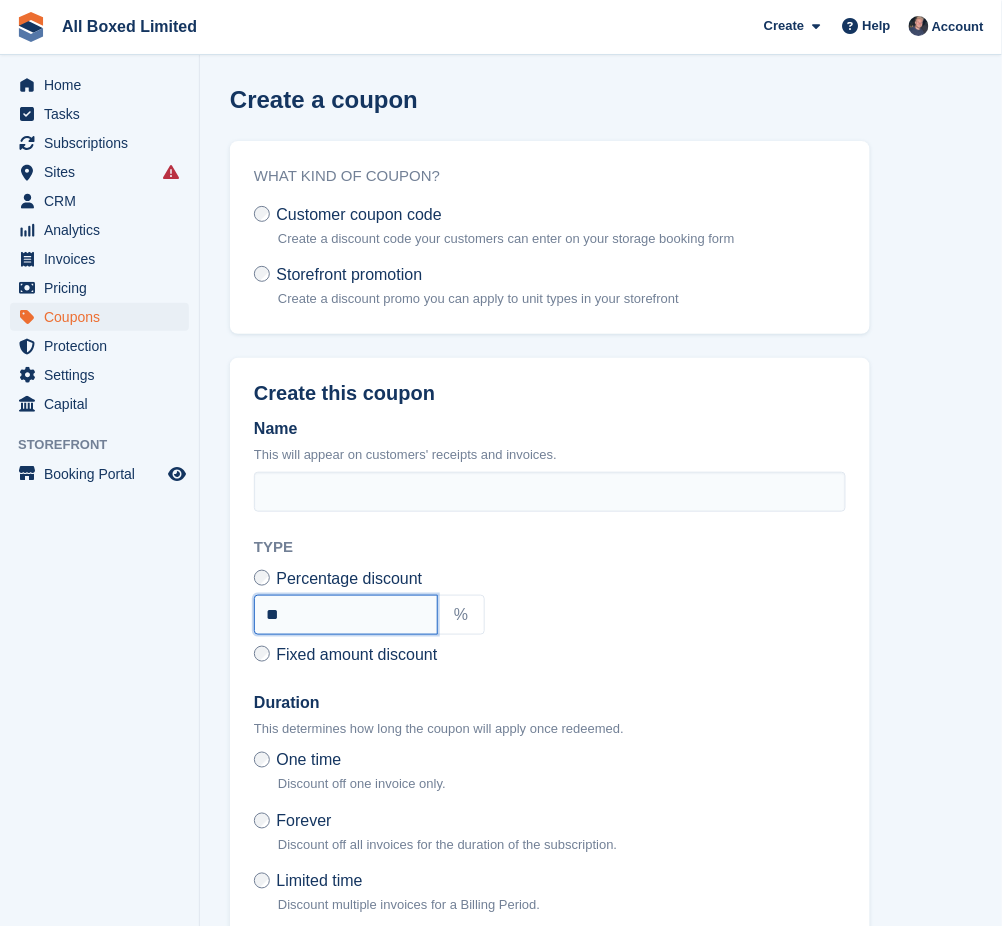 type on "**" 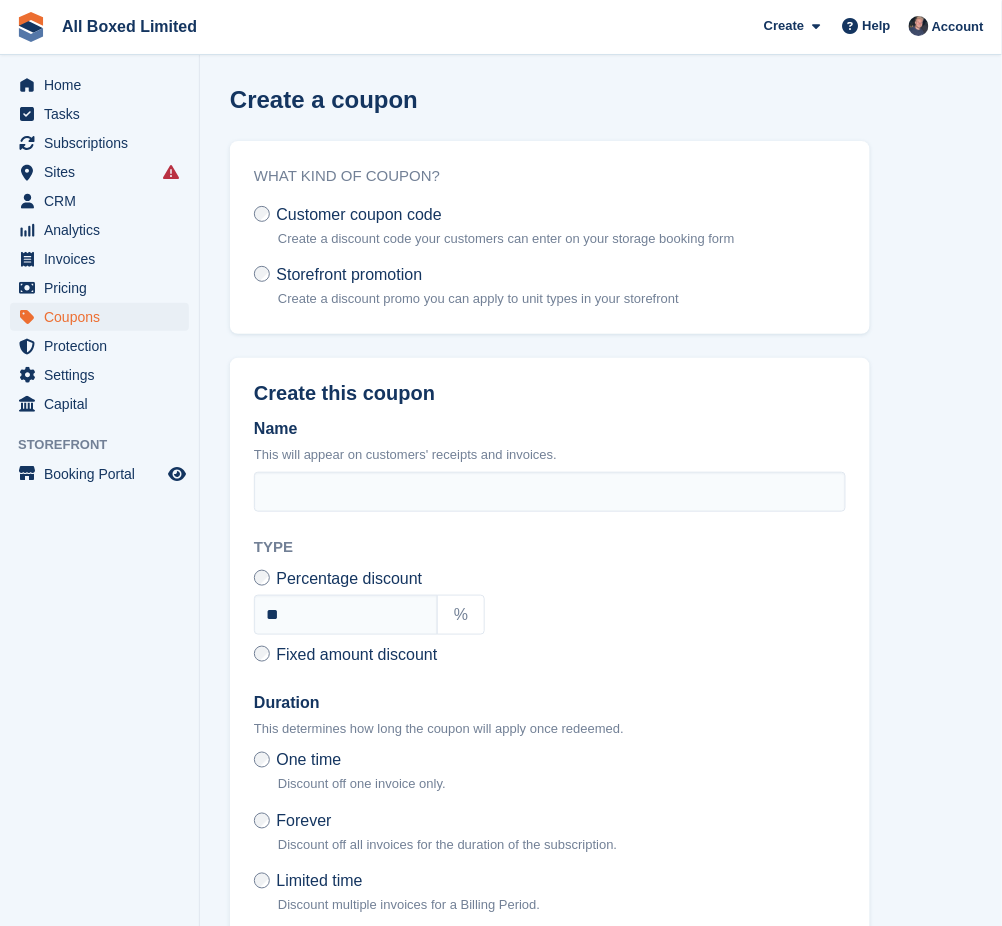 click on "Customer coupon code" at bounding box center (358, 214) 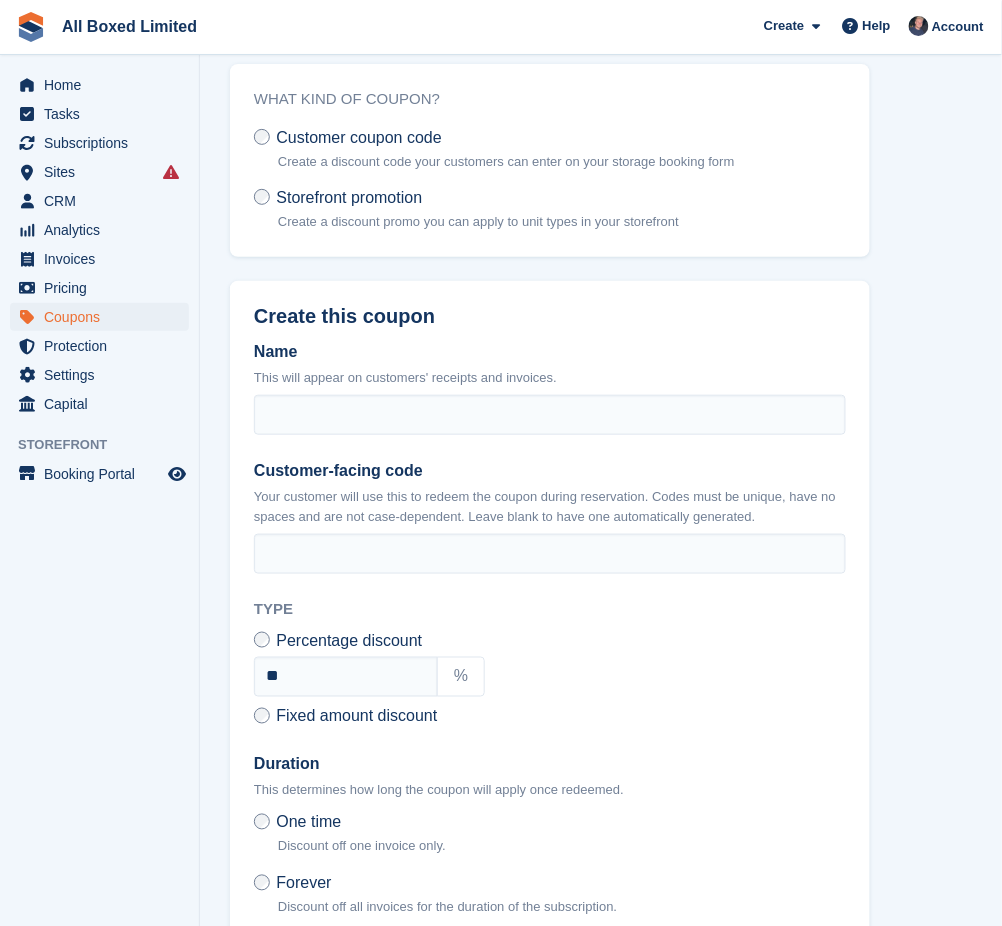 scroll, scrollTop: 0, scrollLeft: 0, axis: both 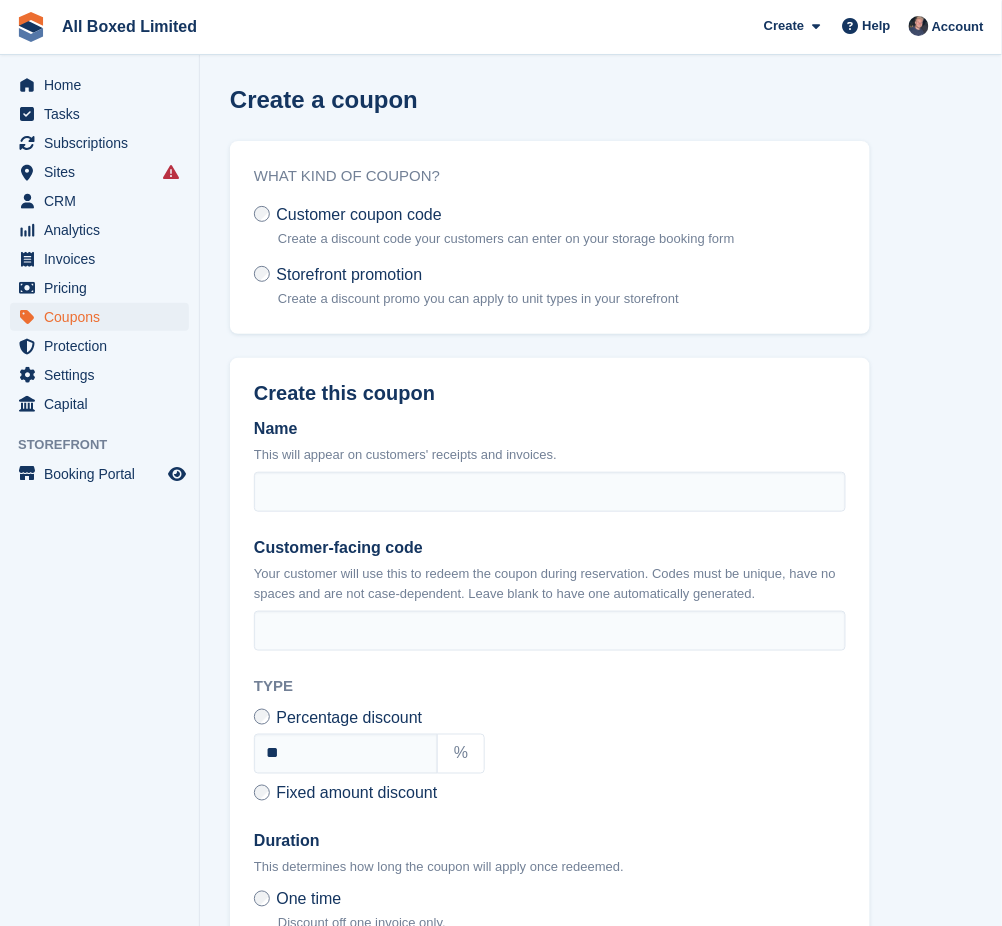 click on "Create a discount promo you can apply to unit types in your storefront" at bounding box center (478, 299) 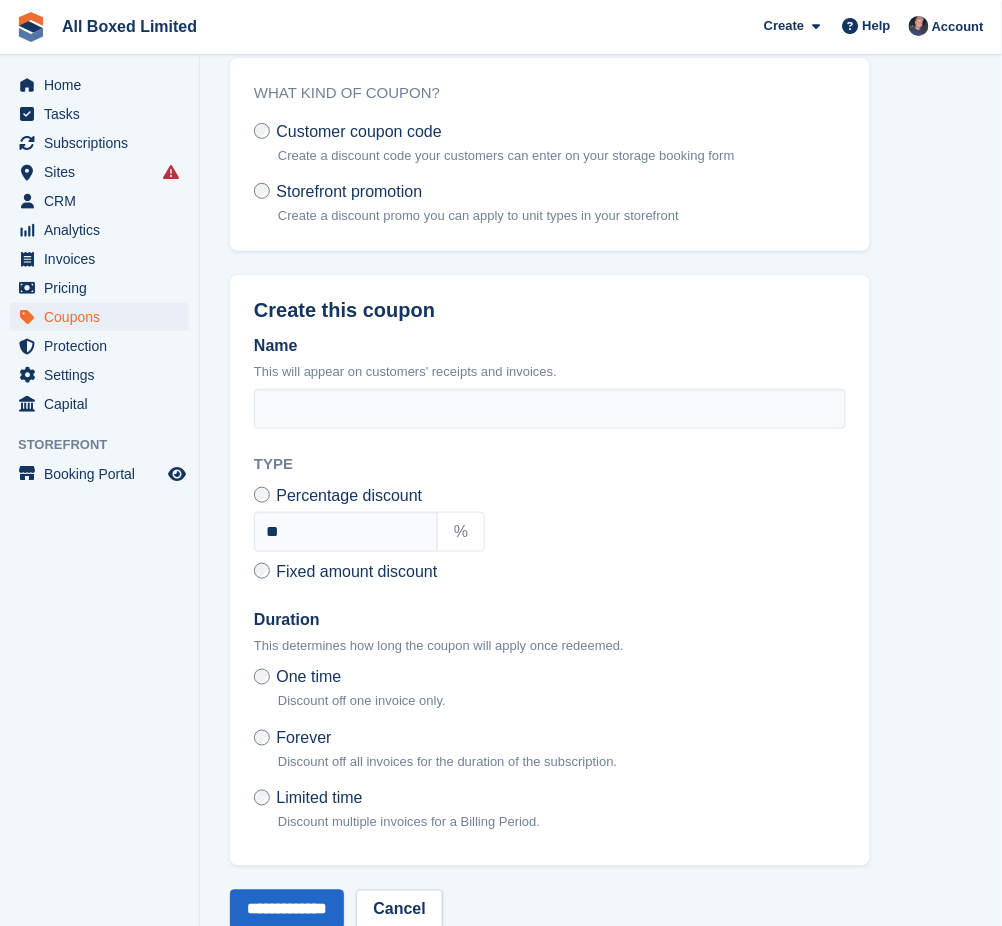 scroll, scrollTop: 126, scrollLeft: 0, axis: vertical 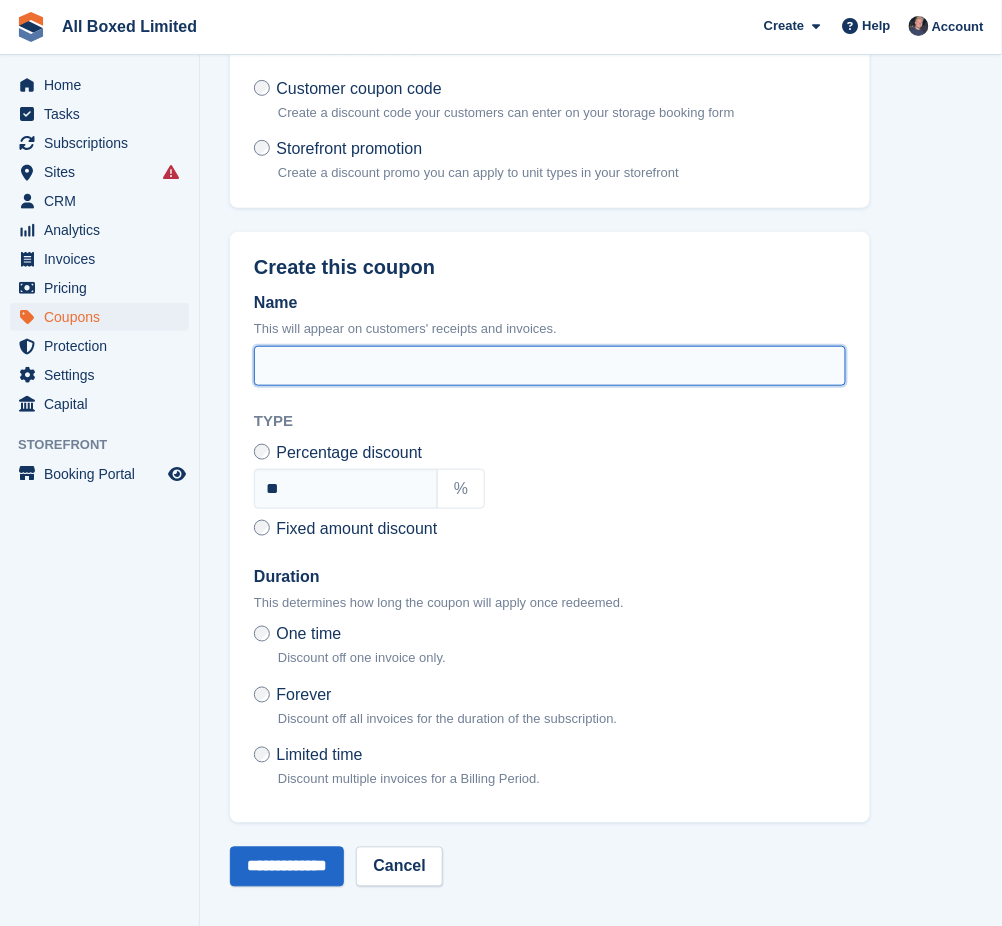 click on "Name" at bounding box center (550, 366) 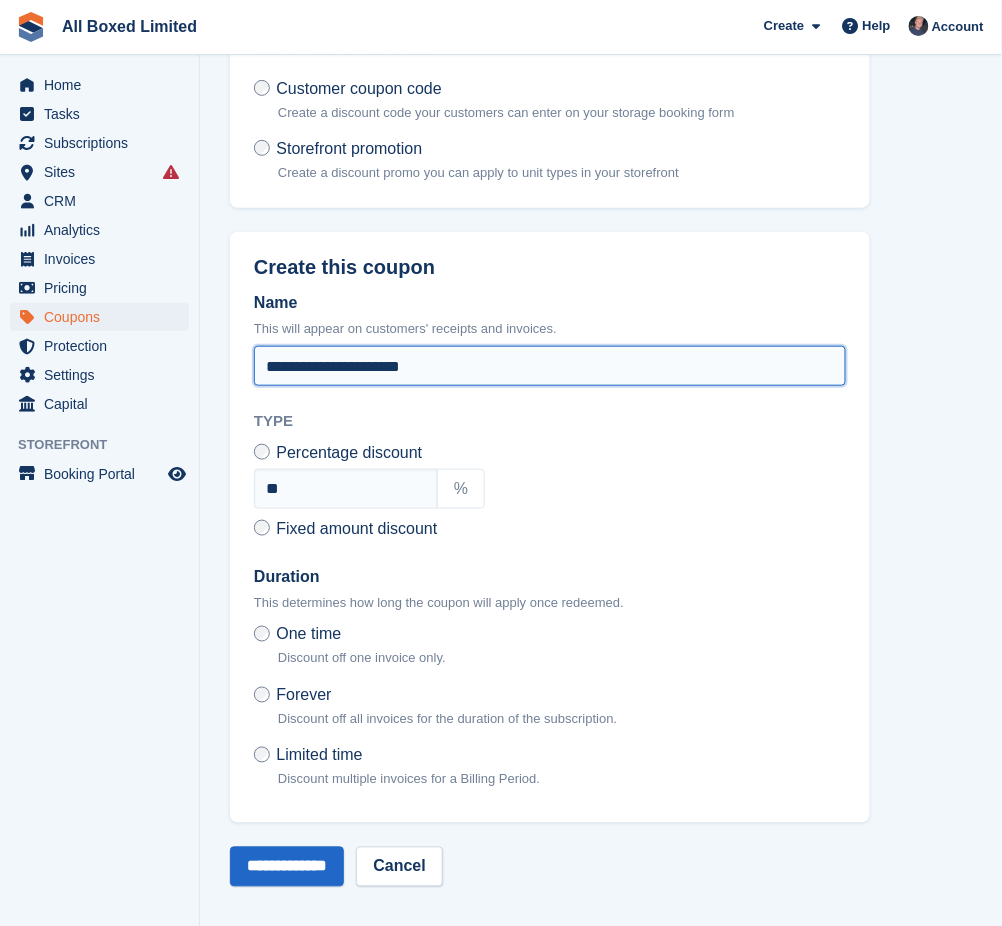 type on "**********" 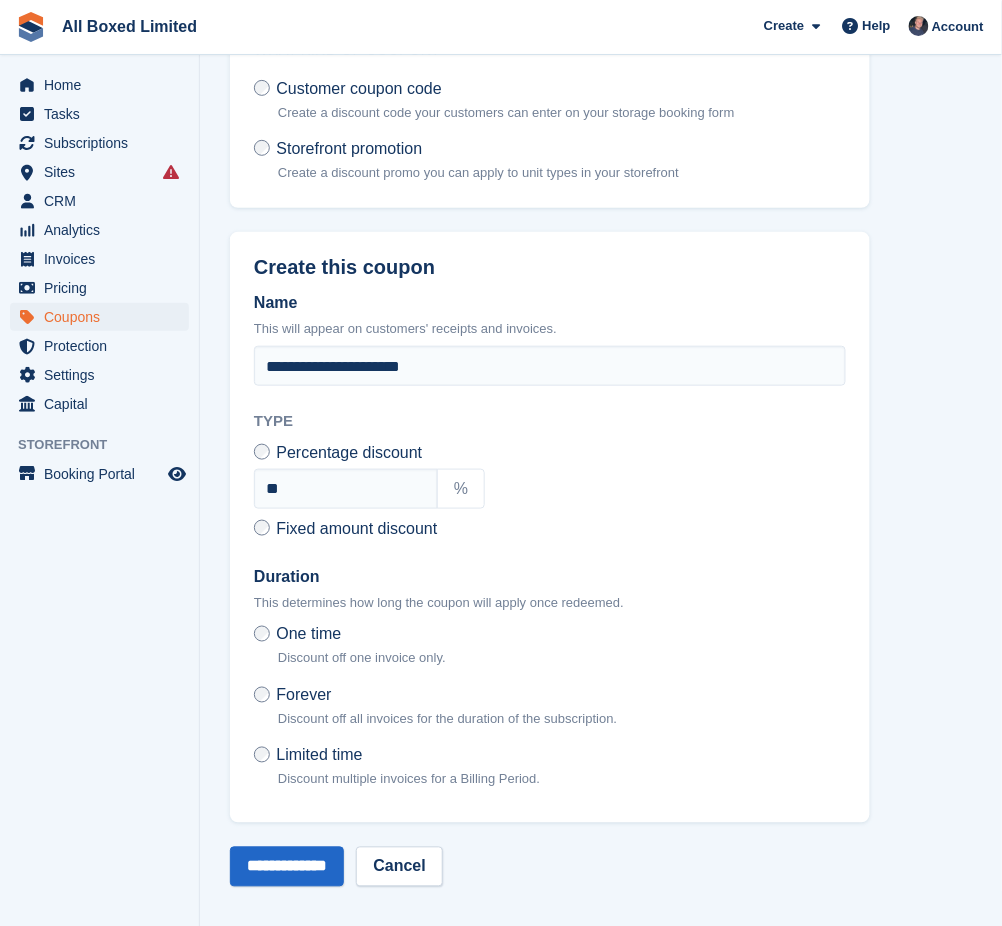 click on "Fixed amount discount" at bounding box center (356, 528) 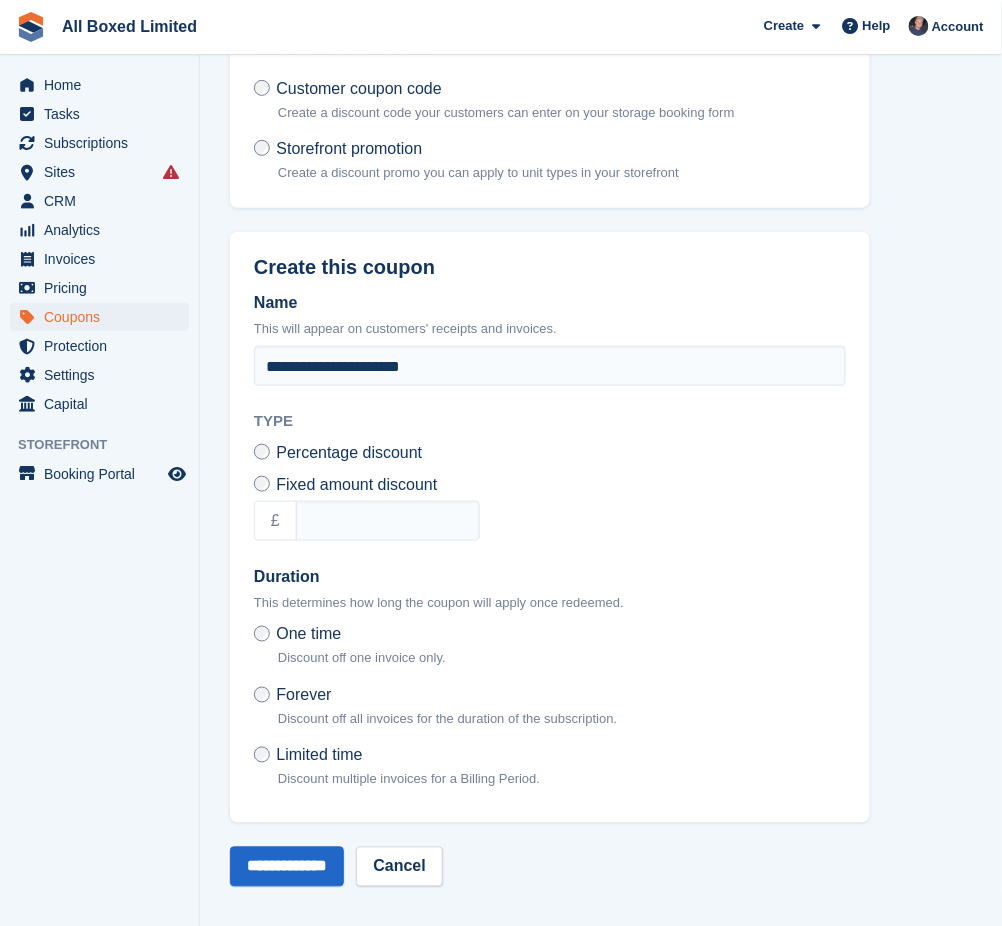 click on "Percentage discount" at bounding box center (349, 452) 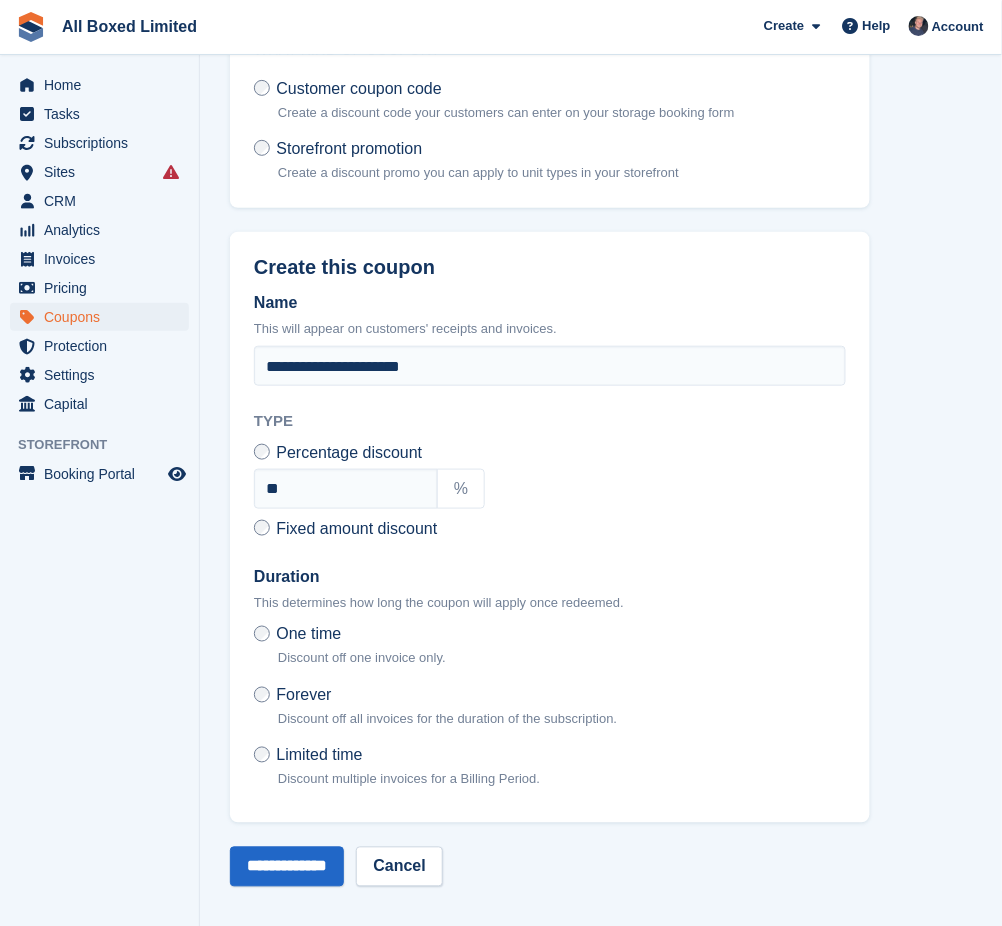 click on "Limited time" at bounding box center [319, 755] 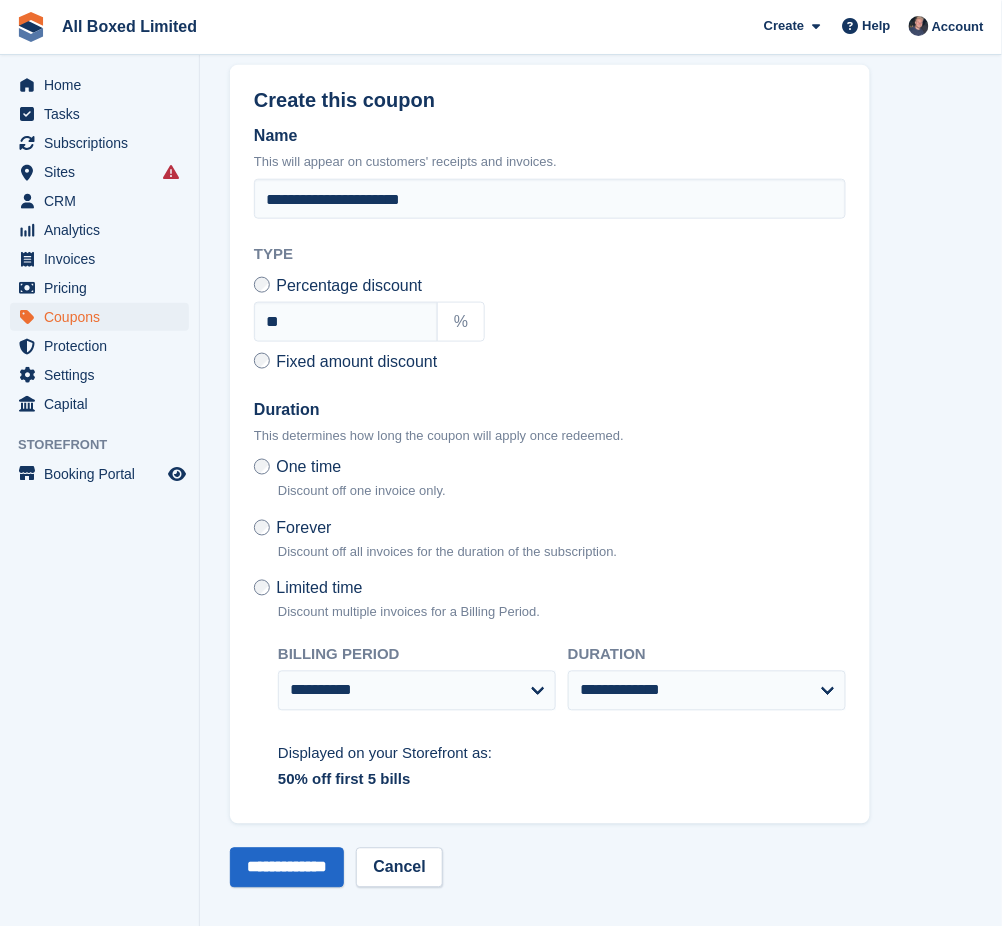 scroll, scrollTop: 294, scrollLeft: 0, axis: vertical 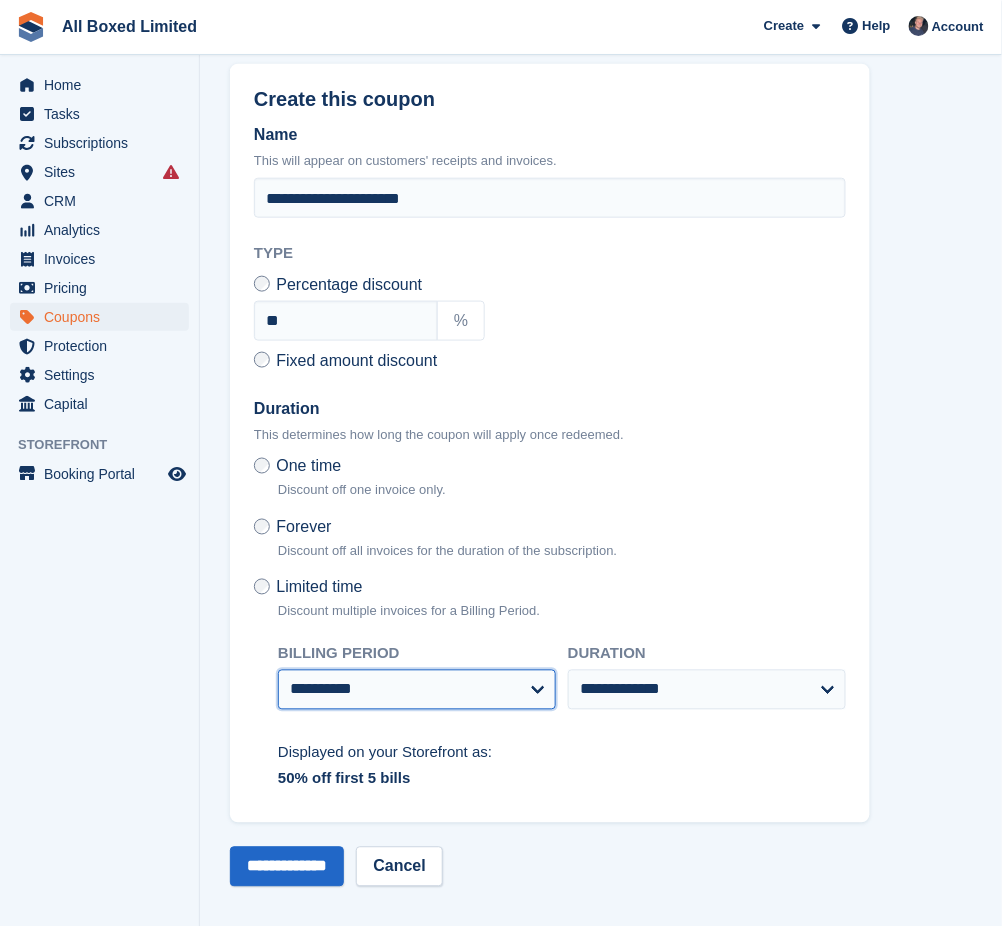 click on "**********" at bounding box center [417, 690] 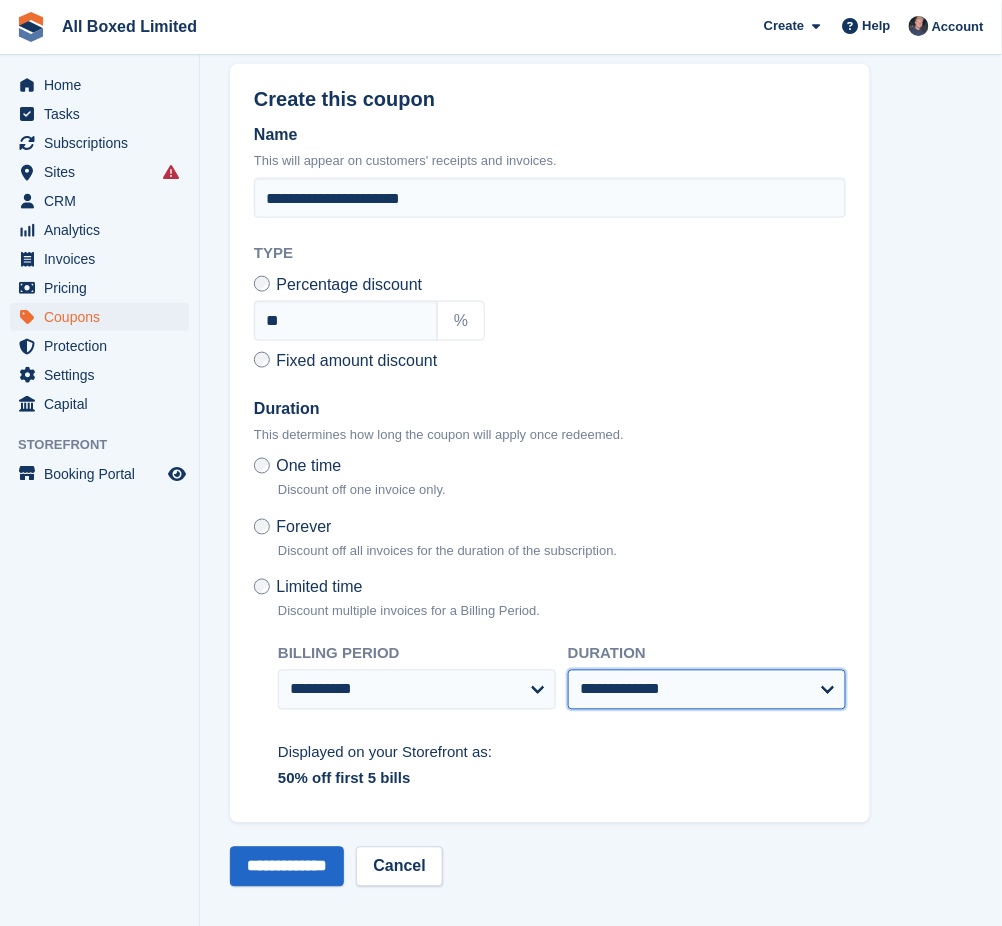 click on "**********" at bounding box center [707, 690] 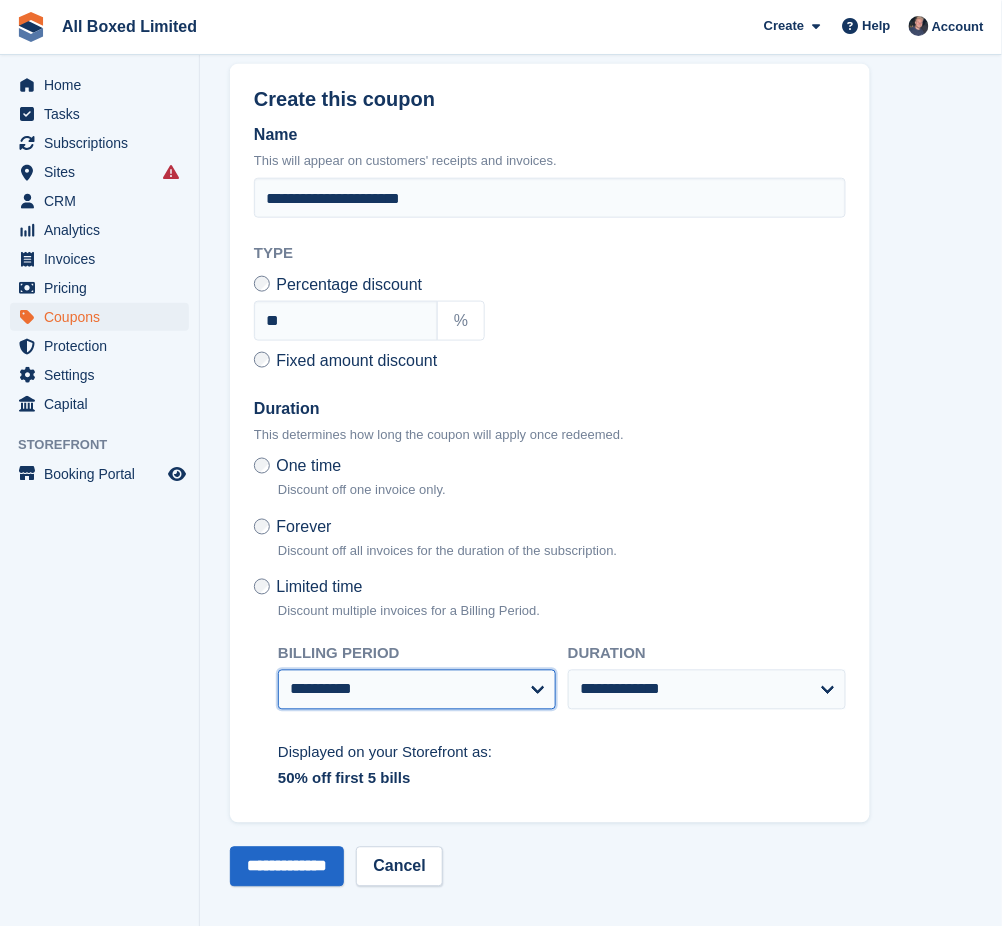 click on "**********" at bounding box center (417, 690) 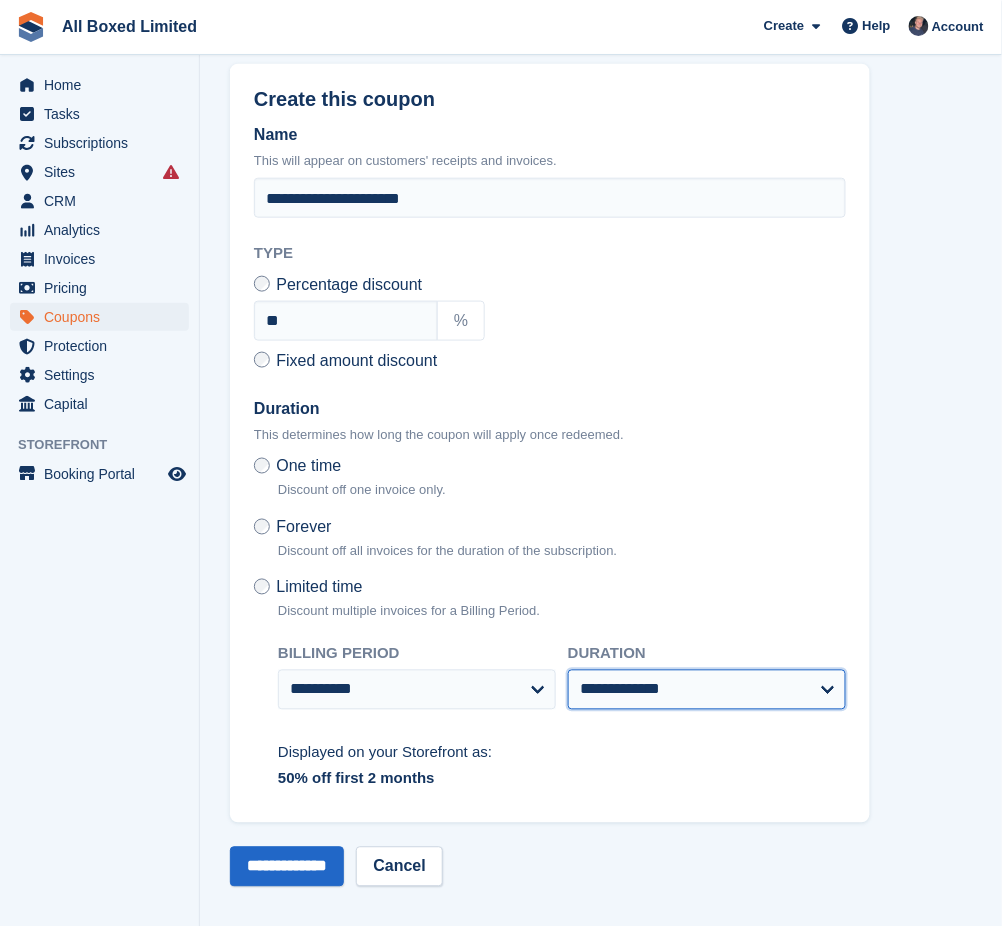 click on "**********" at bounding box center [707, 690] 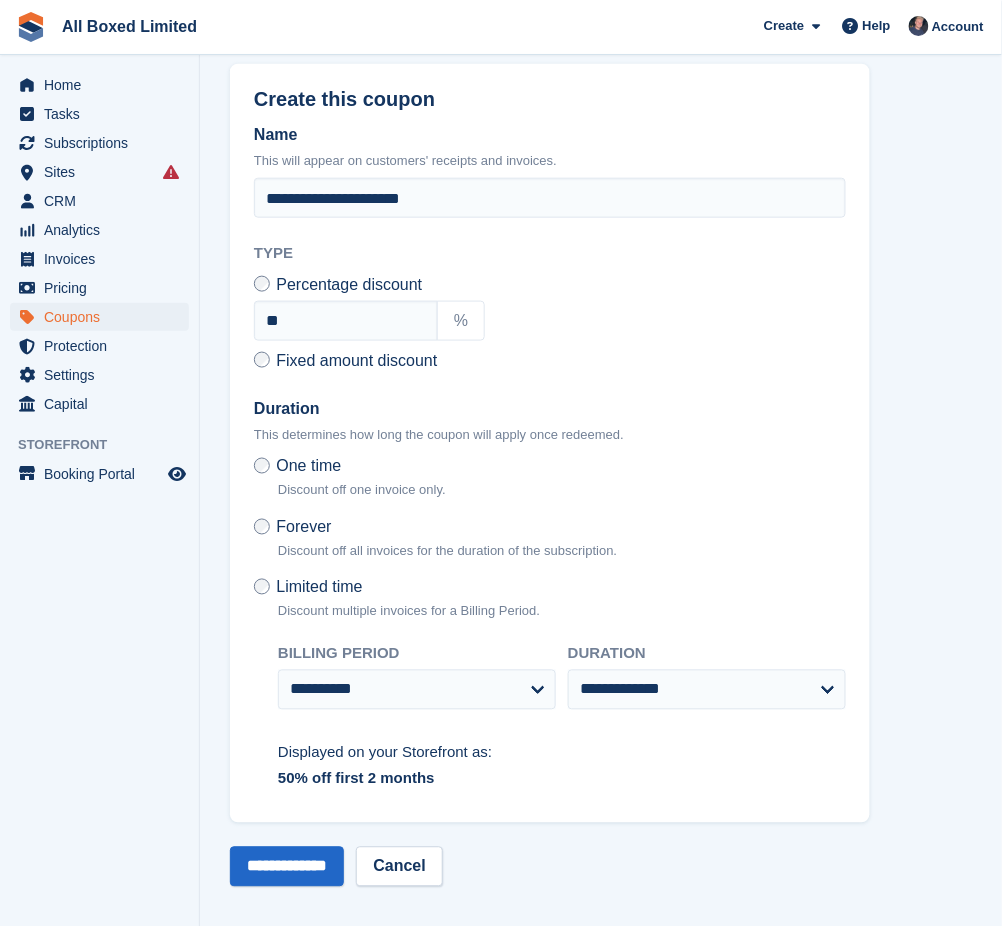 click on "Displayed on your Storefront as:" at bounding box center (562, 753) 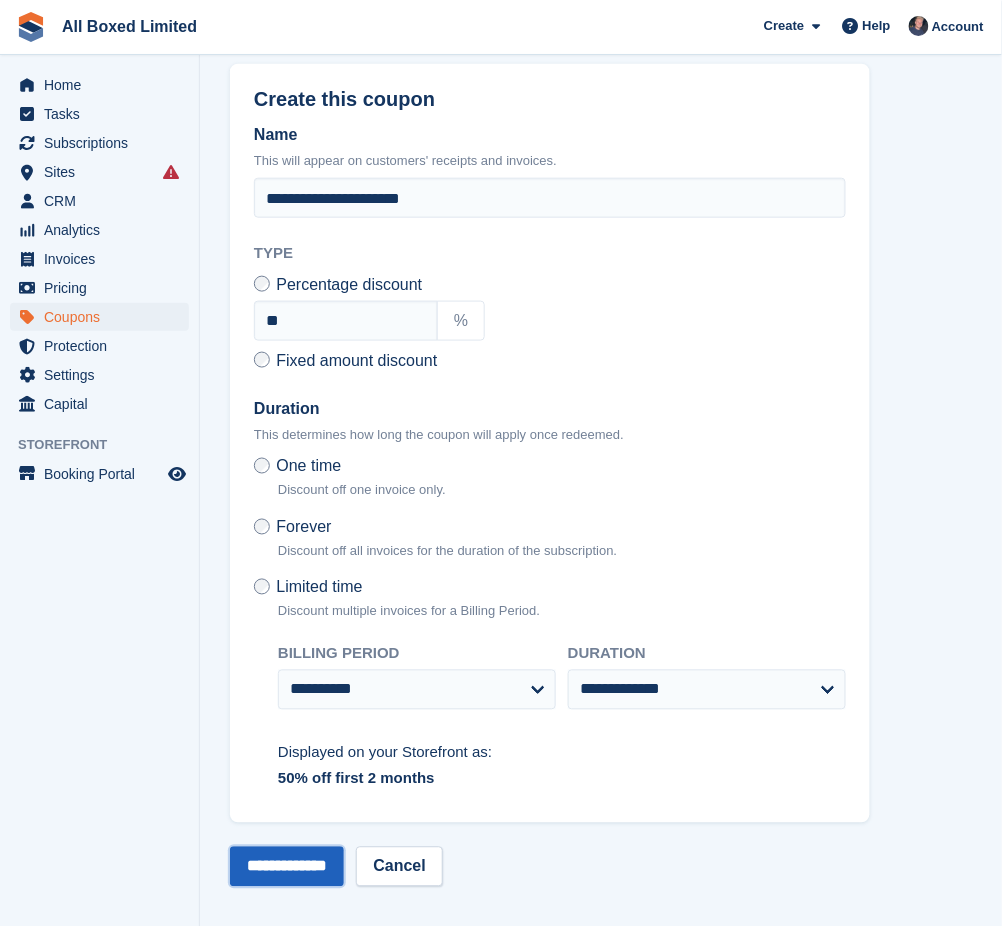 click on "**********" at bounding box center [287, 867] 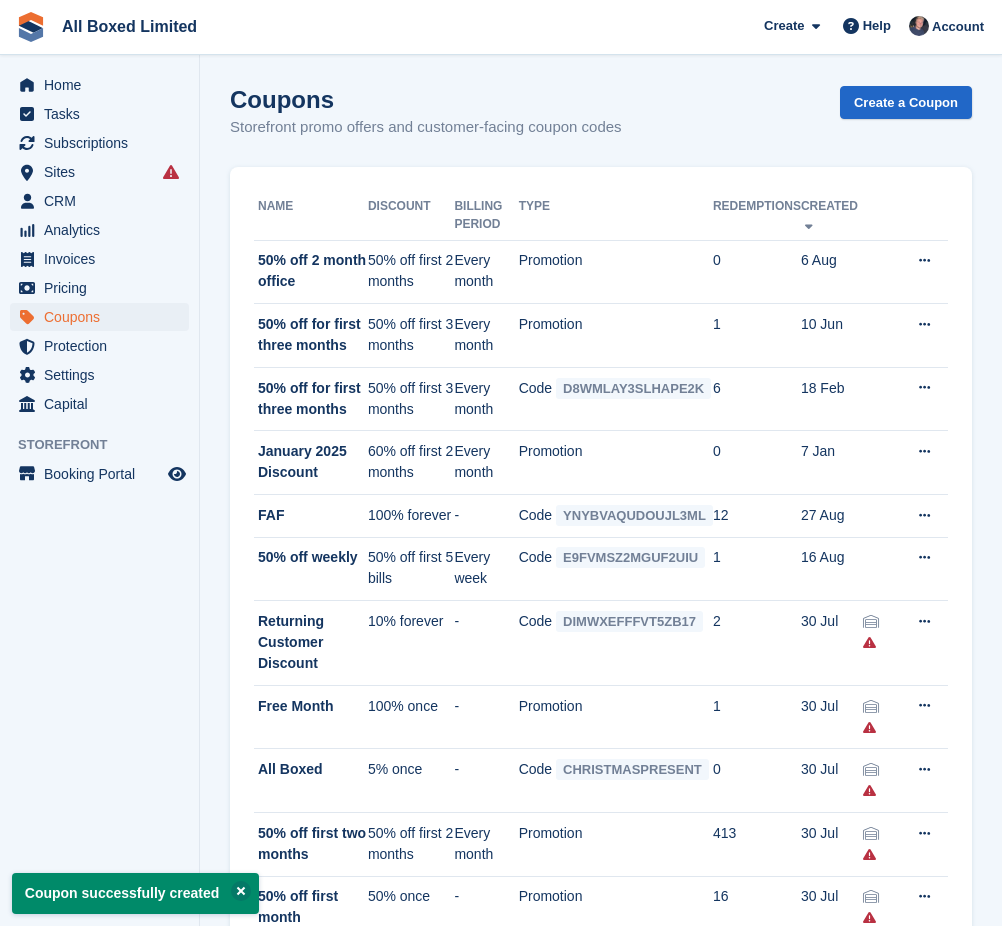 scroll, scrollTop: 0, scrollLeft: 0, axis: both 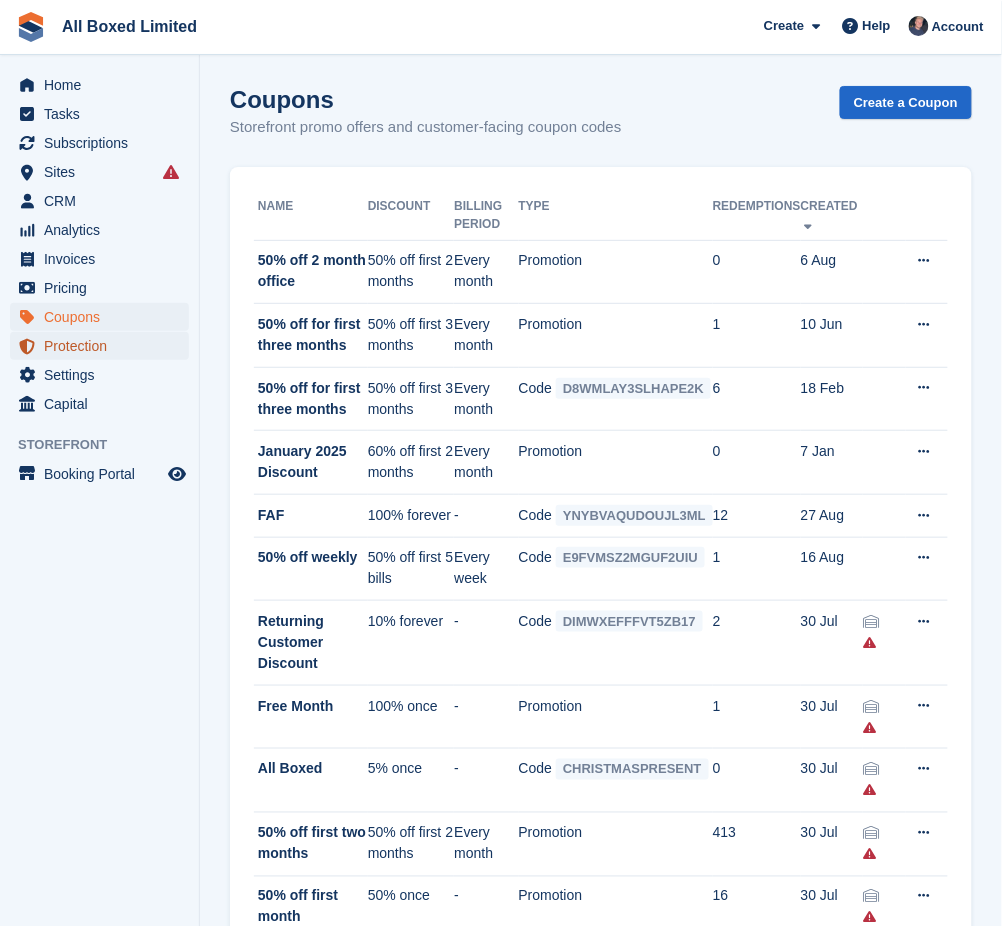 click on "Protection" at bounding box center (104, 346) 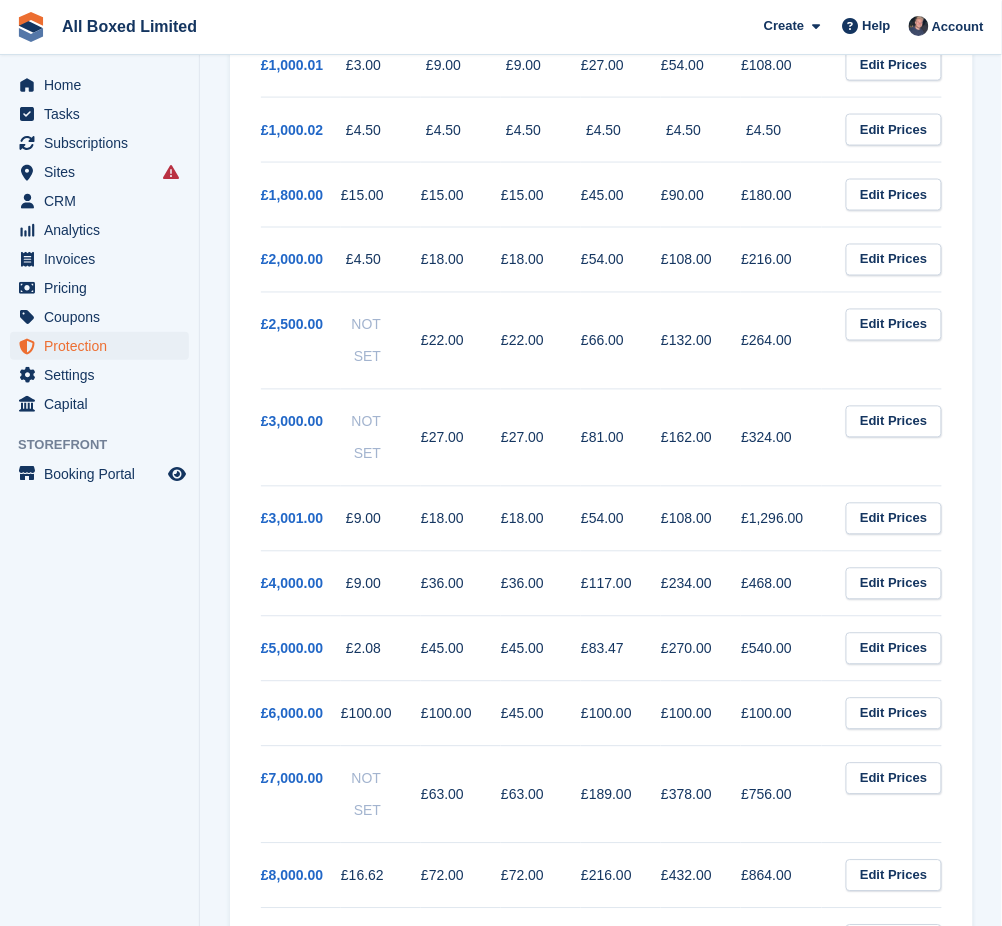 scroll, scrollTop: 0, scrollLeft: 0, axis: both 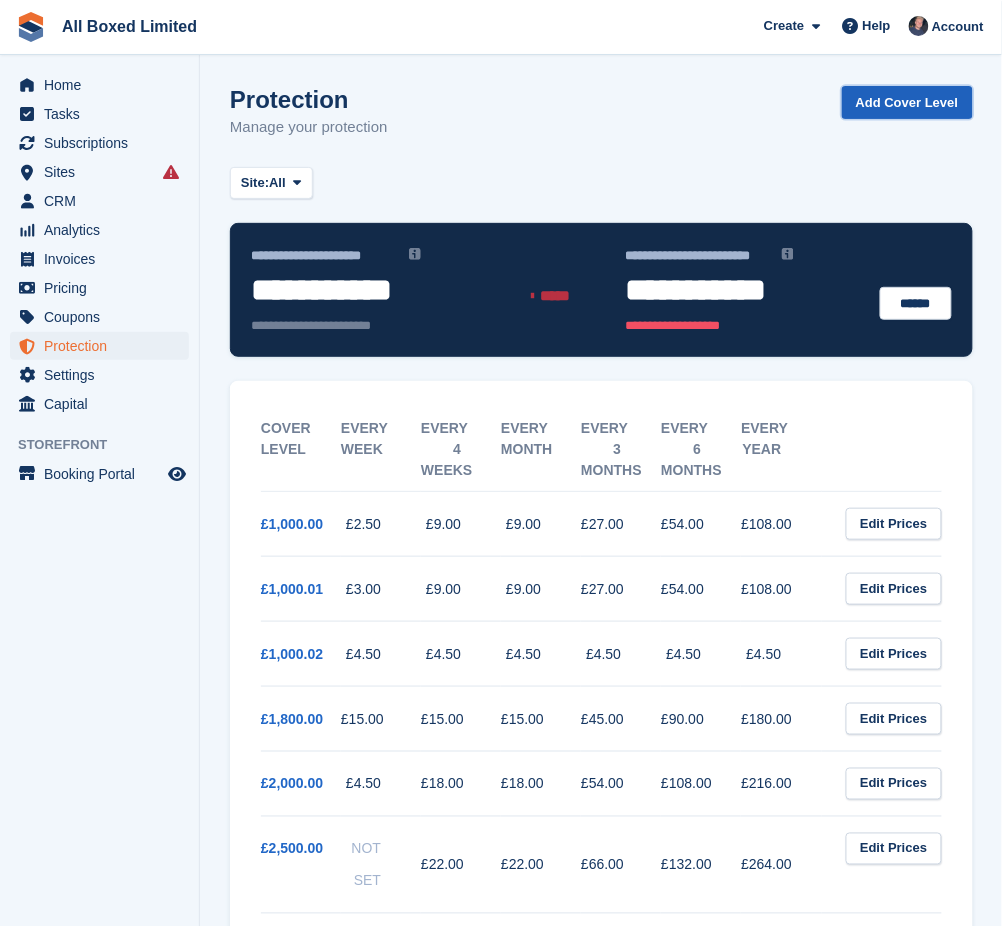 click on "Add Cover Level" at bounding box center [907, 102] 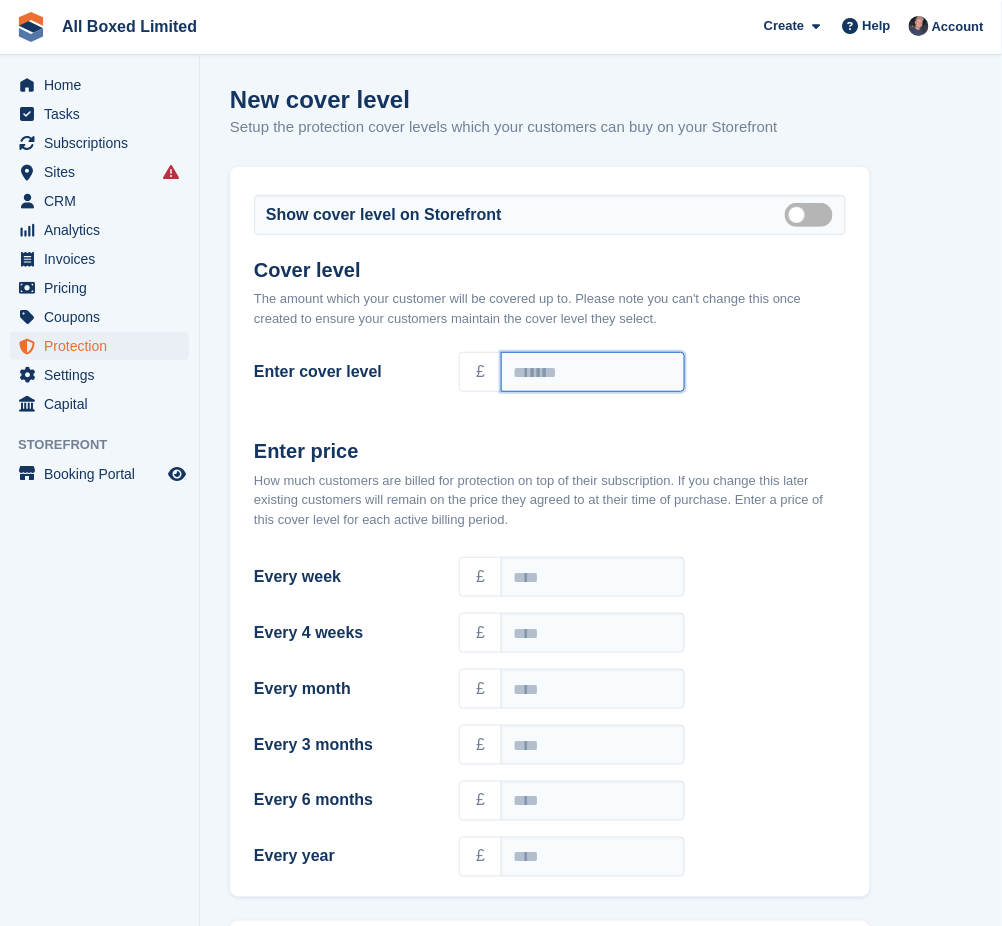 click on "Enter cover level" at bounding box center [593, 372] 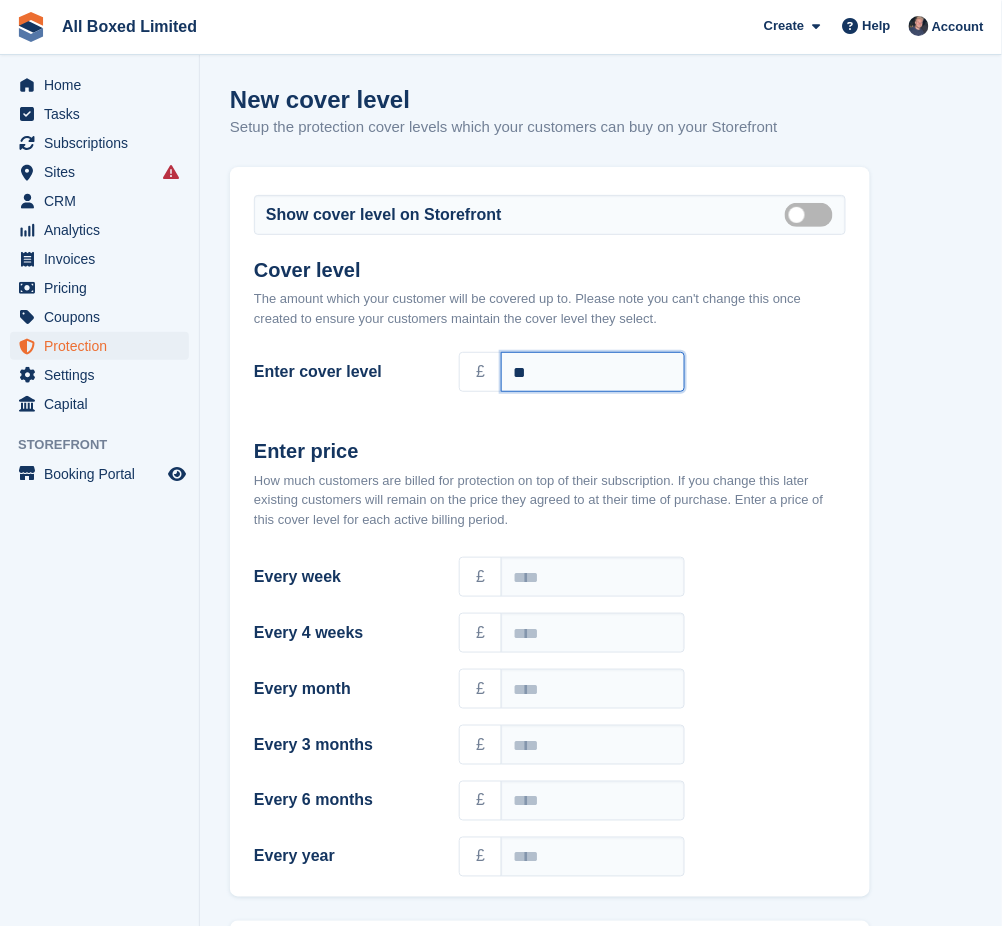 type on "*" 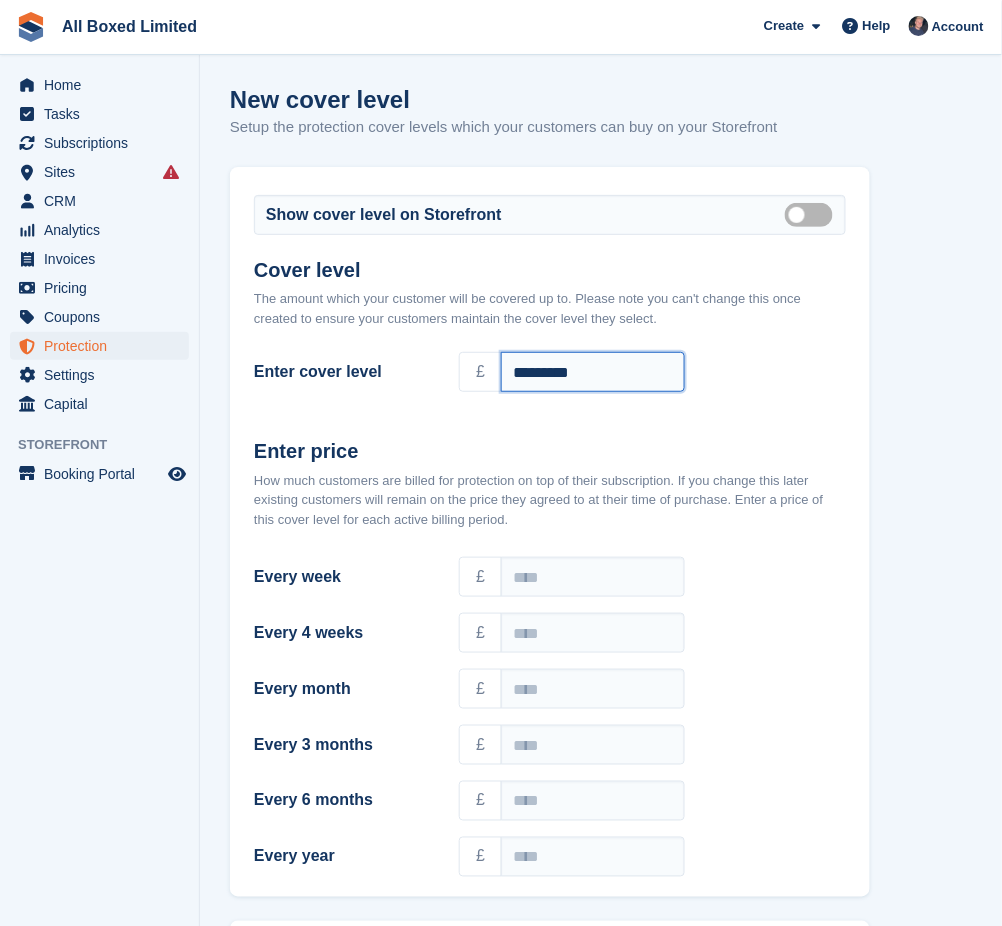 drag, startPoint x: 602, startPoint y: 370, endPoint x: 281, endPoint y: 365, distance: 321.03894 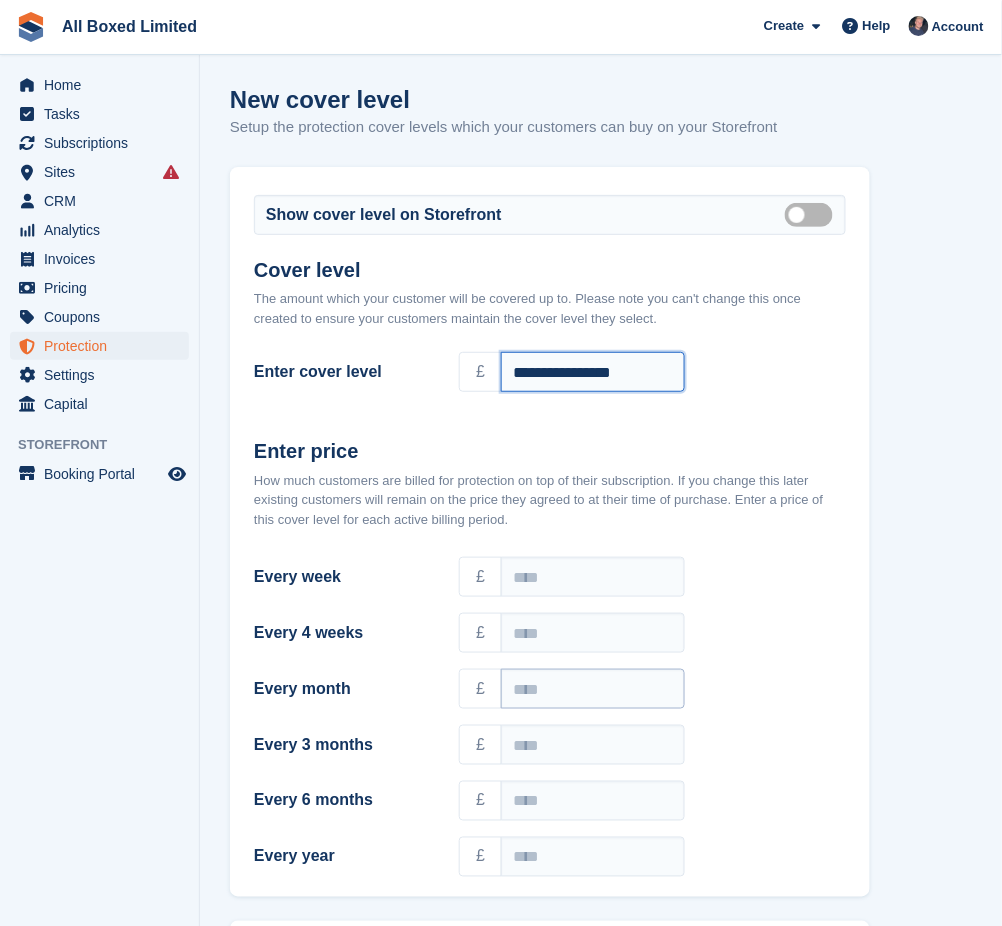 type on "**********" 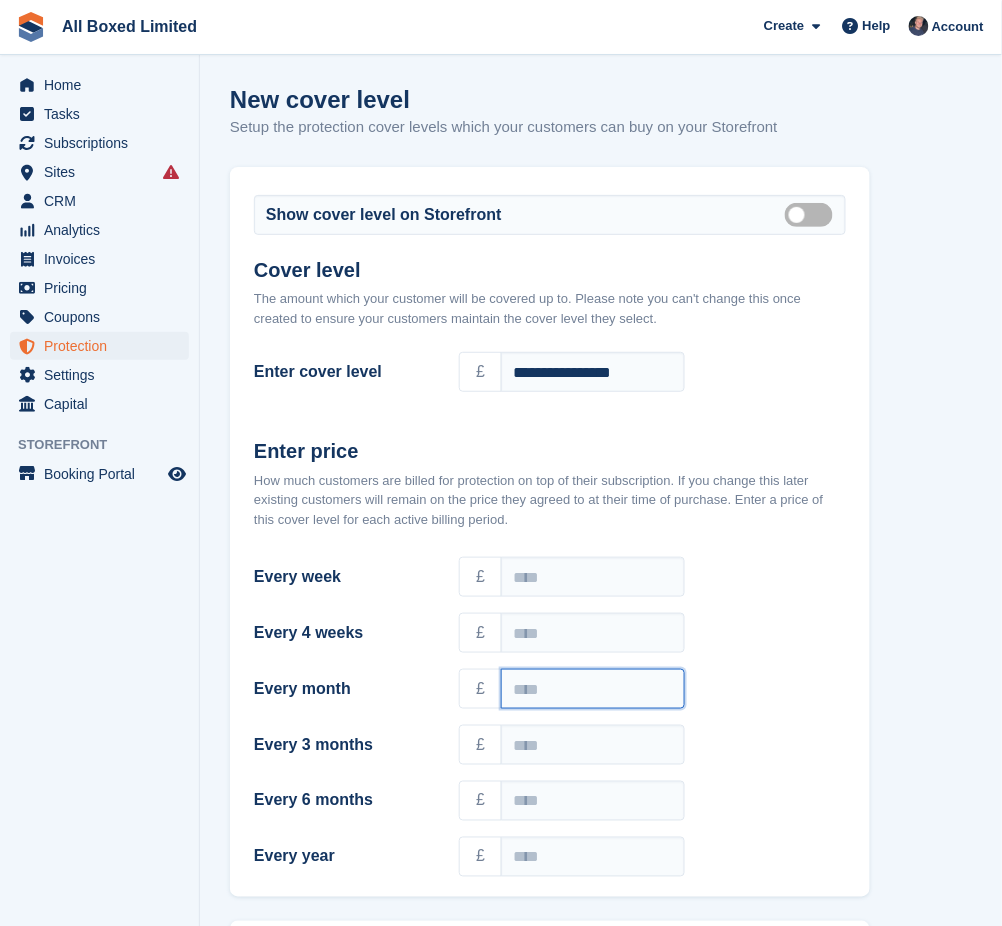 click on "Every month" at bounding box center [593, 689] 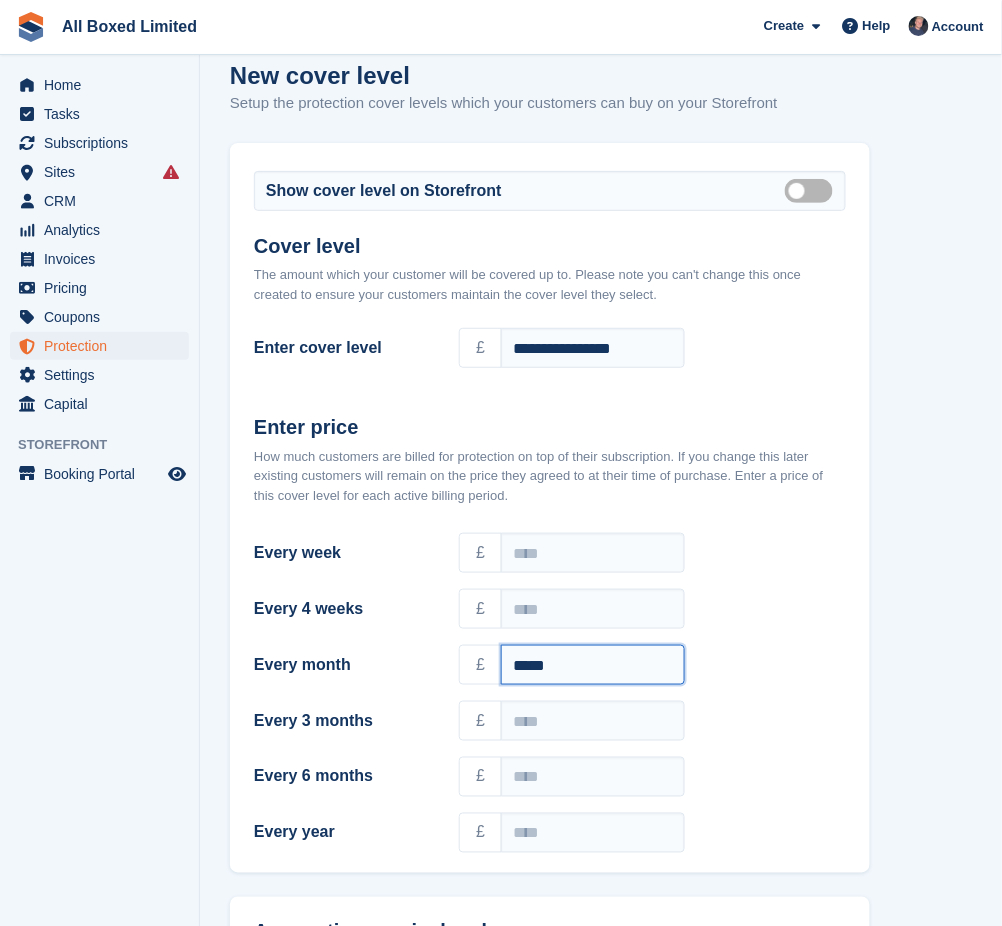scroll, scrollTop: 277, scrollLeft: 0, axis: vertical 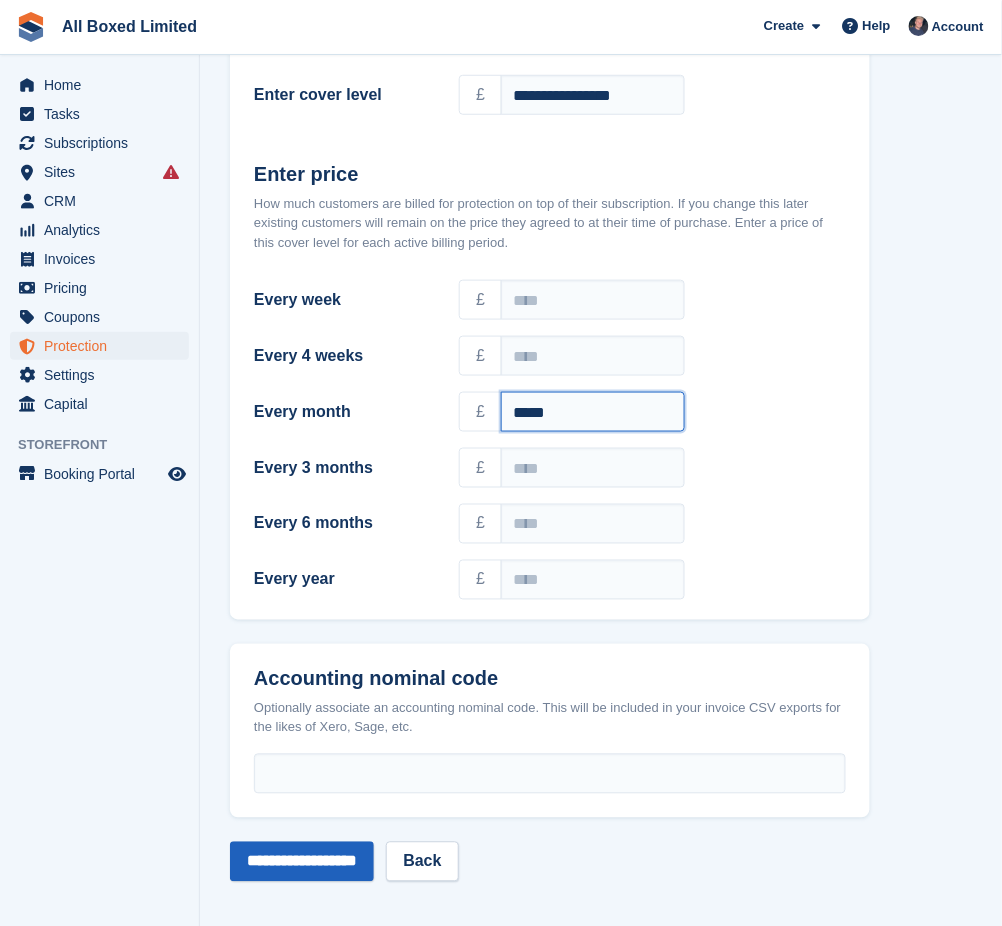 type on "*****" 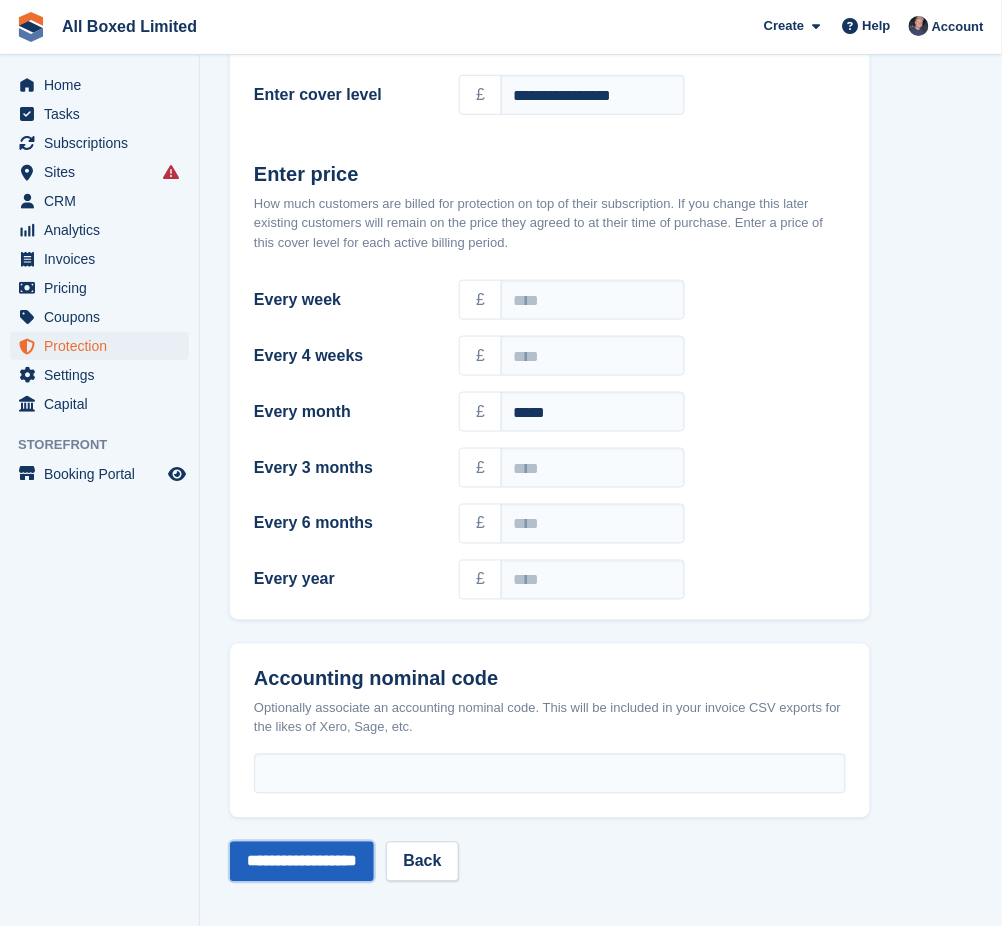 click on "**********" at bounding box center (302, 862) 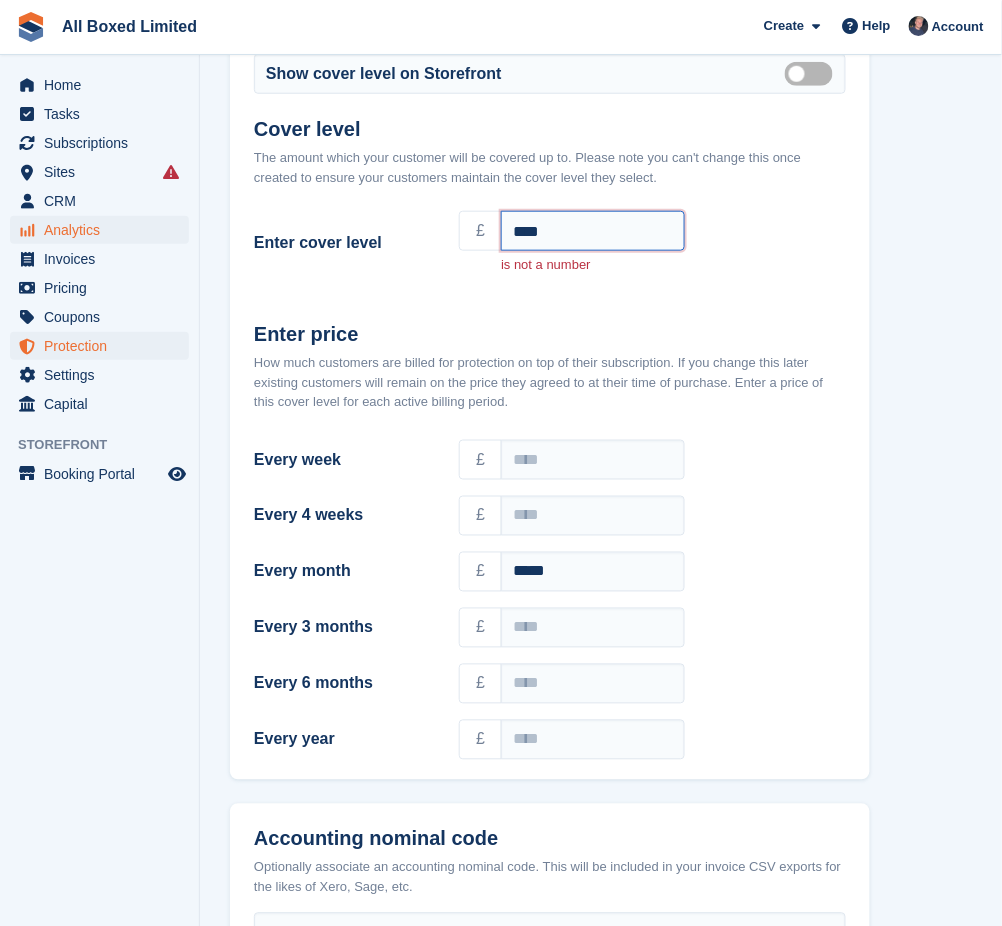 drag, startPoint x: 589, startPoint y: 221, endPoint x: 16, endPoint y: 223, distance: 573.0035 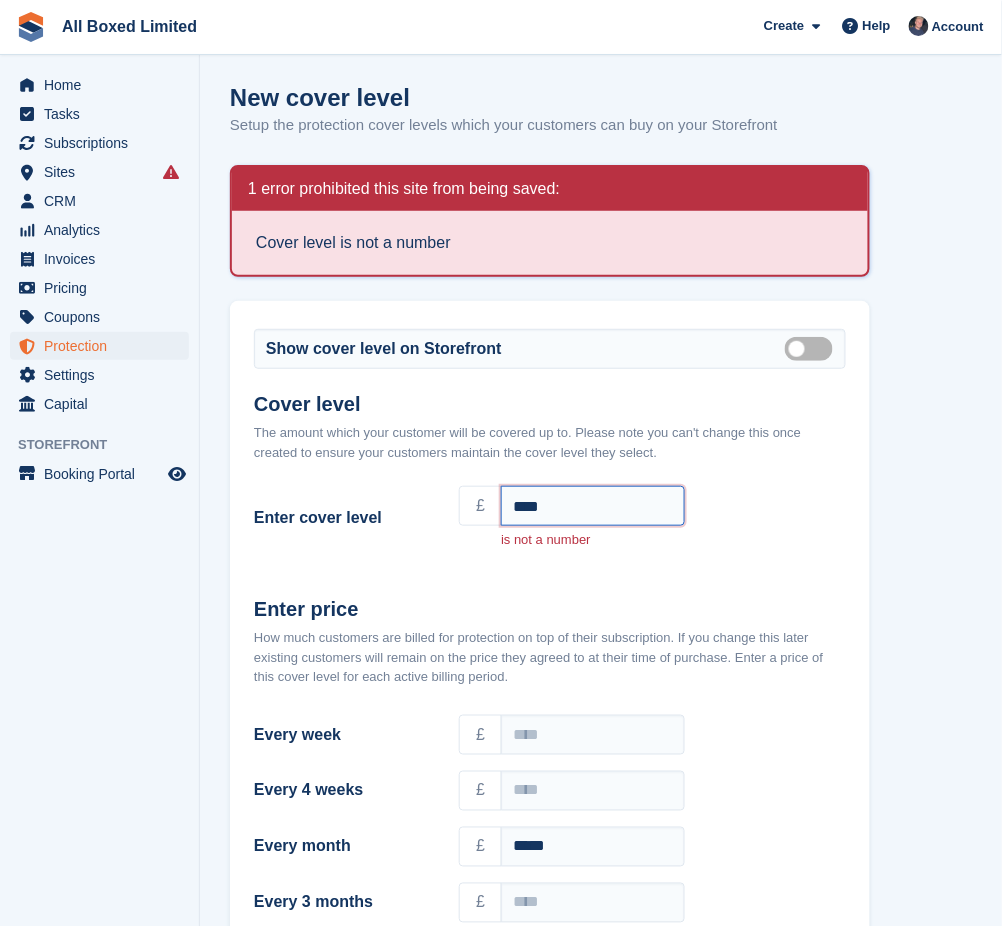 scroll, scrollTop: 0, scrollLeft: 0, axis: both 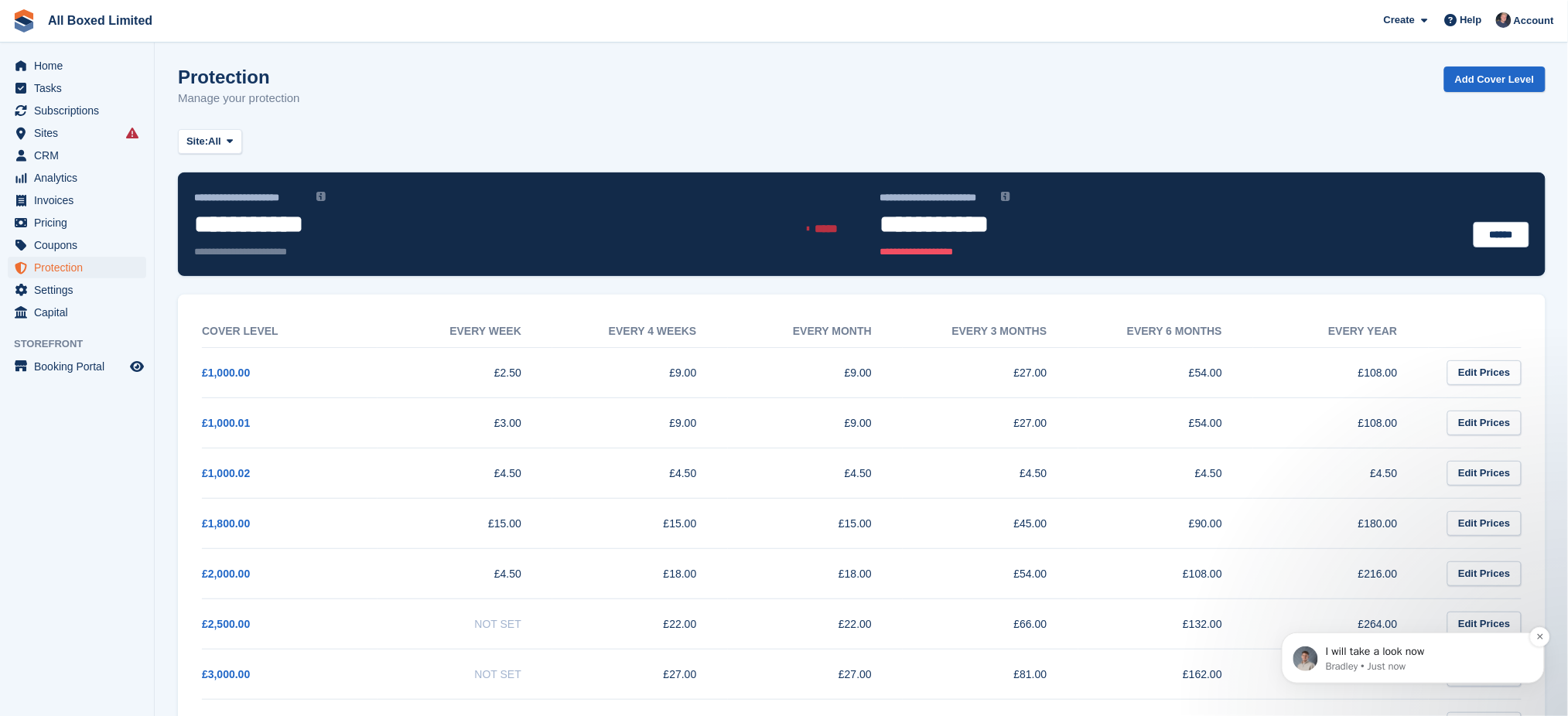 click on "Bradley • Just now" at bounding box center (1425, 666) 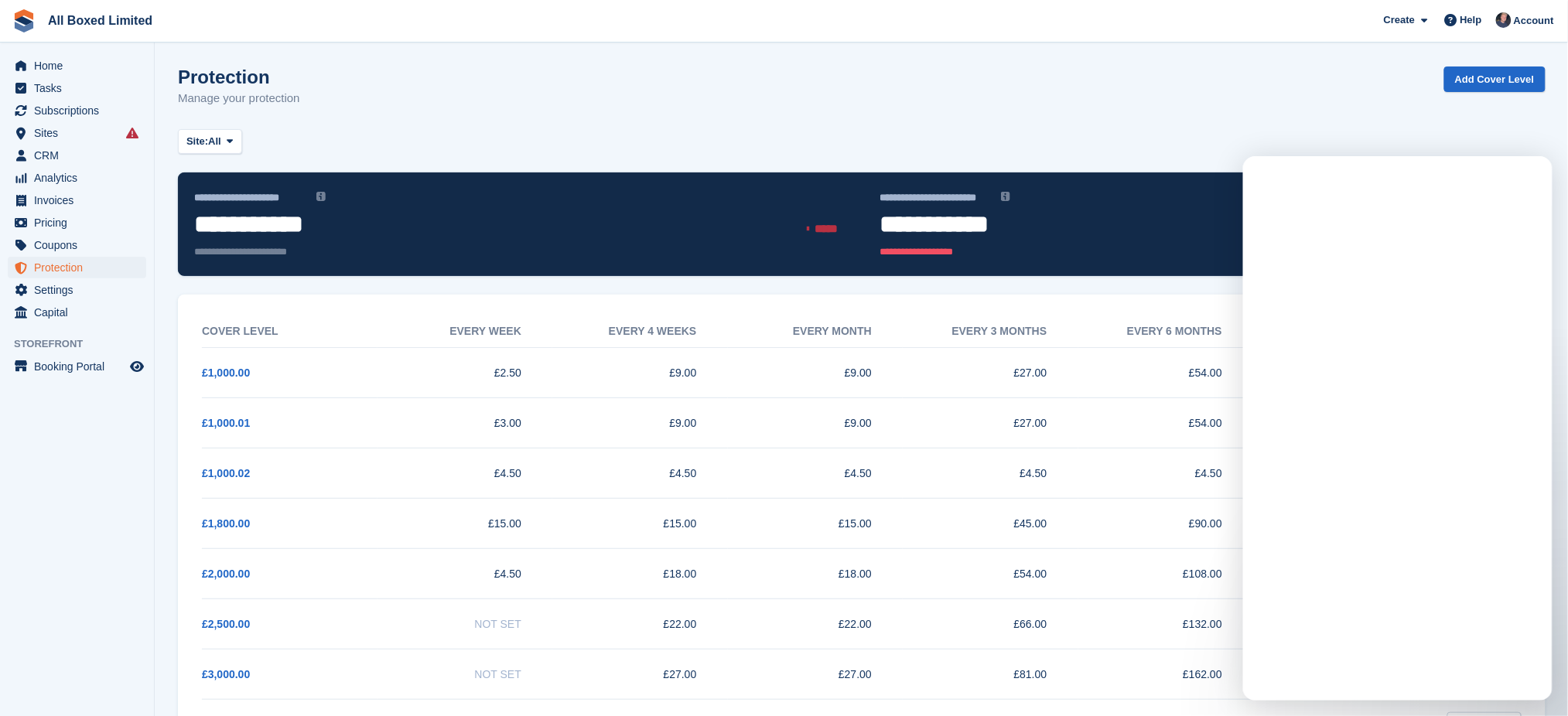 scroll, scrollTop: 0, scrollLeft: 0, axis: both 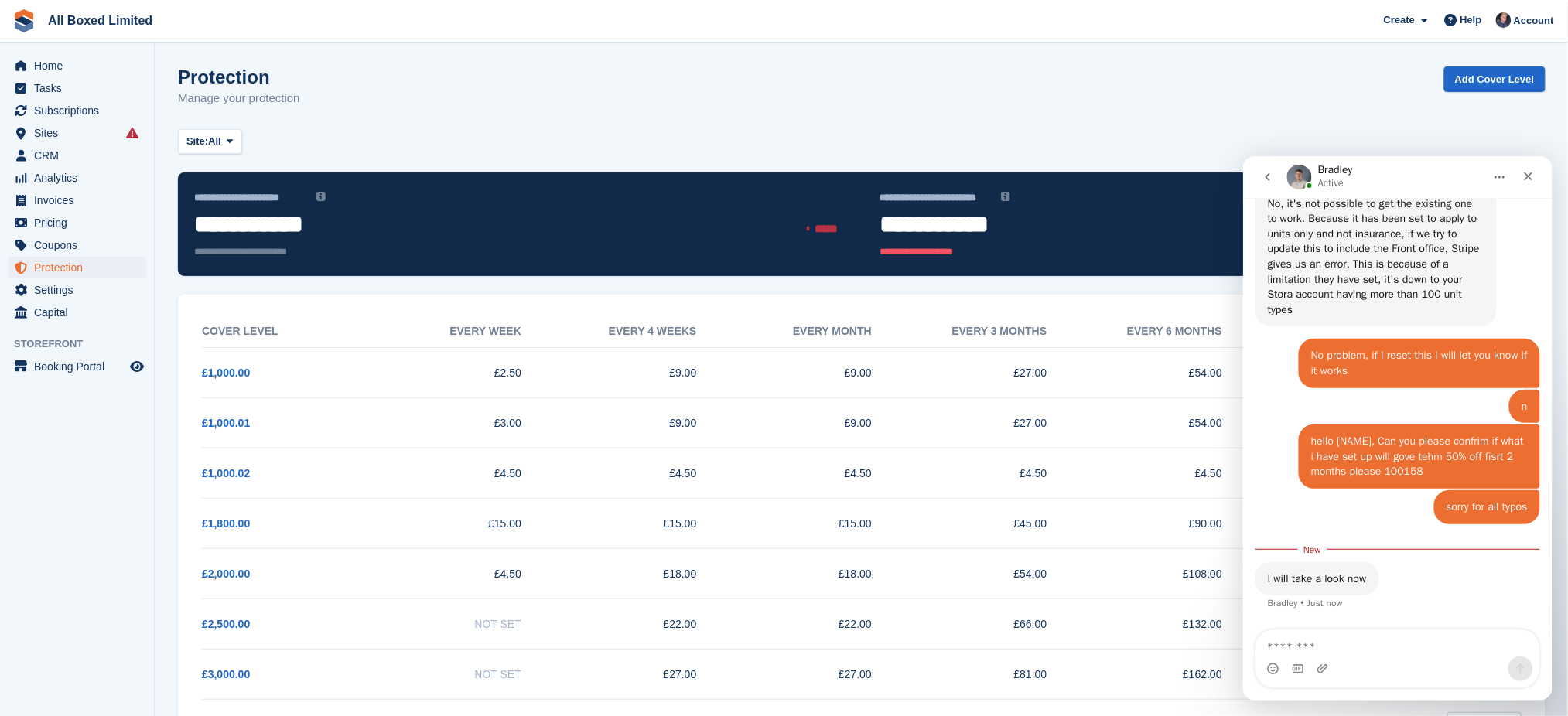 click at bounding box center (1397, 643) 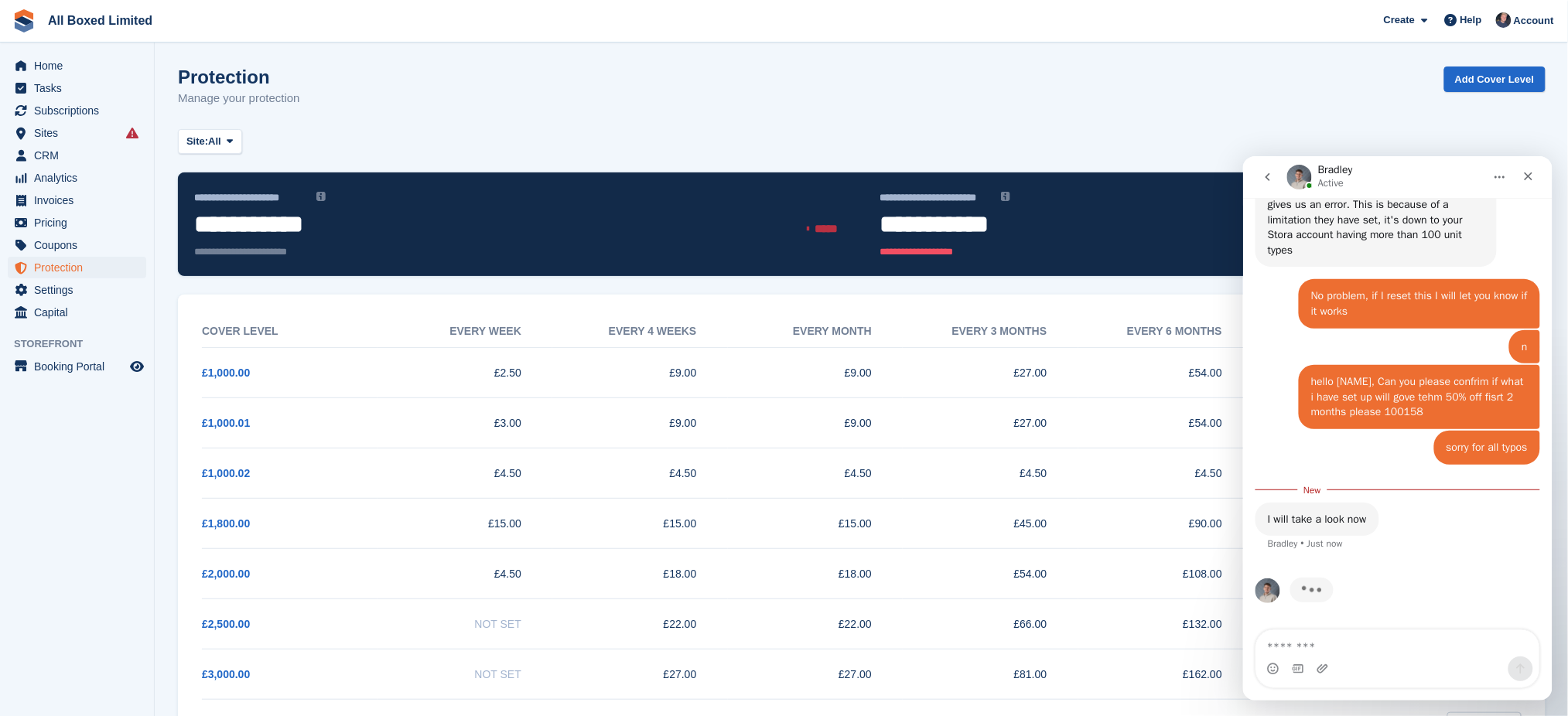 scroll, scrollTop: 1414, scrollLeft: 0, axis: vertical 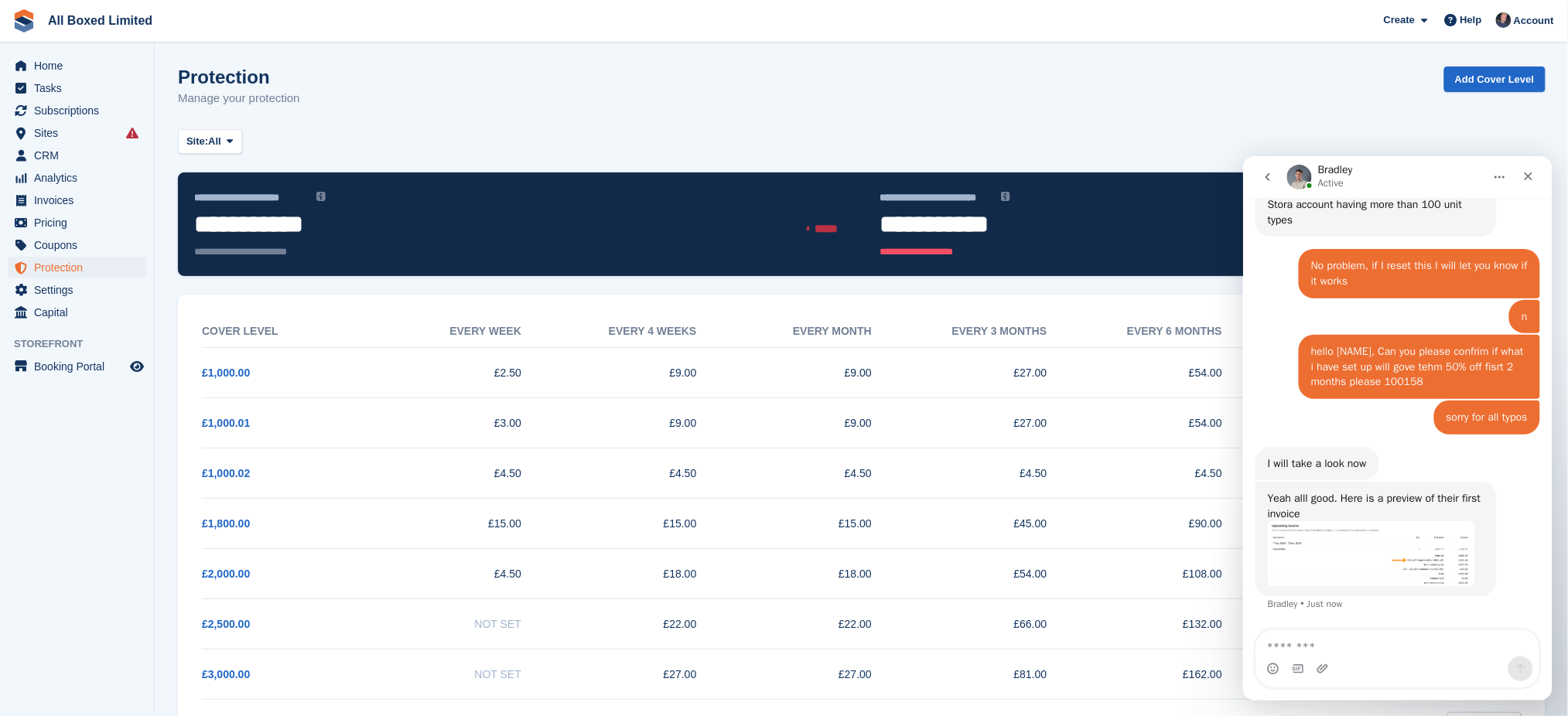 click at bounding box center [1371, 553] 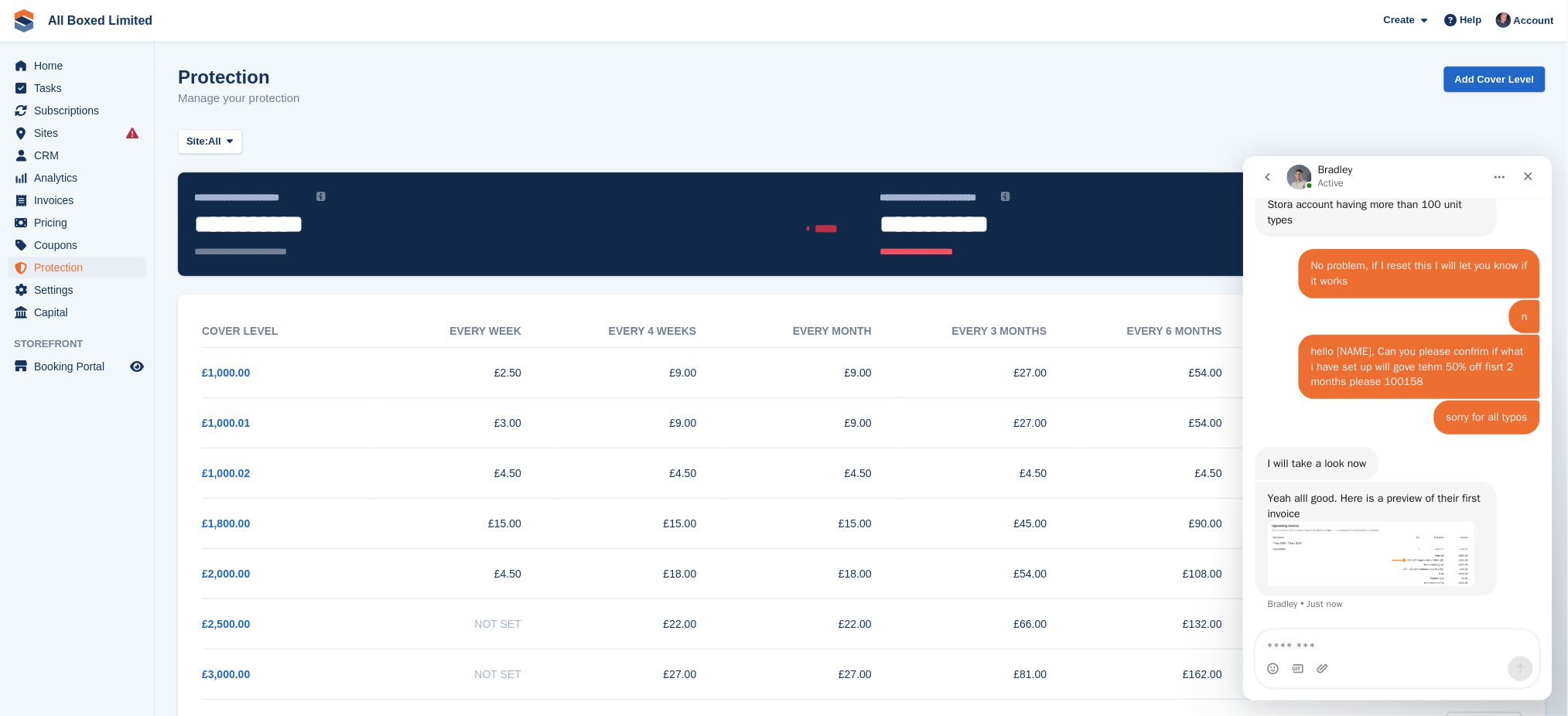 scroll, scrollTop: 0, scrollLeft: 0, axis: both 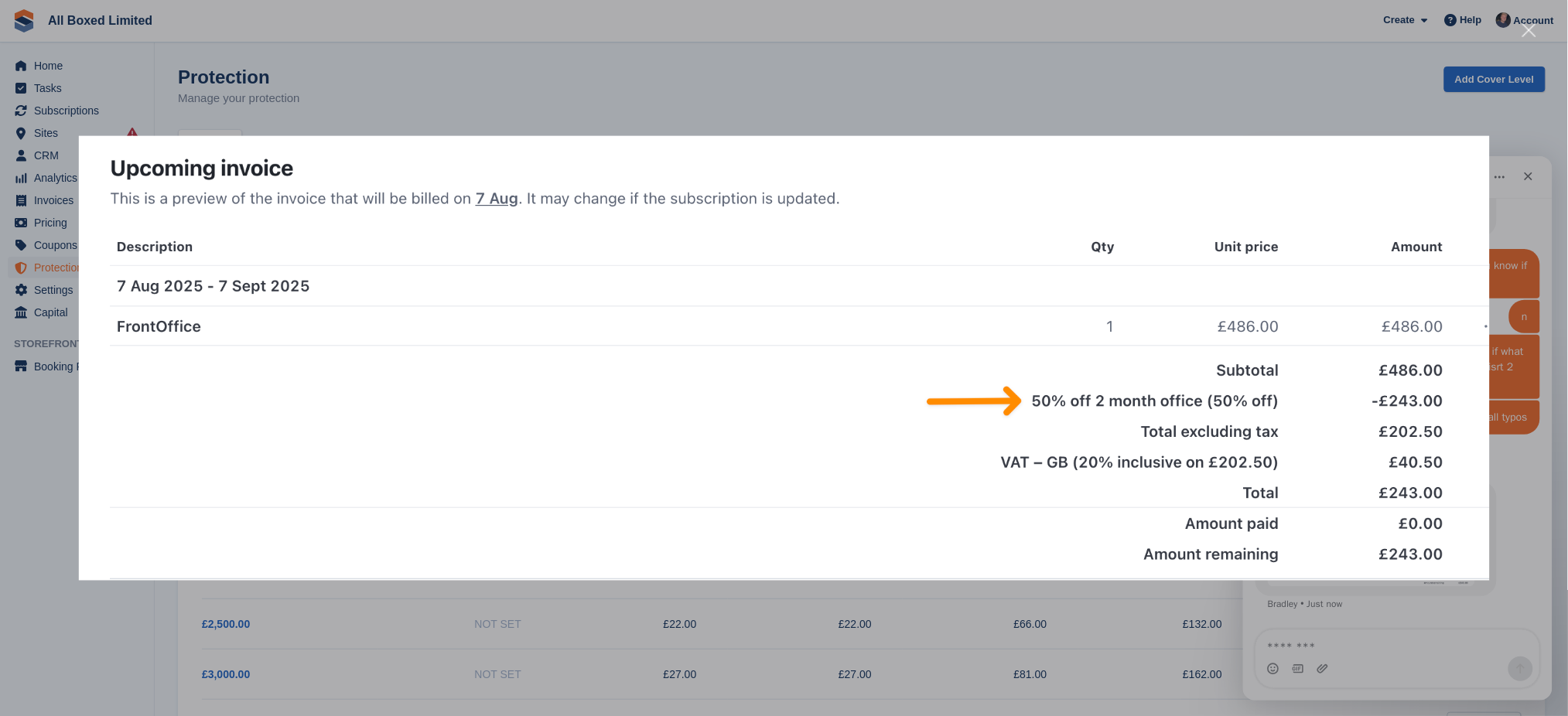 click at bounding box center [1529, 30] 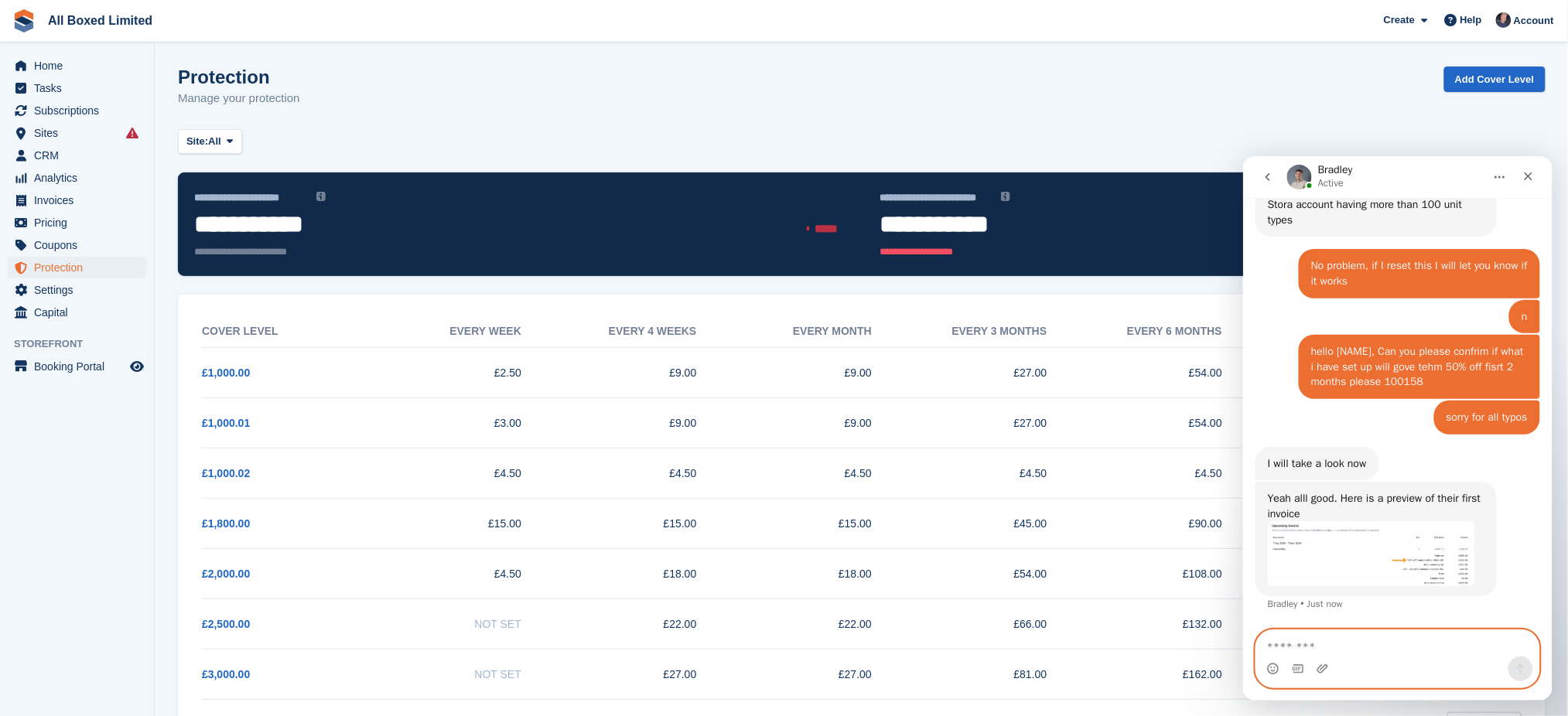 click at bounding box center (1397, 643) 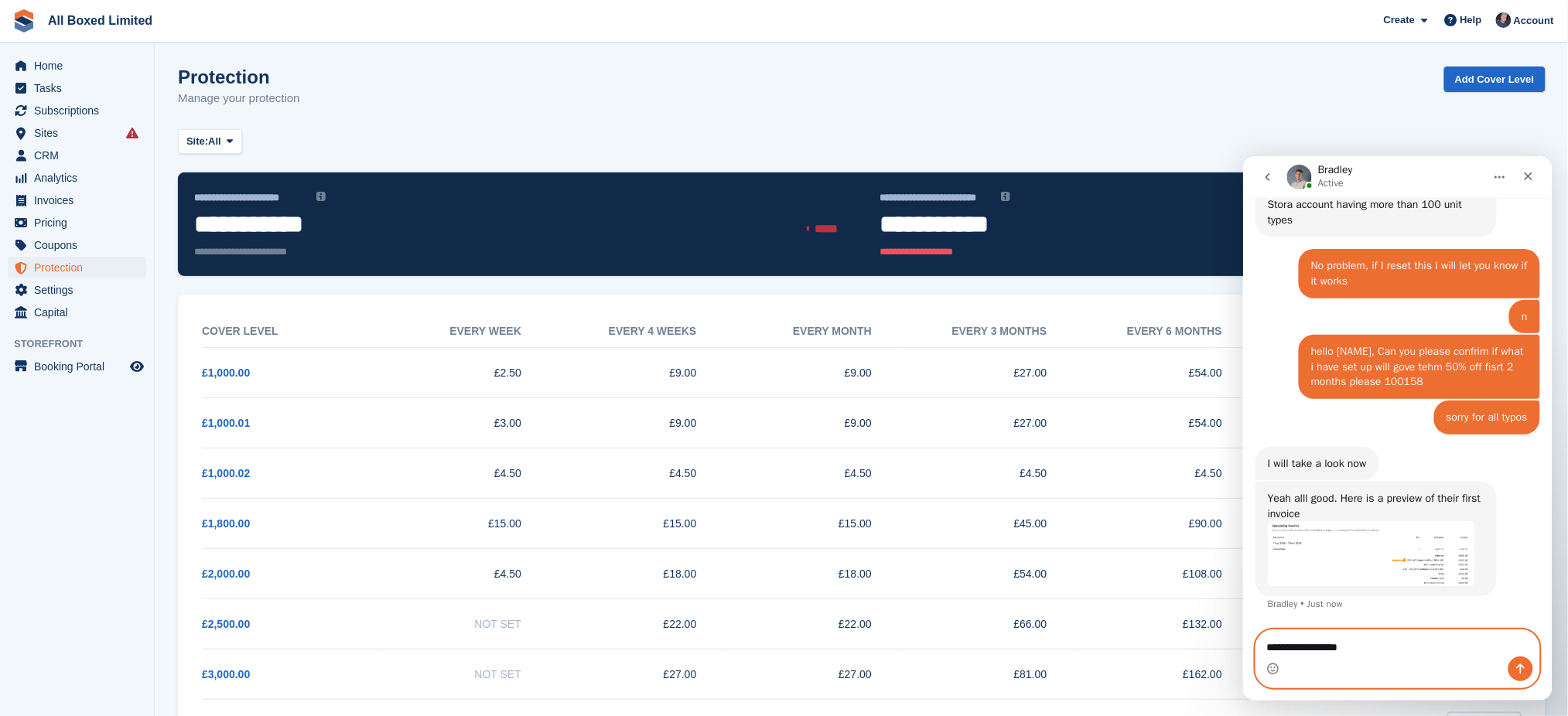 type on "**********" 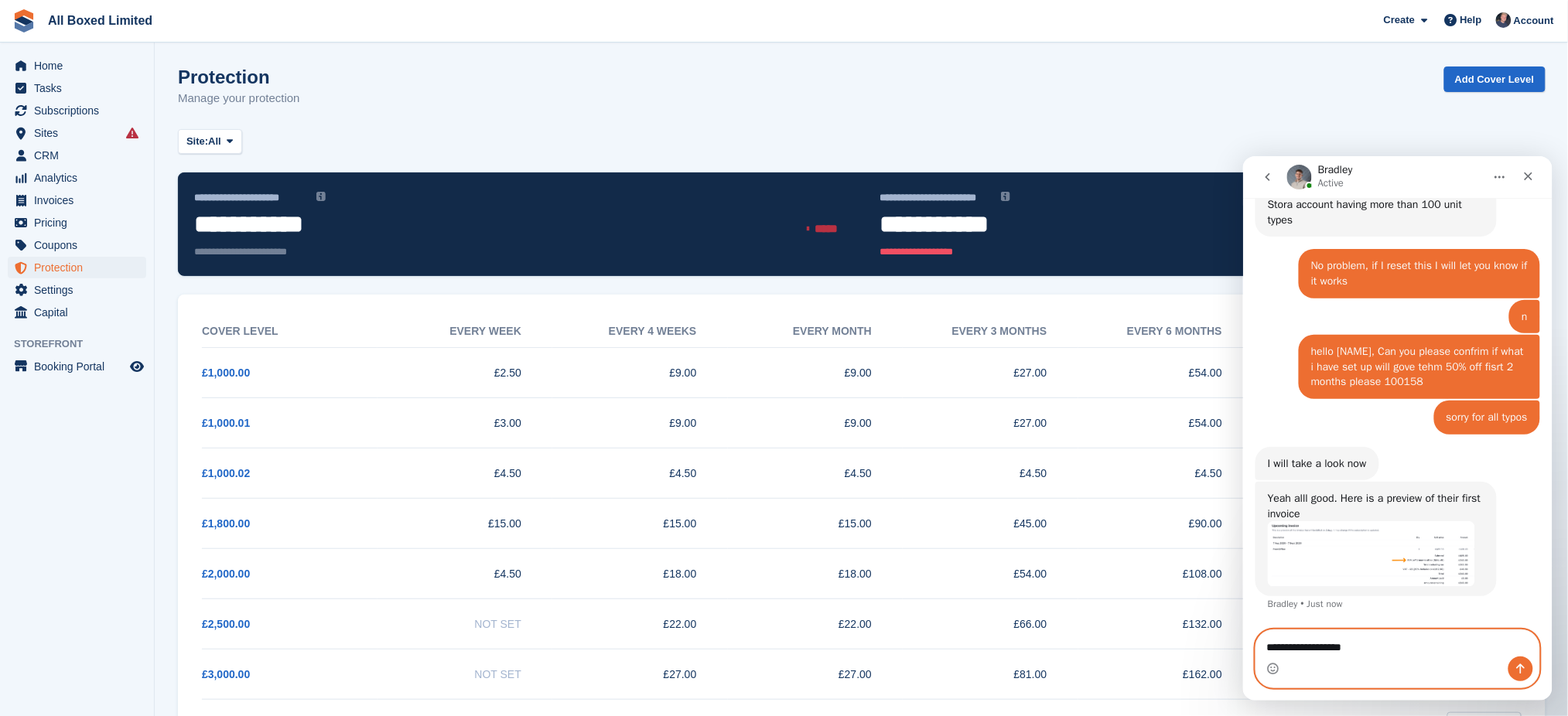 type 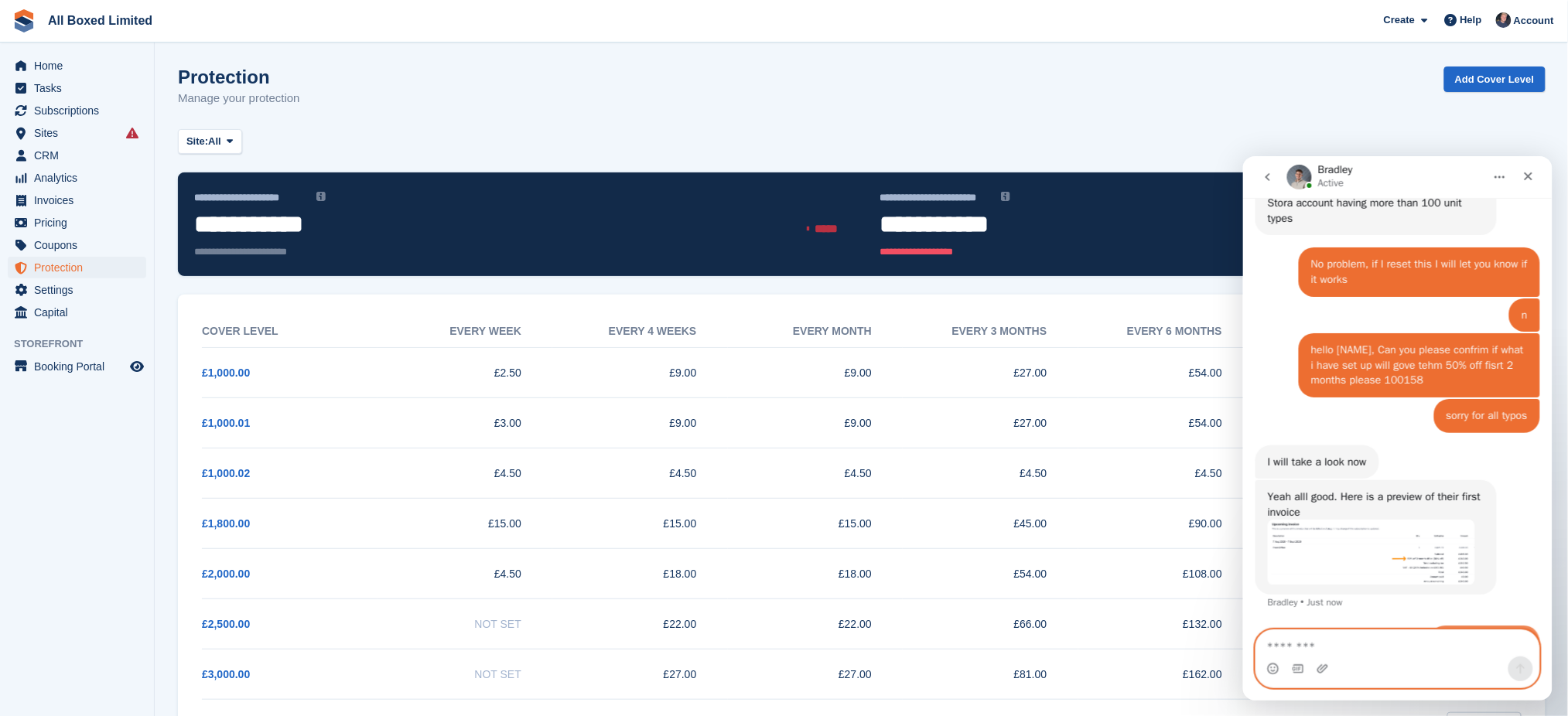 scroll, scrollTop: 1491, scrollLeft: 0, axis: vertical 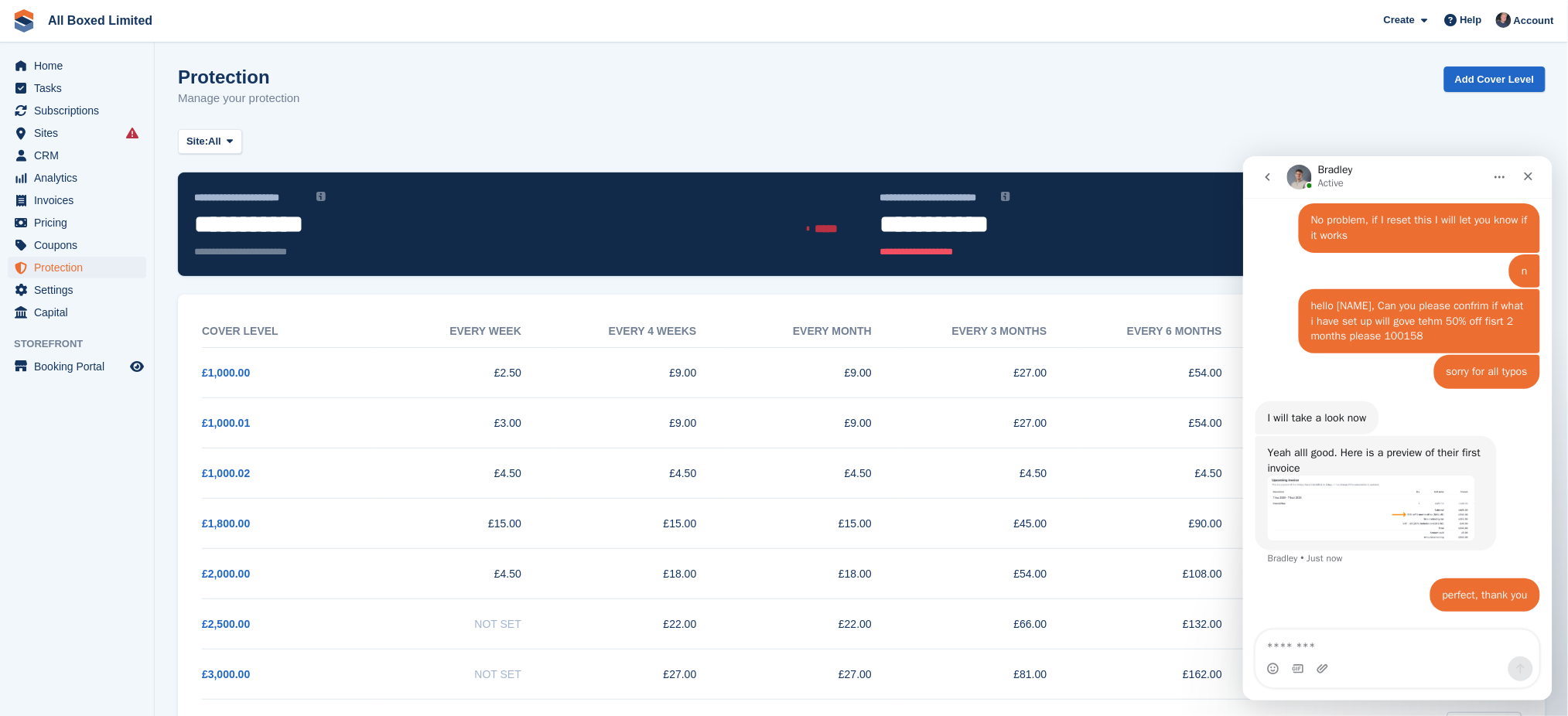 click on "**********" at bounding box center (862, 670) 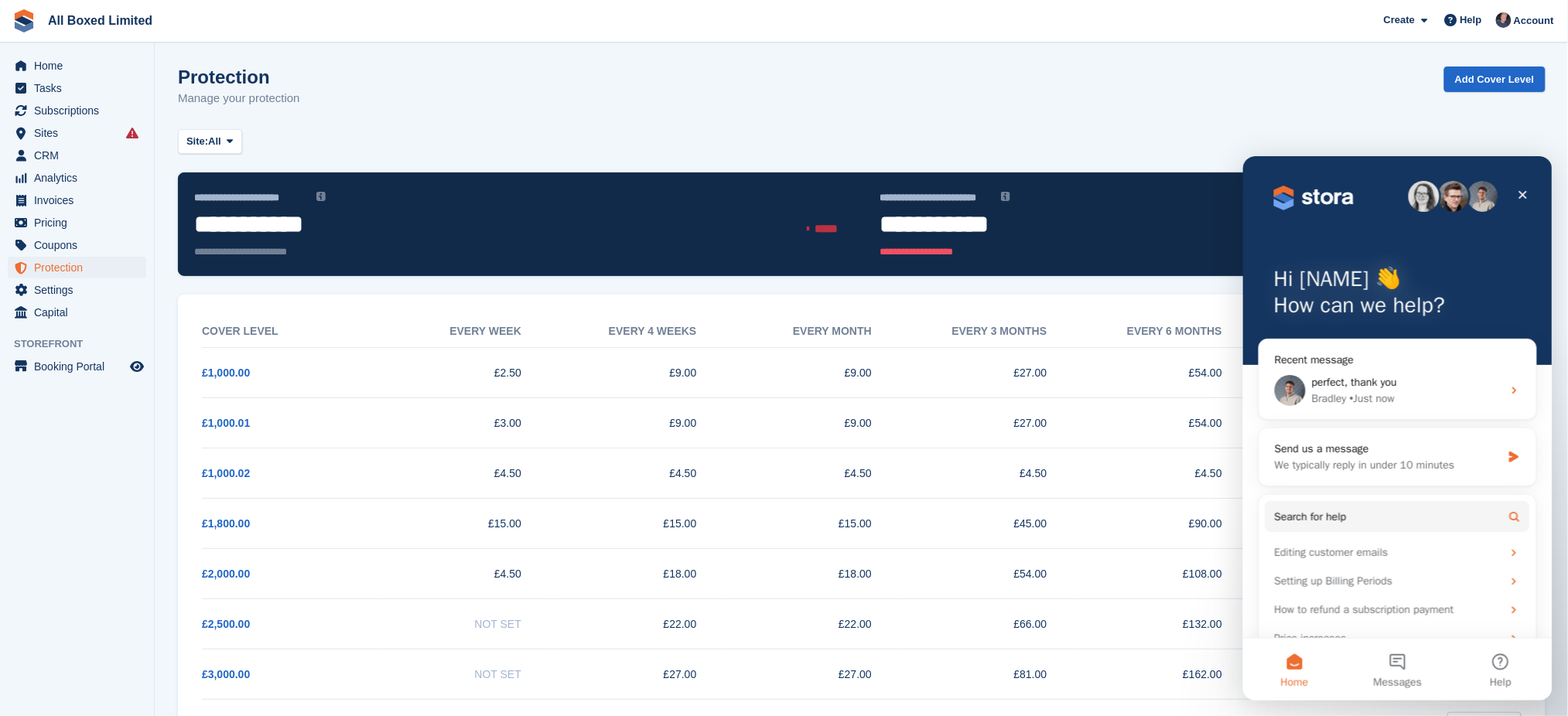 scroll, scrollTop: 0, scrollLeft: 0, axis: both 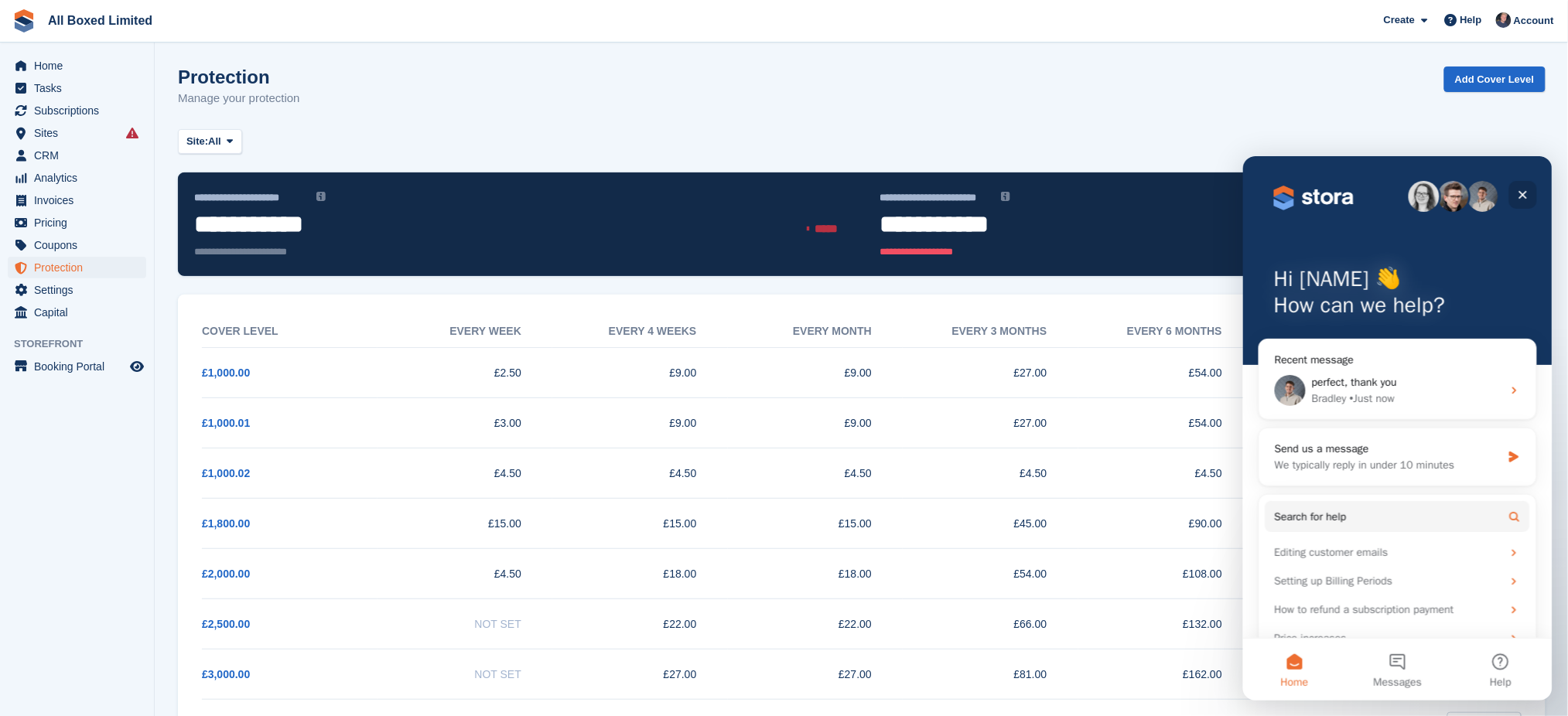 click at bounding box center [1522, 194] 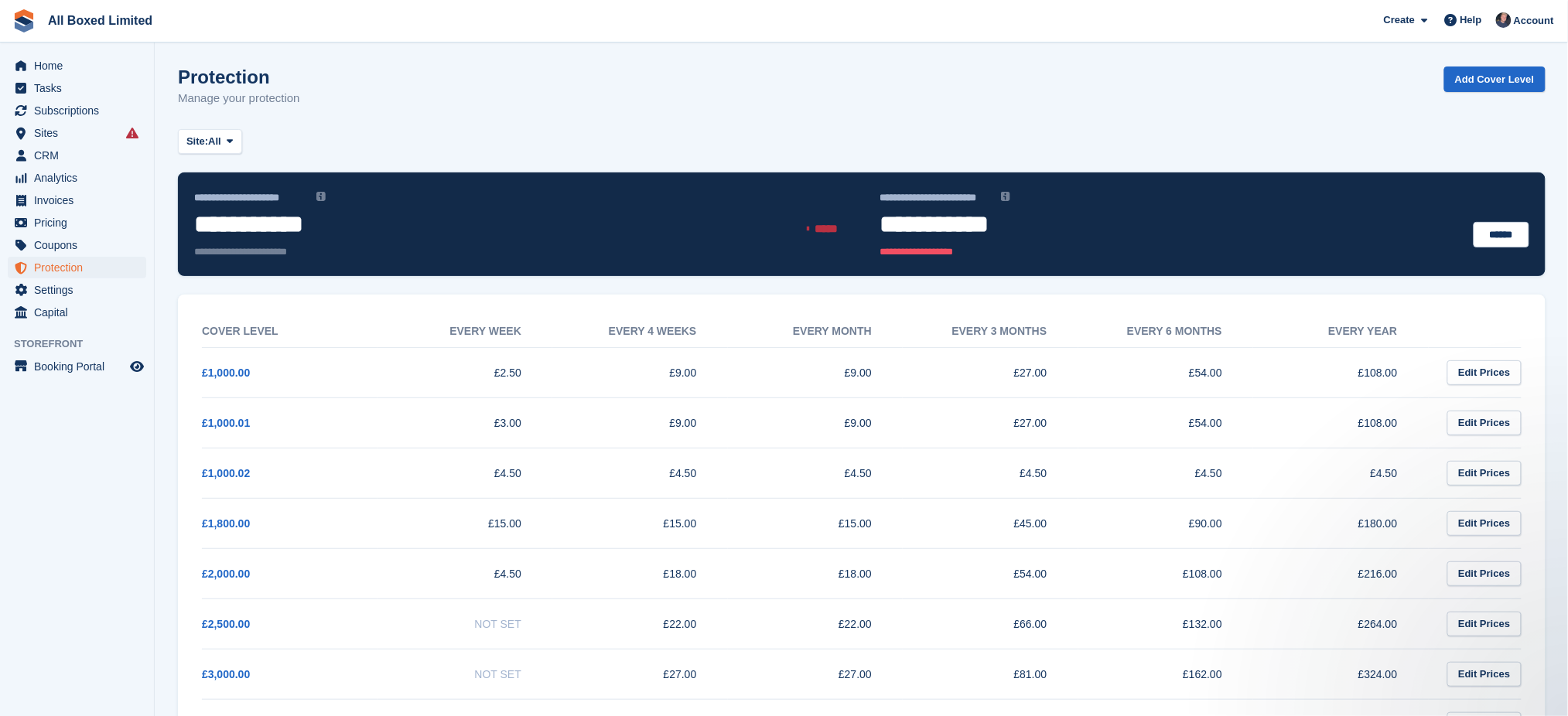 scroll, scrollTop: 0, scrollLeft: 0, axis: both 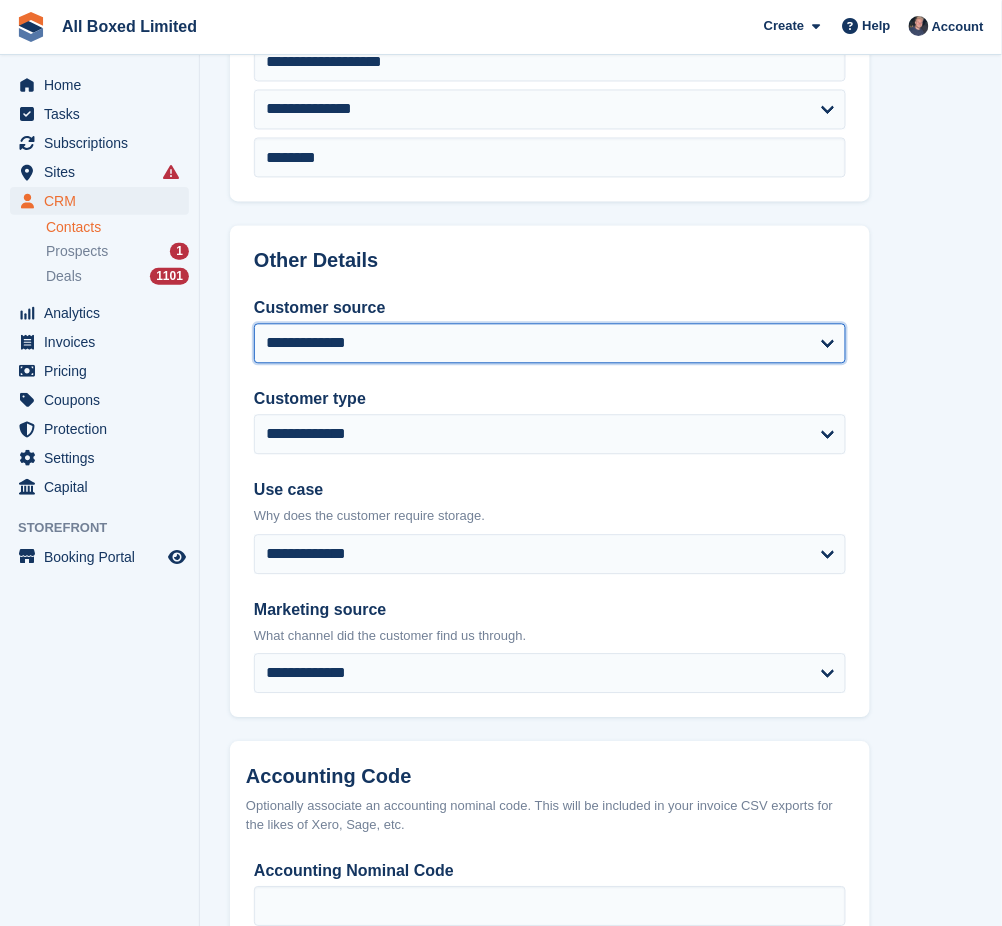 click on "**********" at bounding box center [550, 344] 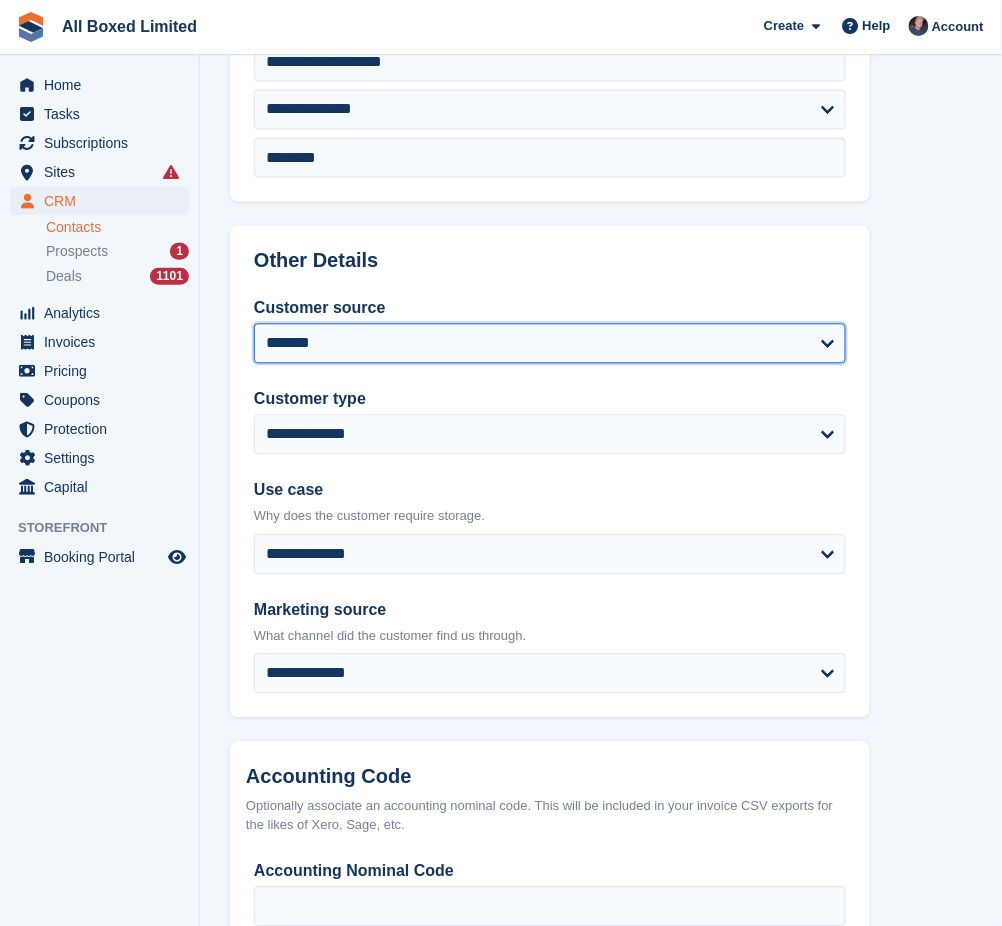click on "**********" at bounding box center [550, 344] 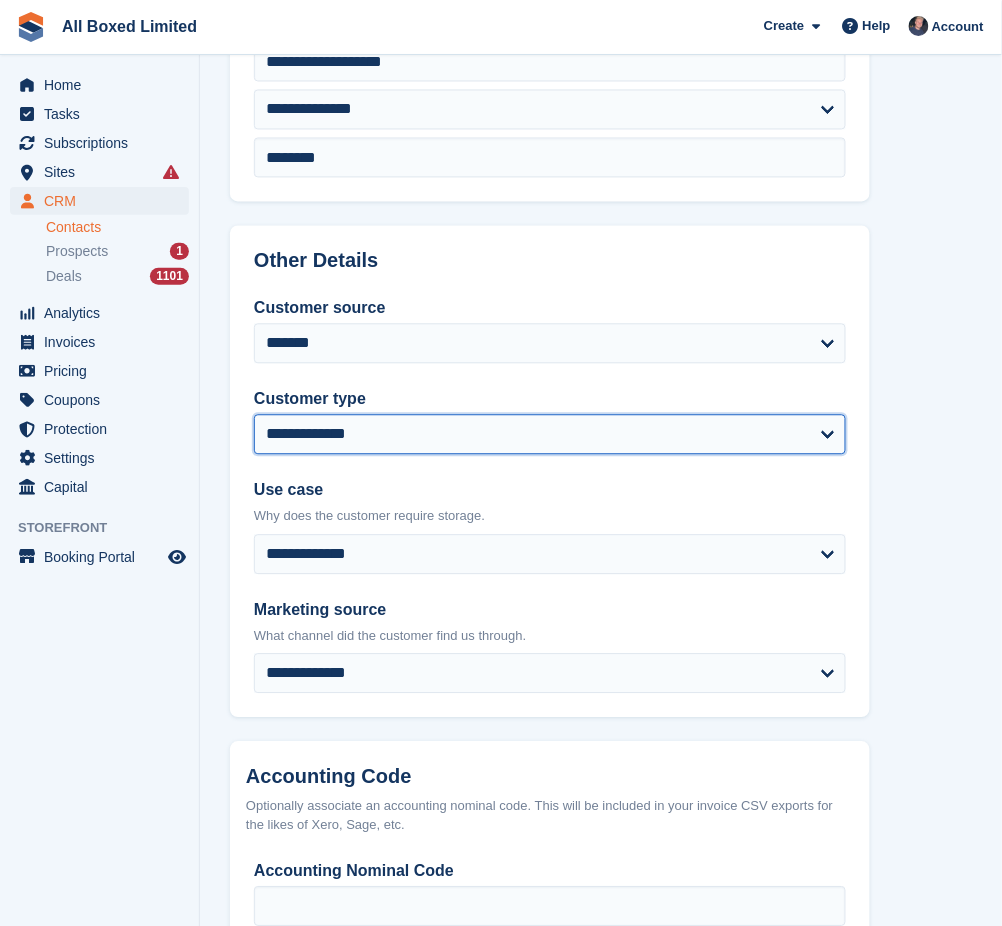click on "**********" at bounding box center (550, 435) 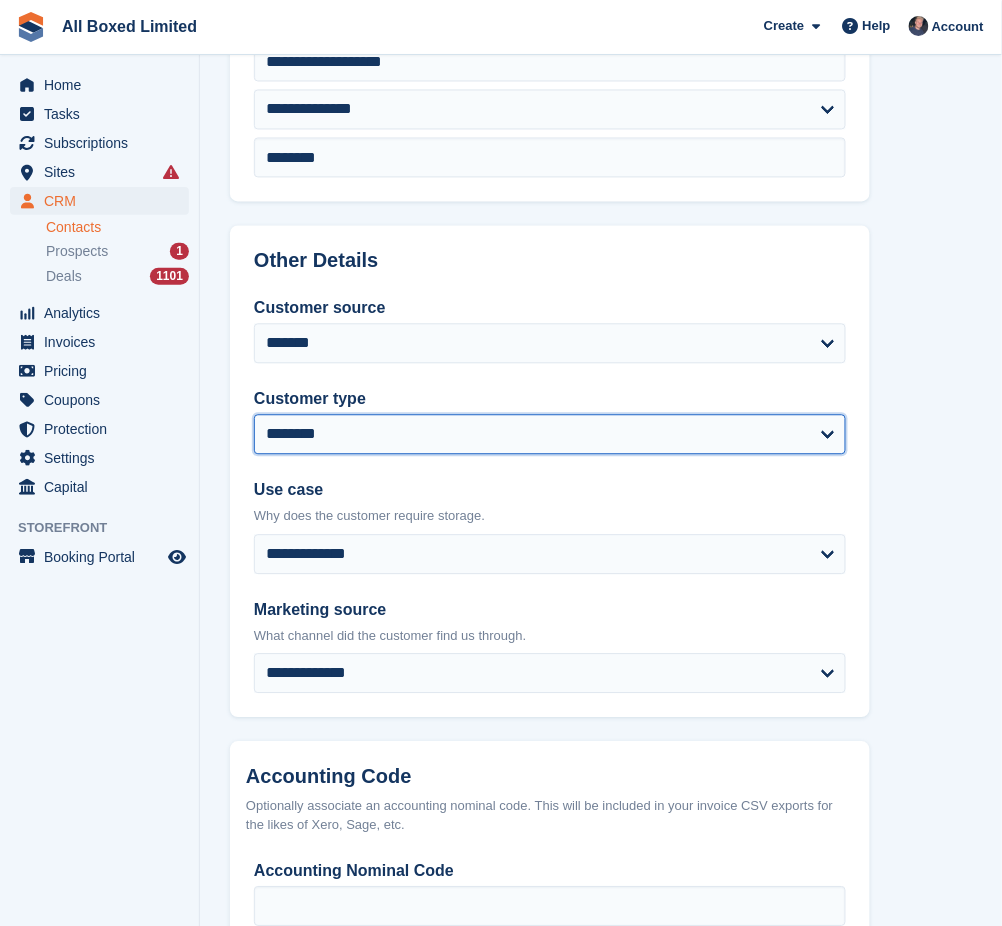 click on "**********" at bounding box center (550, 435) 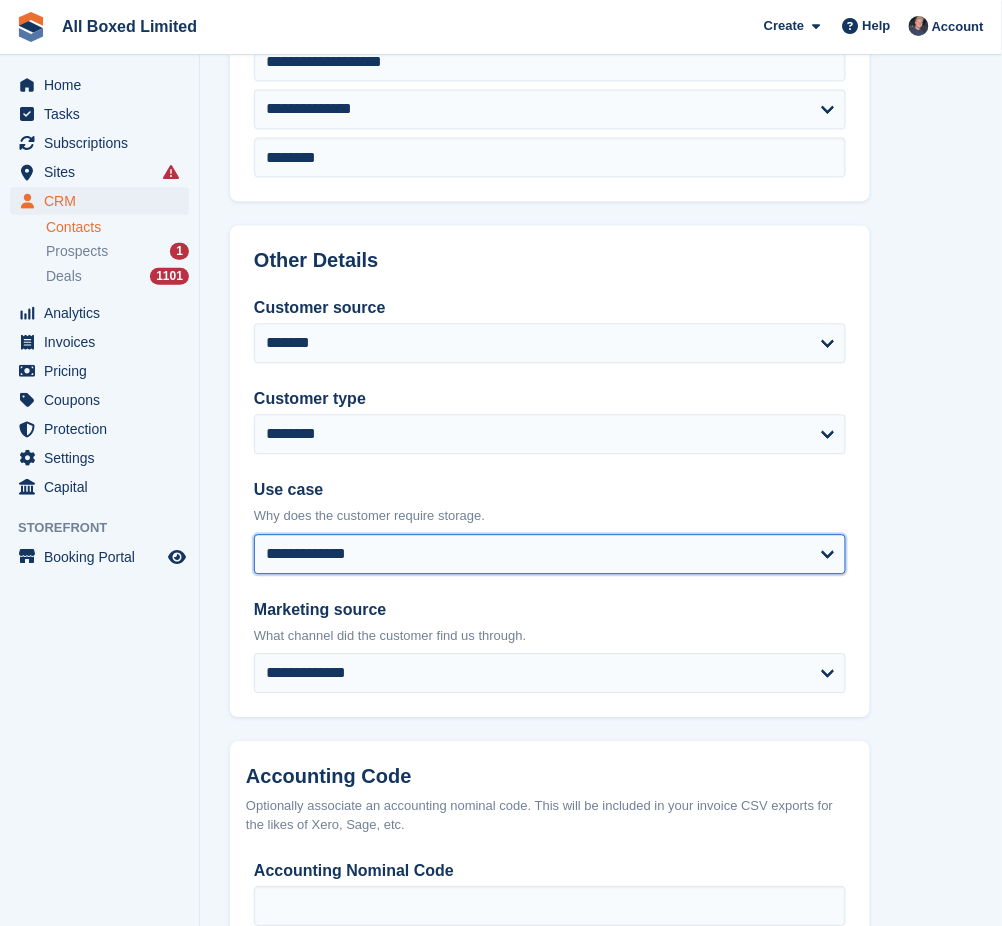 click on "**********" at bounding box center [550, 555] 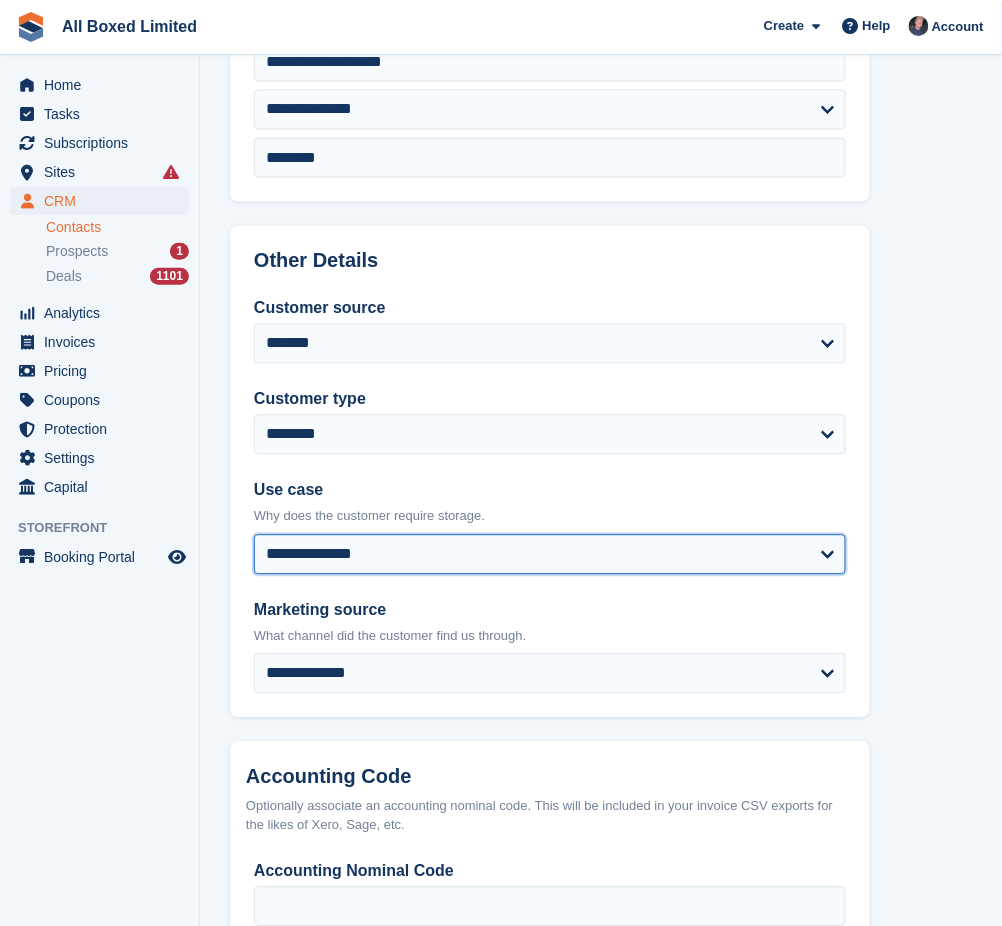 click on "**********" at bounding box center [550, 555] 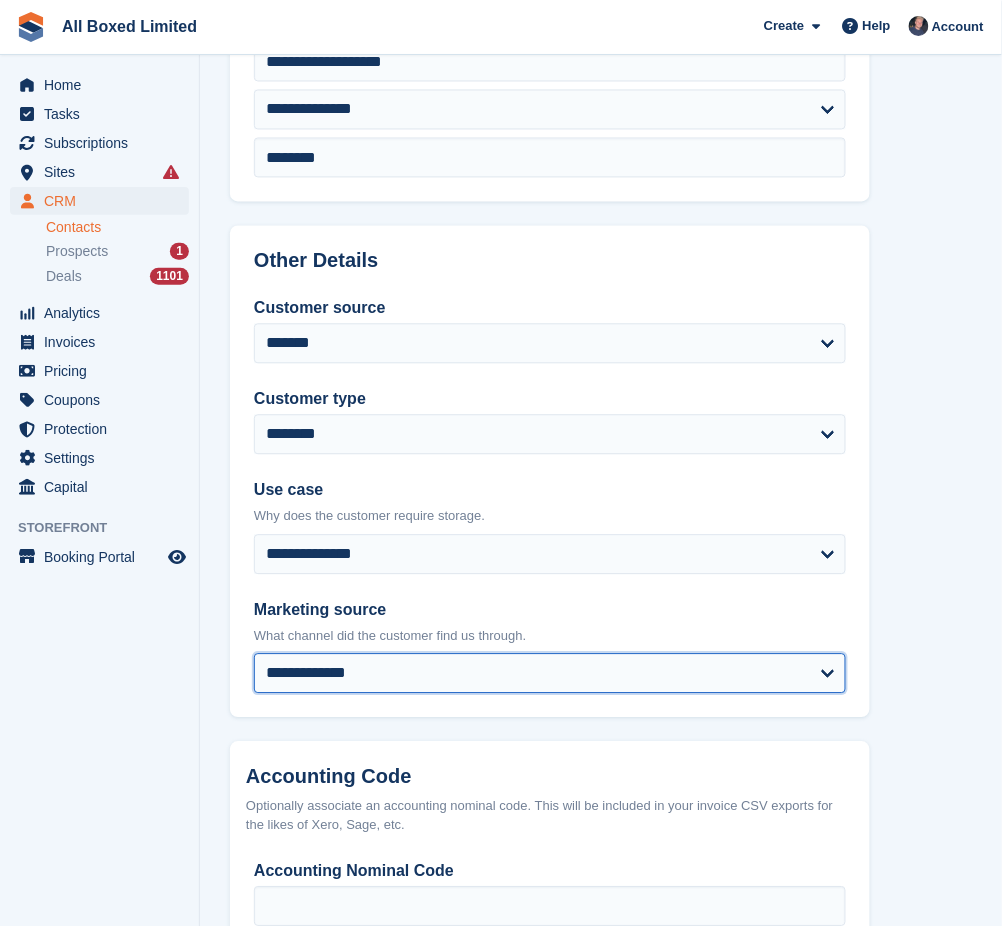click on "**********" at bounding box center (550, 674) 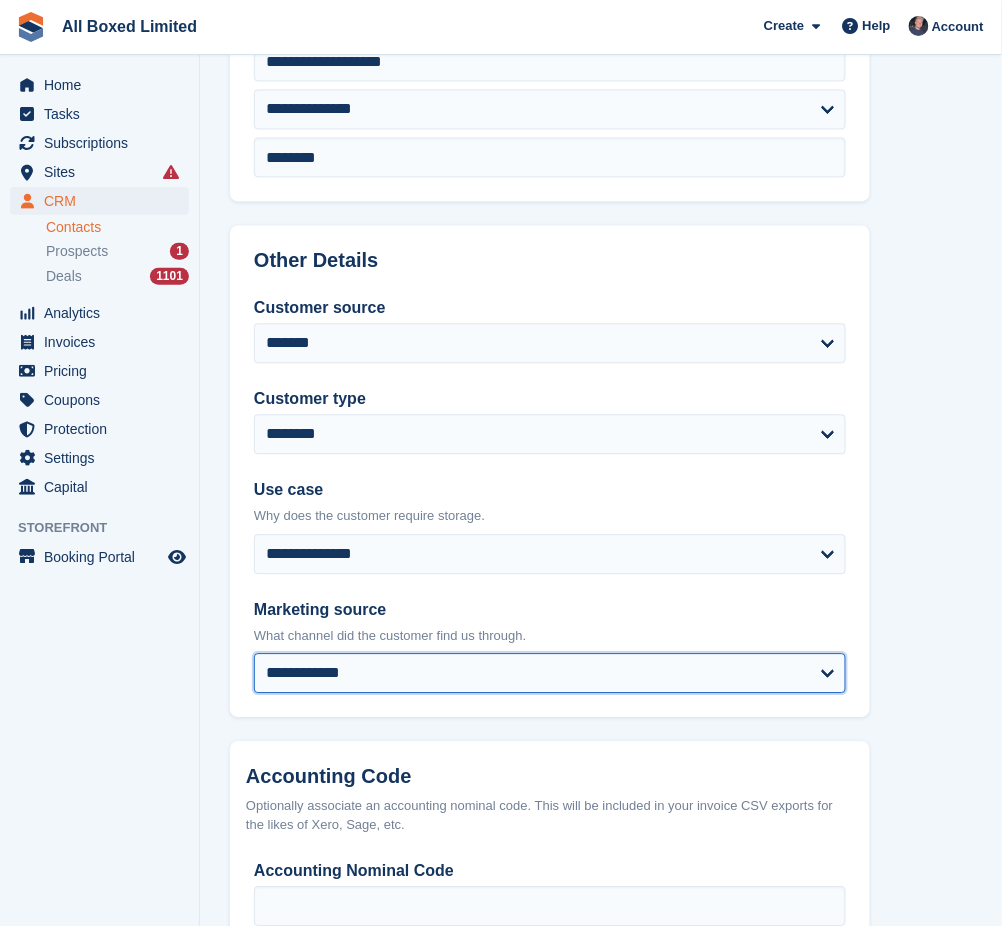 click on "**********" at bounding box center (550, 674) 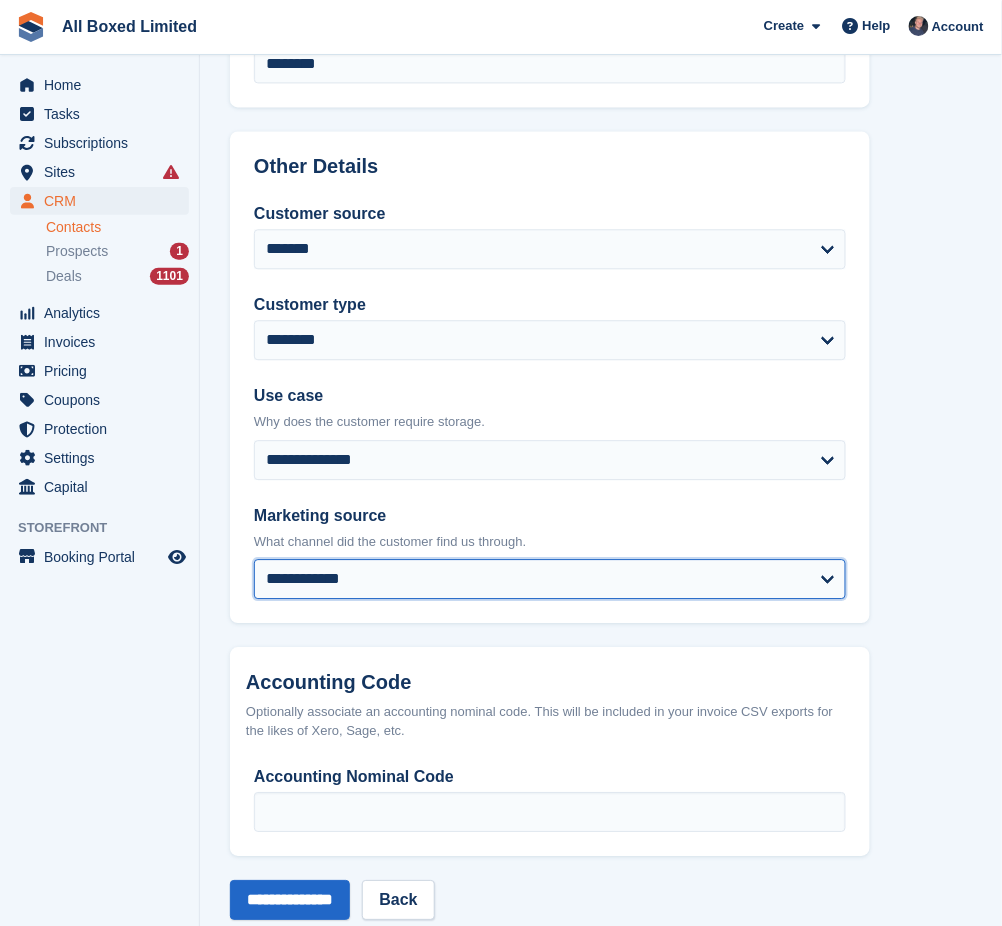 scroll, scrollTop: 836, scrollLeft: 0, axis: vertical 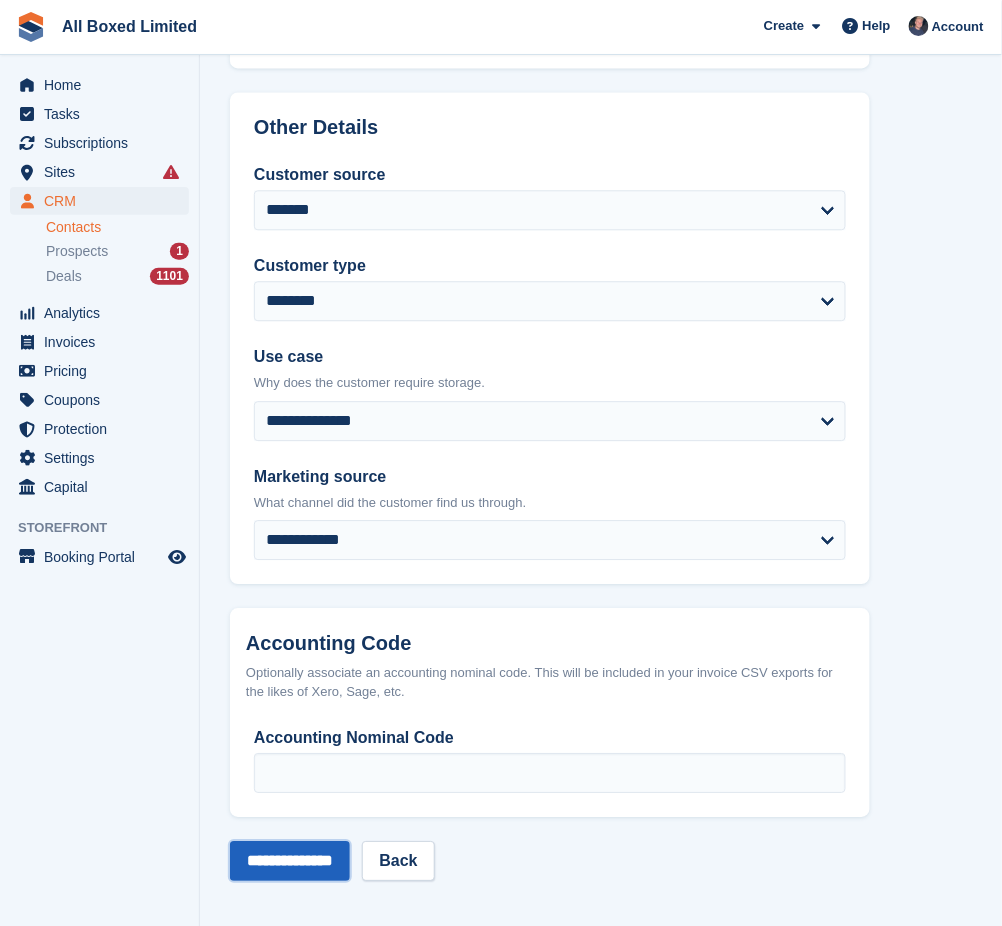 click on "**********" at bounding box center (290, 861) 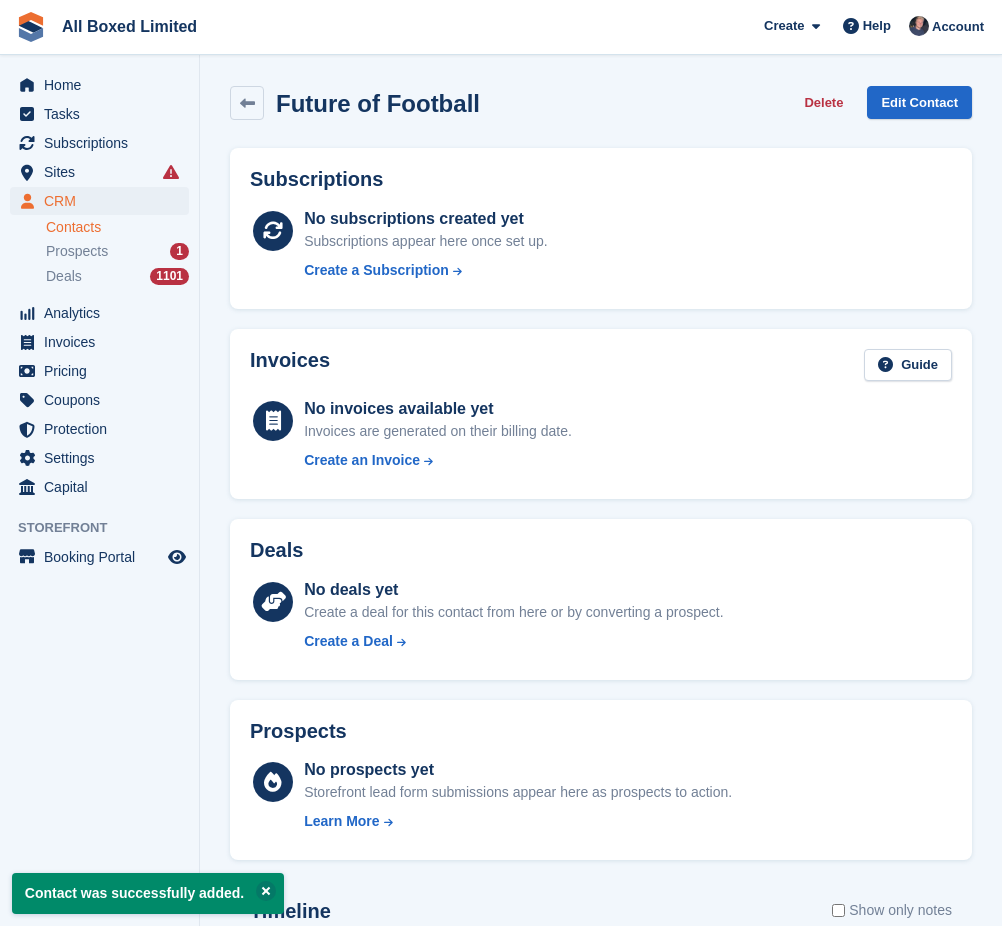 scroll, scrollTop: 0, scrollLeft: 0, axis: both 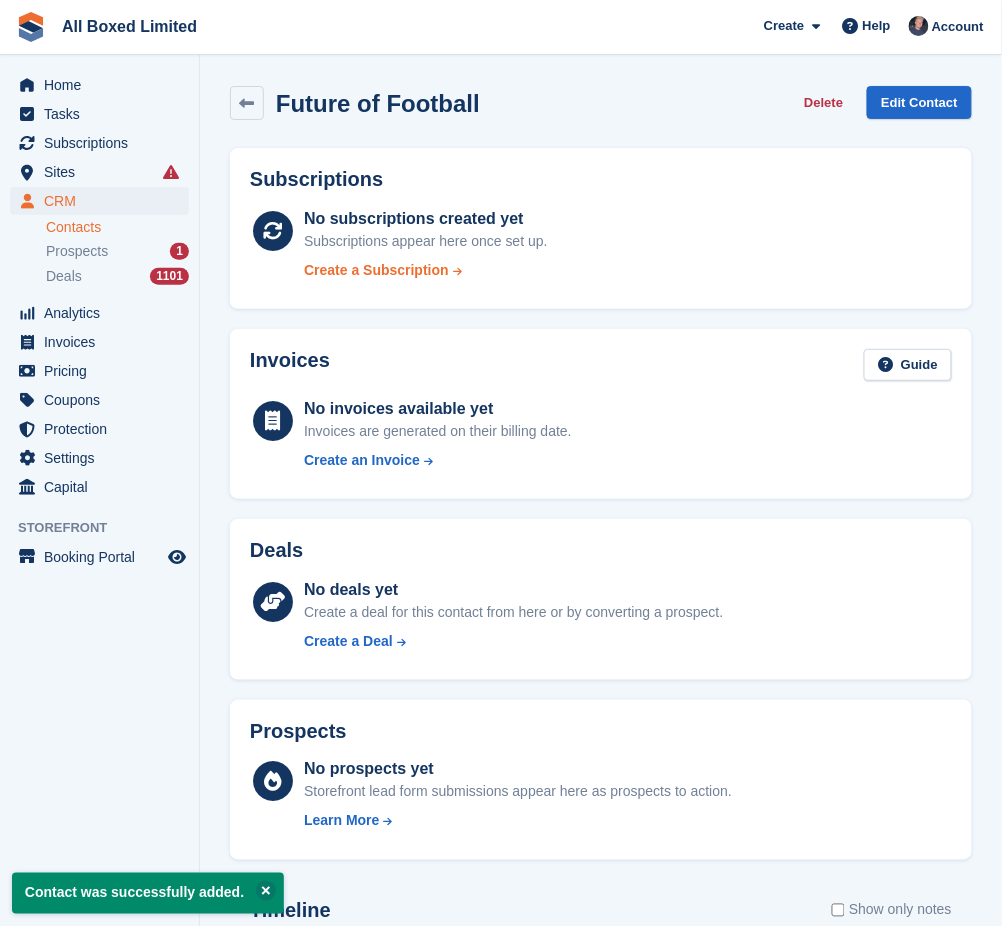 click on "Create a Subscription" at bounding box center [376, 270] 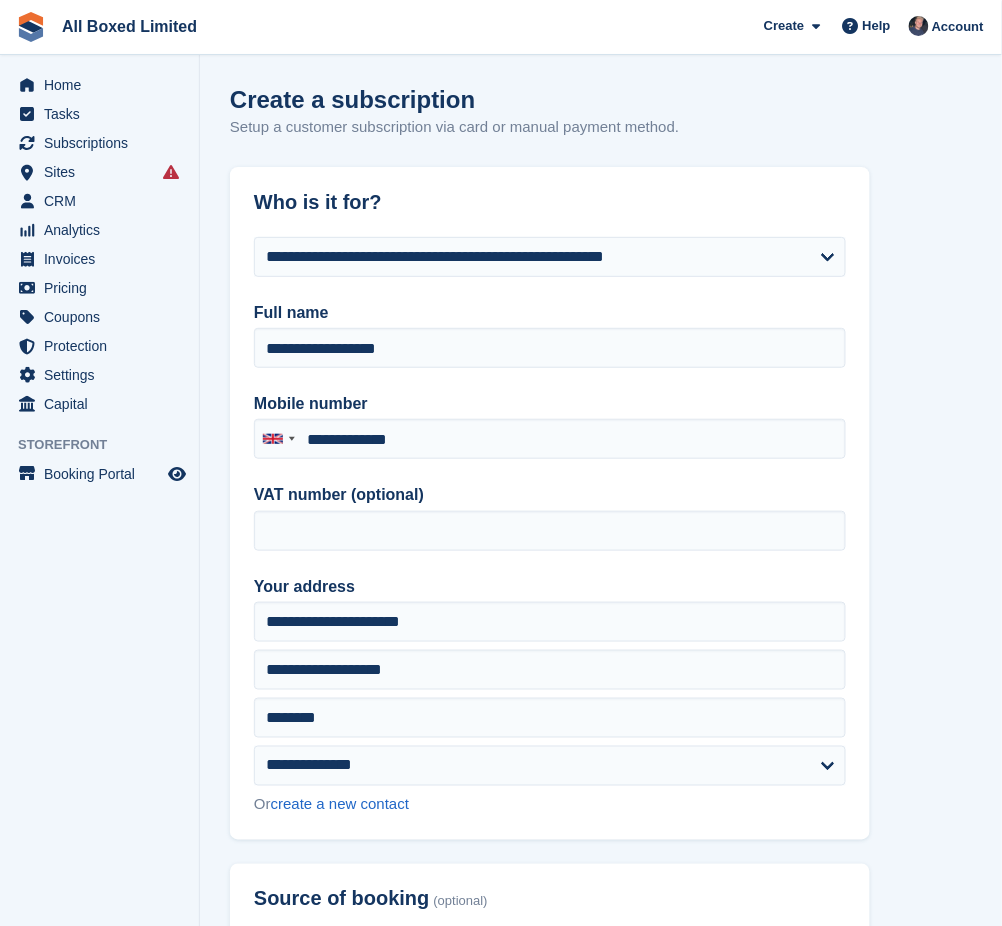 type on "**********" 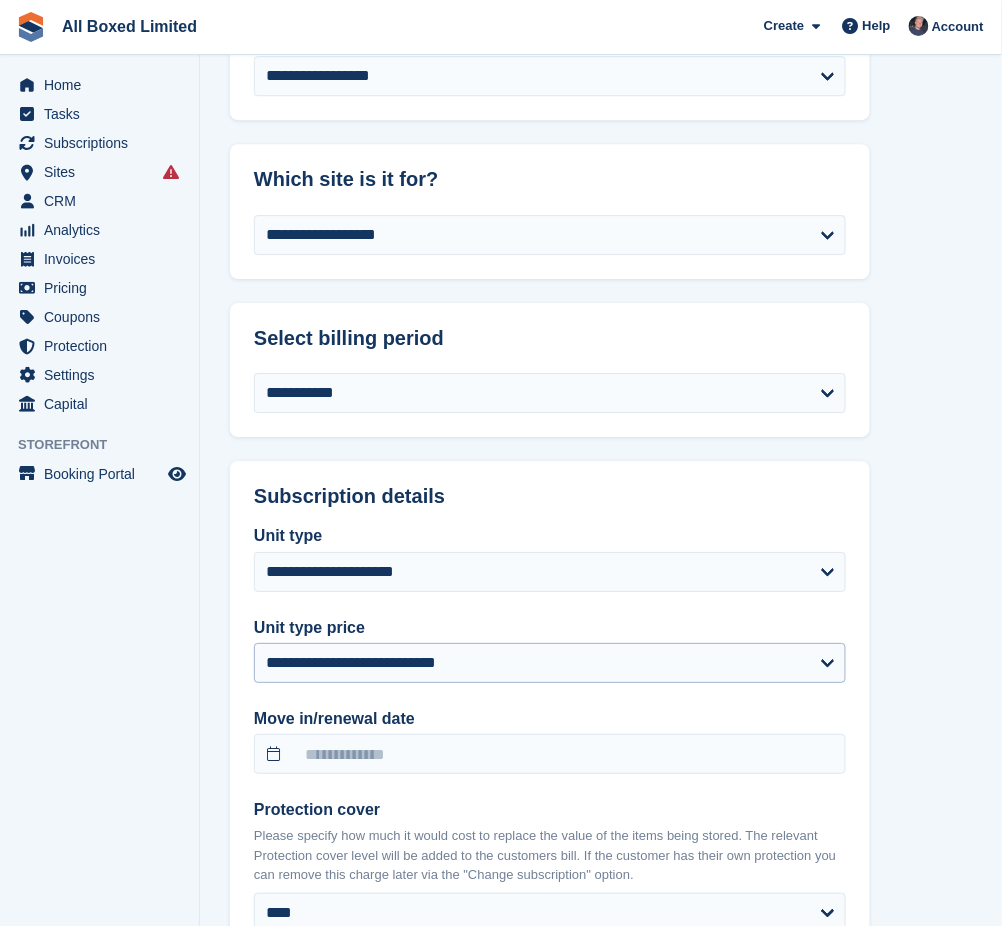 scroll, scrollTop: 1200, scrollLeft: 0, axis: vertical 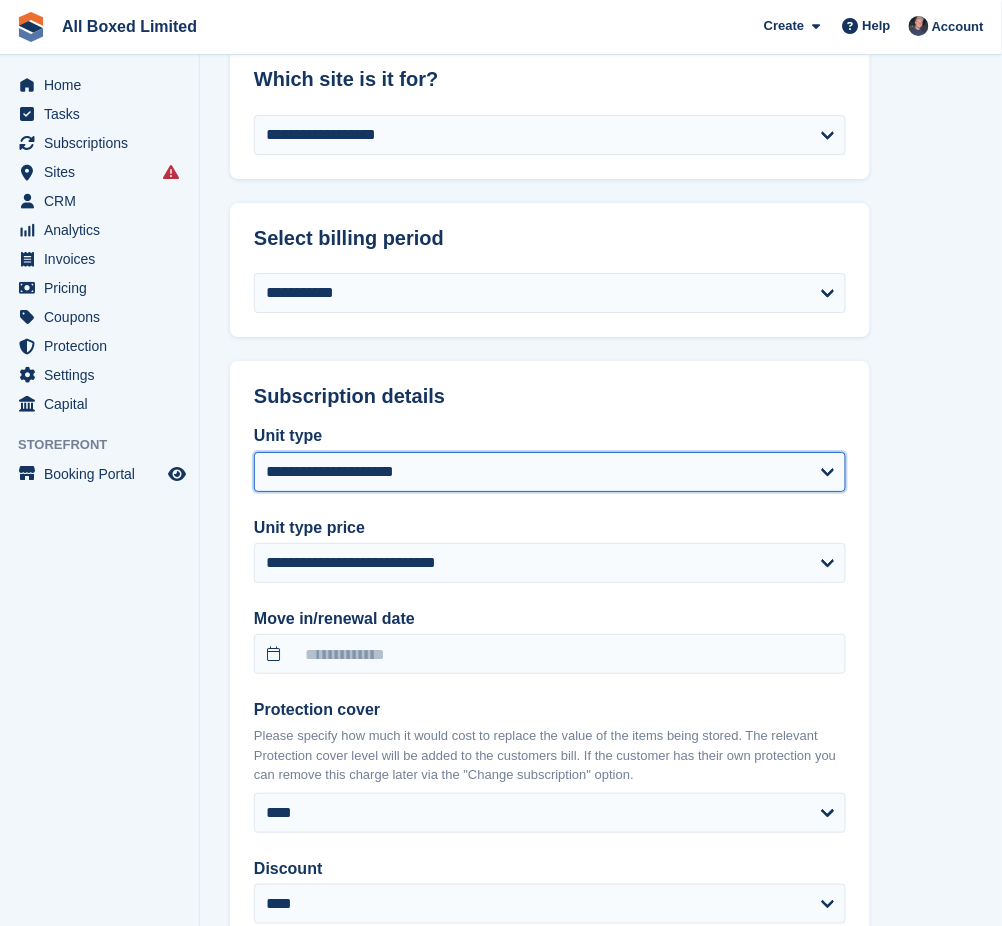 click on "**********" at bounding box center [550, 472] 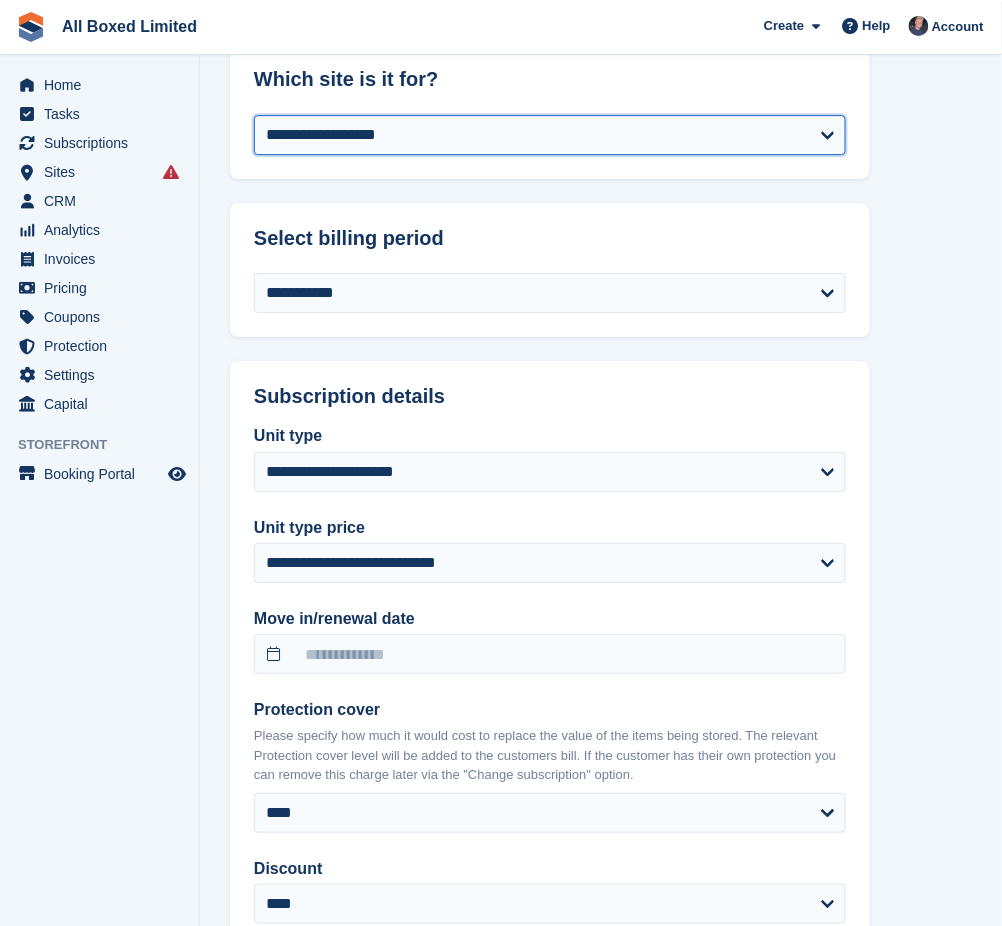 click on "**********" at bounding box center [550, 135] 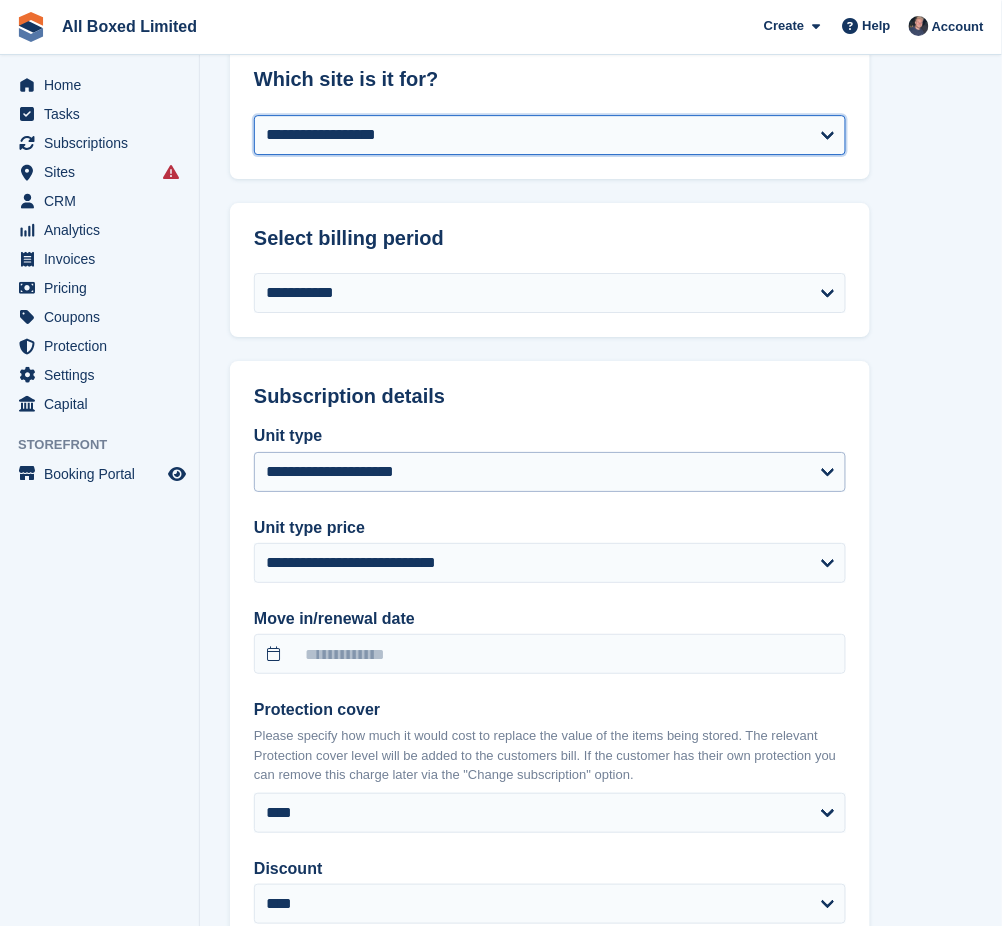 select on "******" 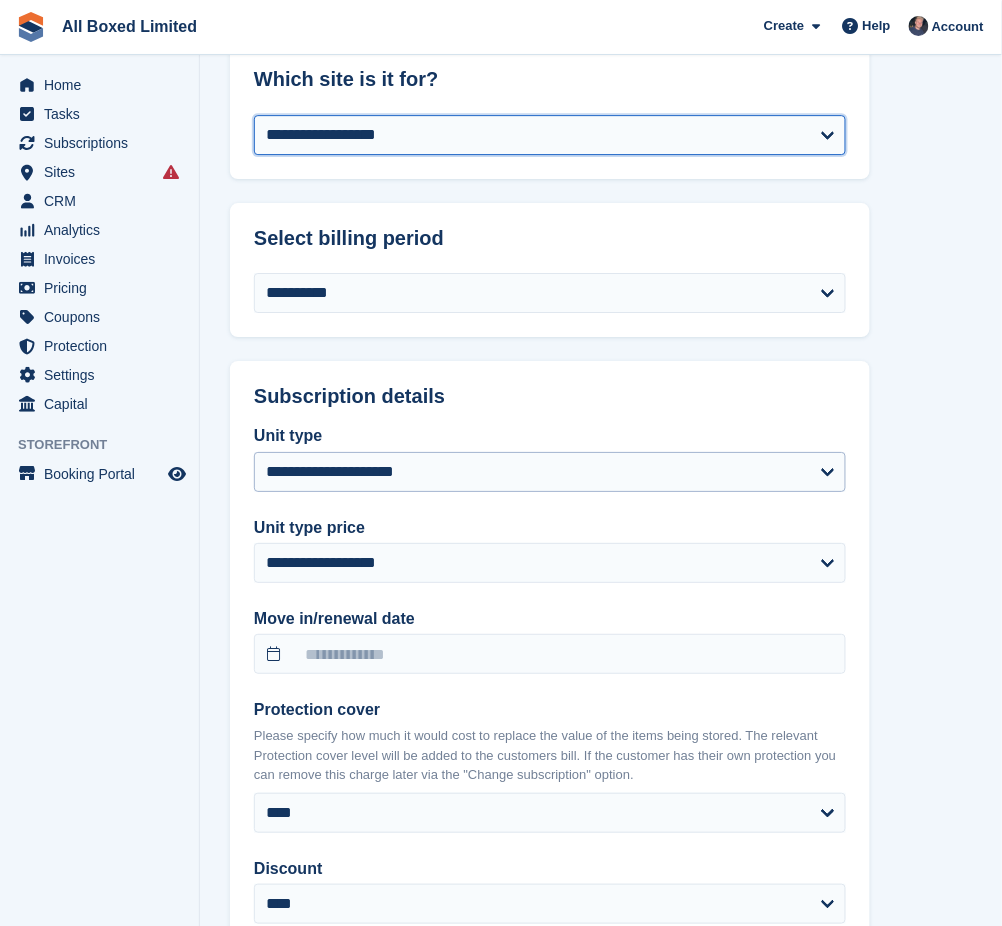select on "*****" 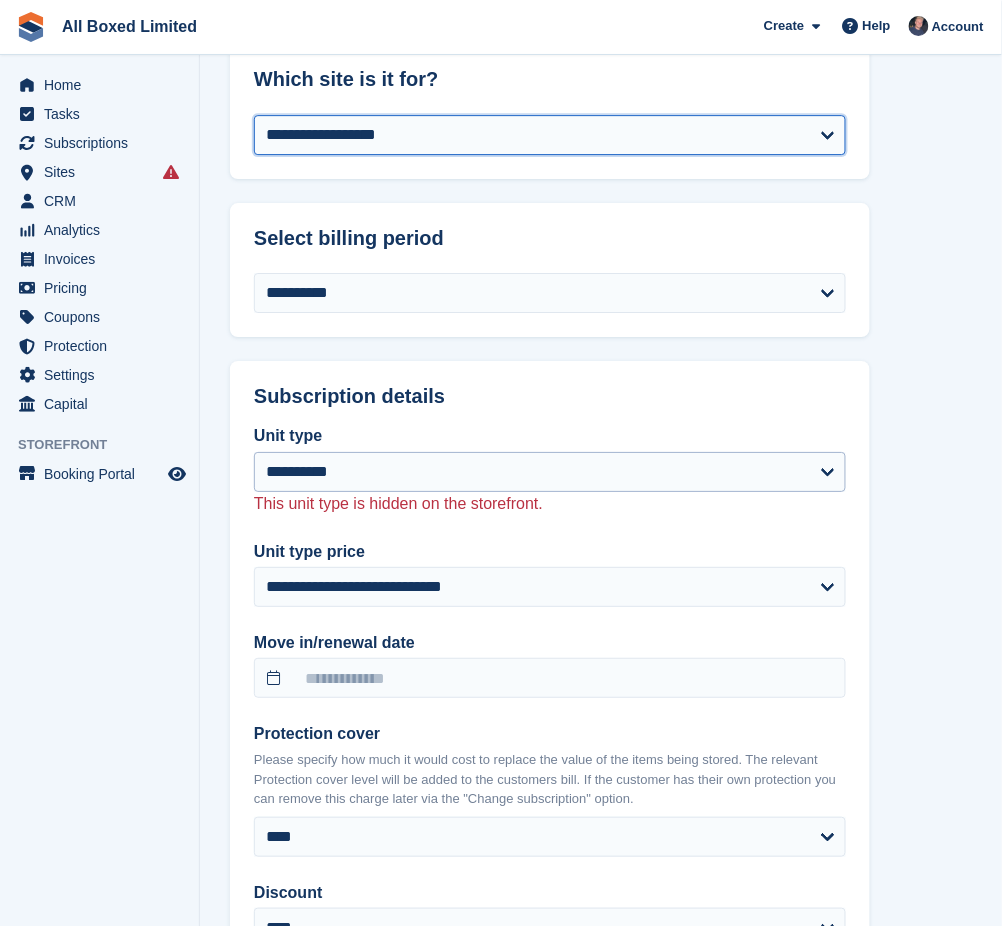 type on "**********" 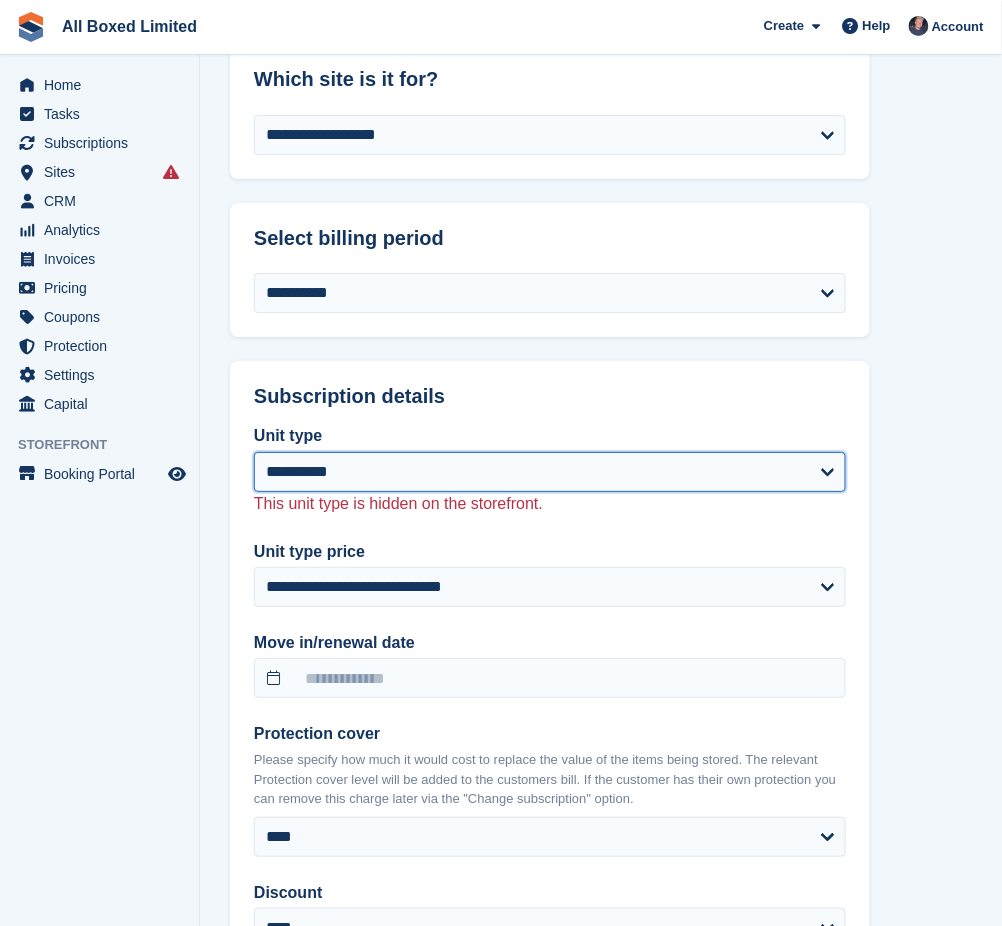 click on "**********" at bounding box center (550, 472) 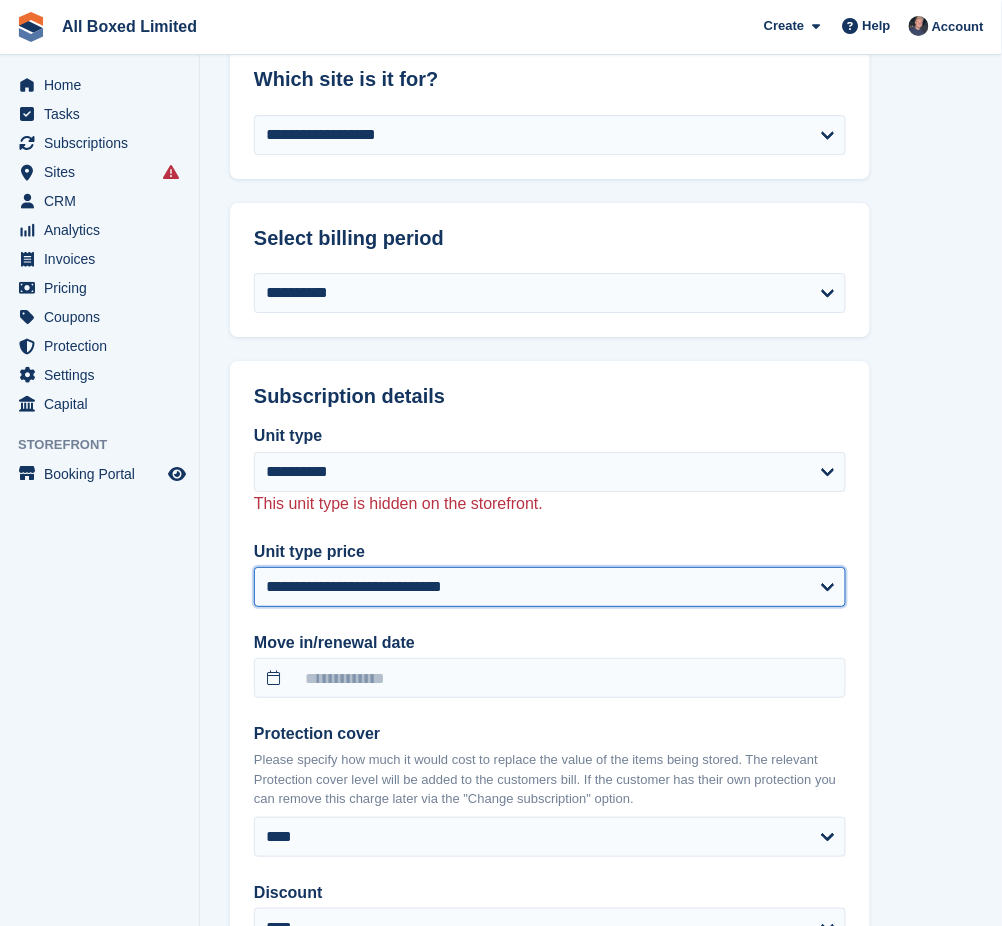 click on "**********" at bounding box center [550, 587] 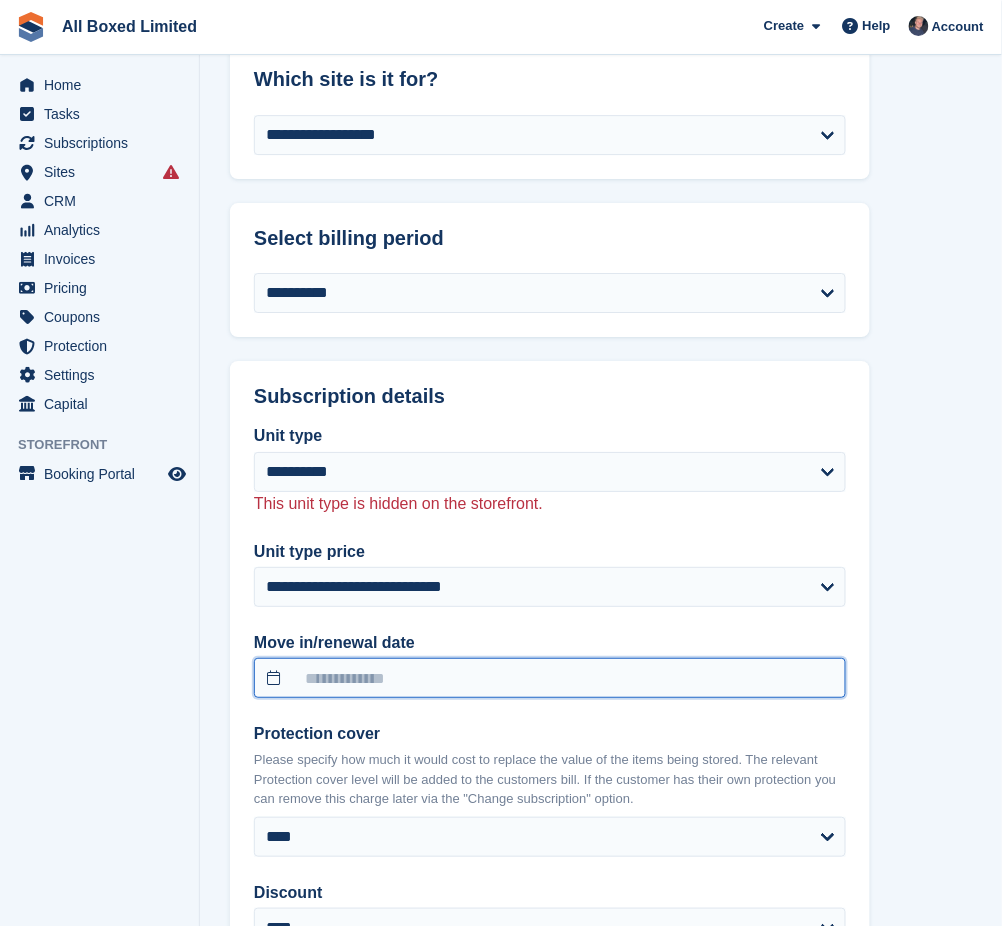 click at bounding box center (550, 678) 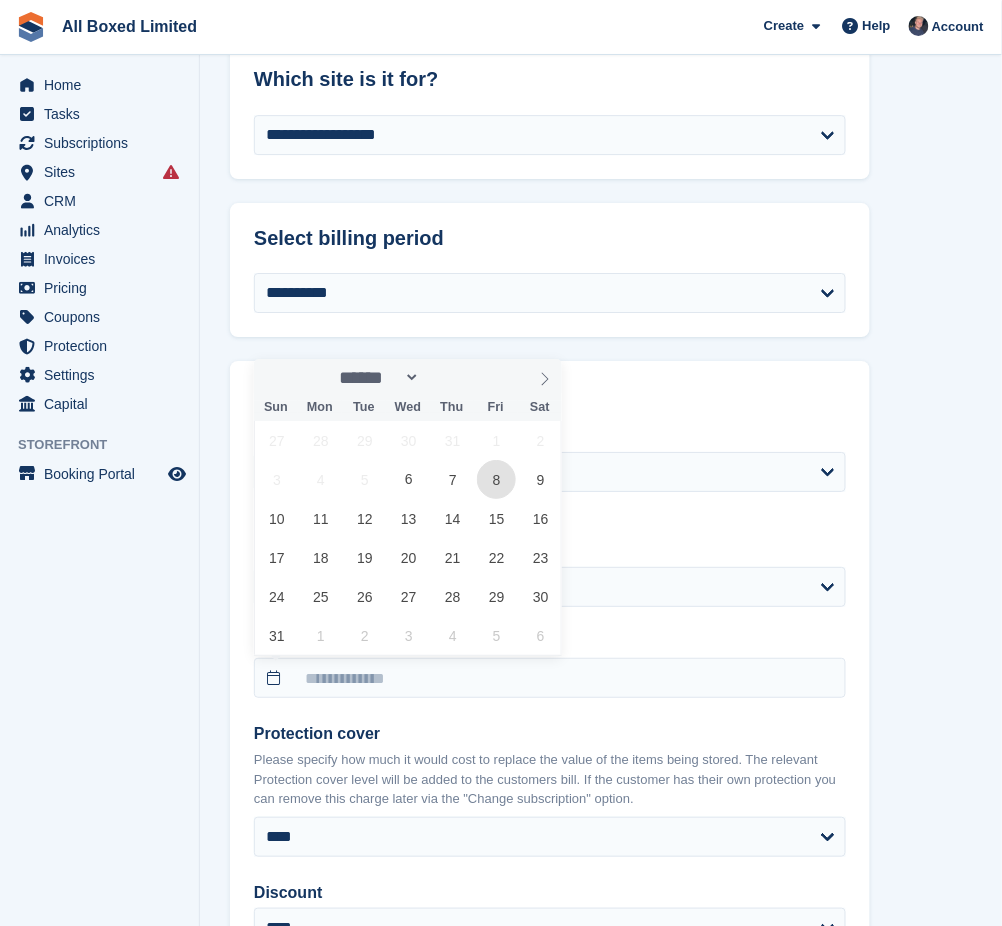 click on "8" at bounding box center (496, 479) 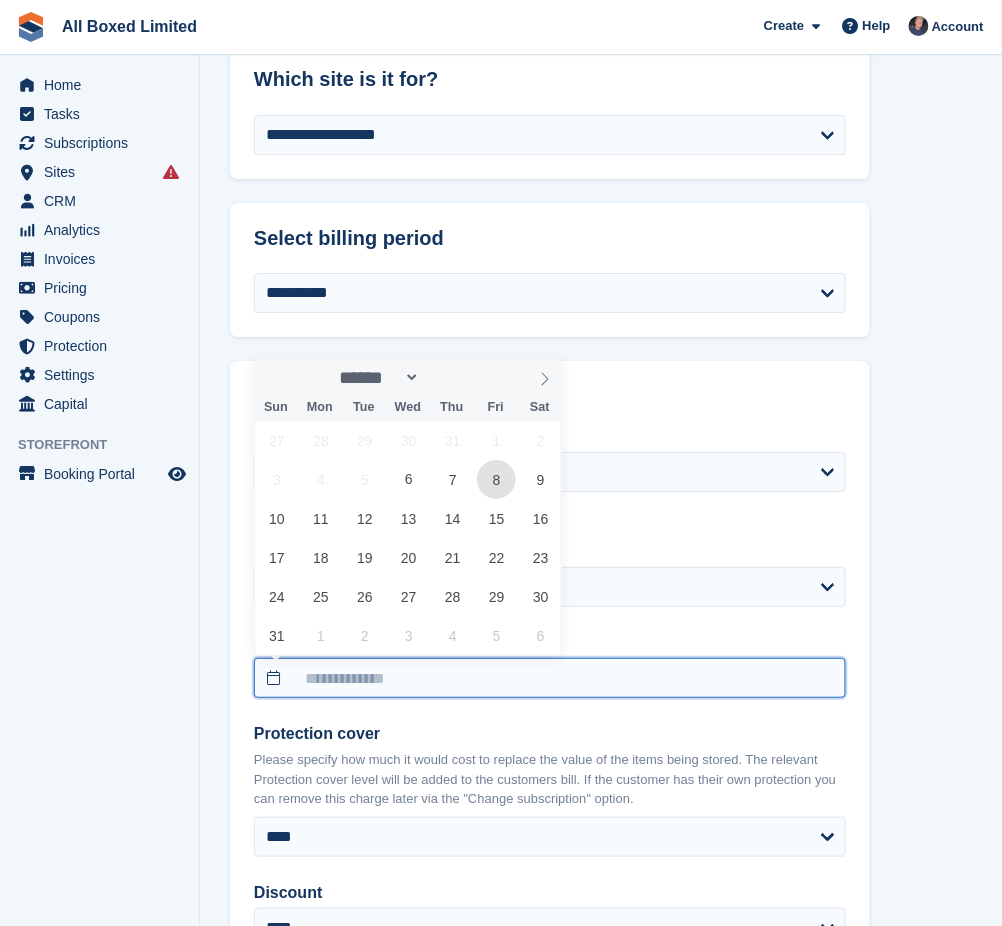 type on "**********" 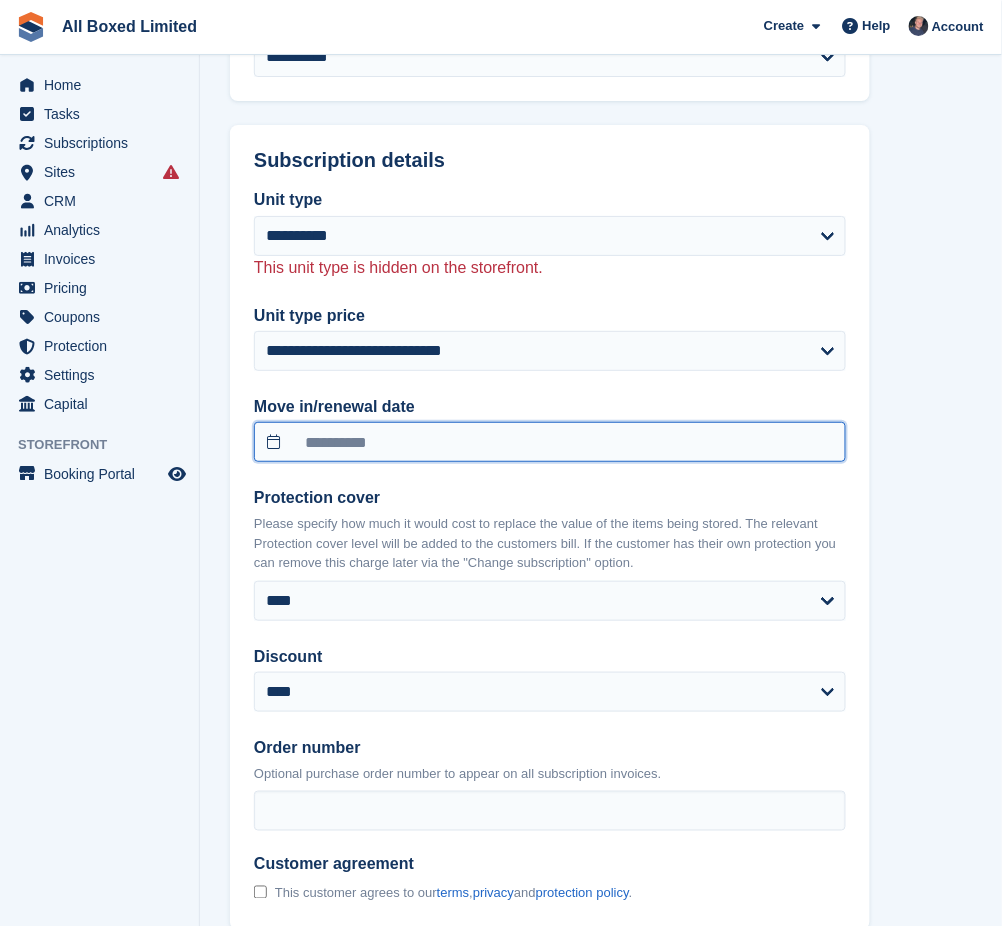 scroll, scrollTop: 1466, scrollLeft: 0, axis: vertical 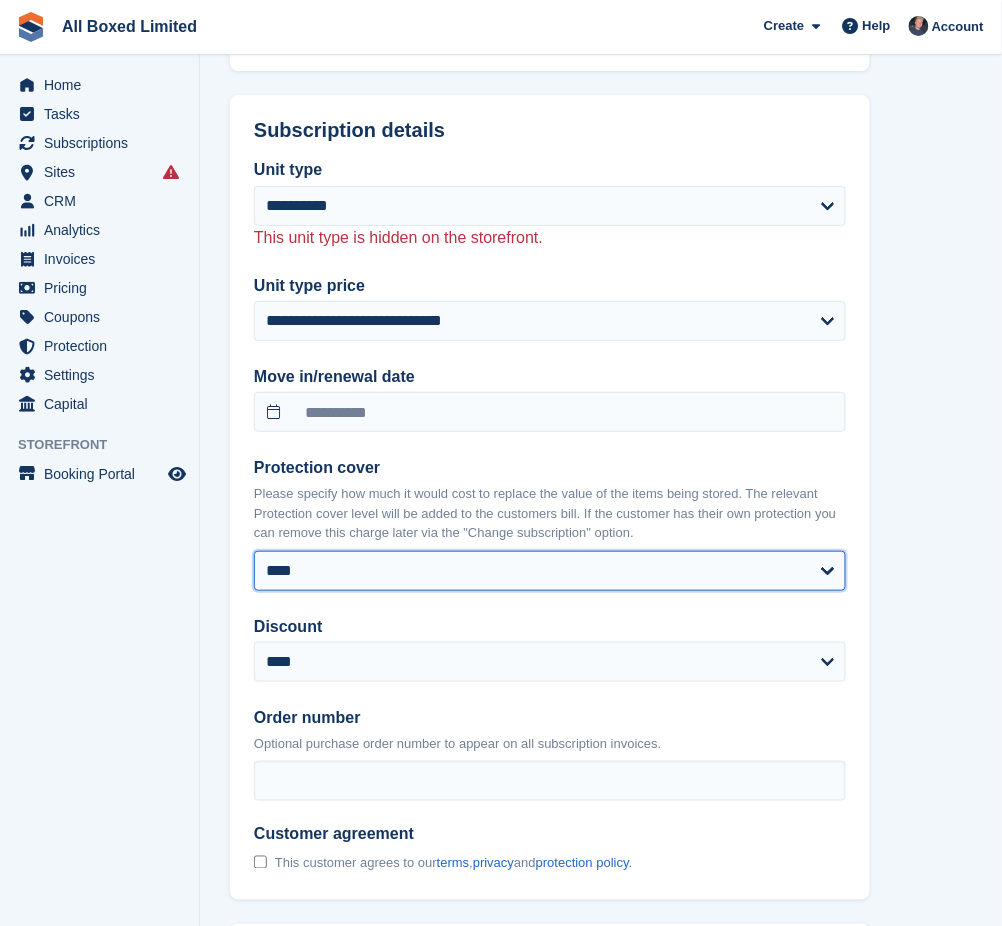 click on "****
******
*********
*********
******
******
******
******
******
******
******
******
******
******
*******
*******
*******
*******
*******
*******" at bounding box center [550, 571] 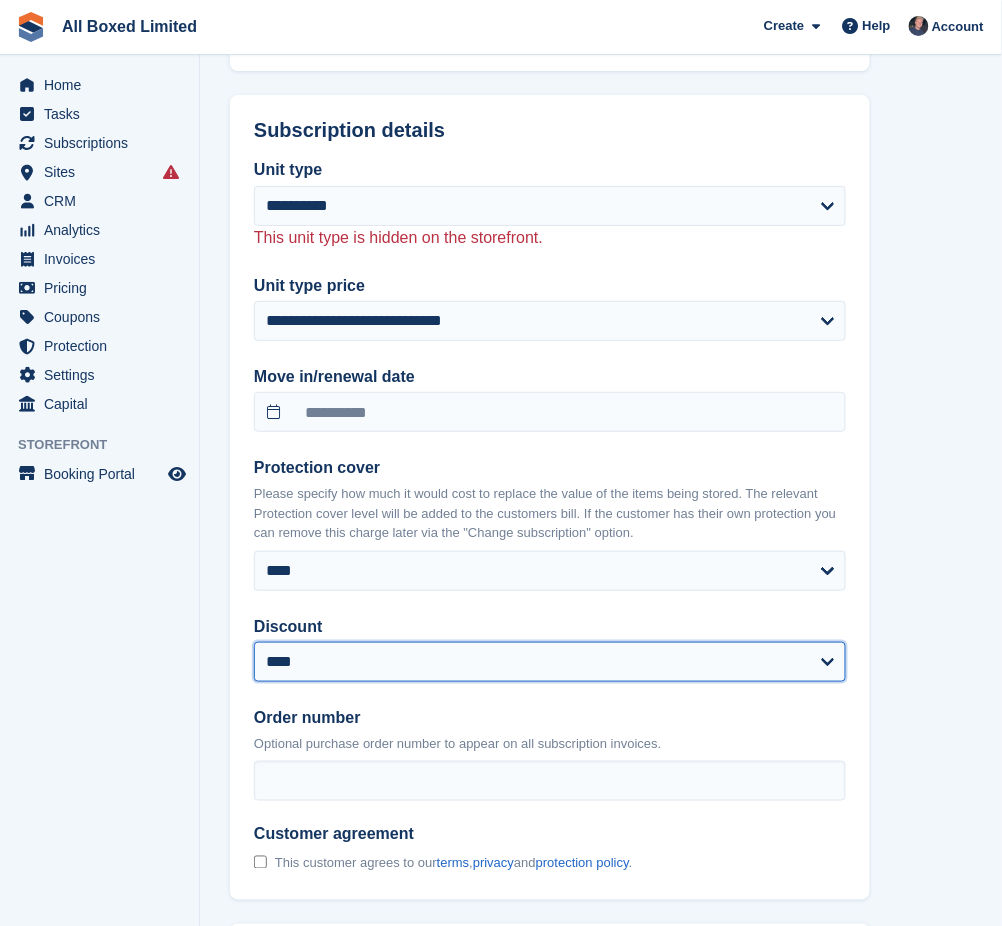 click on "**********" at bounding box center (550, 662) 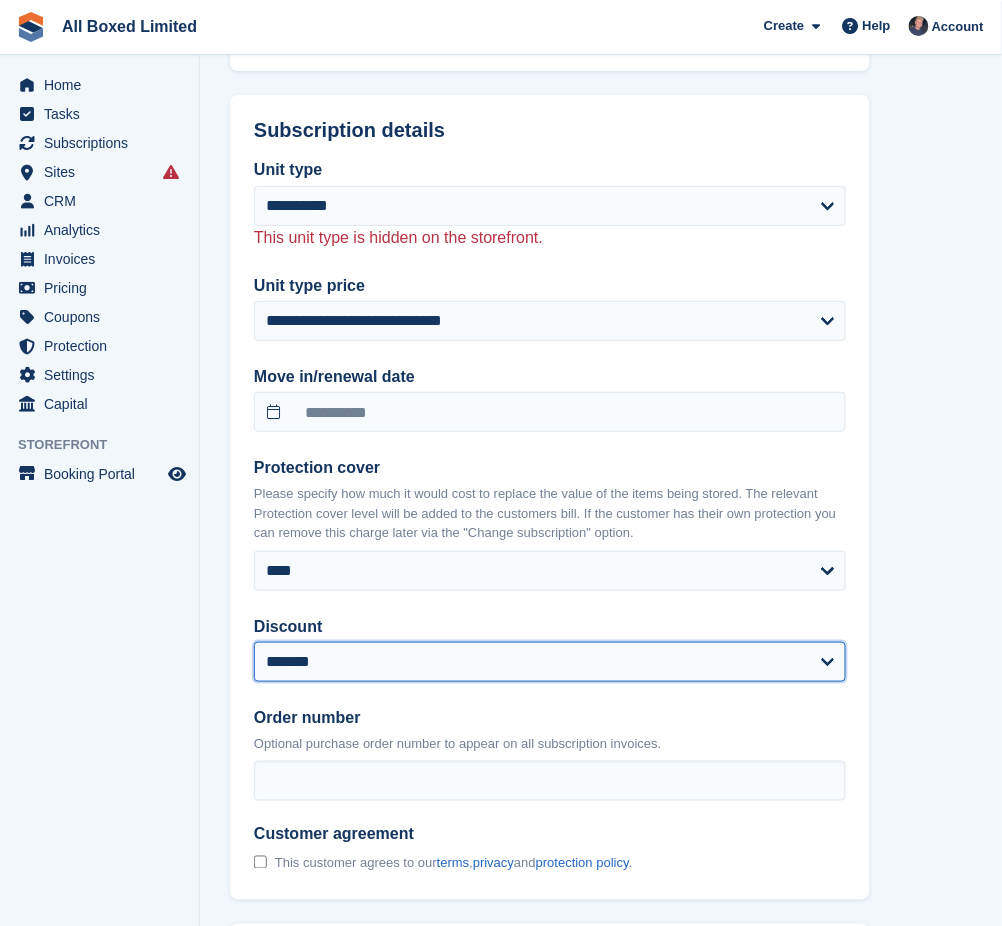 click on "**********" at bounding box center (550, 662) 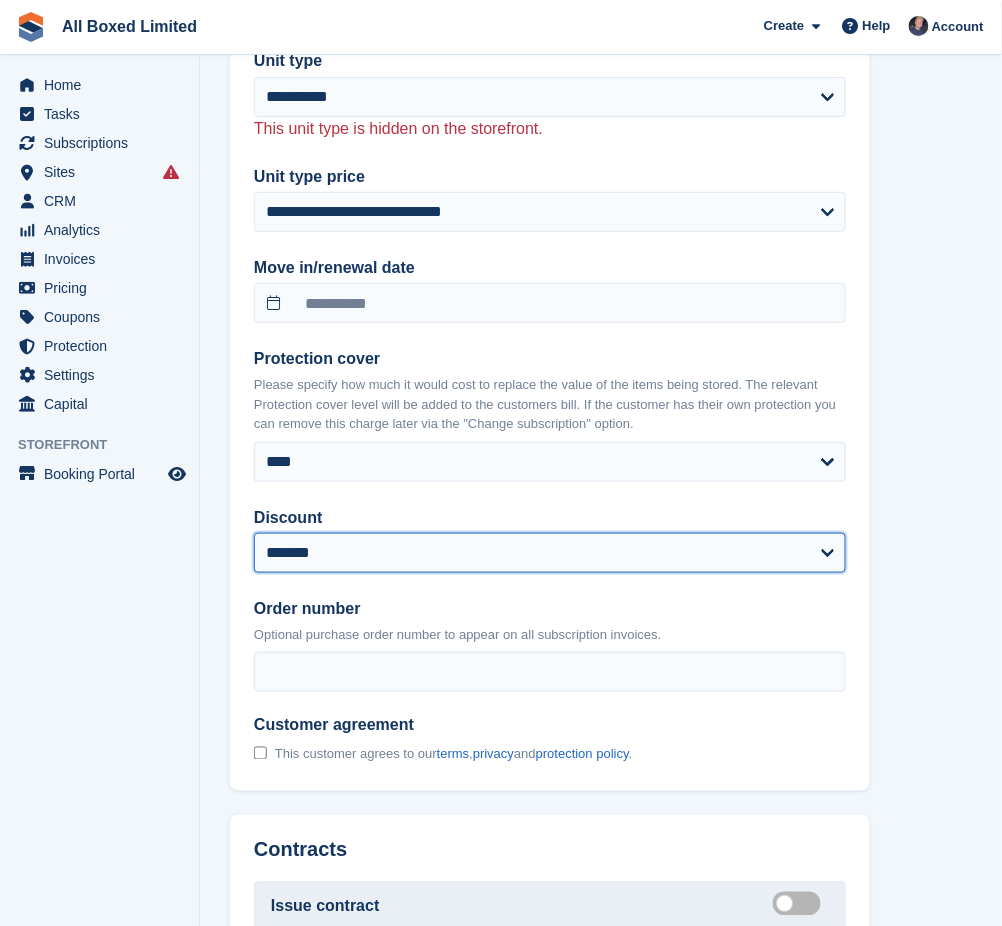select on "******" 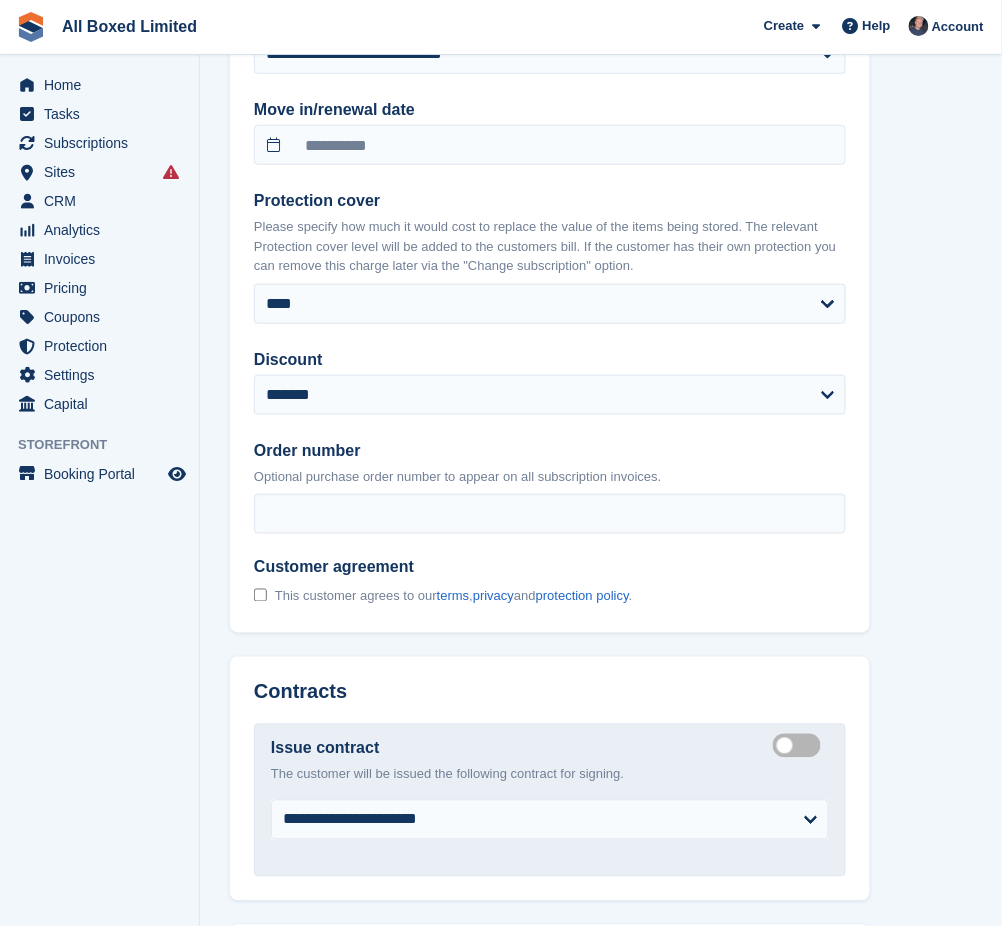 click on "This customer agrees to our  terms ,  privacy  and  protection policy ." at bounding box center (453, 597) 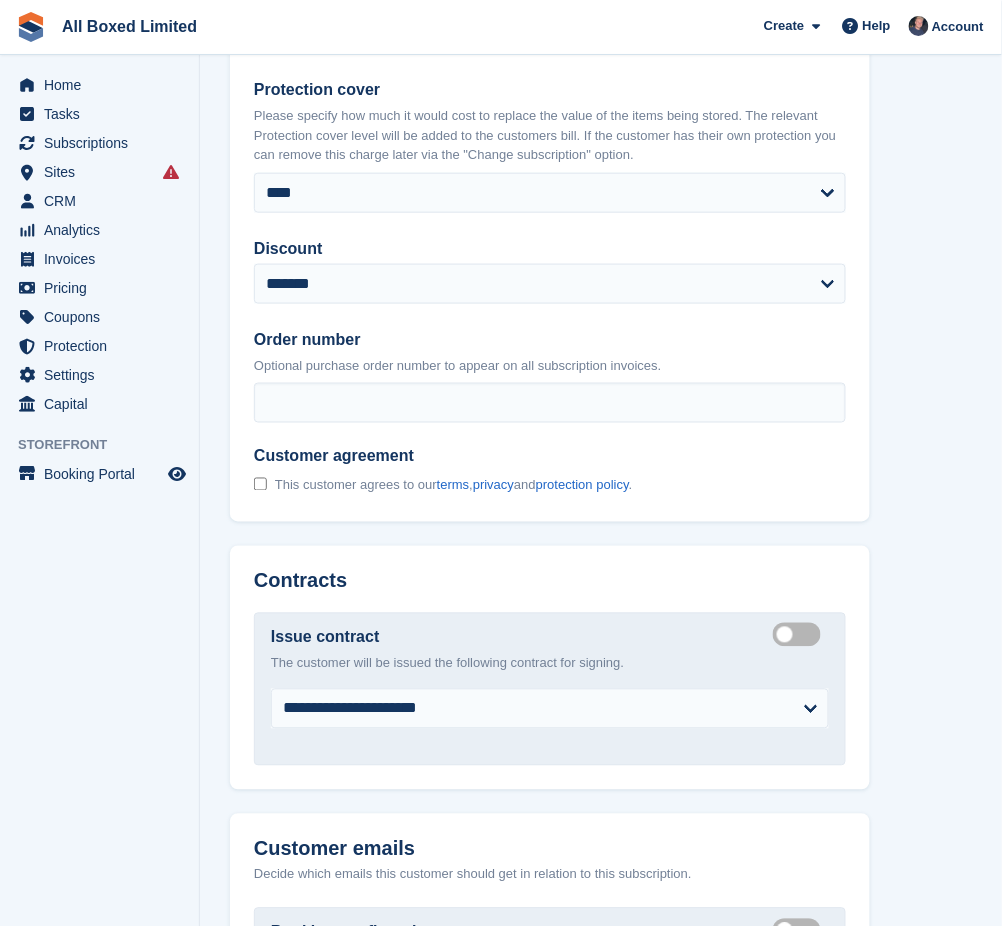 scroll, scrollTop: 1417, scrollLeft: 0, axis: vertical 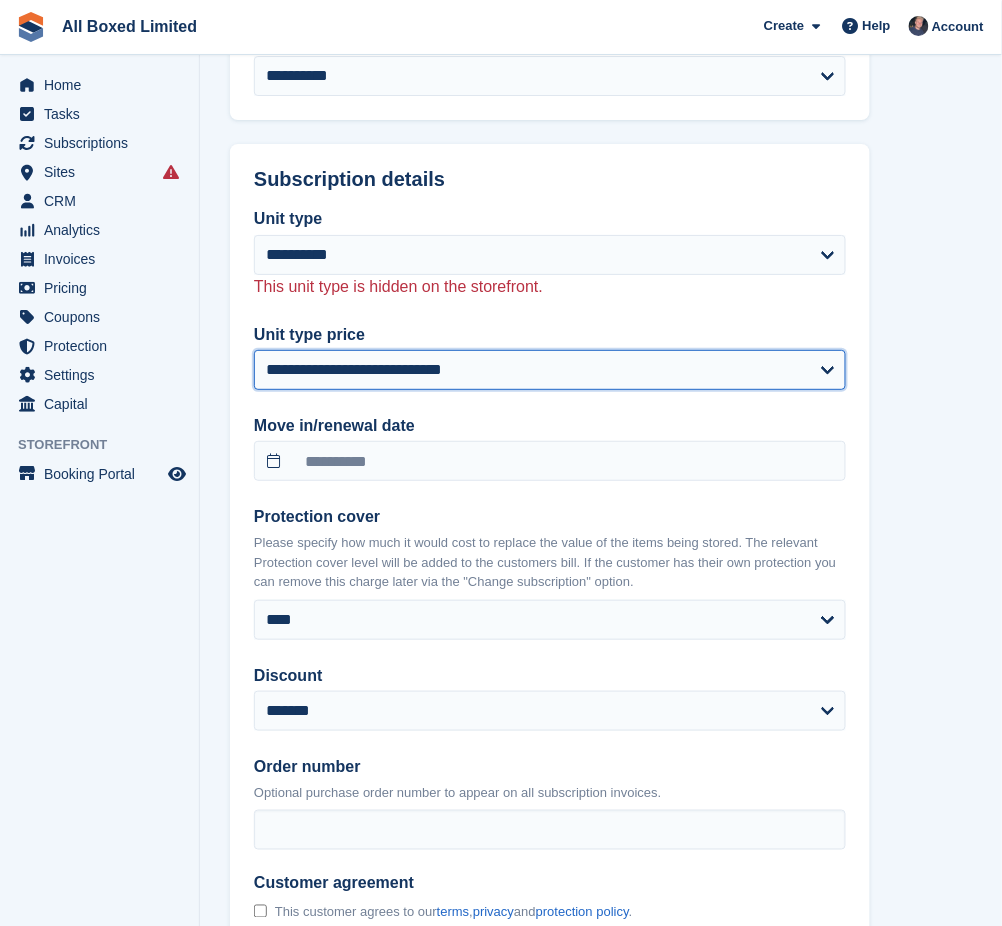 click on "**********" at bounding box center [550, 370] 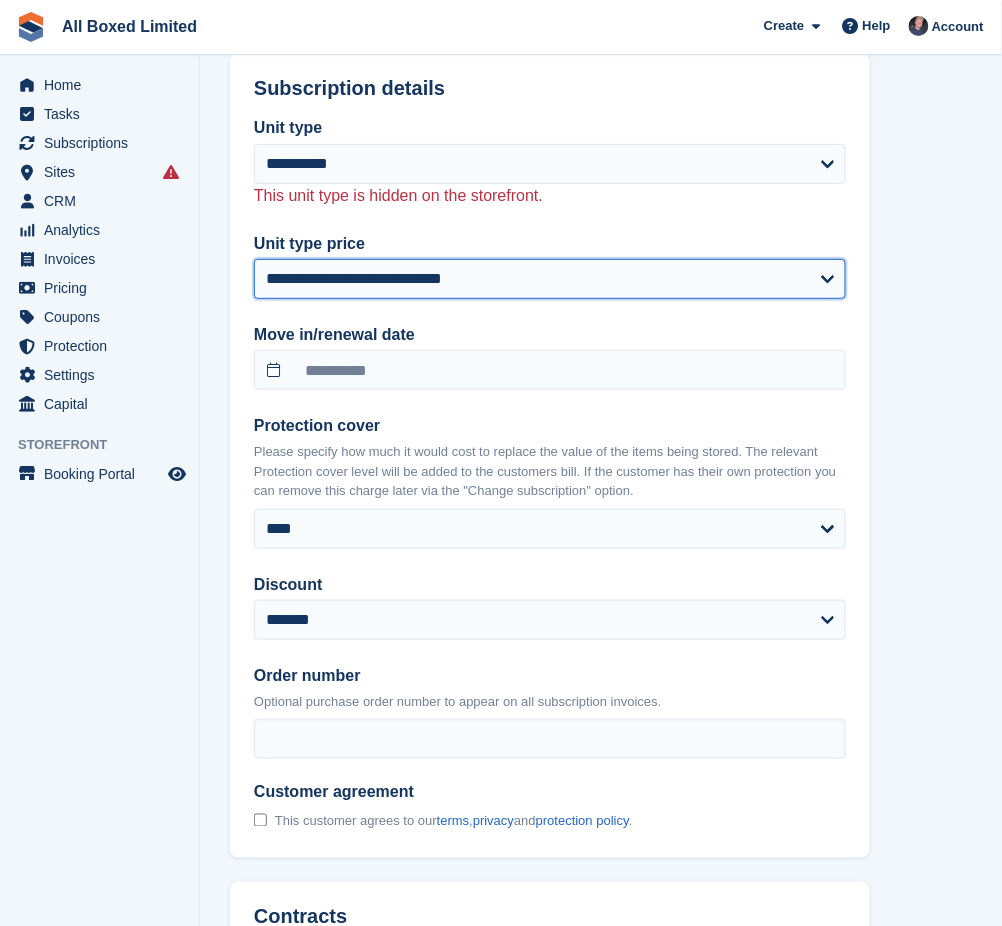 scroll, scrollTop: 1550, scrollLeft: 0, axis: vertical 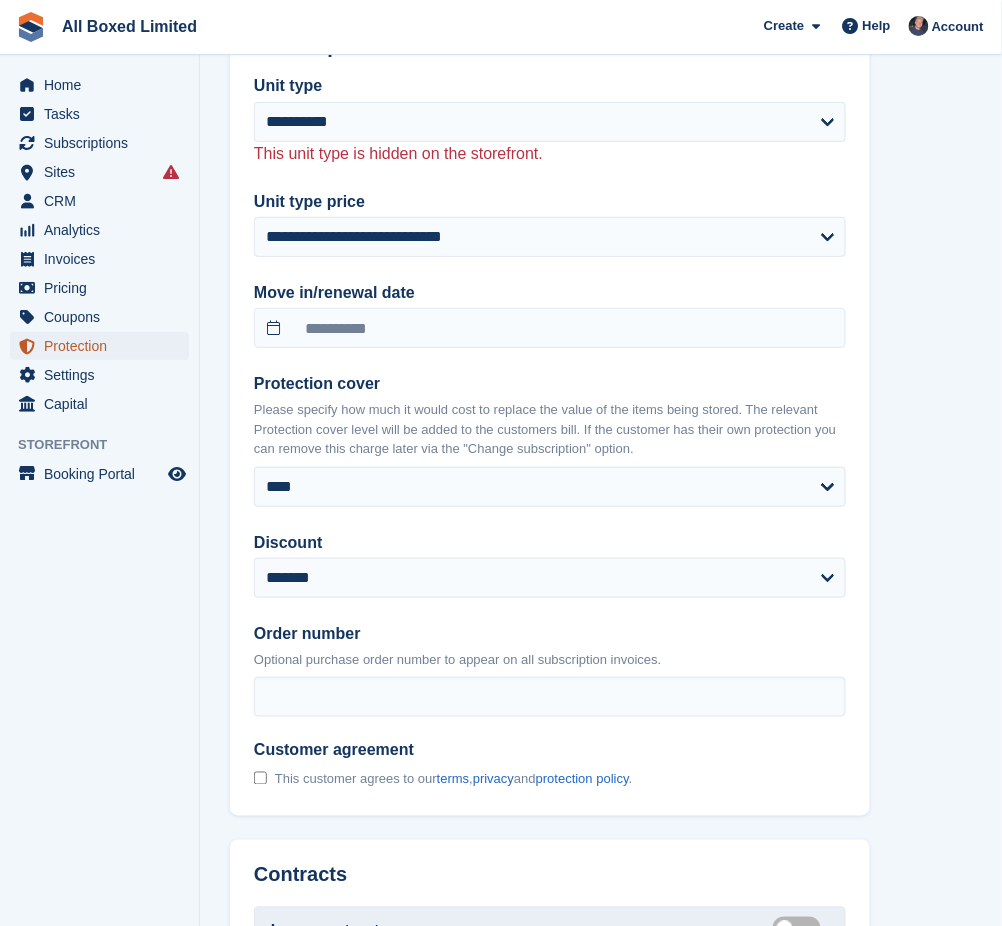 click on "Protection" at bounding box center (104, 346) 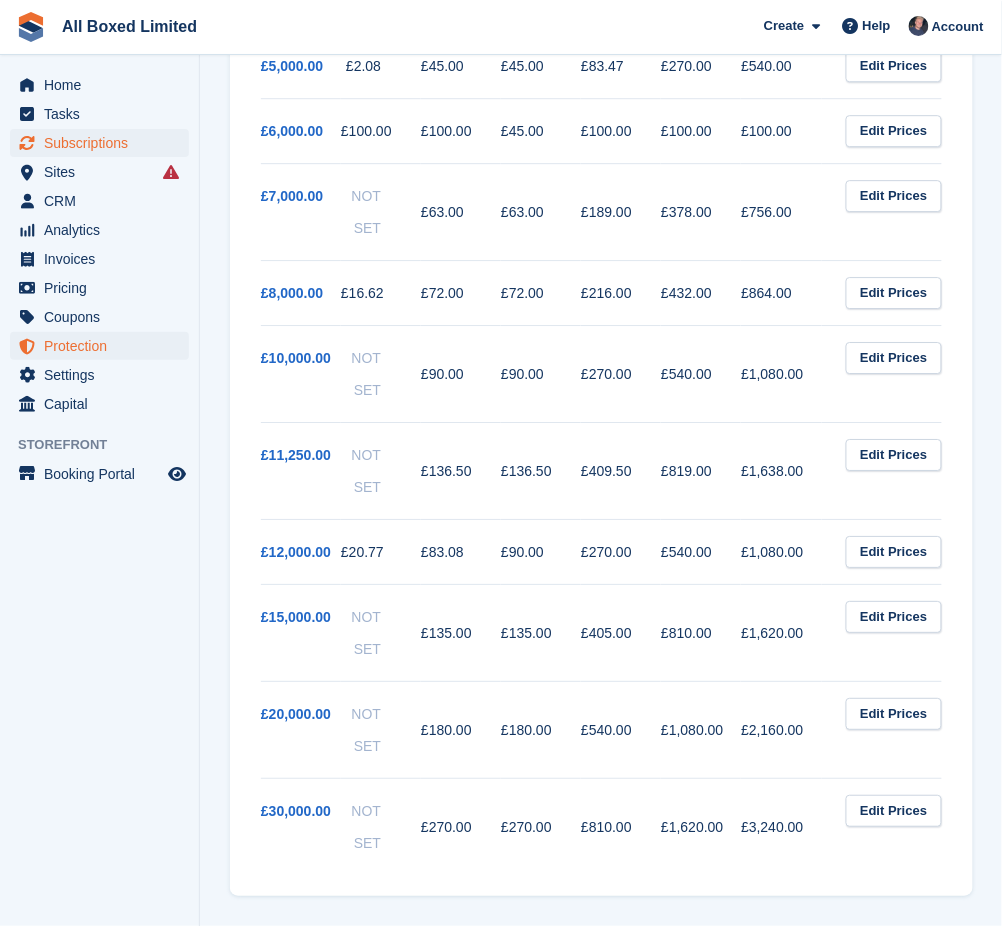 scroll, scrollTop: 0, scrollLeft: 0, axis: both 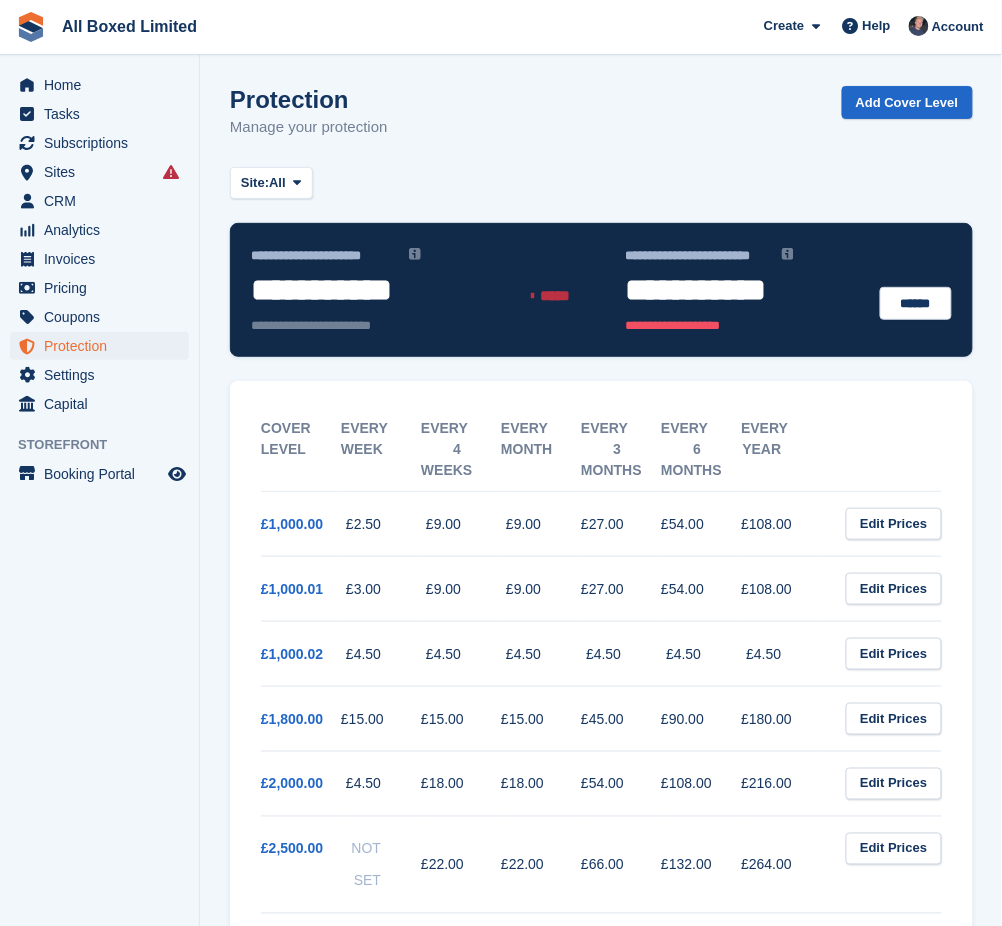 select on "****" 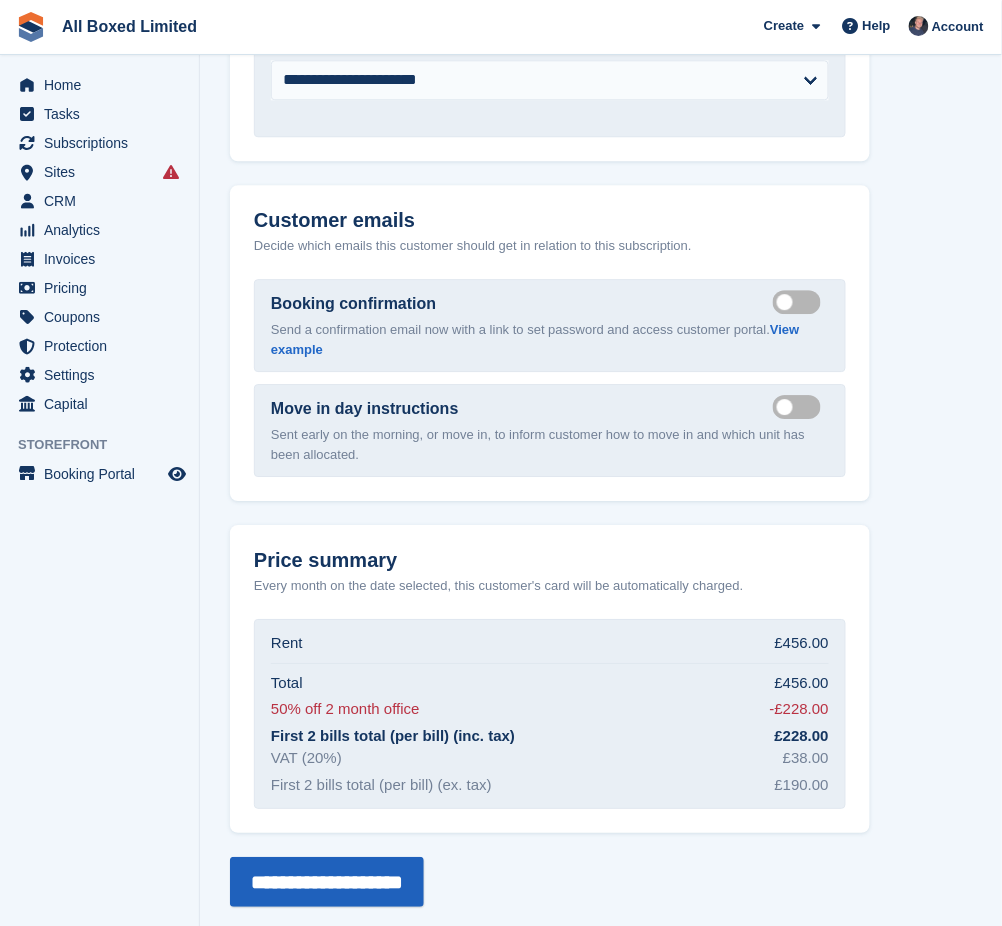 scroll, scrollTop: 2484, scrollLeft: 0, axis: vertical 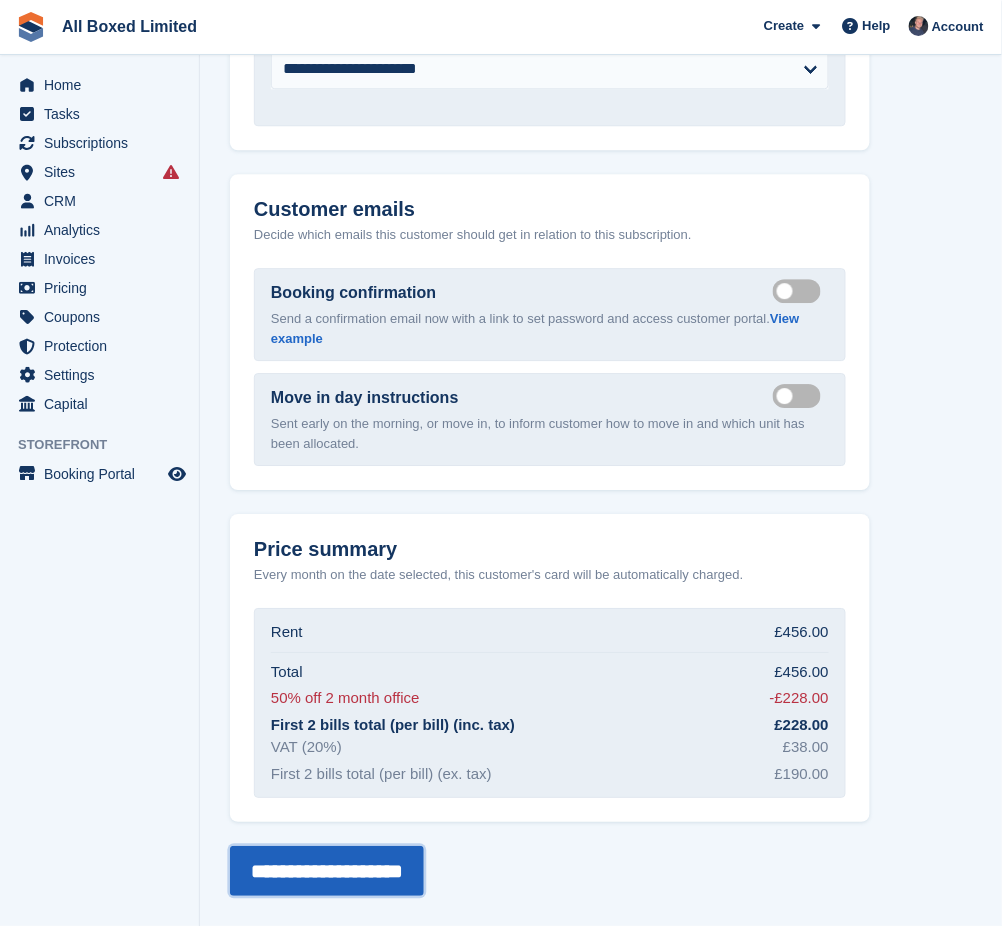 click on "**********" at bounding box center (327, 871) 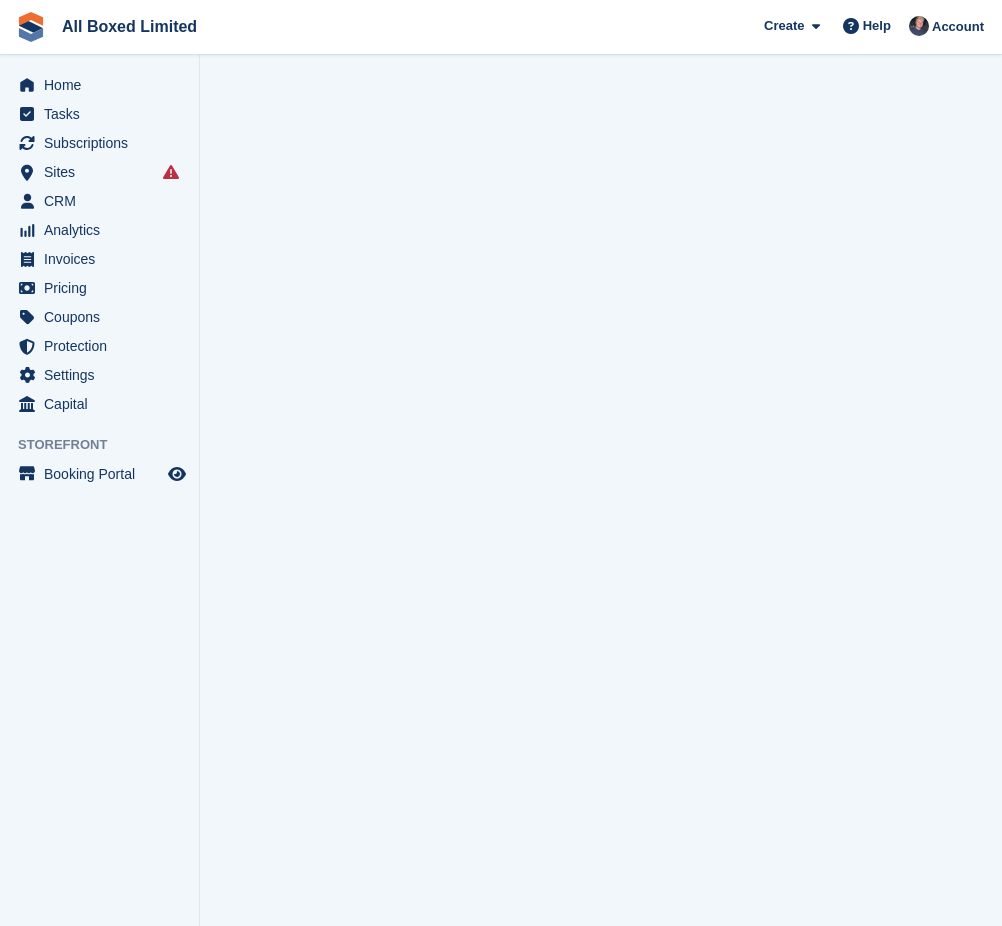scroll, scrollTop: 0, scrollLeft: 0, axis: both 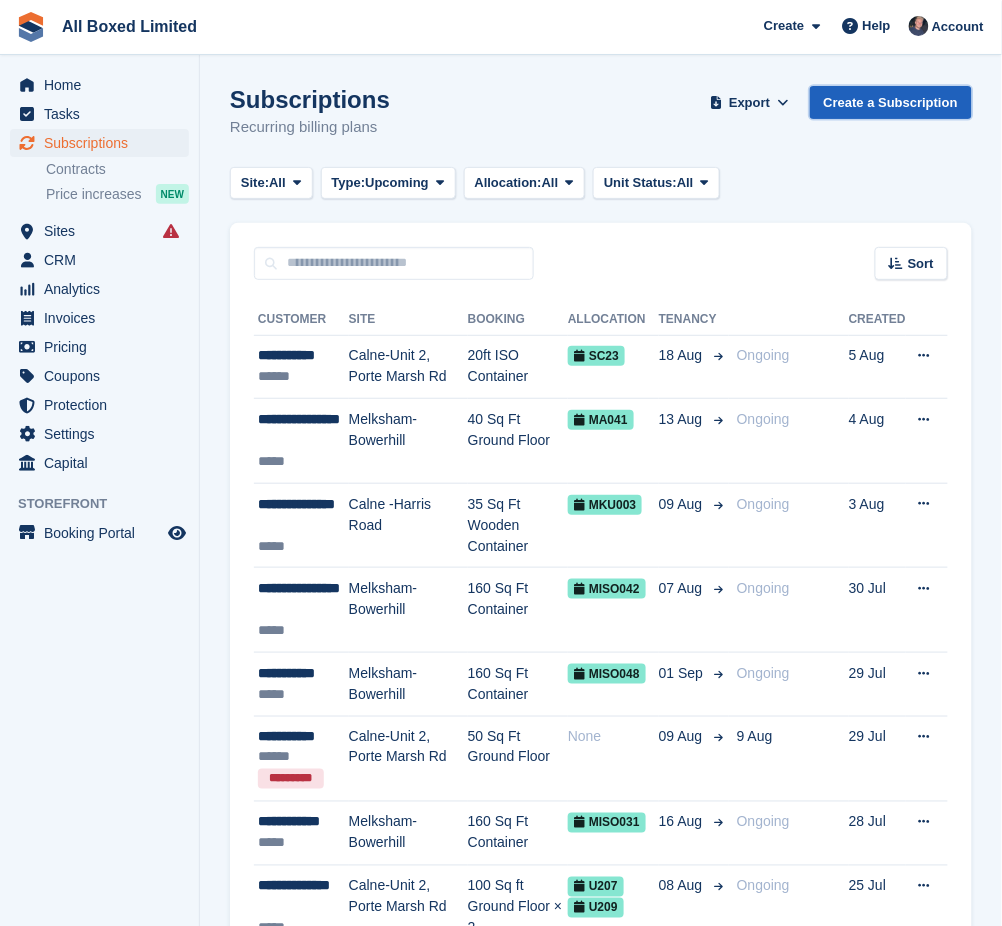 click on "Create a Subscription" at bounding box center (891, 102) 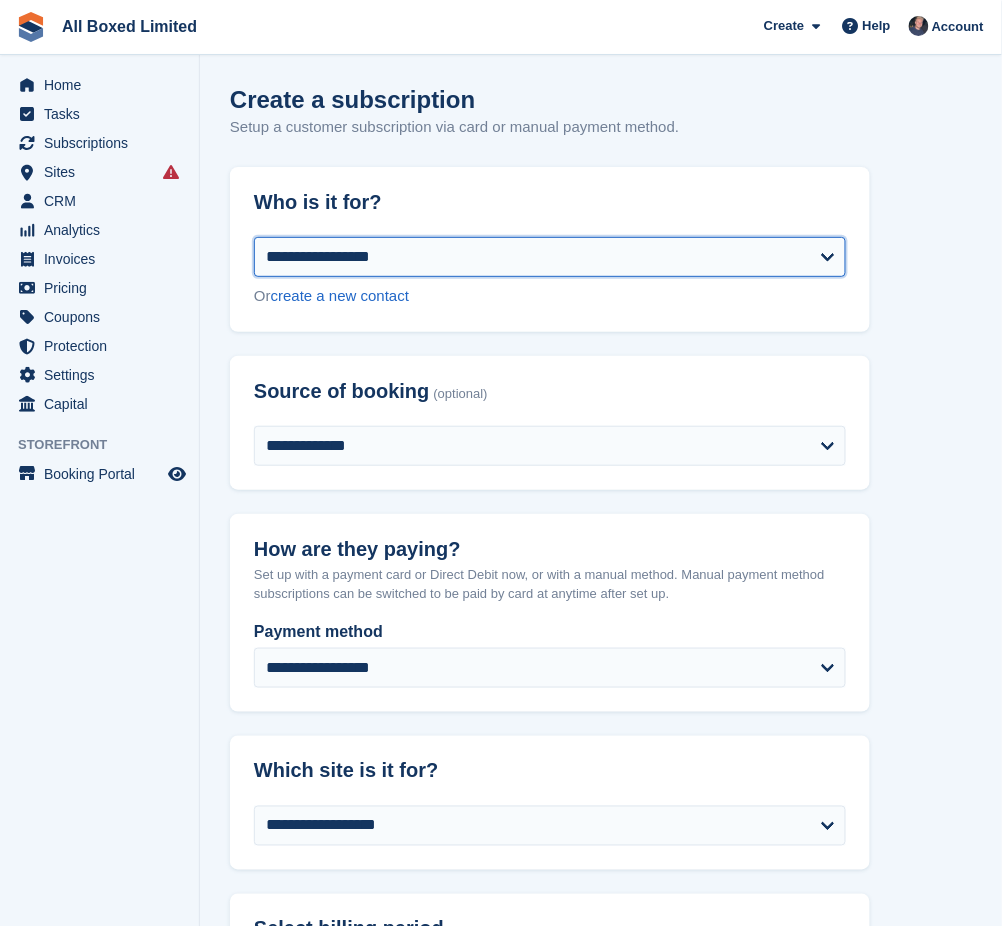 click on "**********" at bounding box center (550, 257) 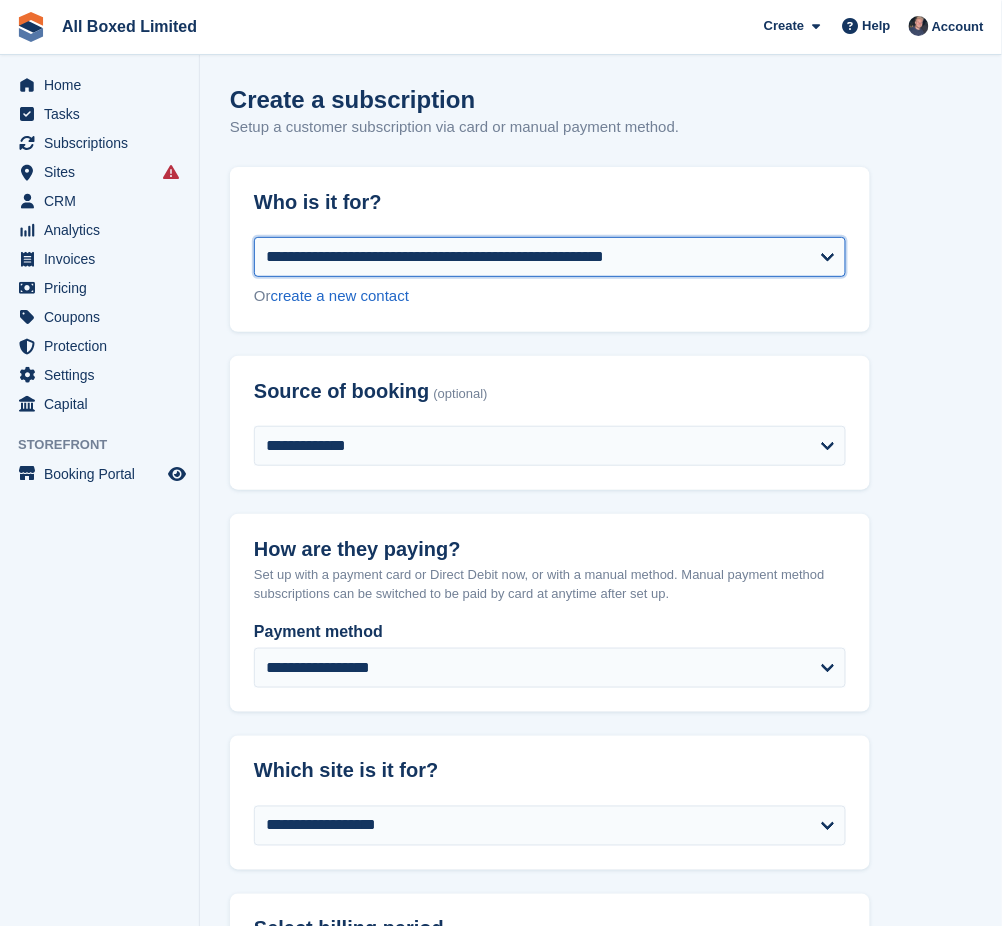 click on "**********" at bounding box center [550, 257] 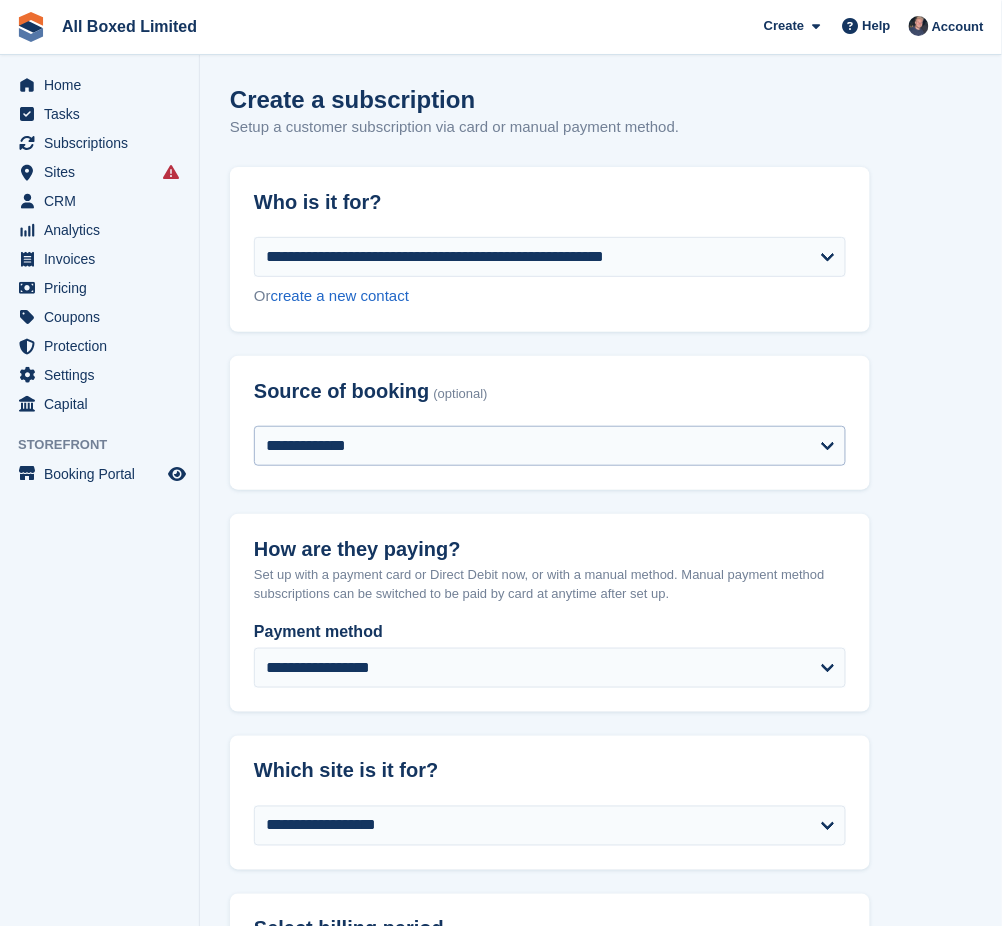 select on "**********" 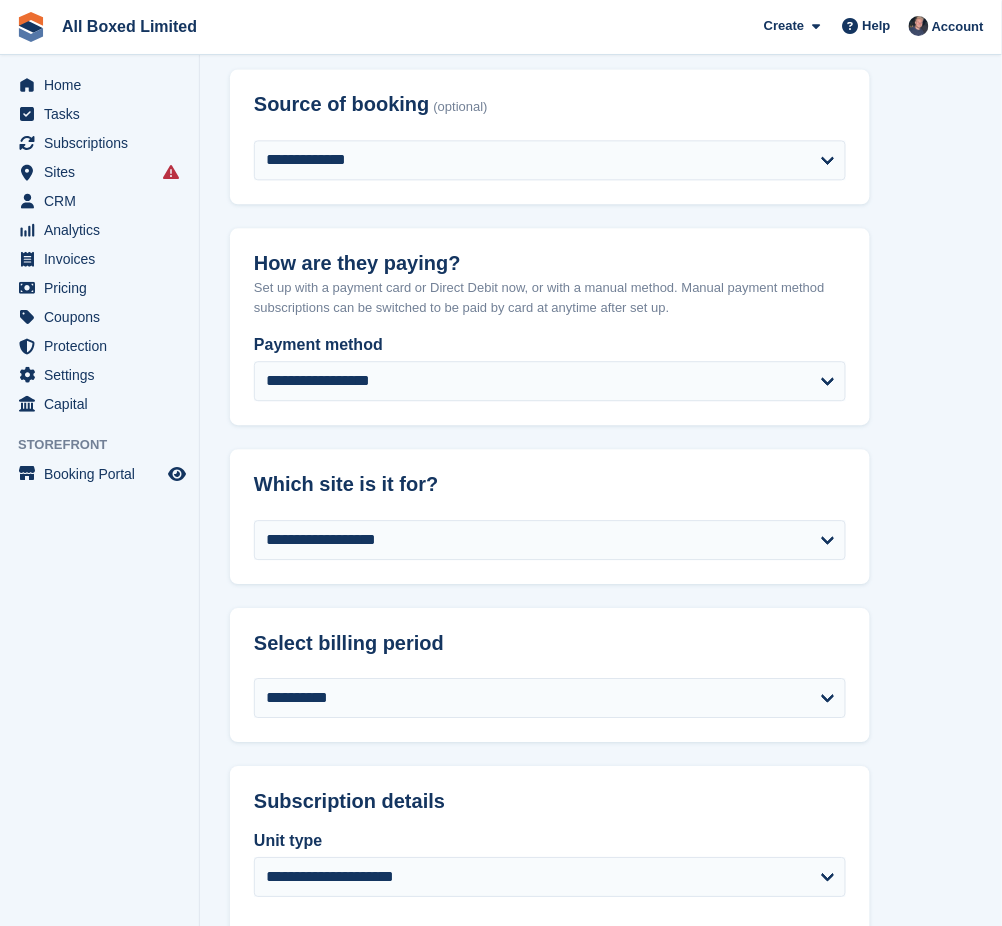 scroll, scrollTop: 800, scrollLeft: 0, axis: vertical 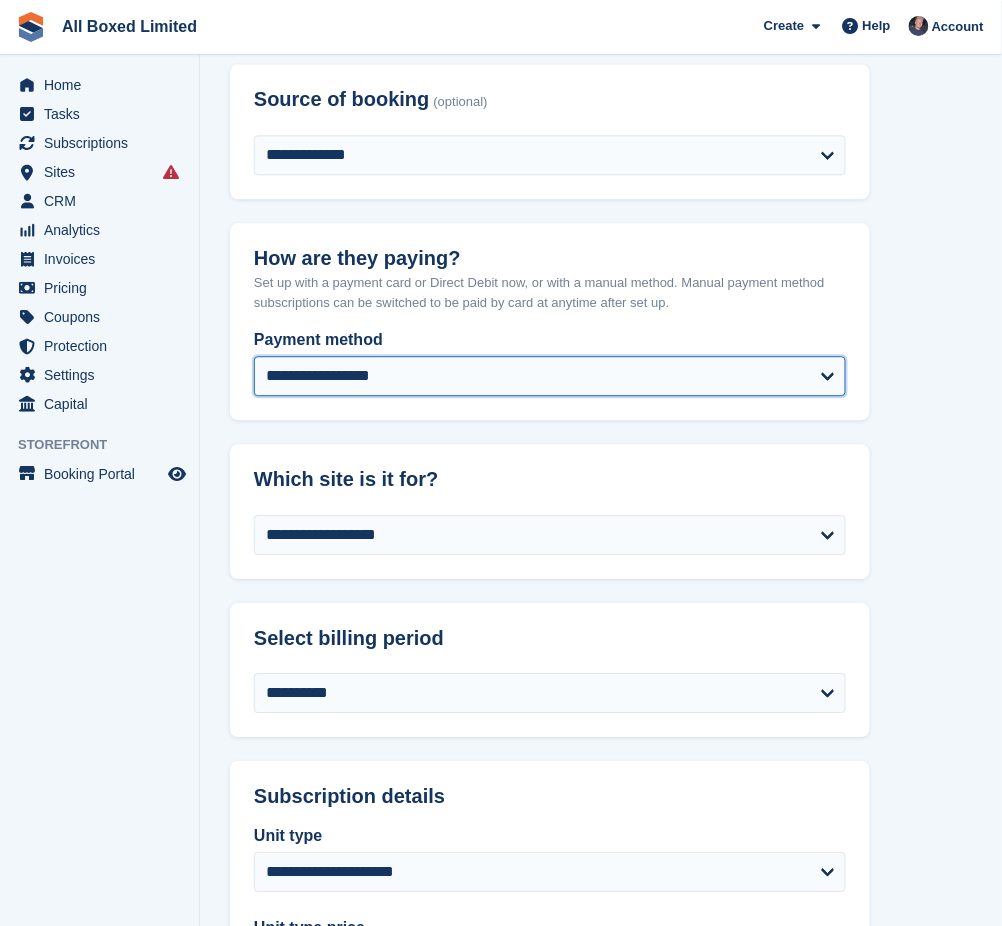 drag, startPoint x: 393, startPoint y: 379, endPoint x: 393, endPoint y: 392, distance: 13 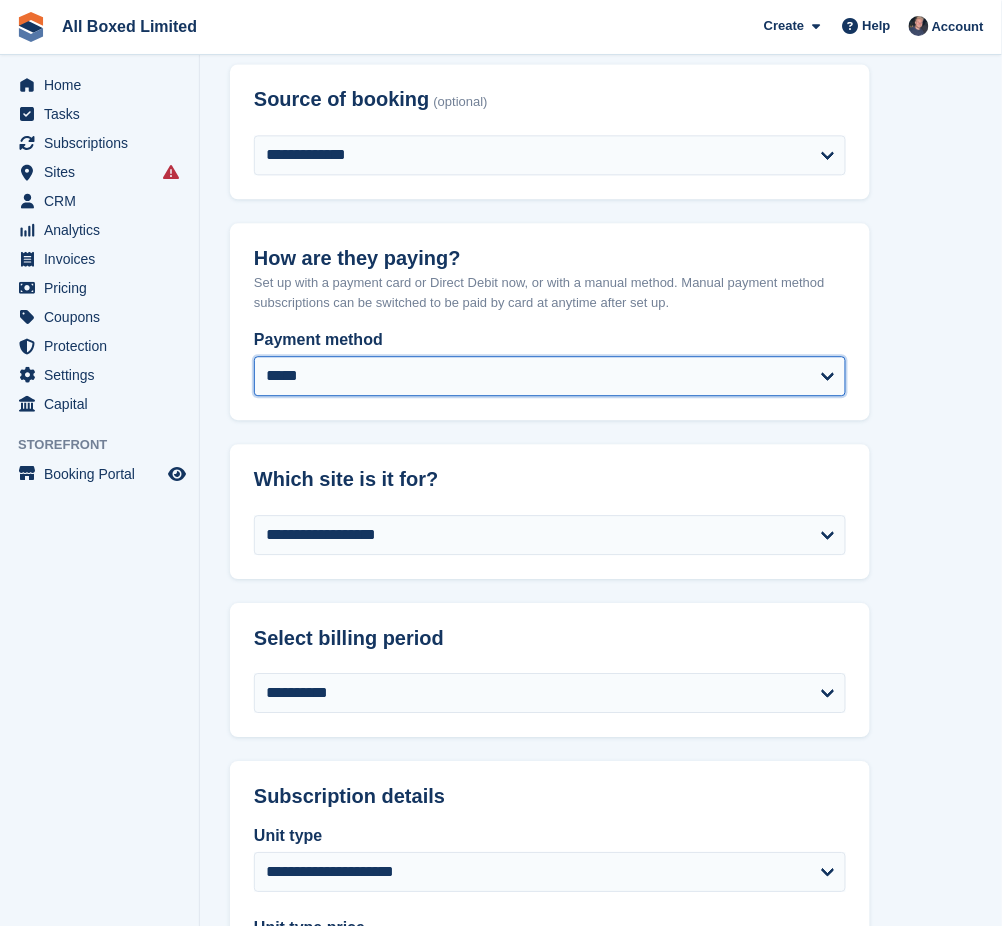 click on "**********" at bounding box center [550, 376] 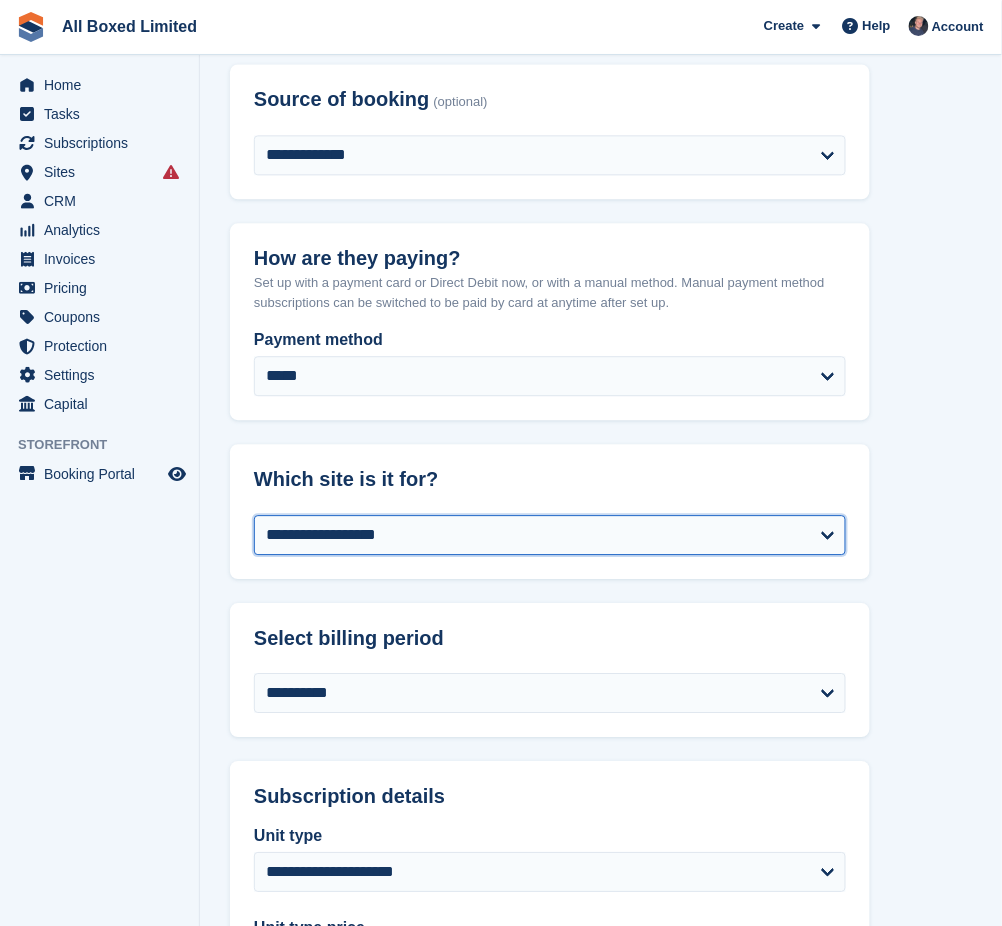 click on "**********" at bounding box center (550, 535) 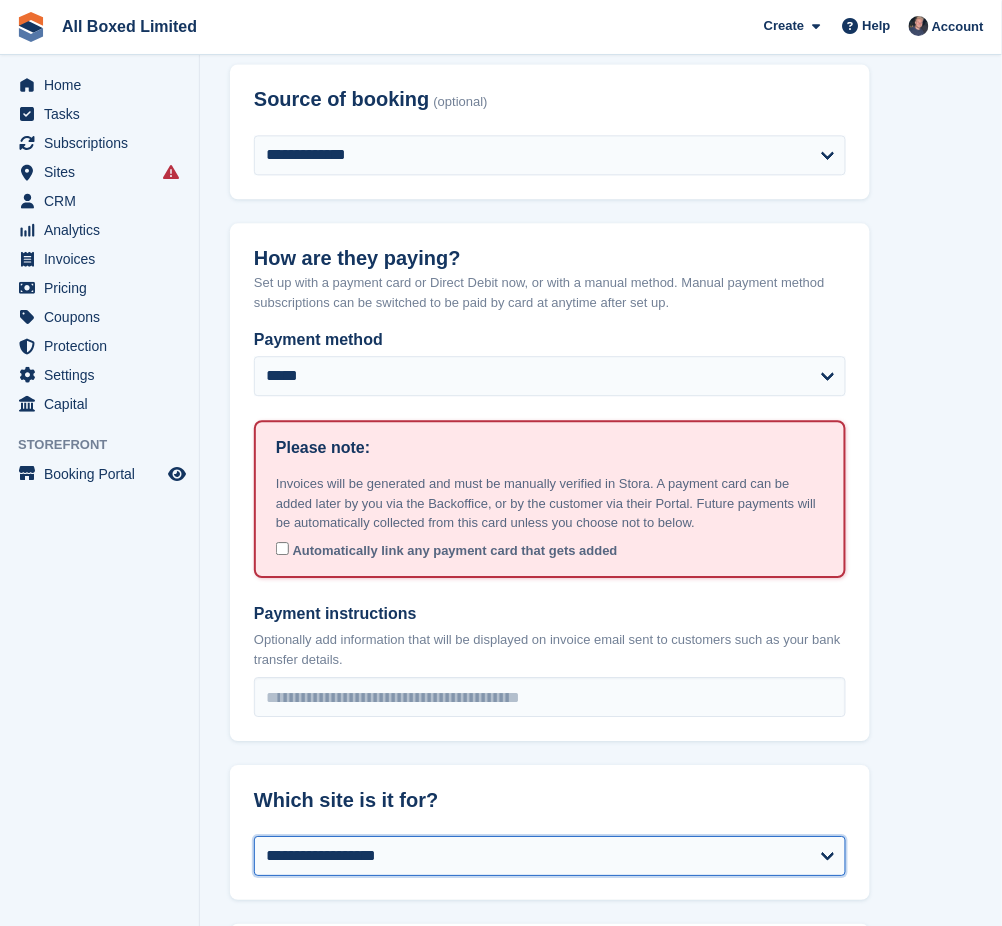 select on "****" 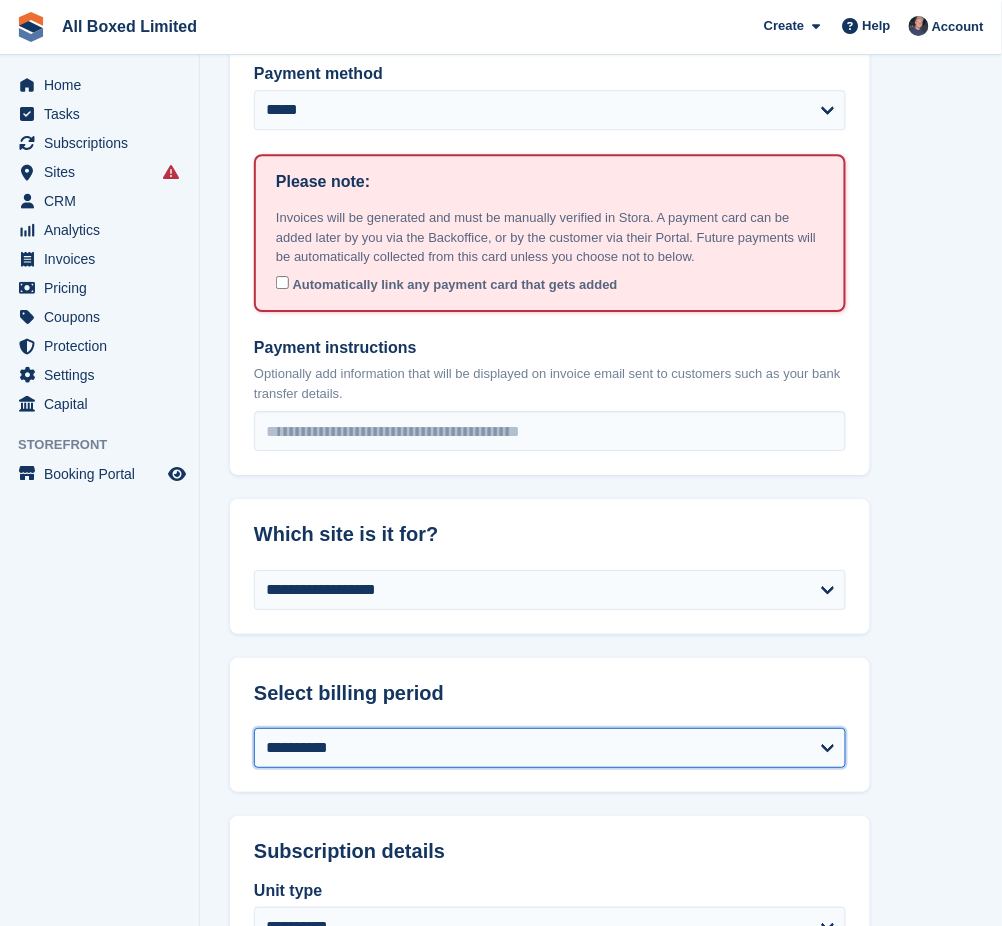 click on "**********" at bounding box center (550, 748) 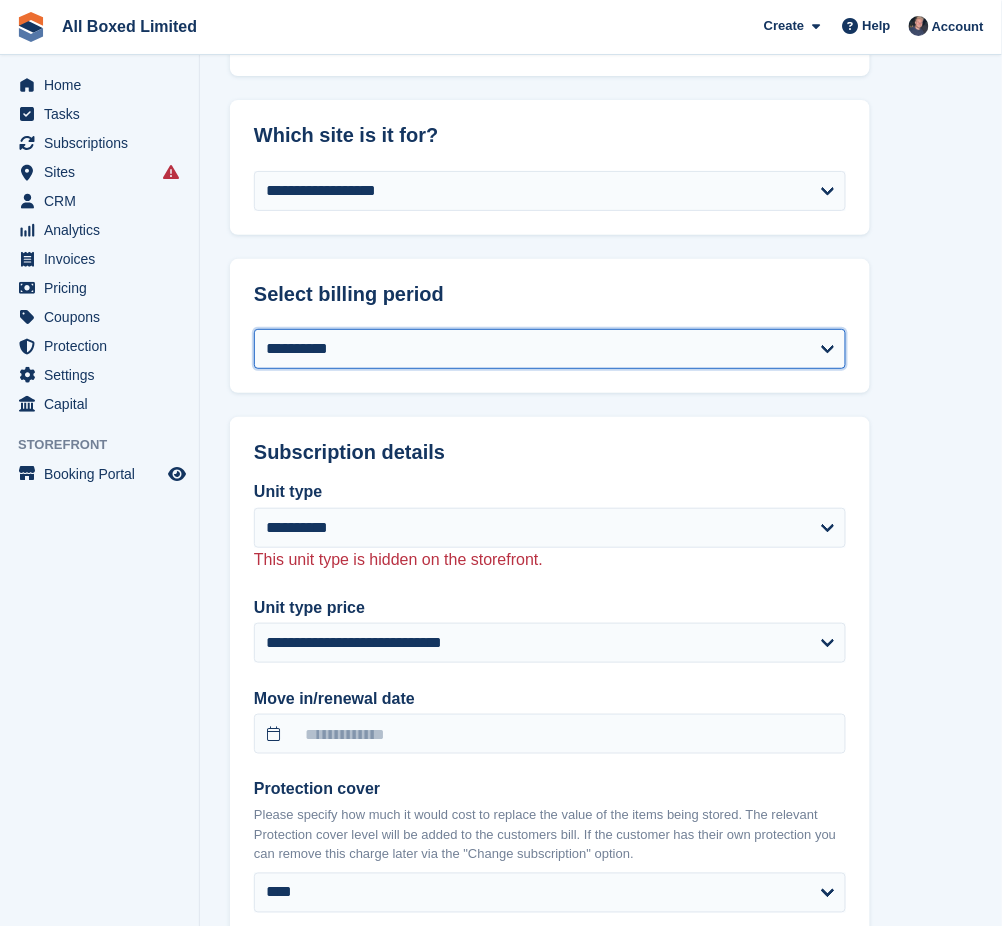 scroll, scrollTop: 1466, scrollLeft: 0, axis: vertical 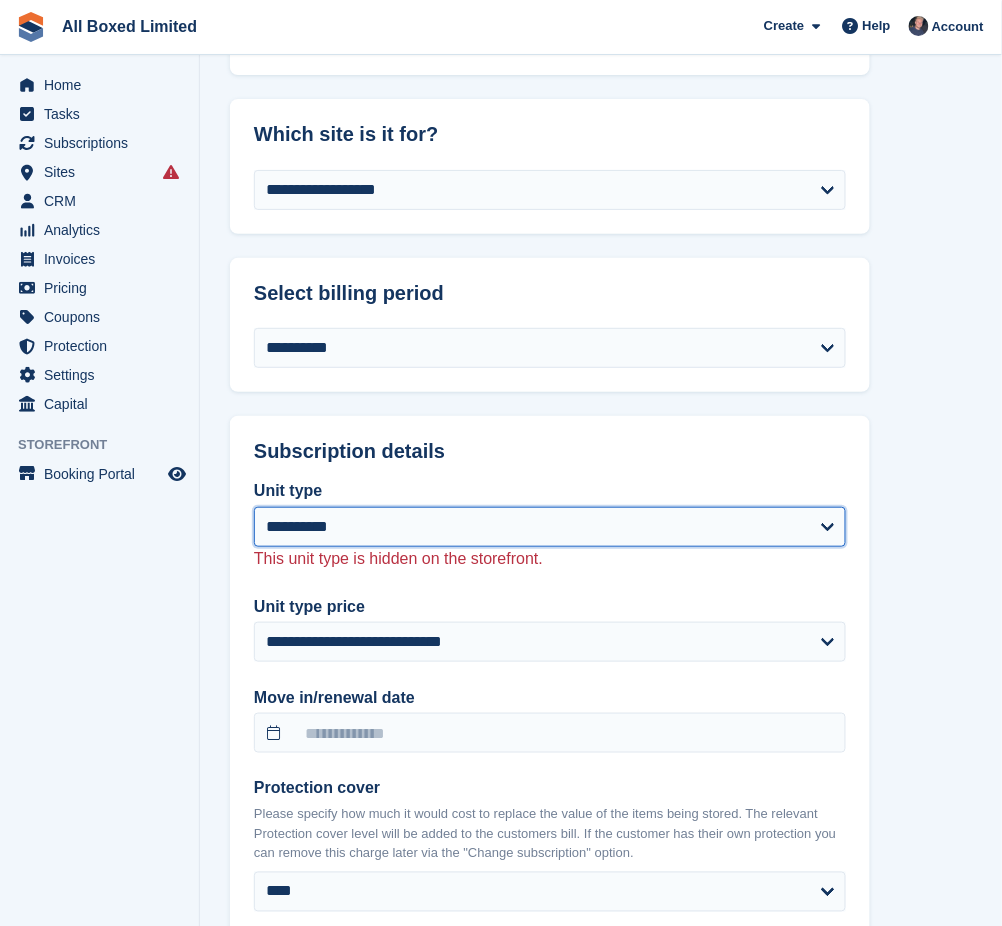 click on "**********" at bounding box center [550, 527] 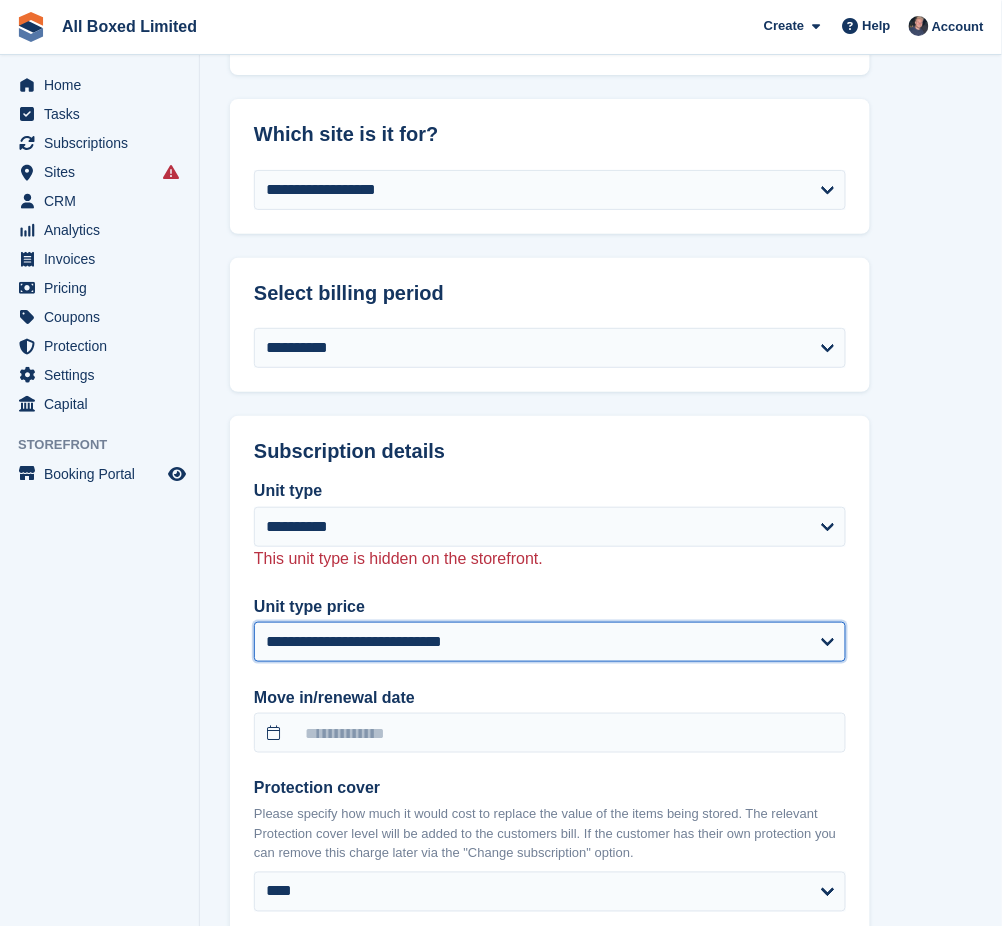 click on "**********" at bounding box center [550, 642] 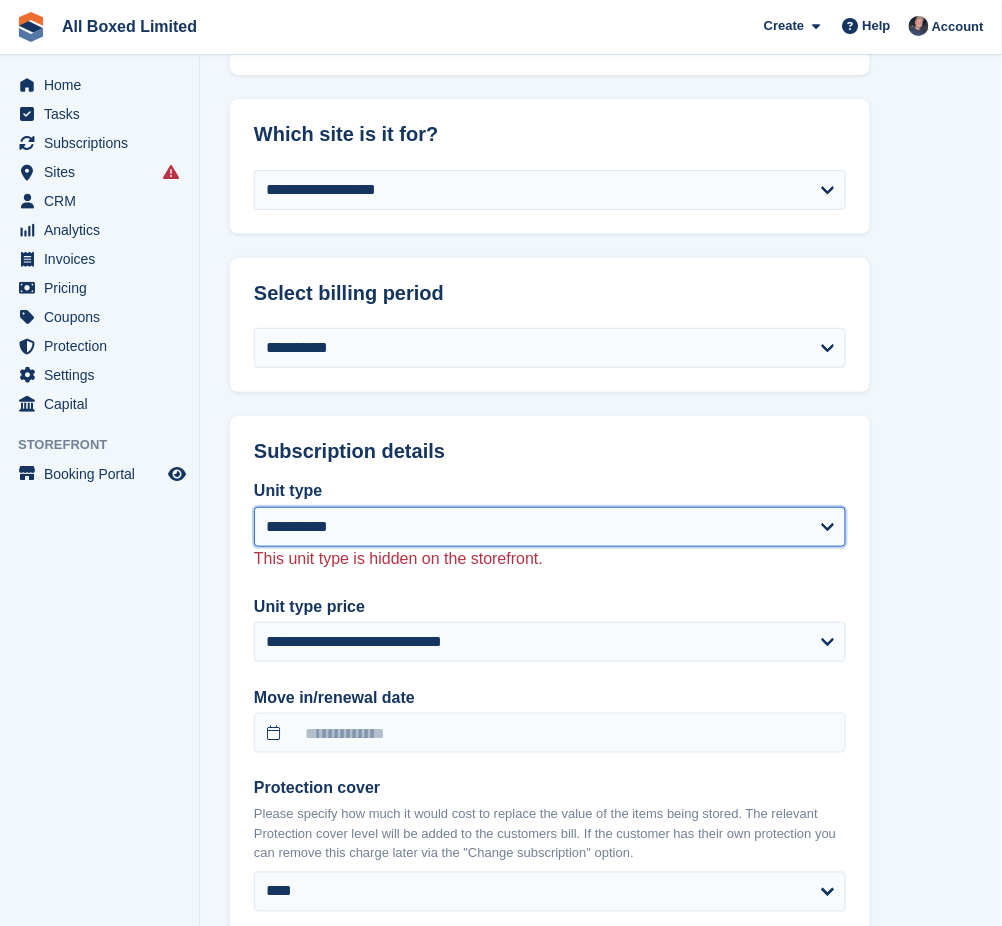 click on "**********" at bounding box center (550, 527) 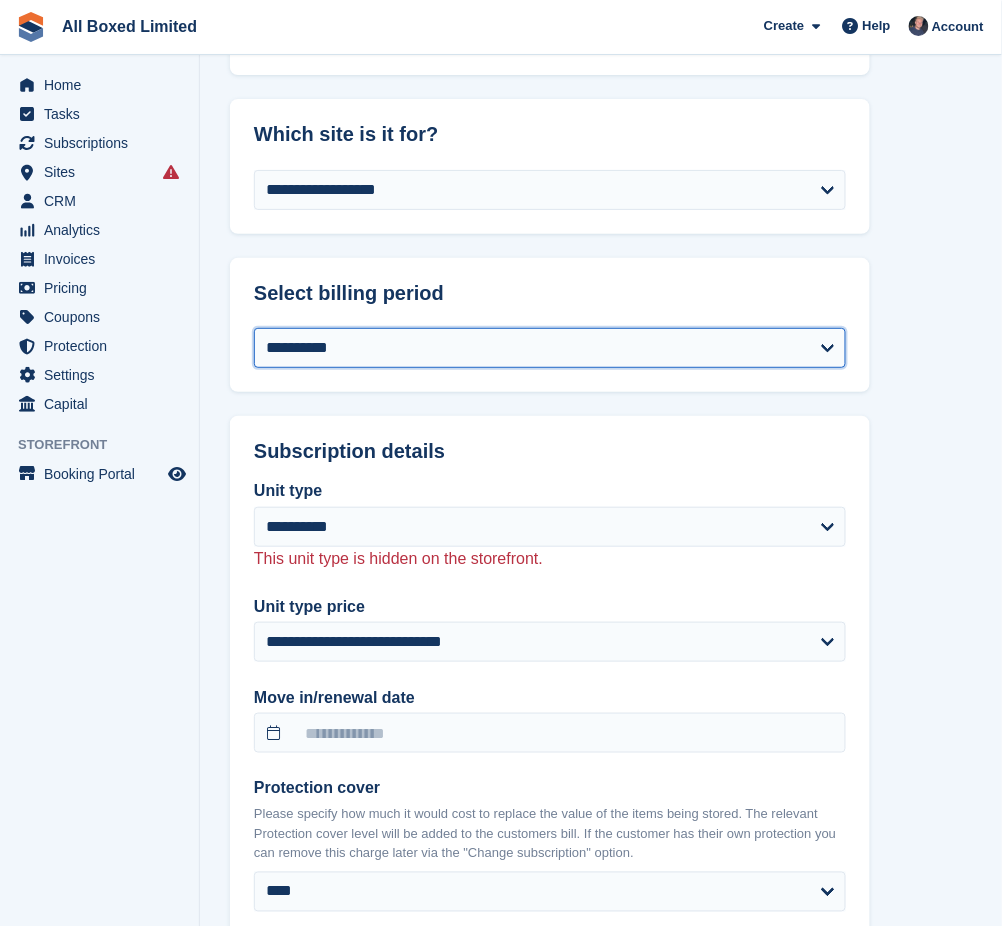 click on "**********" at bounding box center (550, 348) 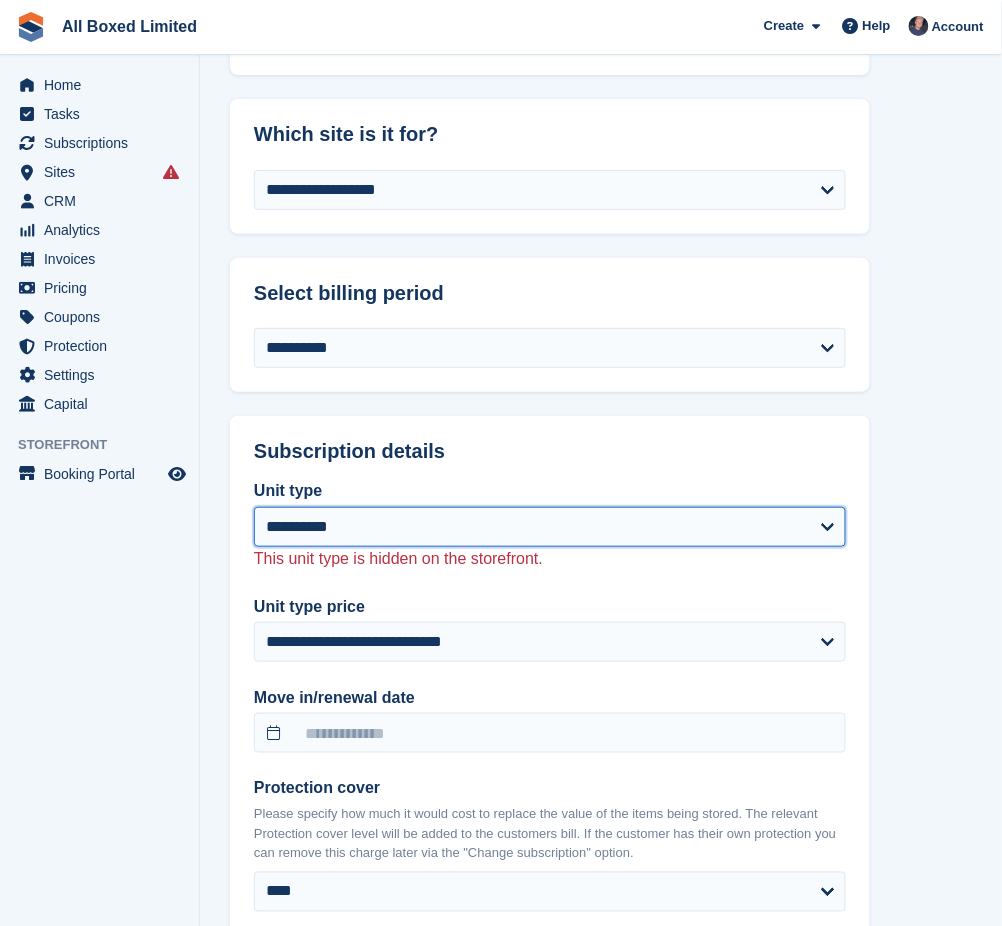click on "**********" at bounding box center [550, 527] 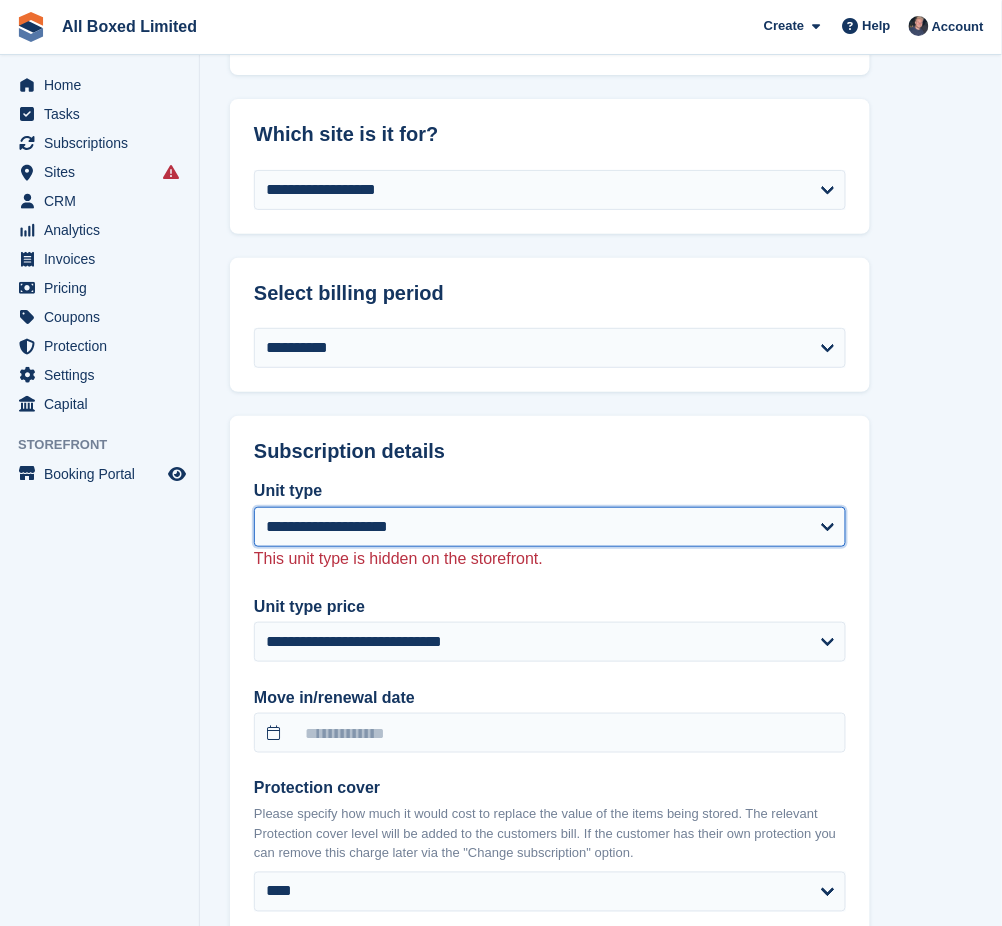 click on "**********" at bounding box center (550, 527) 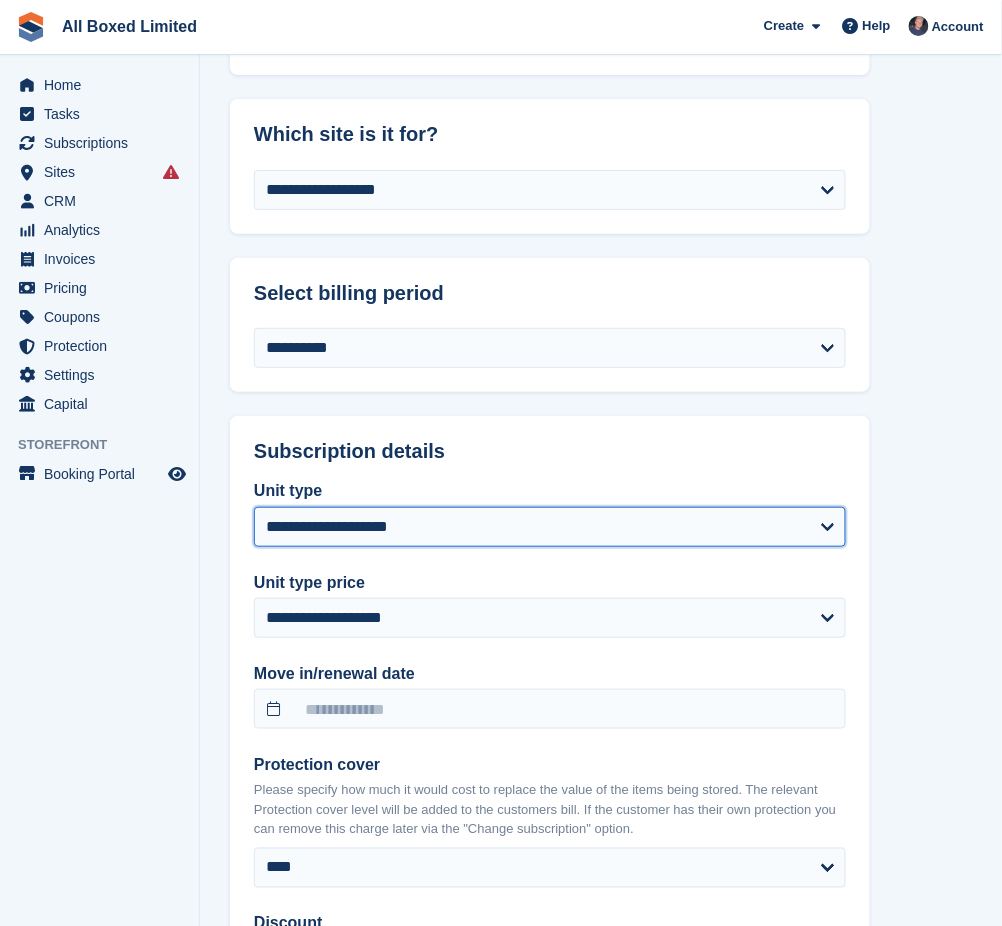 select on "*****" 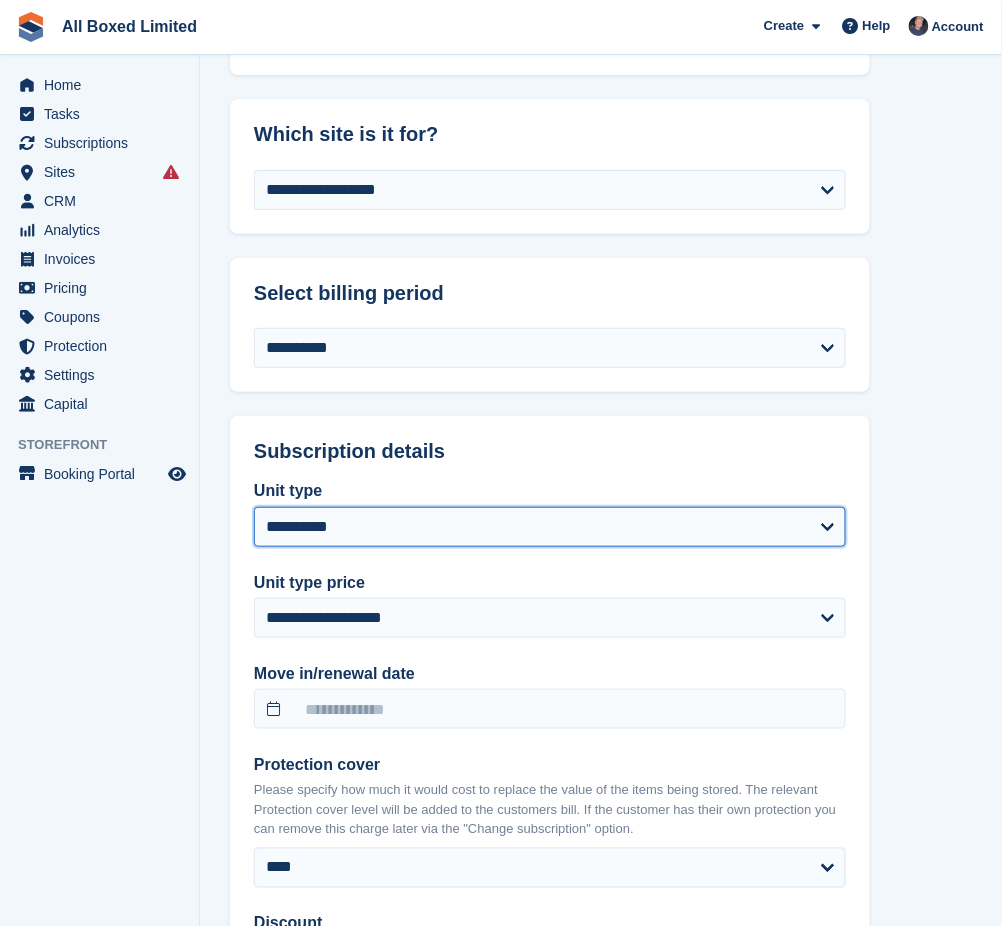 click on "**********" at bounding box center [550, 527] 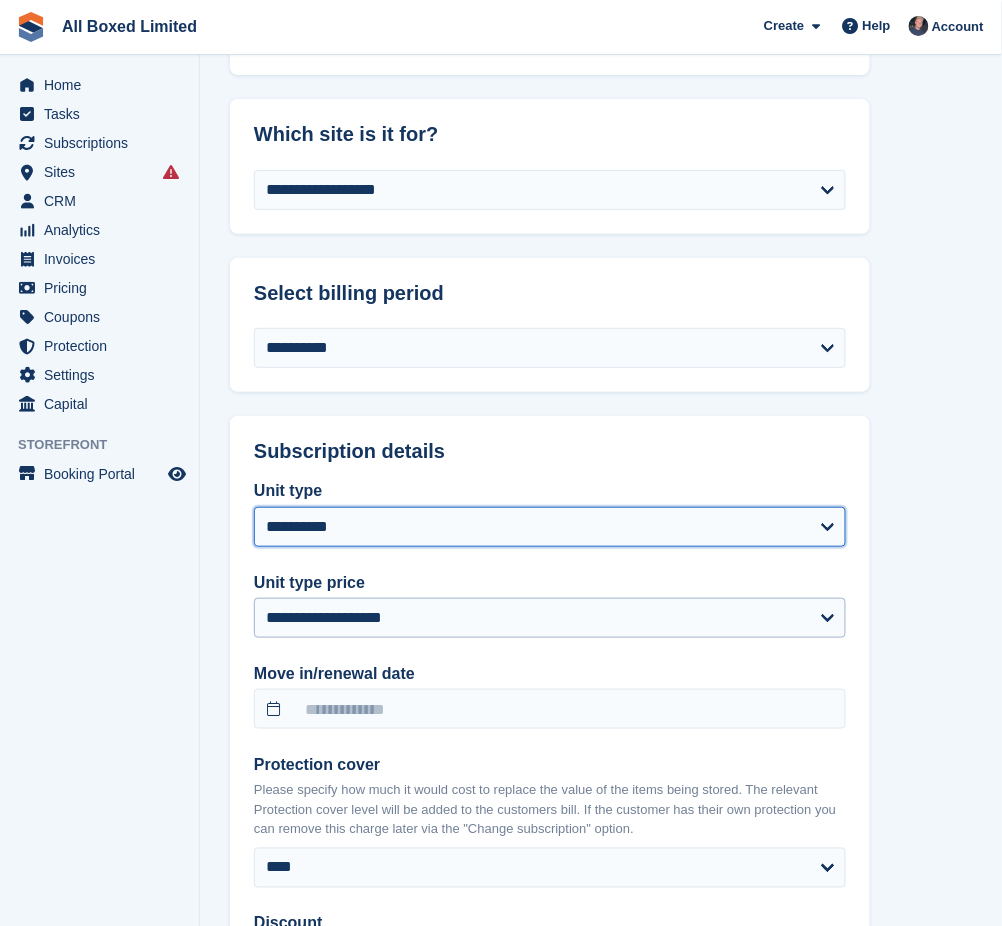 select on "******" 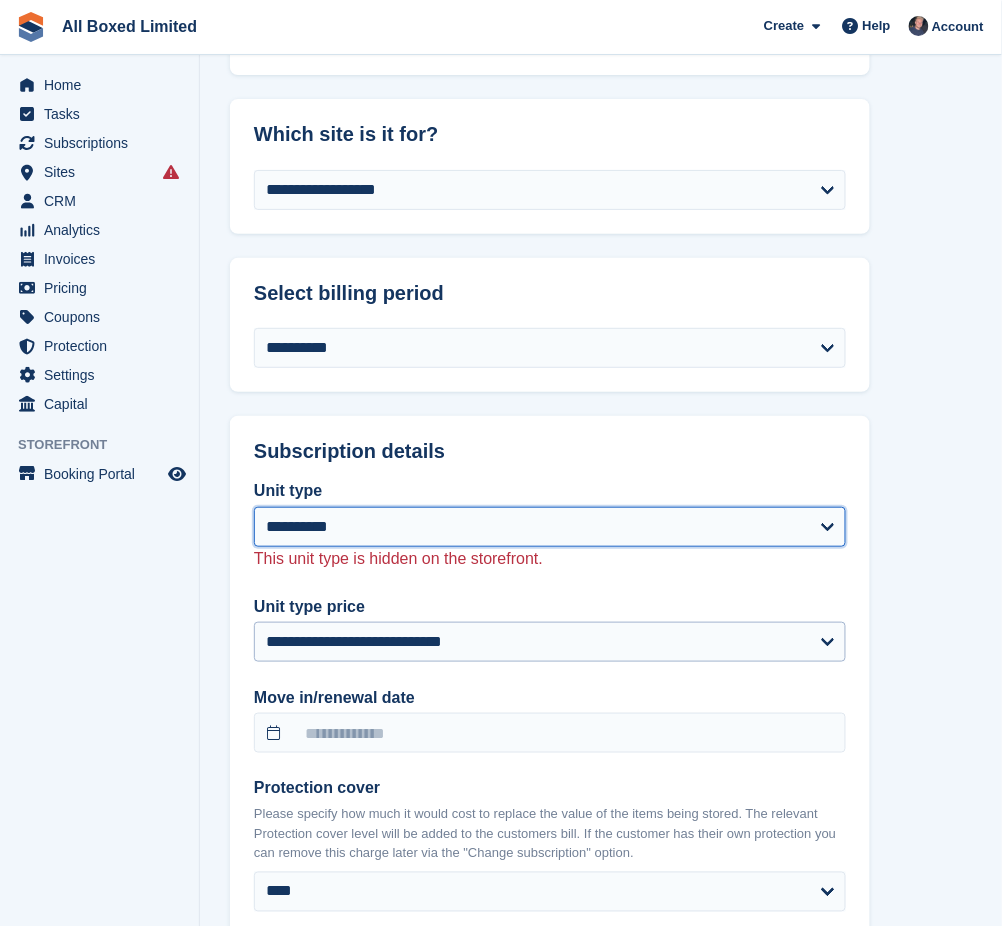 type on "**********" 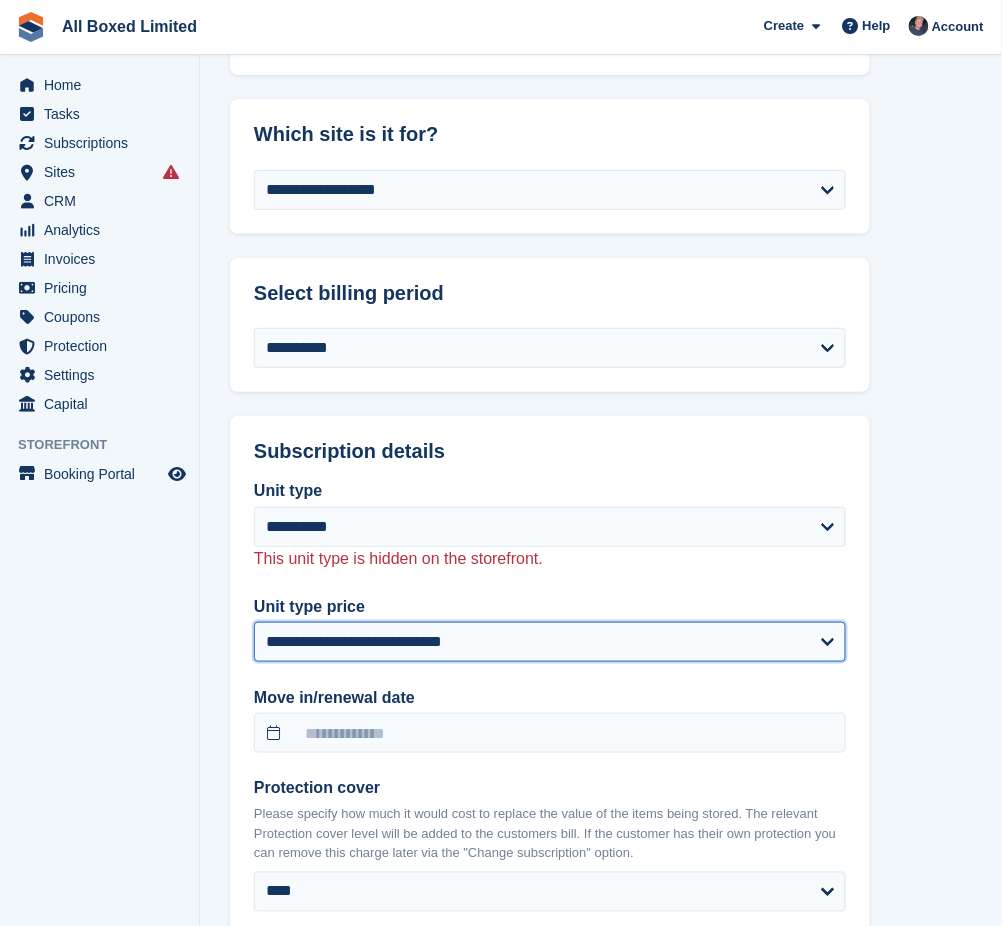click on "**********" at bounding box center [550, 642] 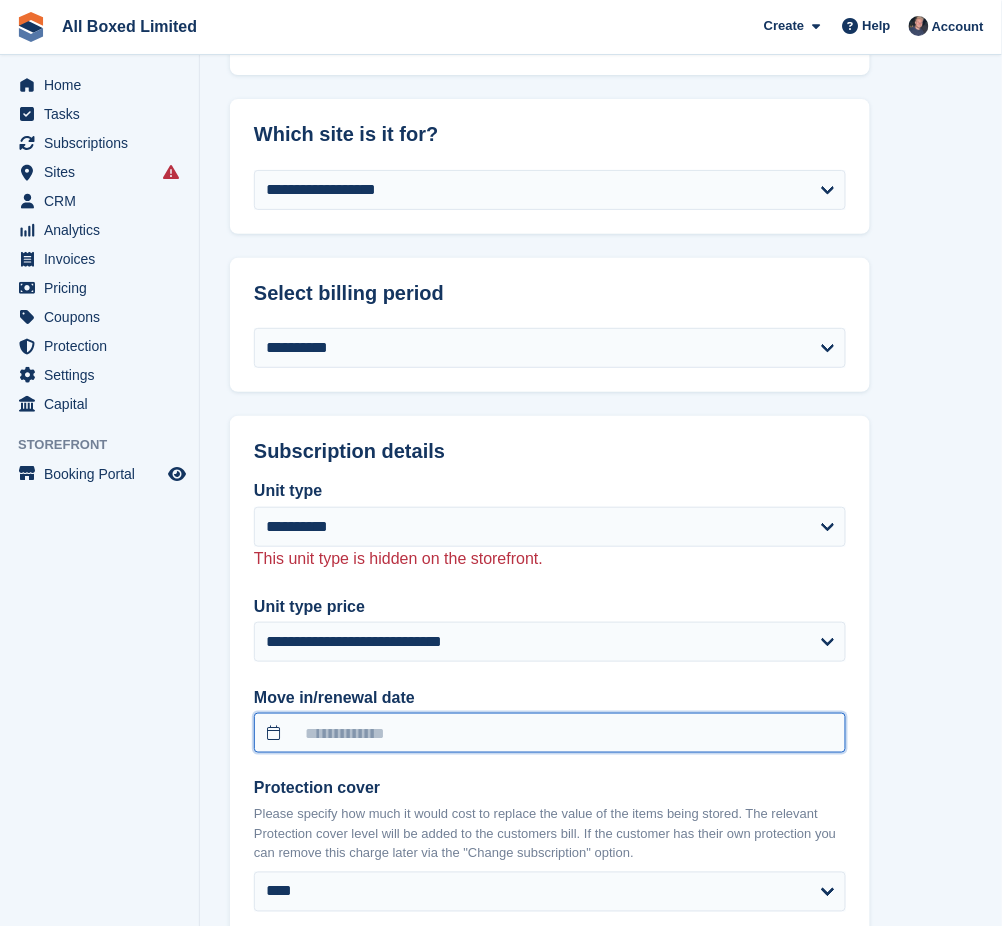 click at bounding box center (550, 733) 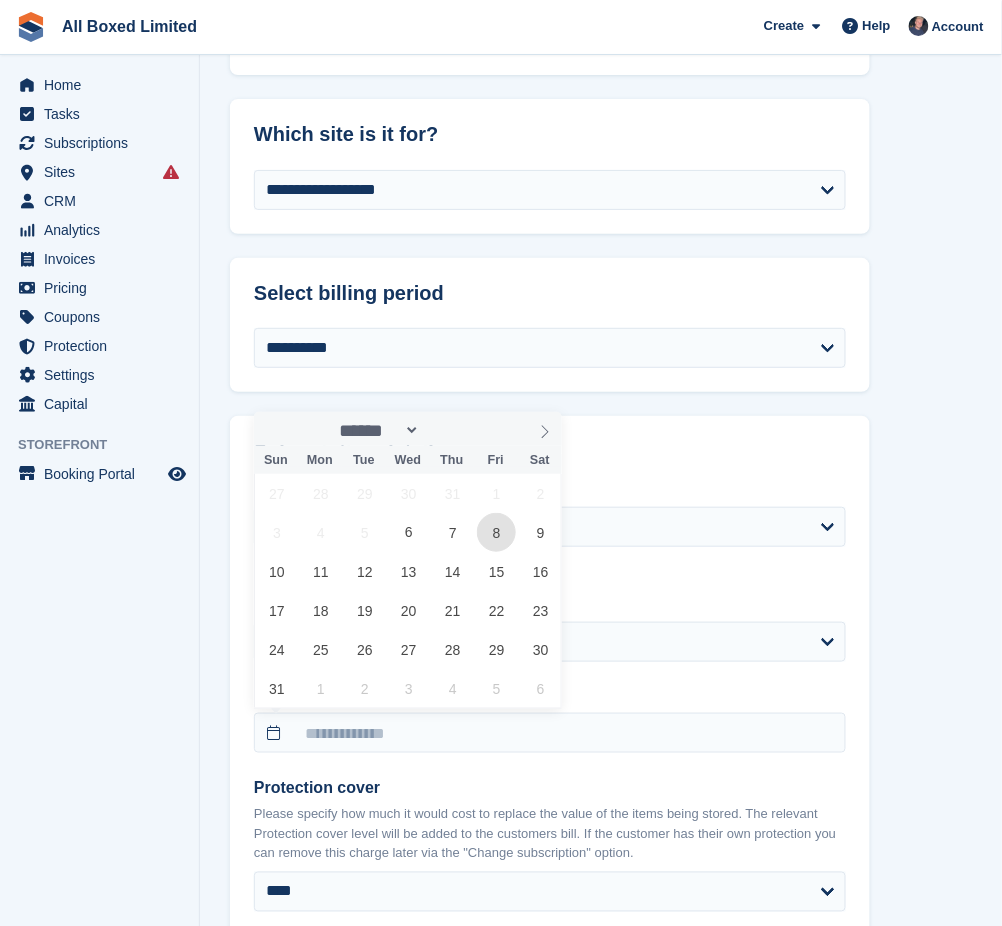 click on "8" at bounding box center [496, 532] 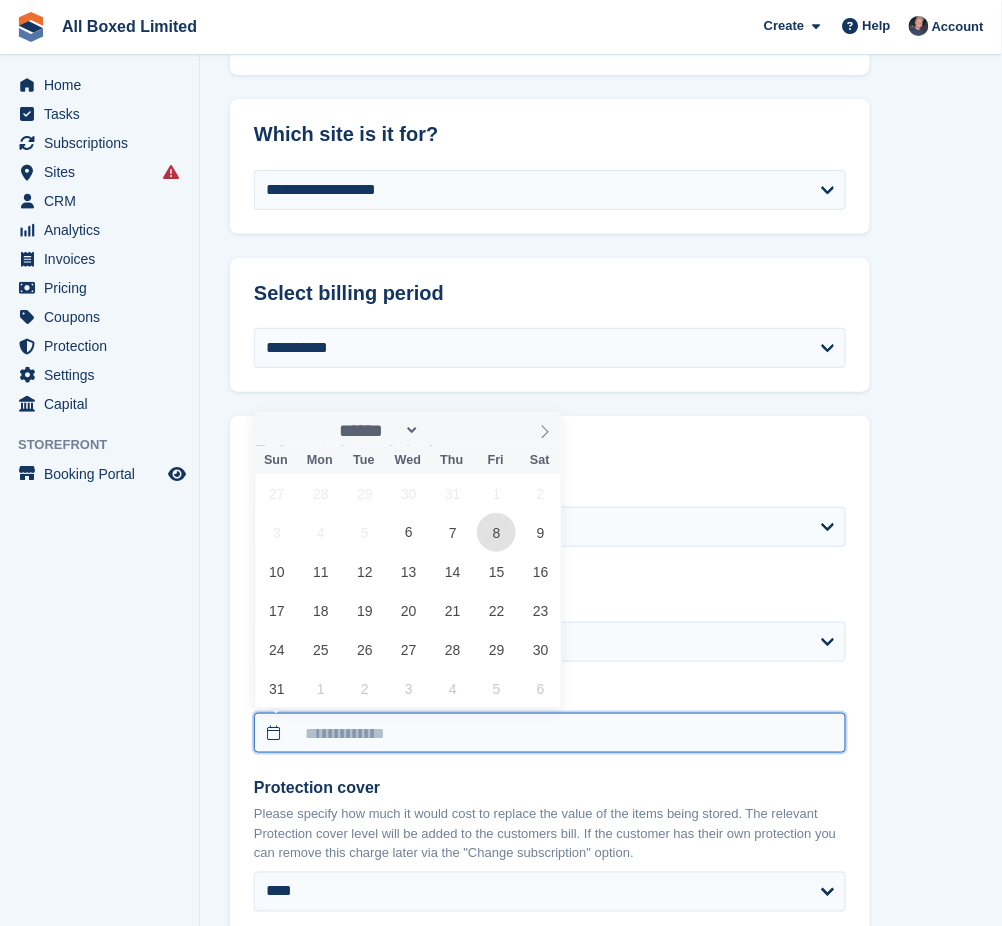 type on "**********" 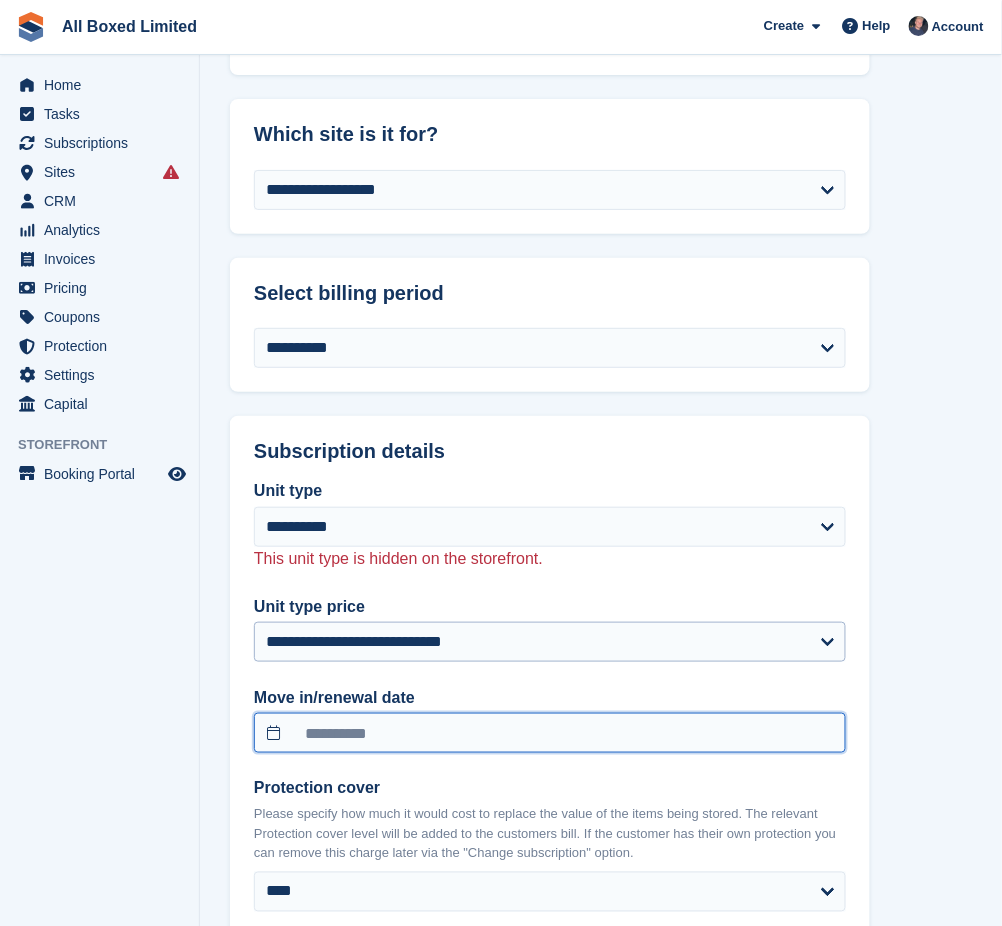 scroll, scrollTop: 1733, scrollLeft: 0, axis: vertical 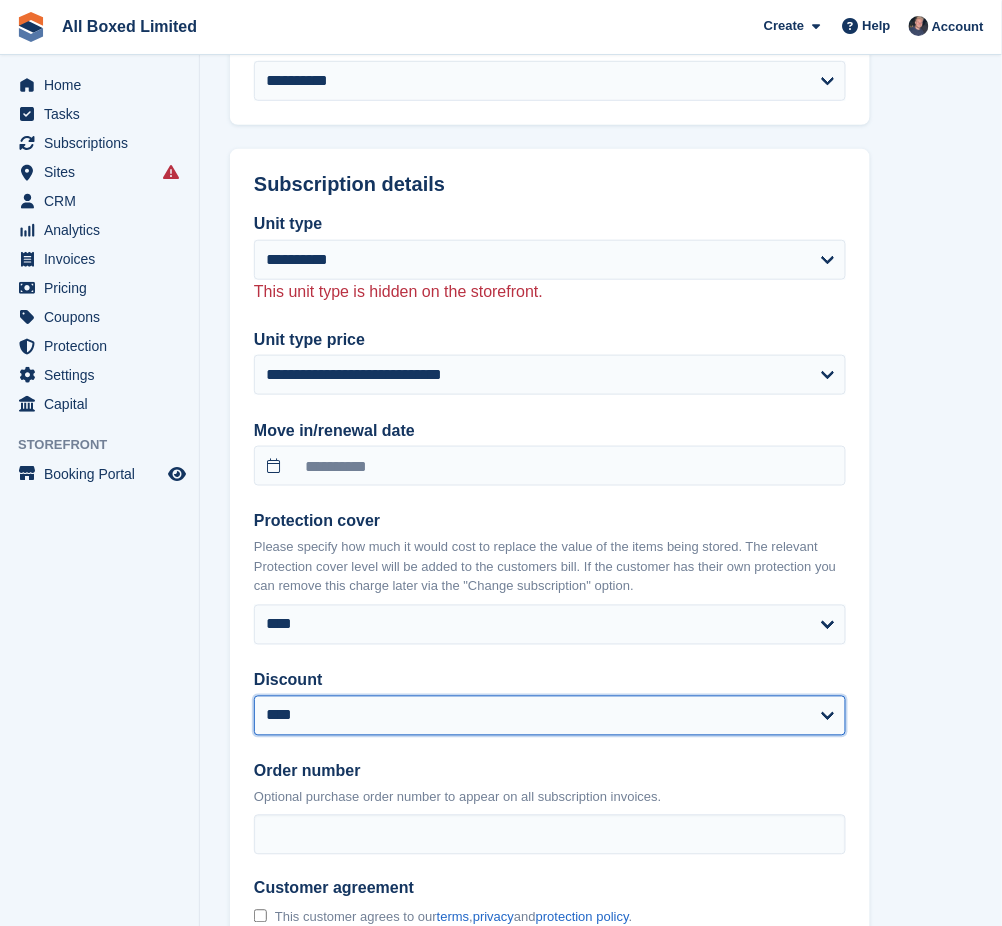 click on "**********" at bounding box center [550, 716] 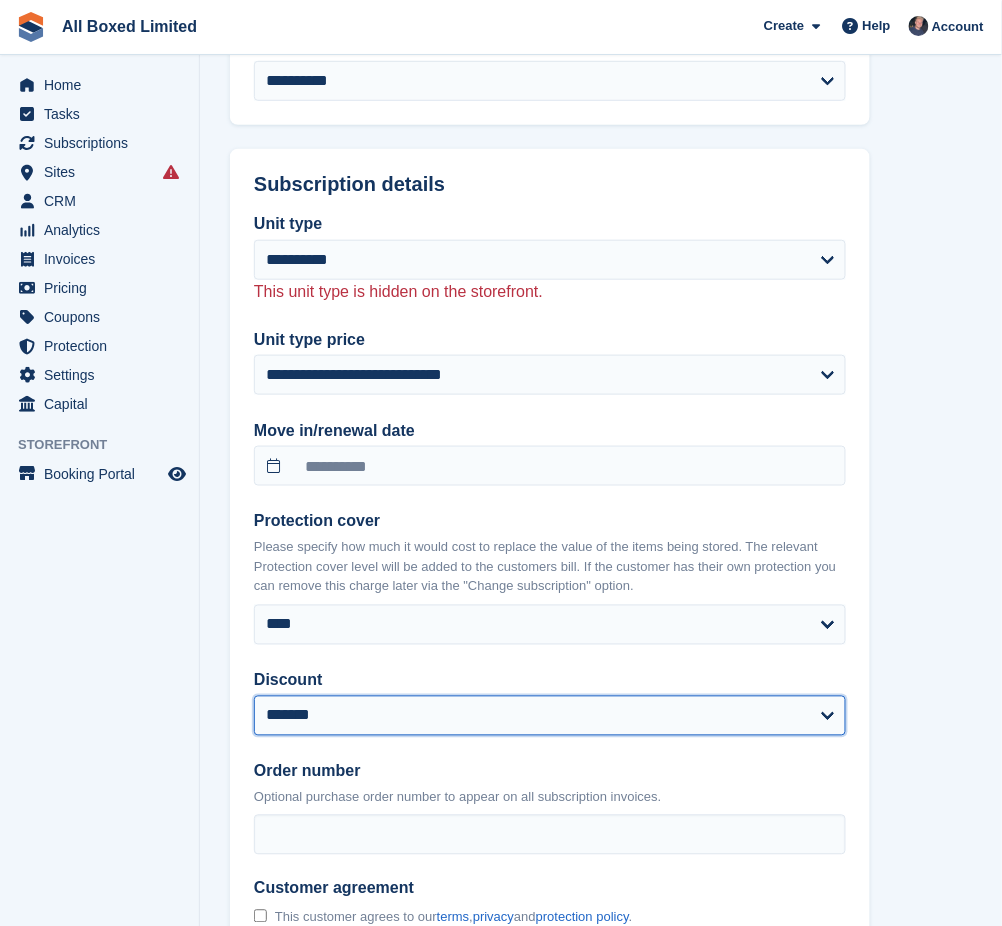 click on "**********" at bounding box center [550, 716] 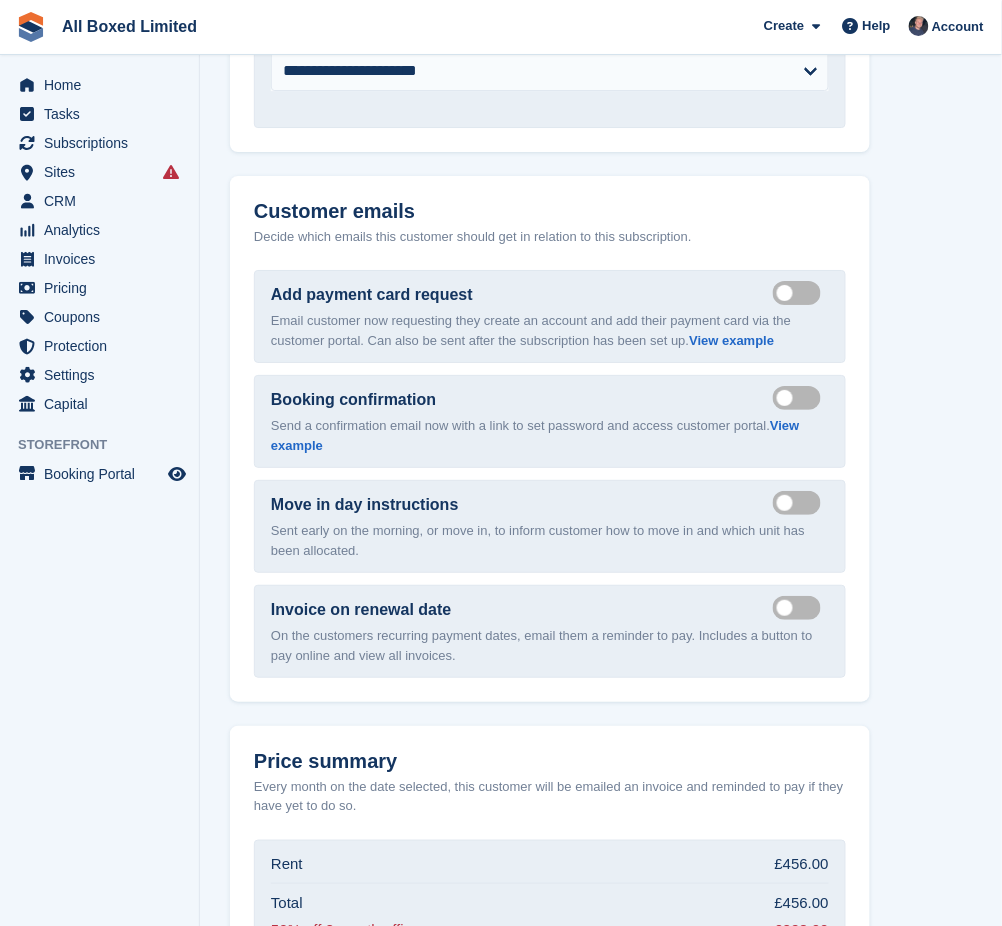 scroll, scrollTop: 3032, scrollLeft: 0, axis: vertical 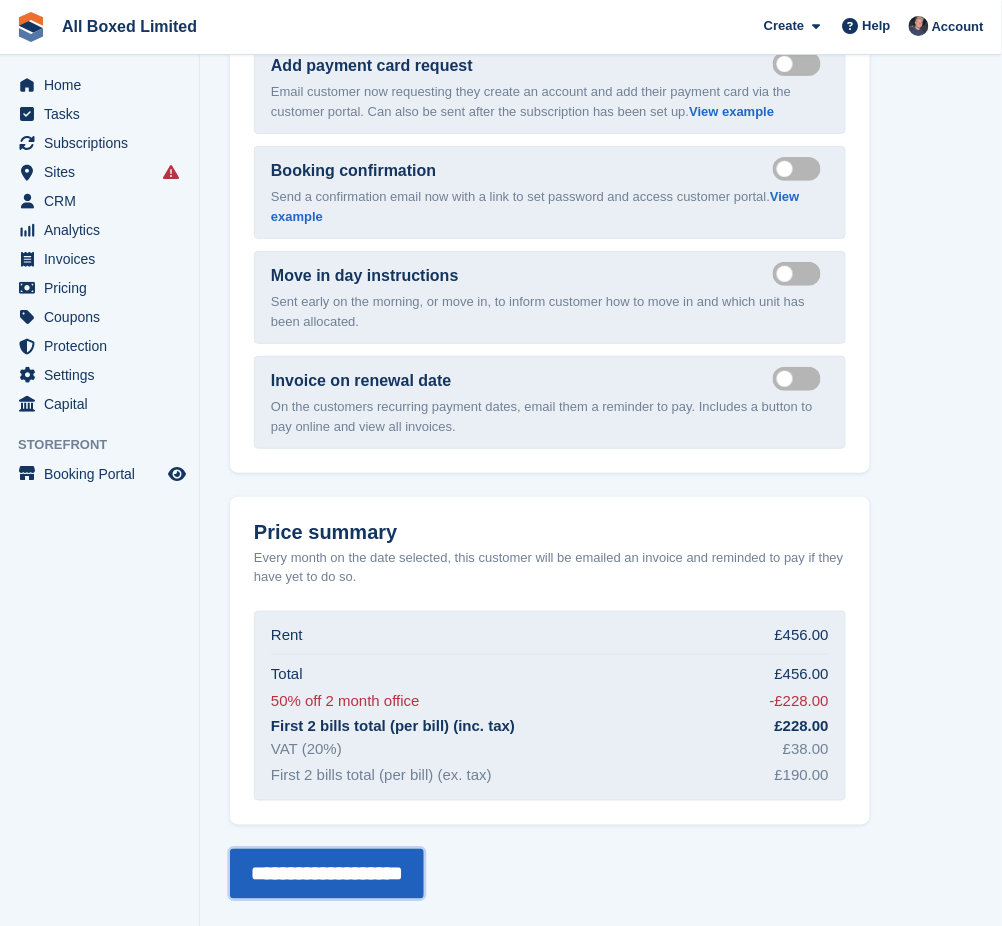 click on "**********" at bounding box center (327, 874) 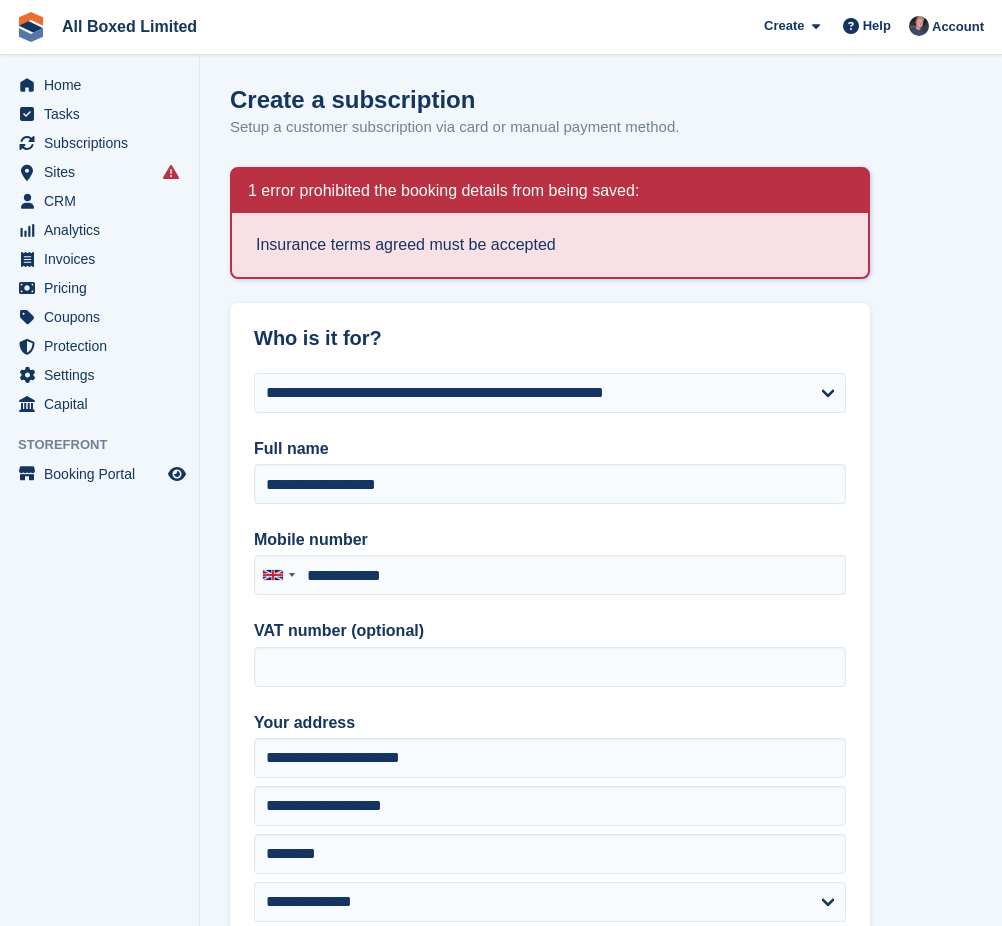 scroll, scrollTop: 0, scrollLeft: 0, axis: both 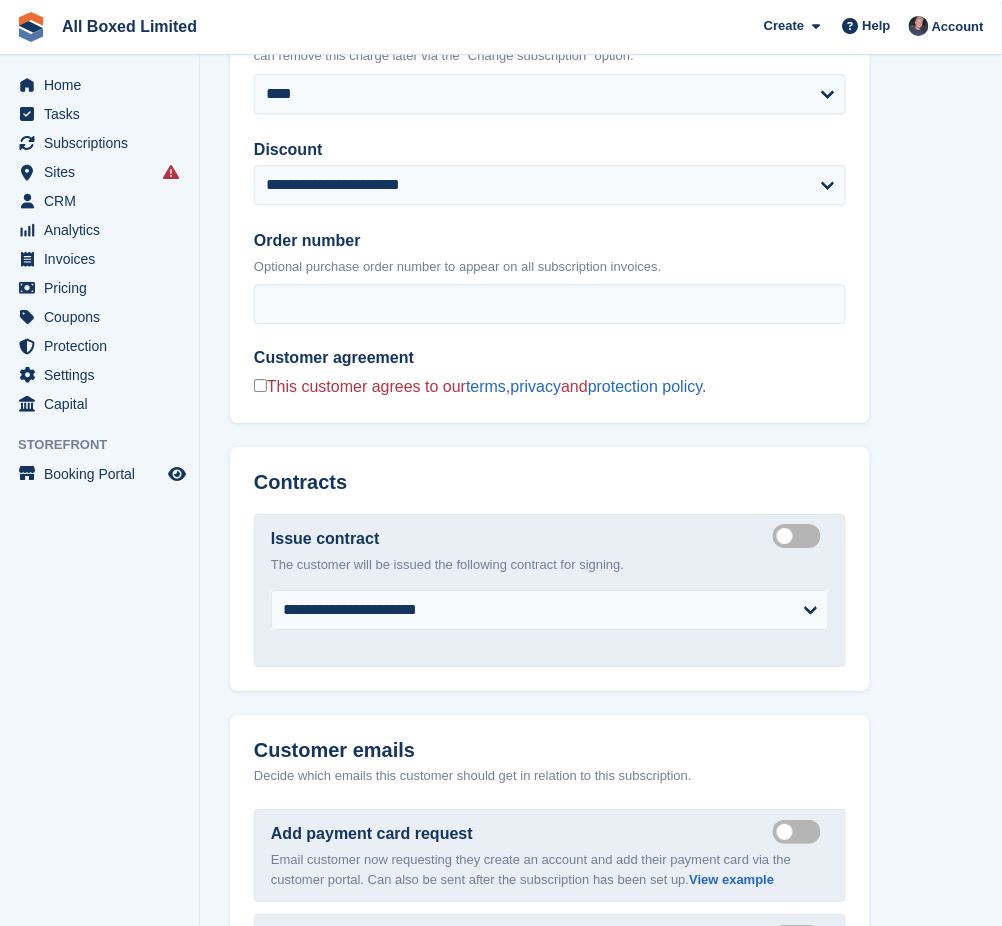 click on "This customer agrees to our  terms ,  privacy  and  protection policy ." at bounding box center (487, 387) 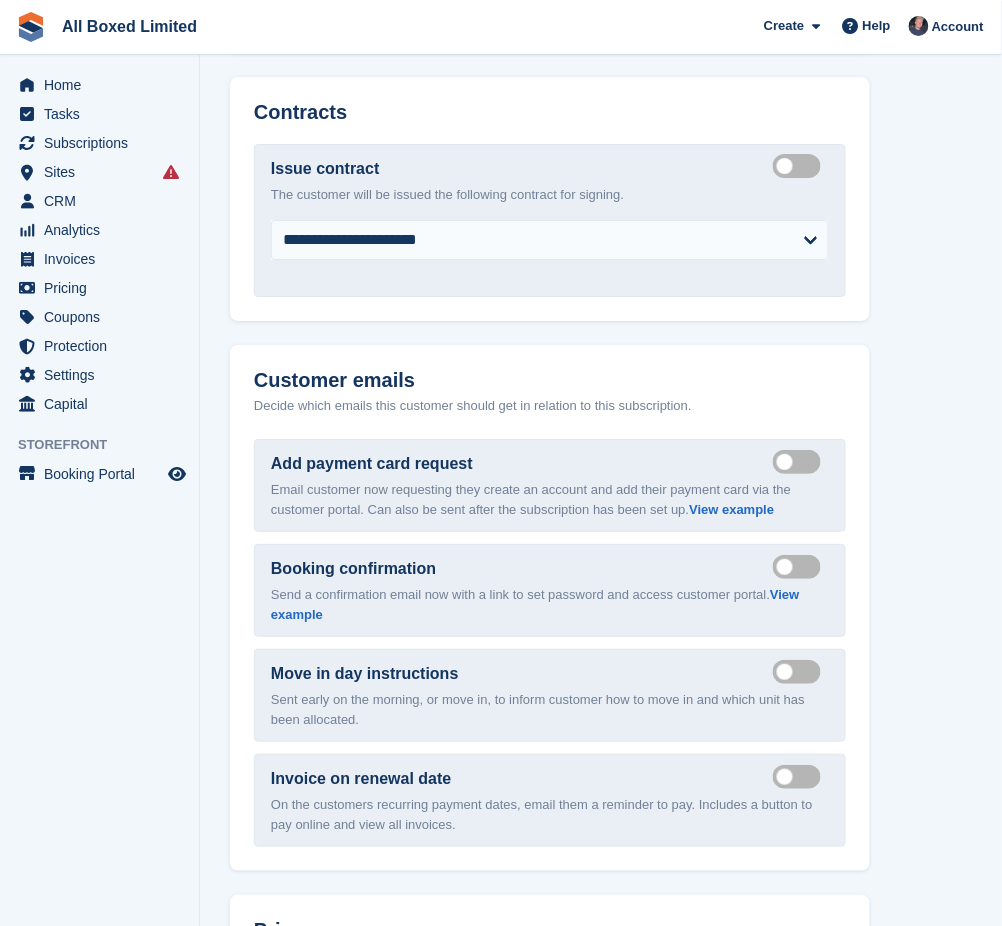 scroll, scrollTop: 3166, scrollLeft: 0, axis: vertical 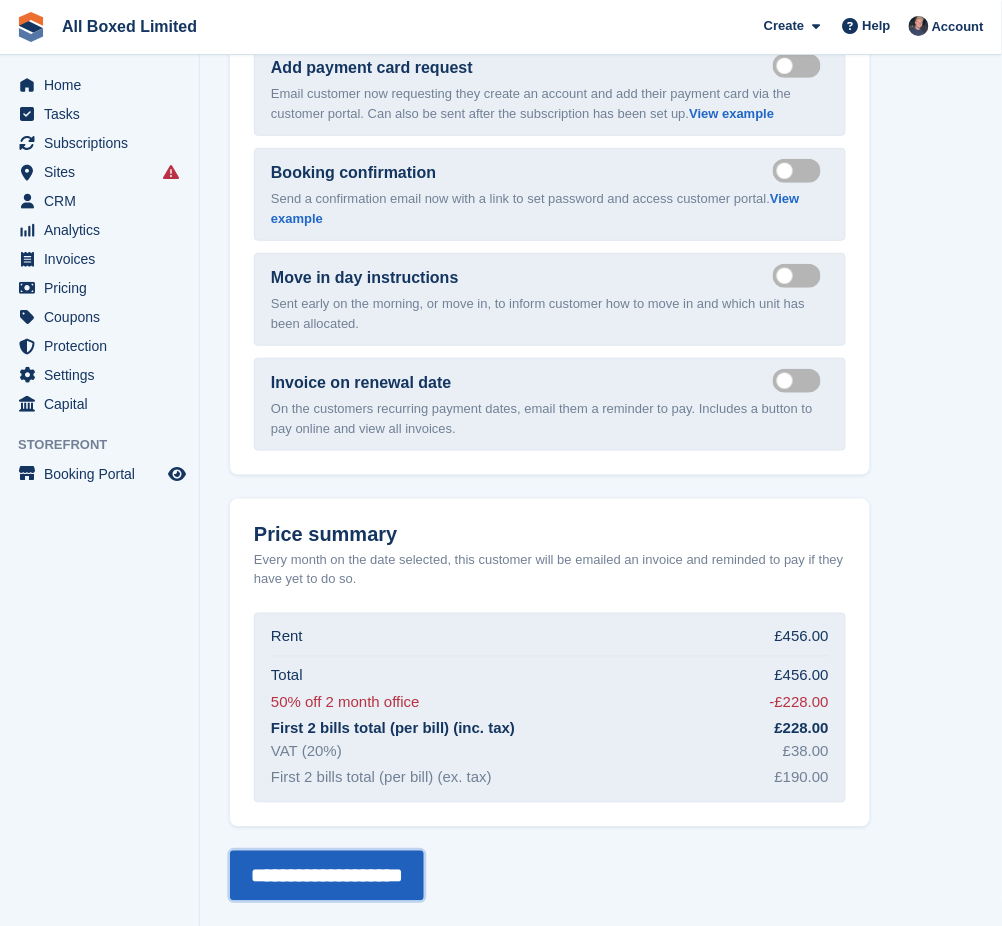 click on "**********" at bounding box center [327, 876] 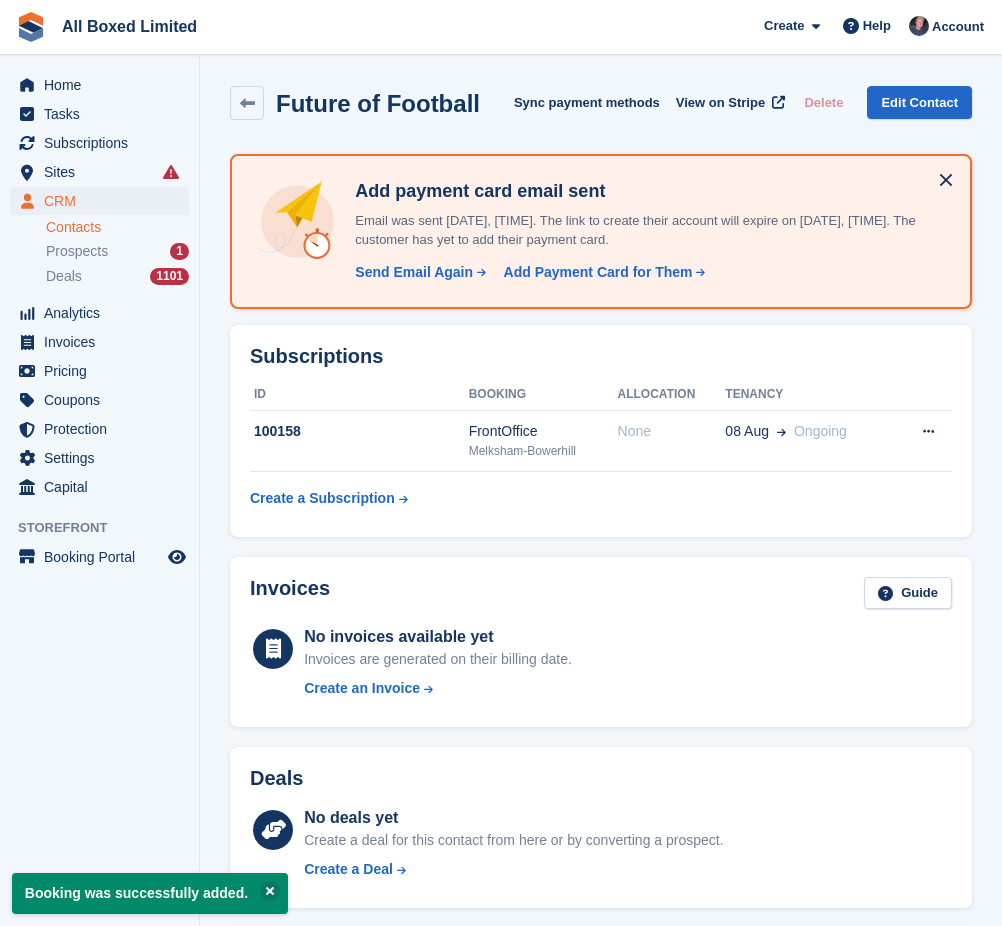 scroll, scrollTop: 0, scrollLeft: 0, axis: both 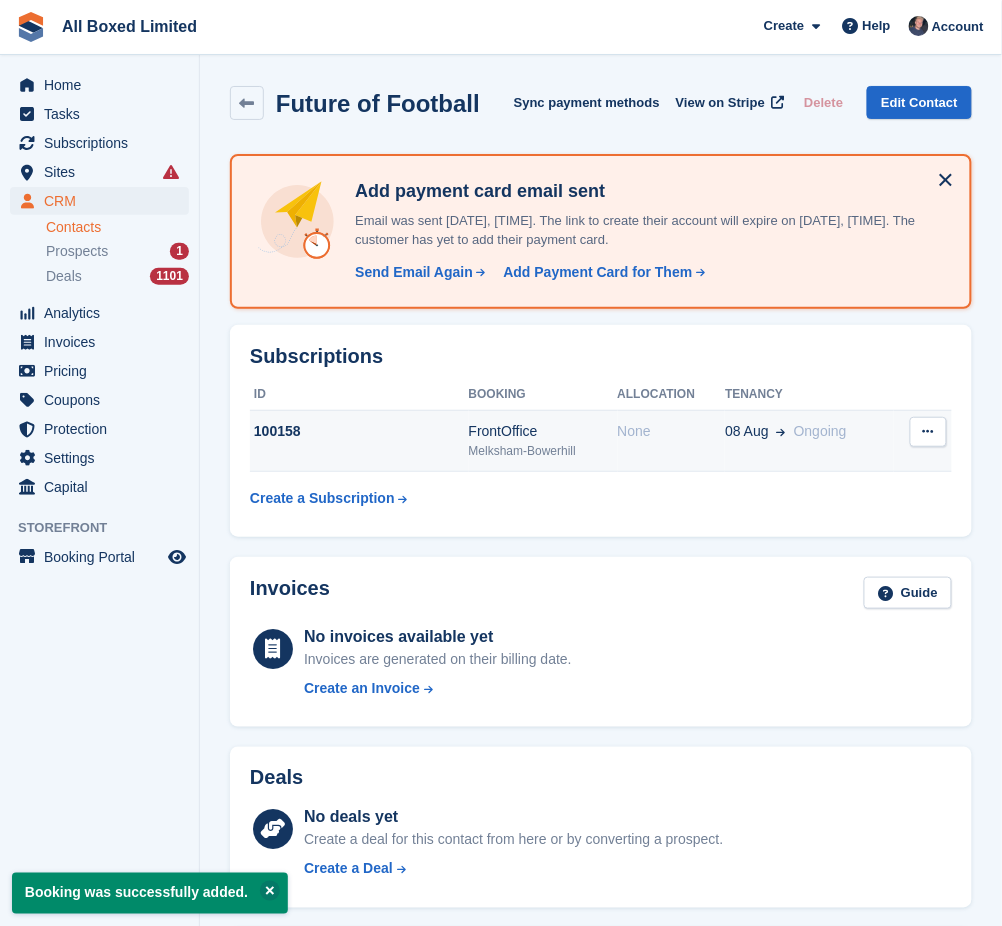 click on "100158" at bounding box center (359, 431) 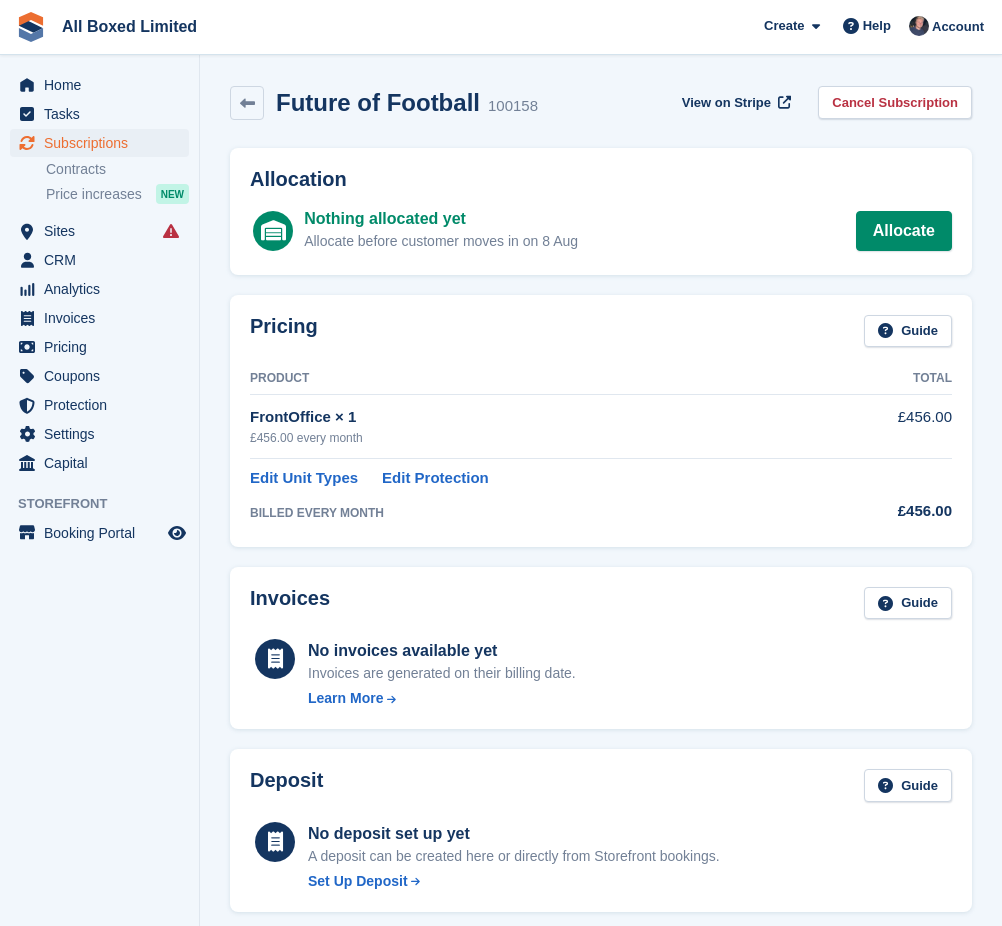 scroll, scrollTop: 0, scrollLeft: 0, axis: both 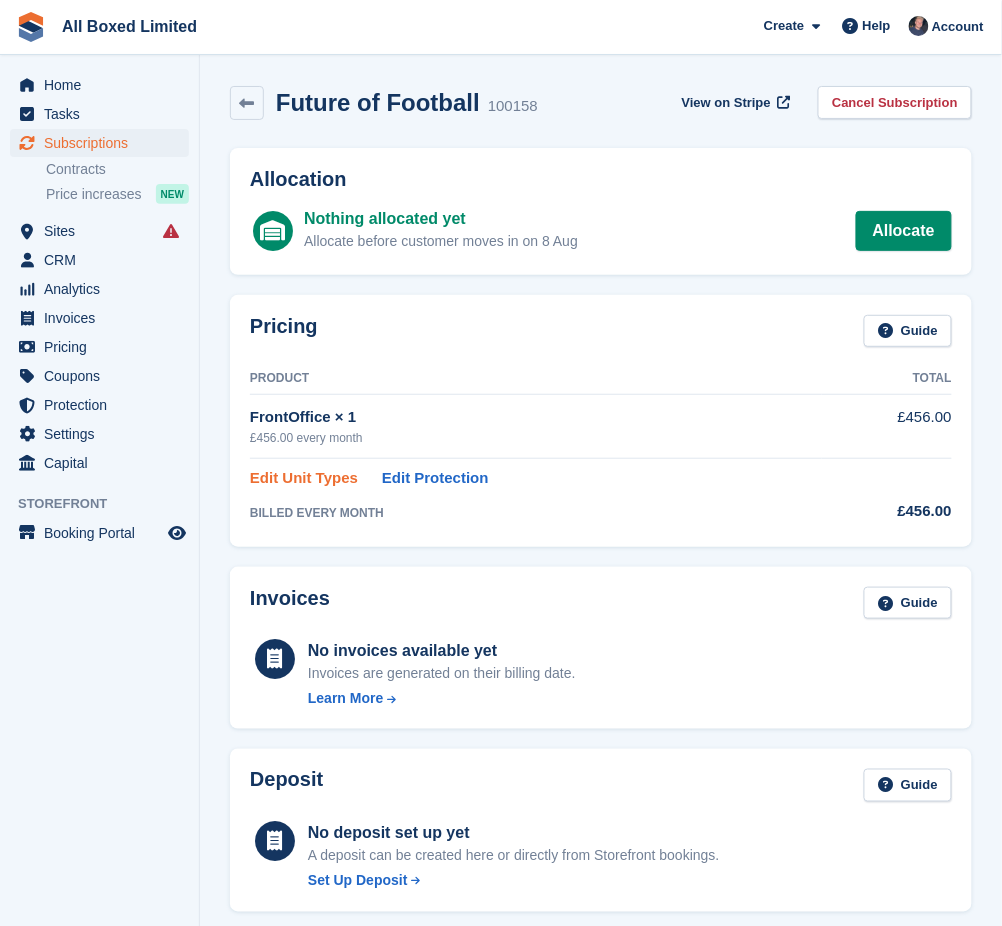 click on "Edit Unit Types" at bounding box center (304, 478) 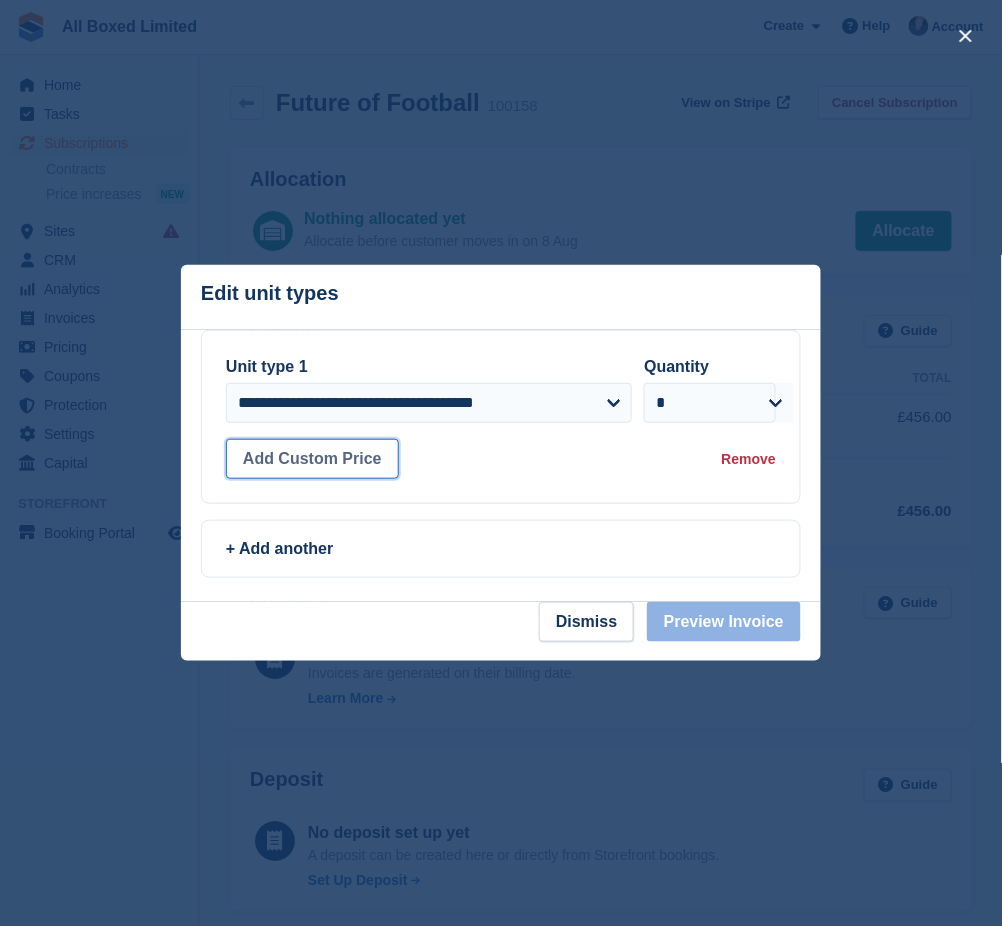 click on "Add Custom Price" at bounding box center (312, 459) 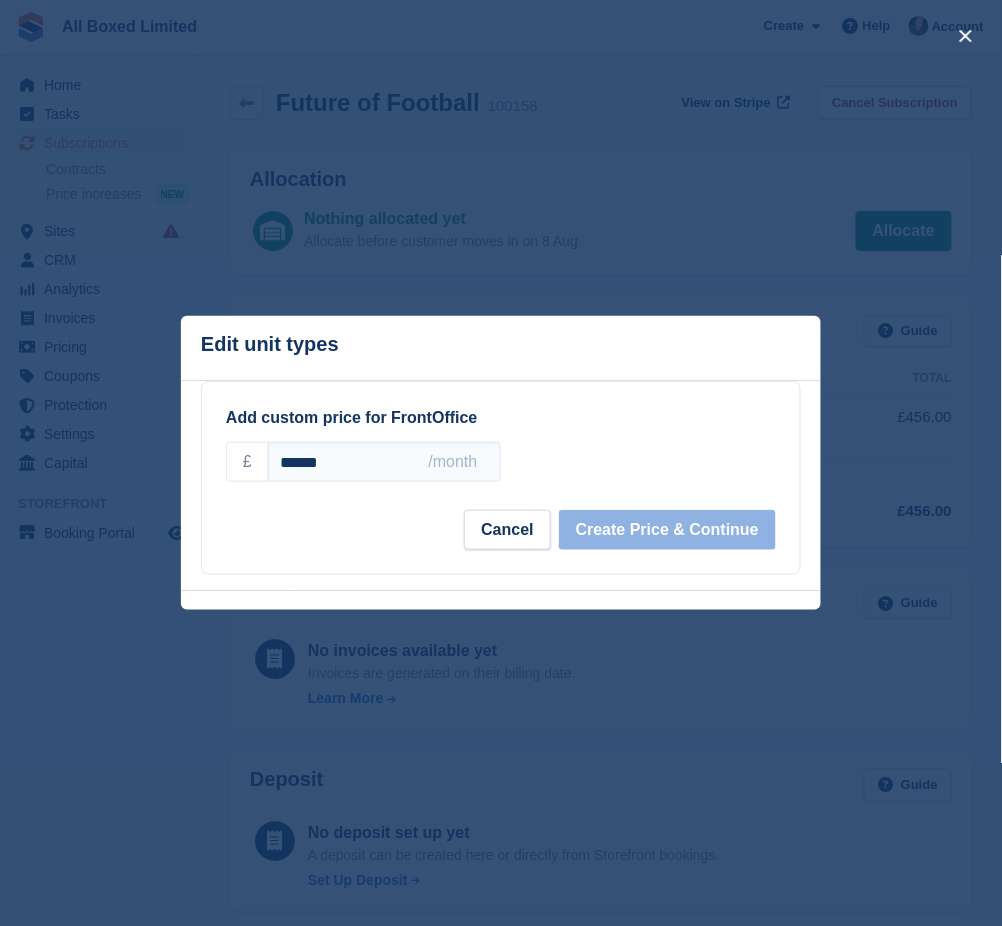 click on "**********" at bounding box center (501, 463) 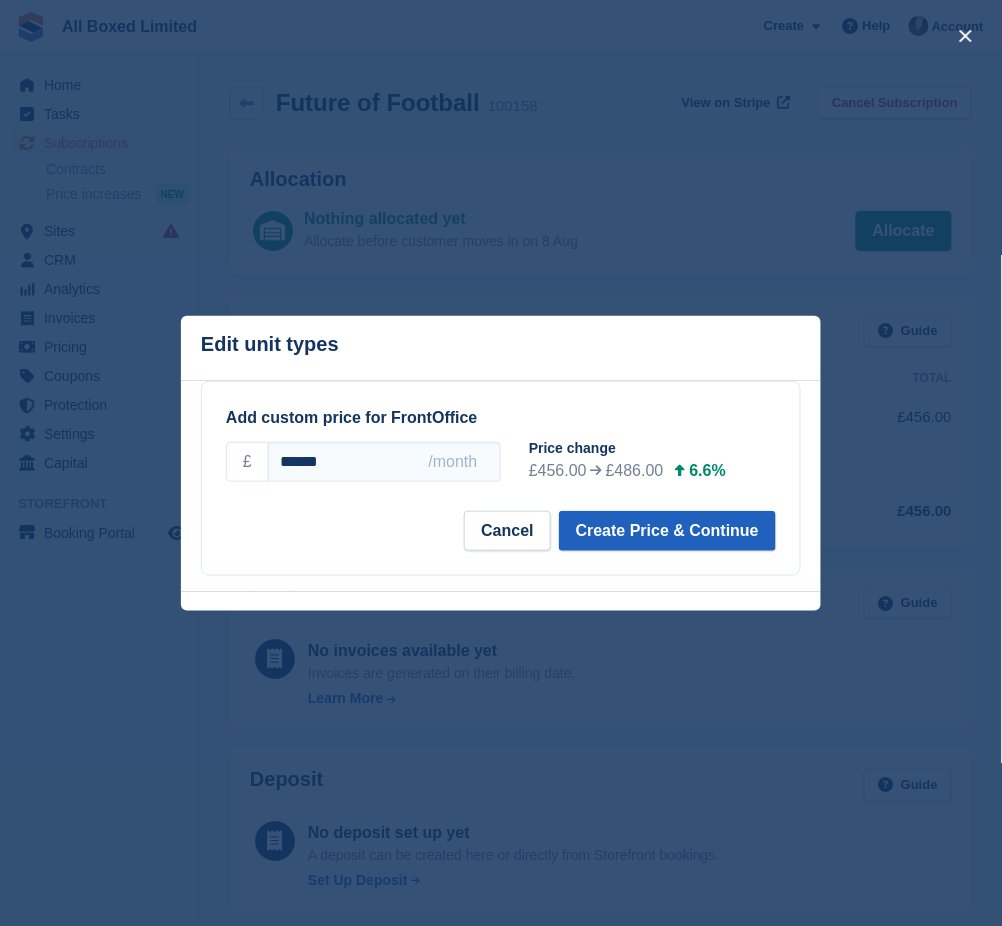 type on "******" 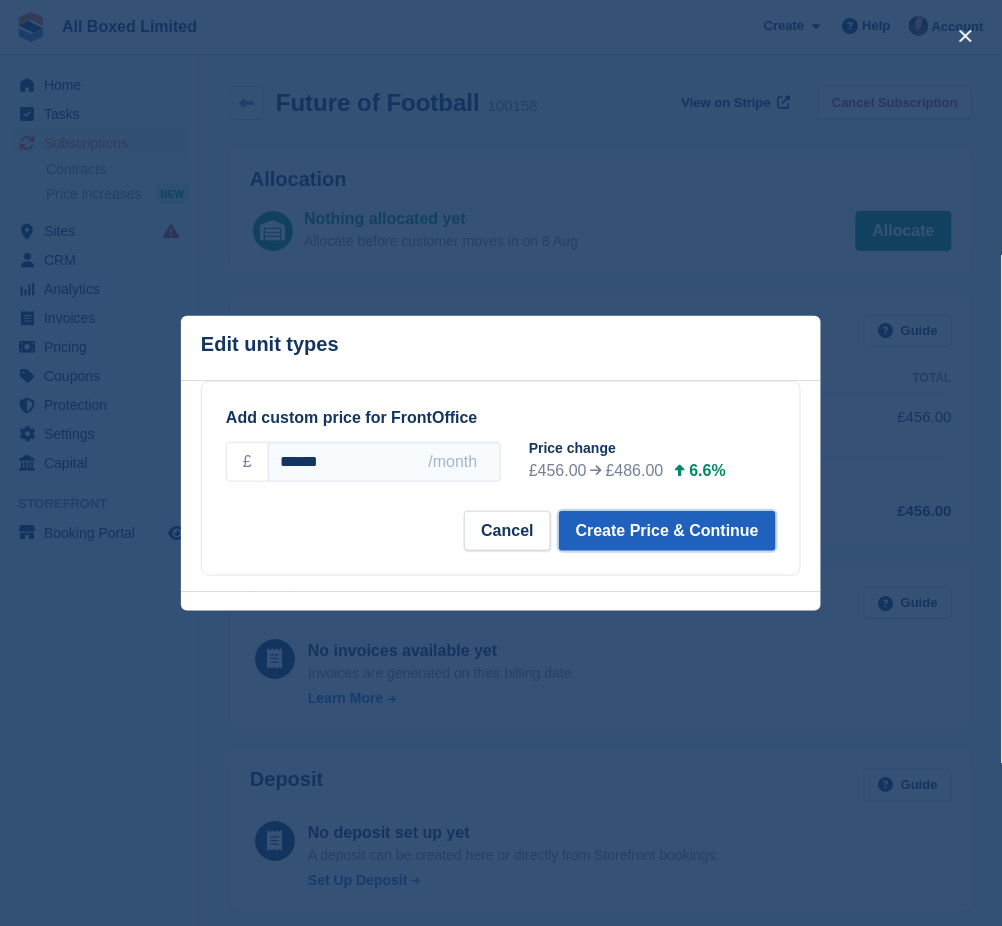 click on "Create Price & Continue" at bounding box center [667, 531] 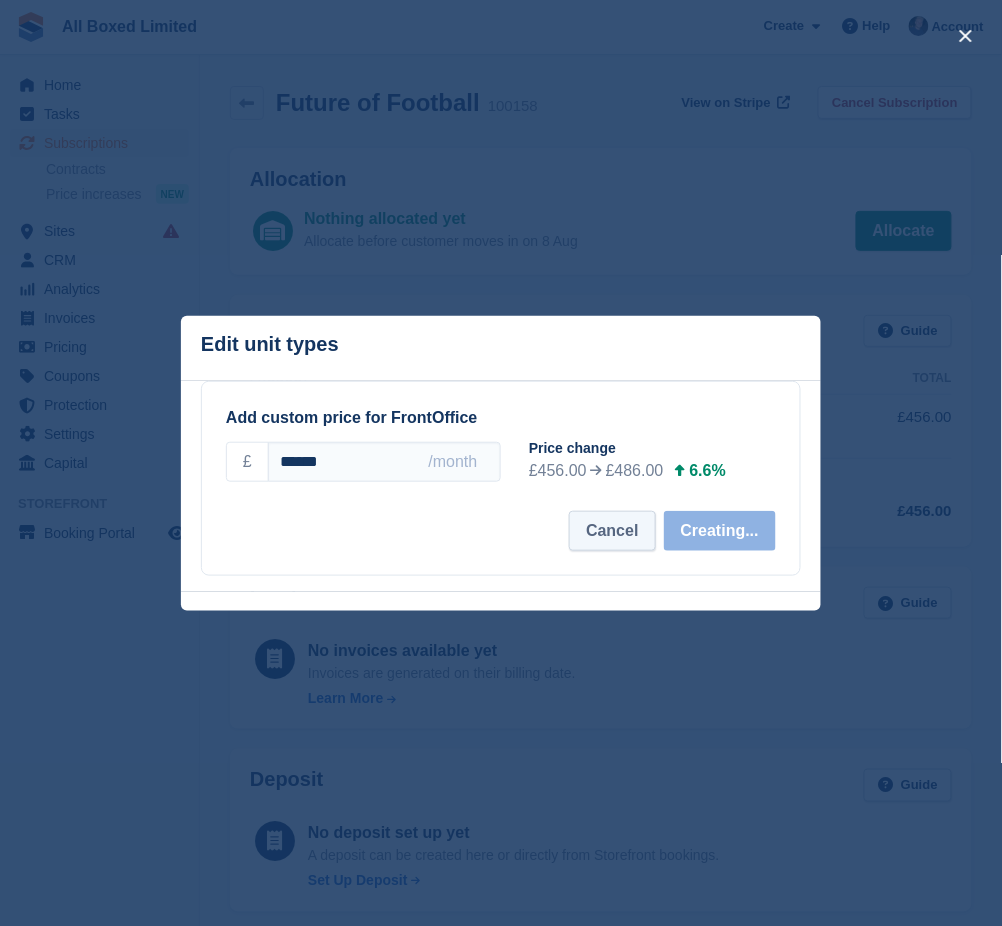 select on "*****" 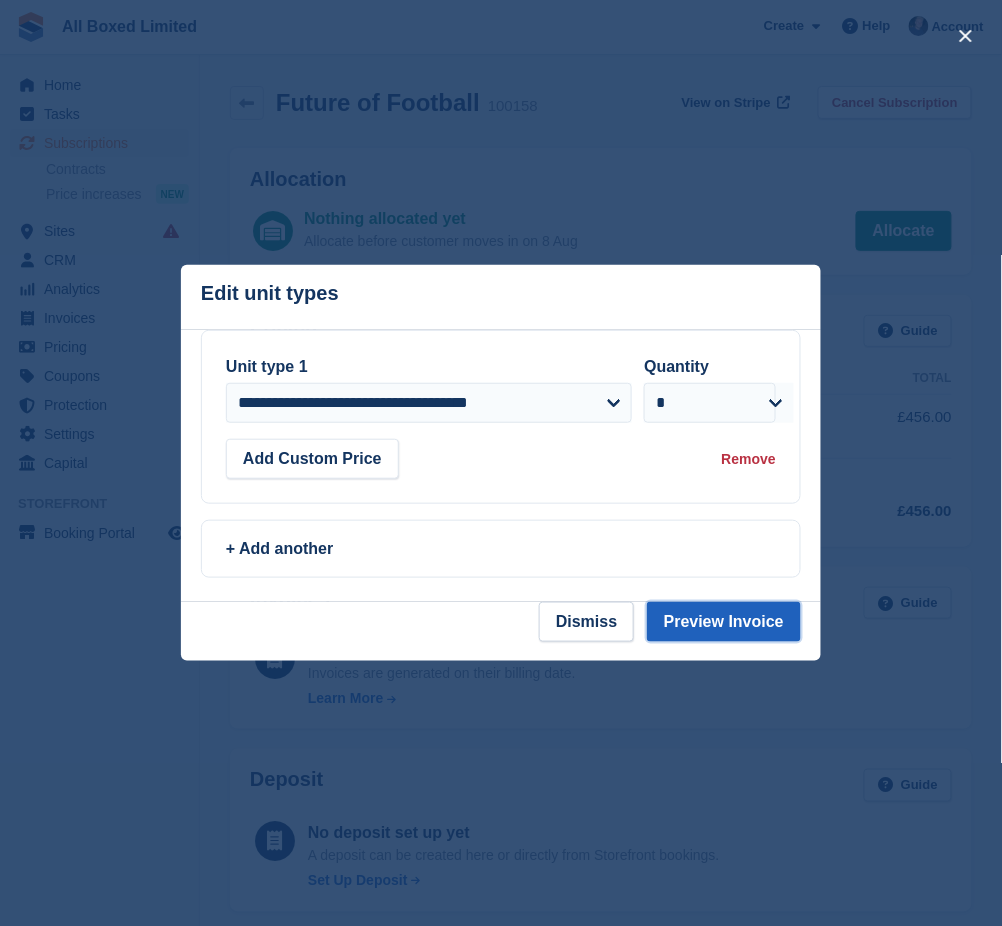 click on "Preview Invoice" at bounding box center [724, 622] 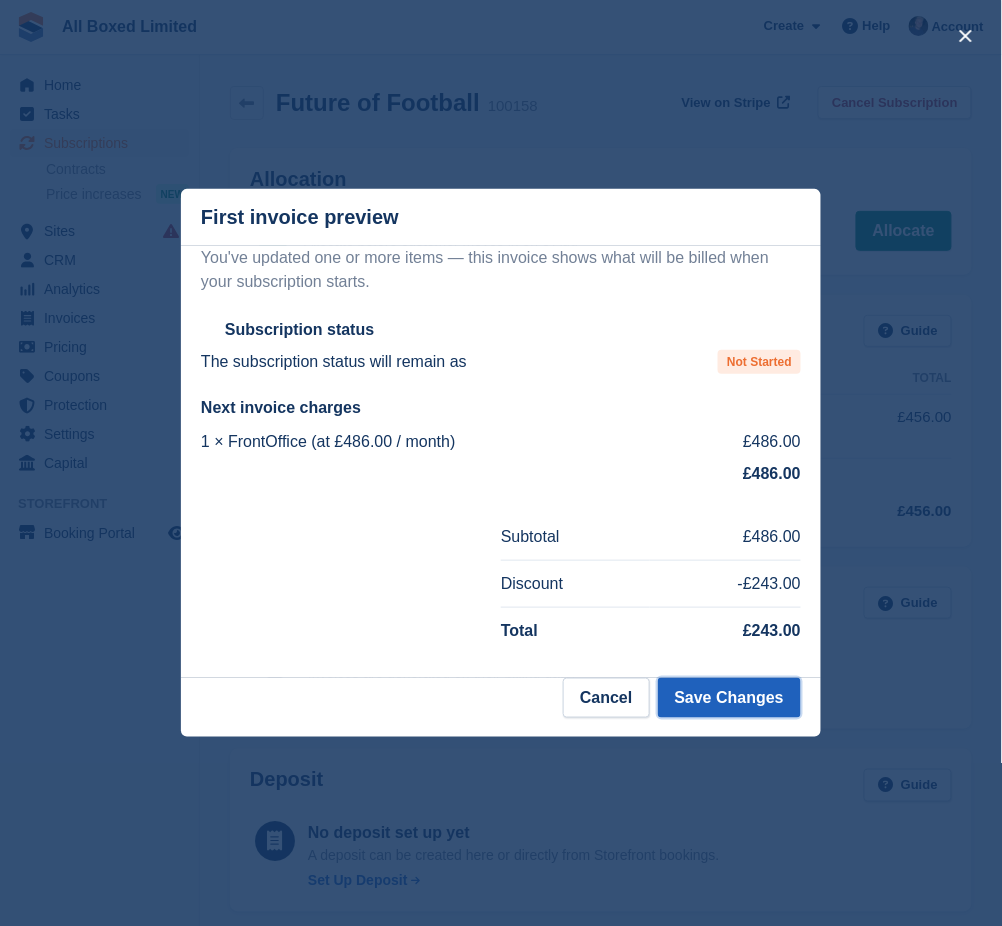 click on "Save Changes" at bounding box center (729, 698) 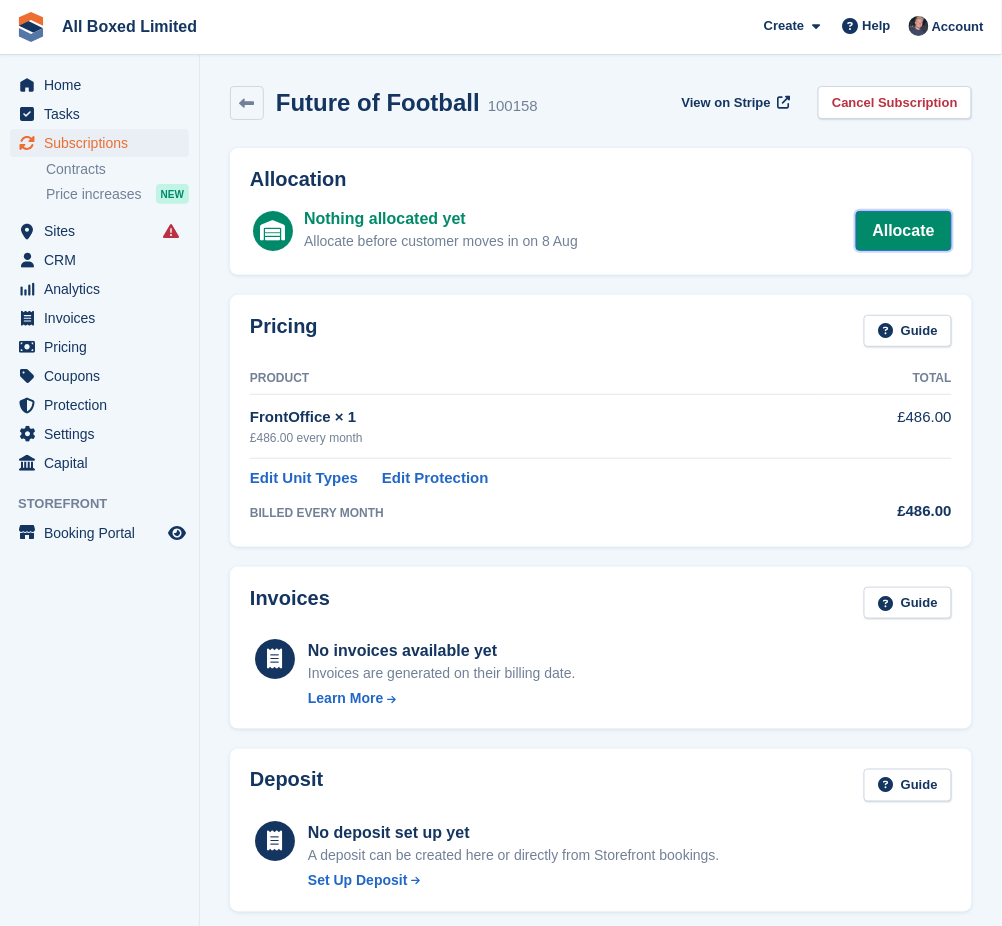 click on "Allocate" at bounding box center (904, 231) 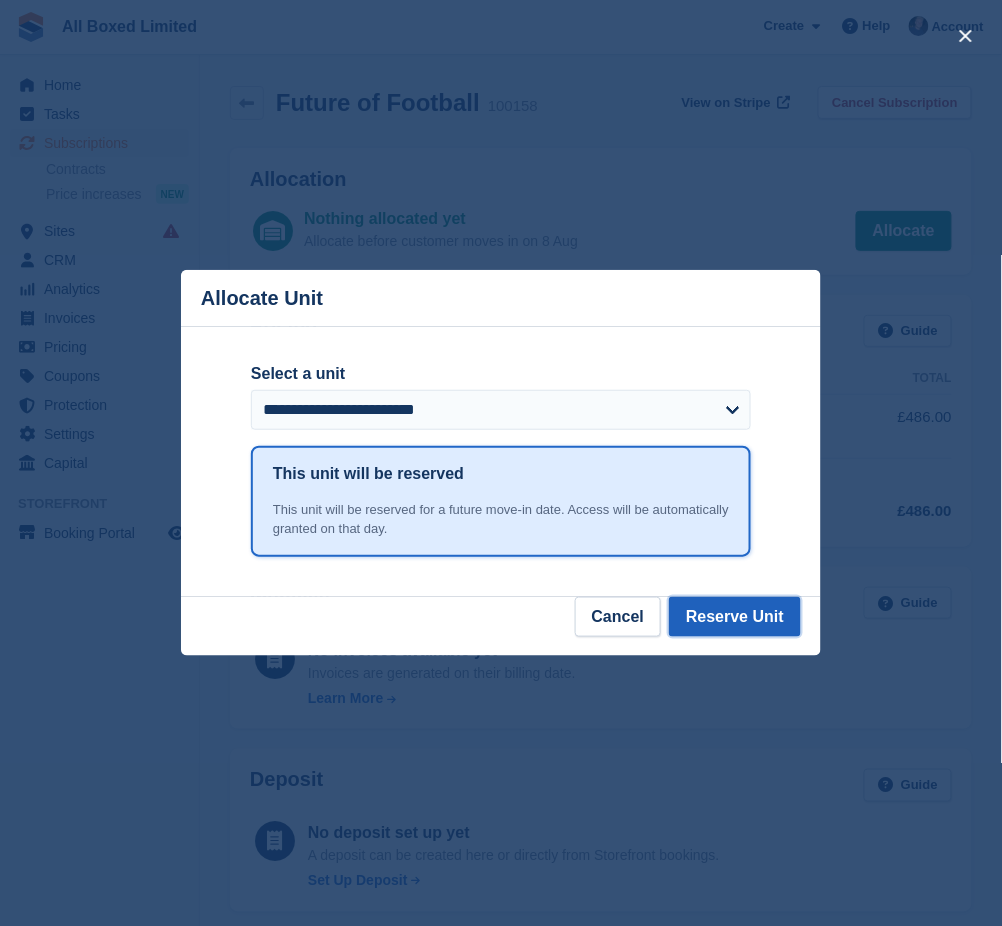 click on "Reserve Unit" at bounding box center (735, 617) 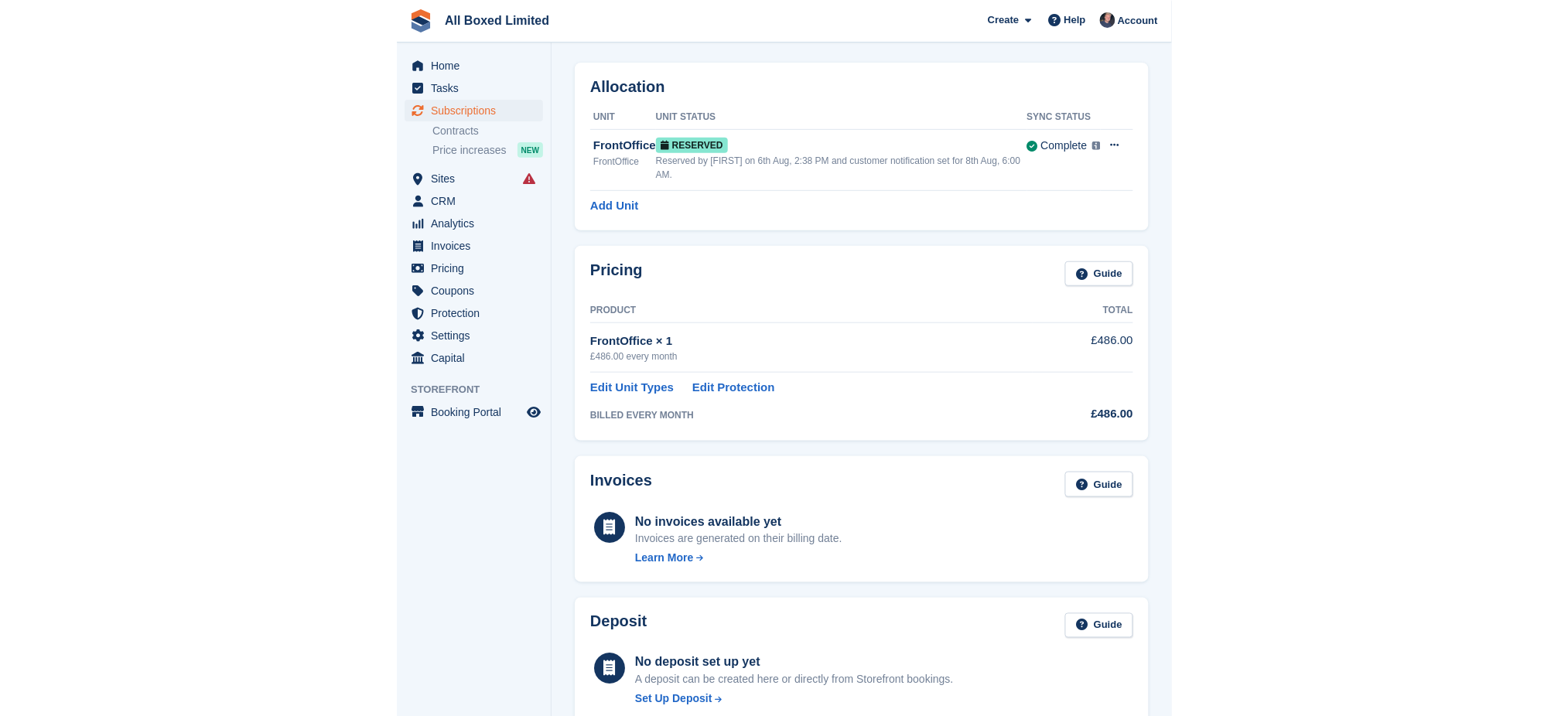 scroll, scrollTop: 0, scrollLeft: 0, axis: both 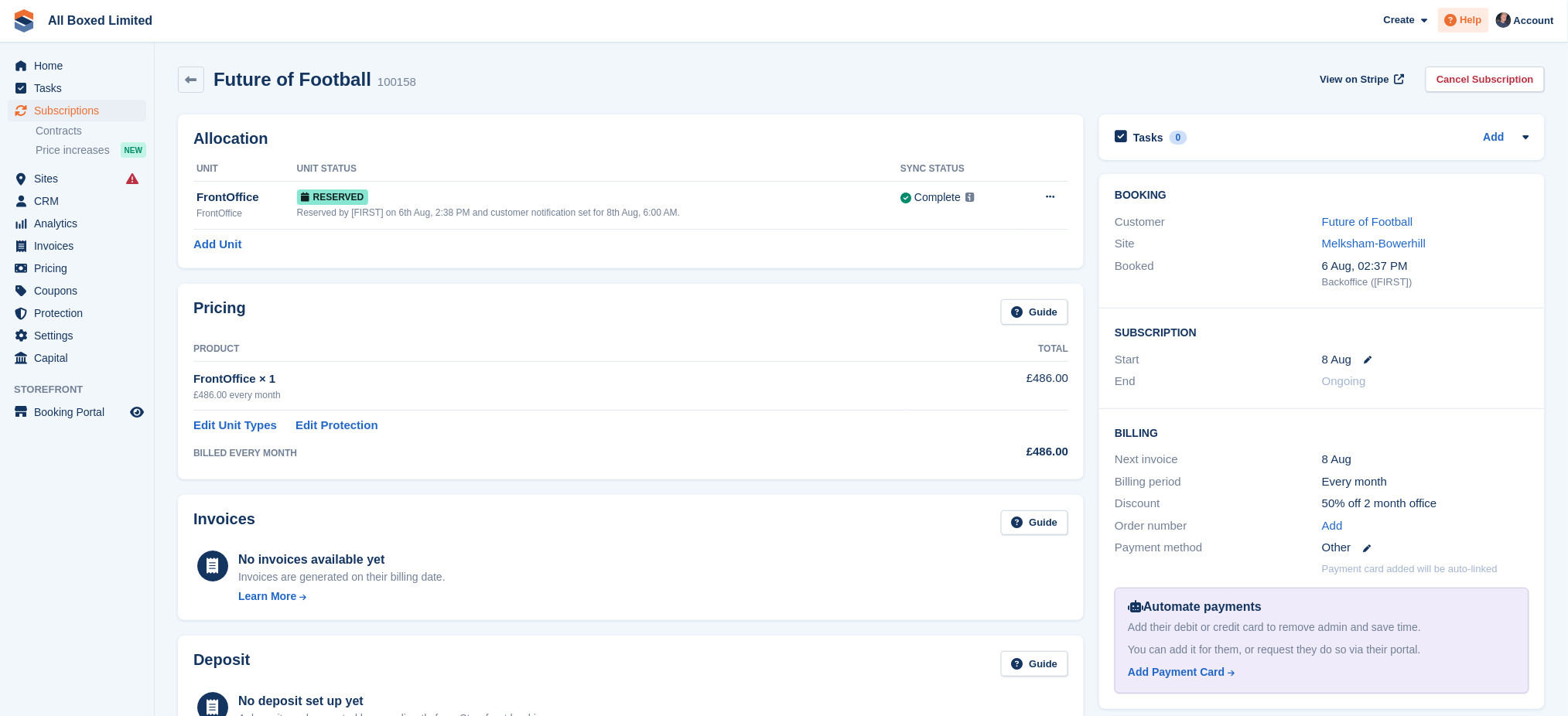 click at bounding box center (1451, 20) 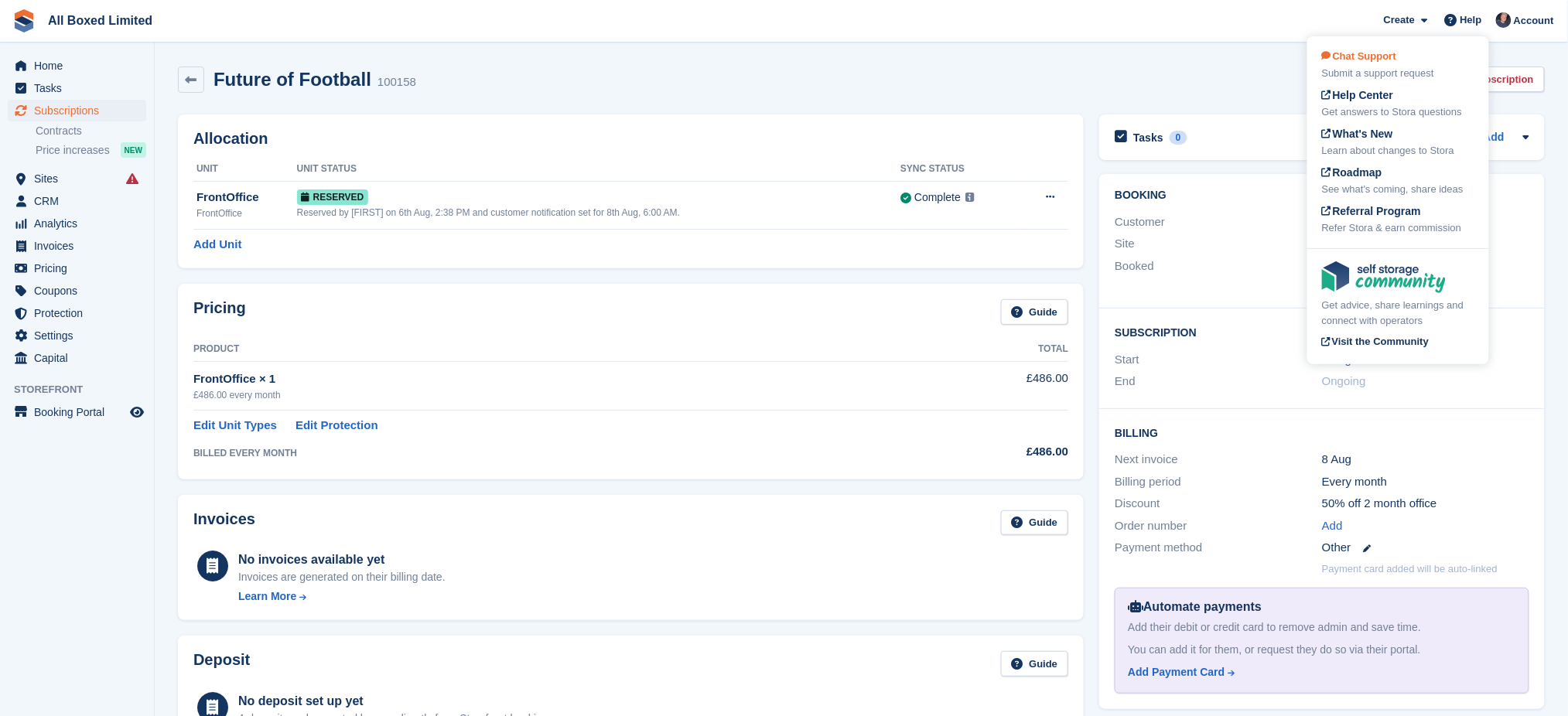 click on "Chat Support" at bounding box center [1359, 56] 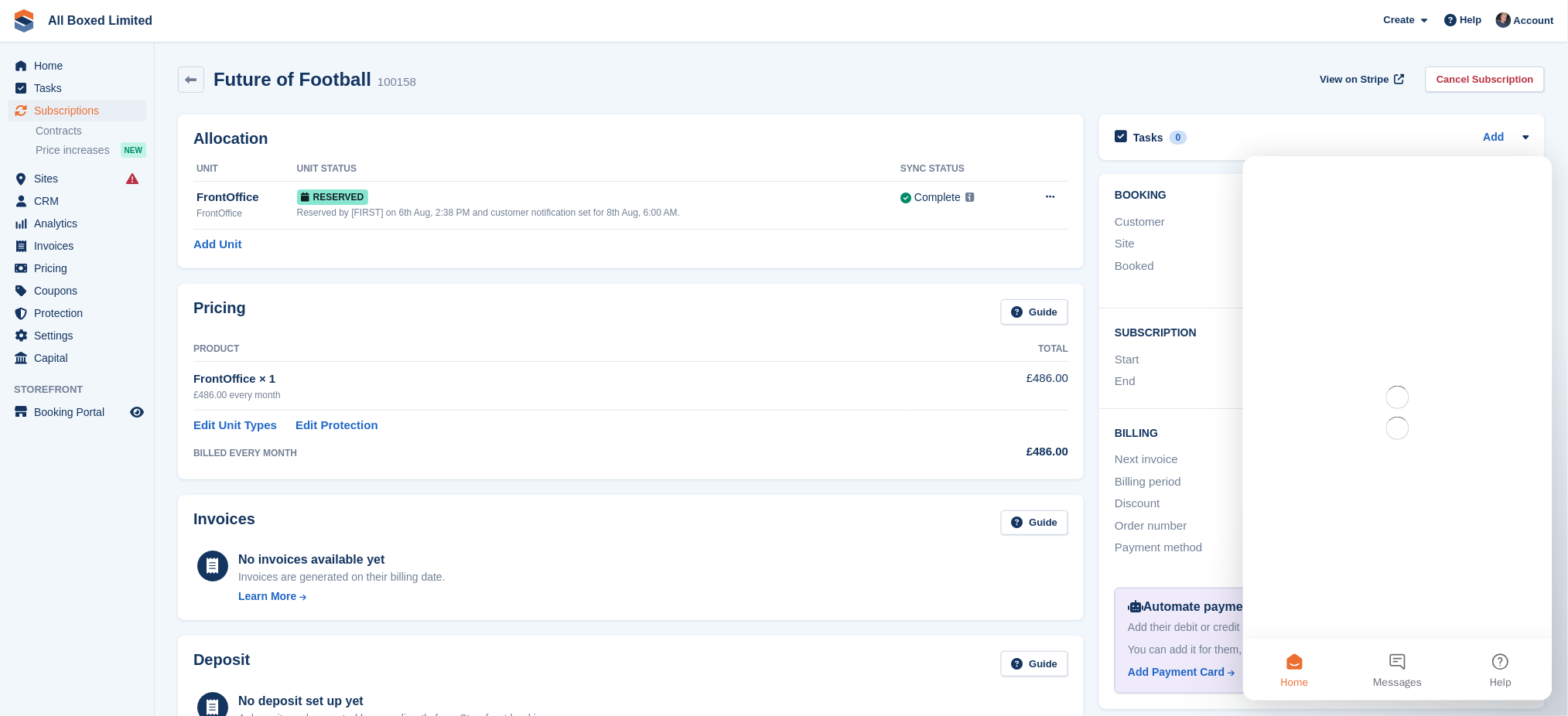scroll, scrollTop: 0, scrollLeft: 0, axis: both 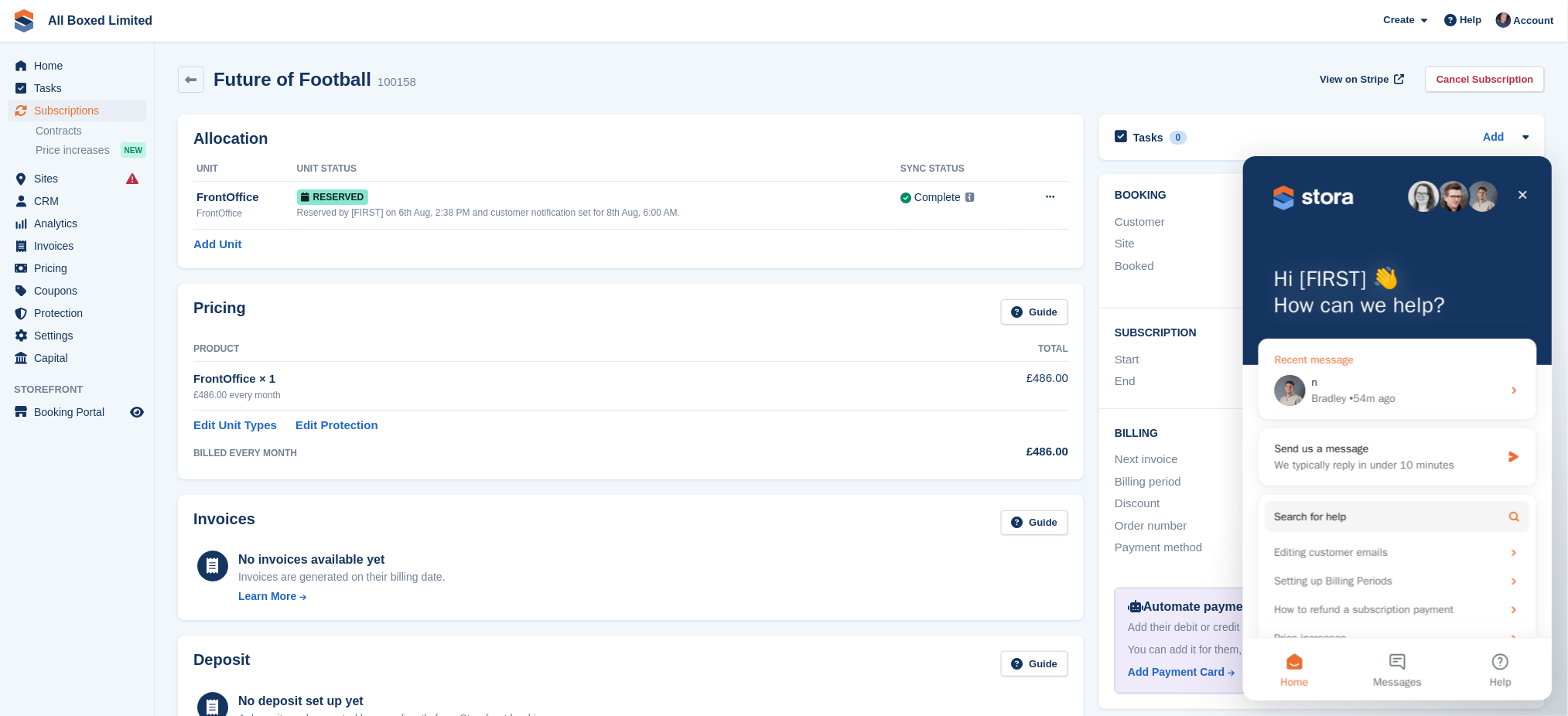 click on "n" at bounding box center (1406, 381) 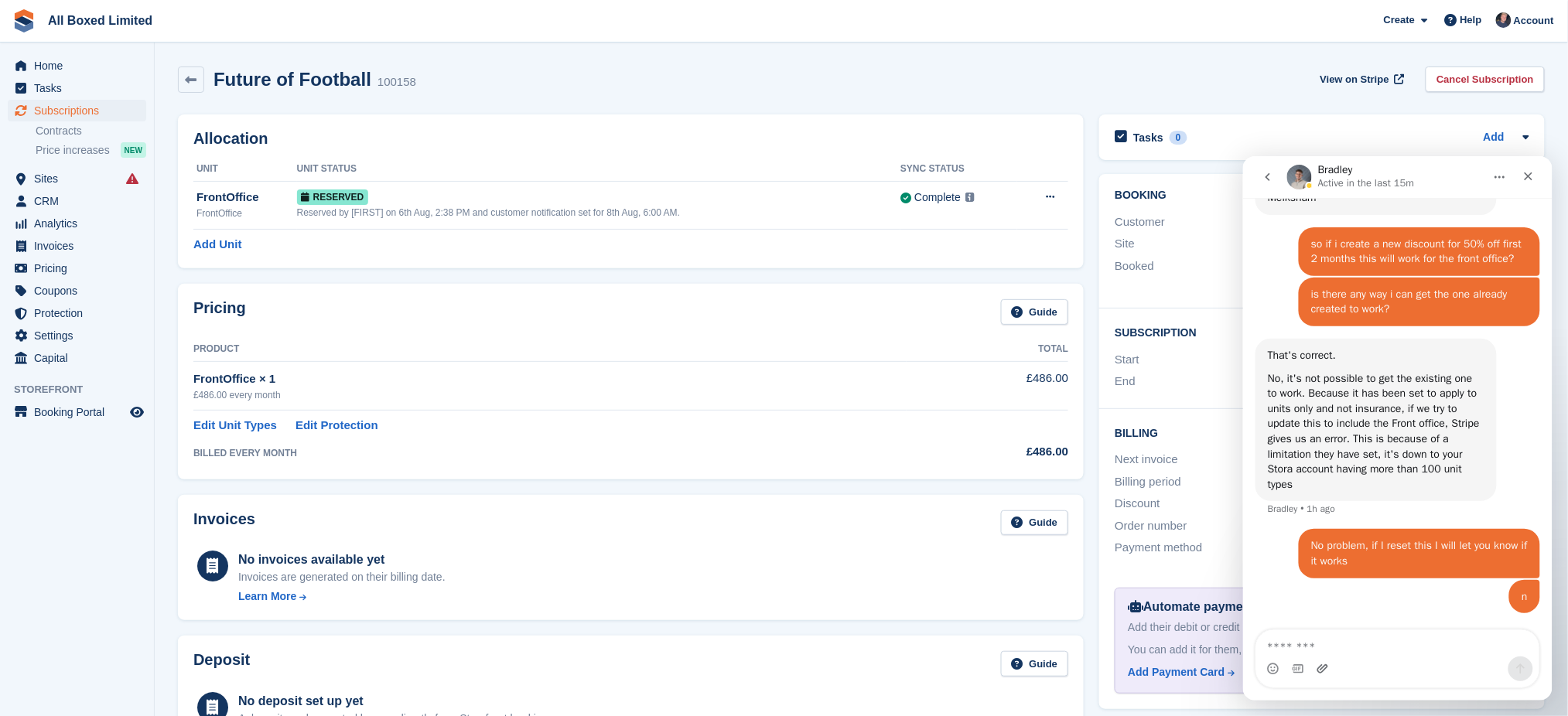 scroll, scrollTop: 1182, scrollLeft: 0, axis: vertical 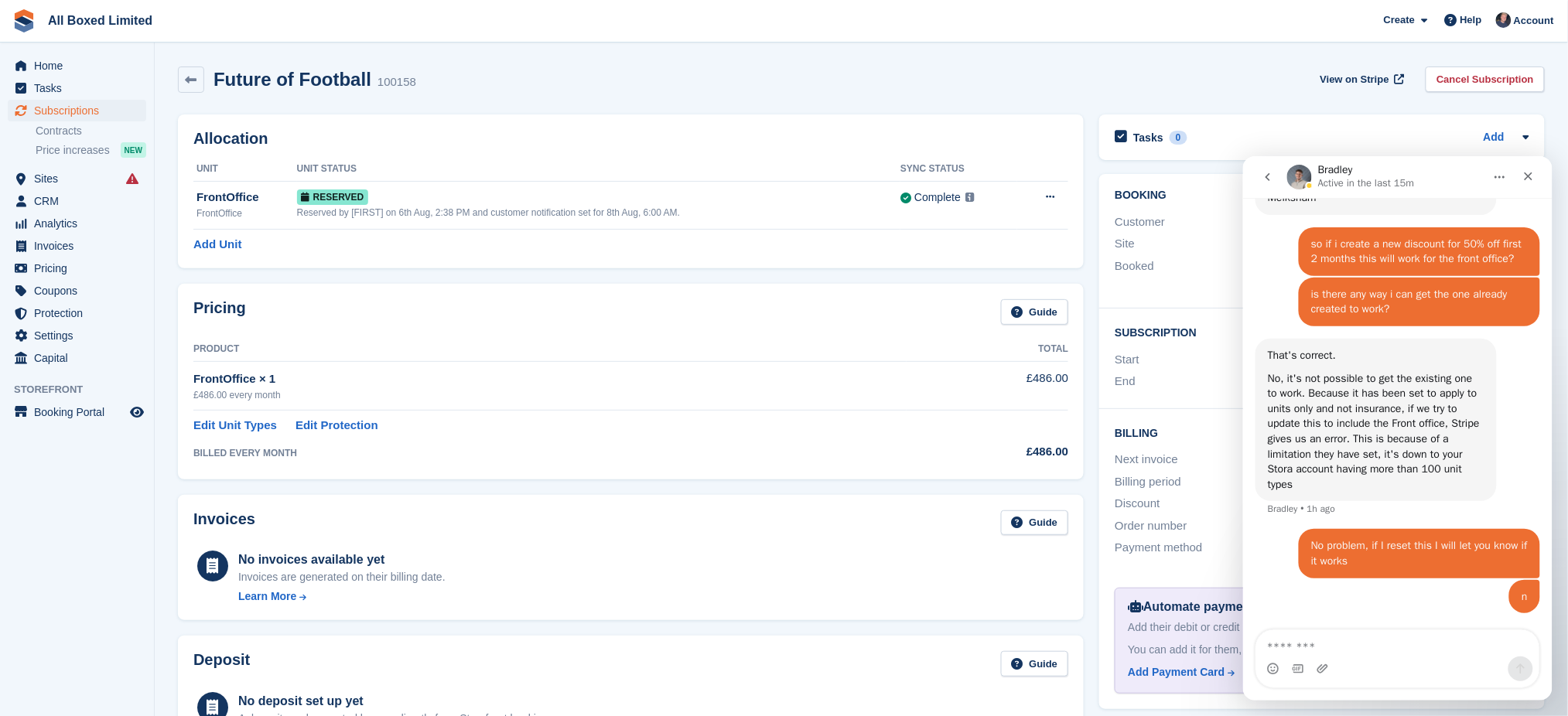 click at bounding box center (1397, 643) 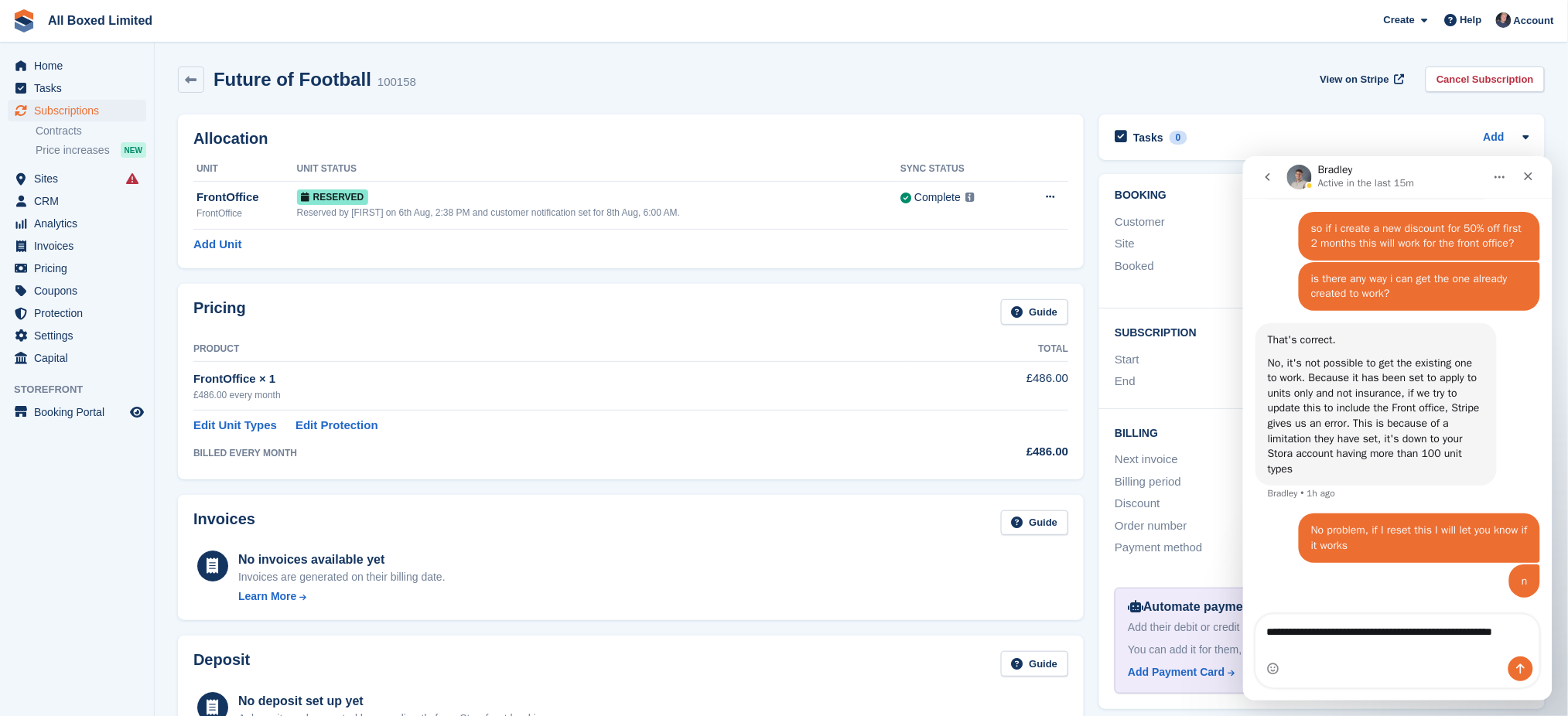 scroll, scrollTop: 1198, scrollLeft: 0, axis: vertical 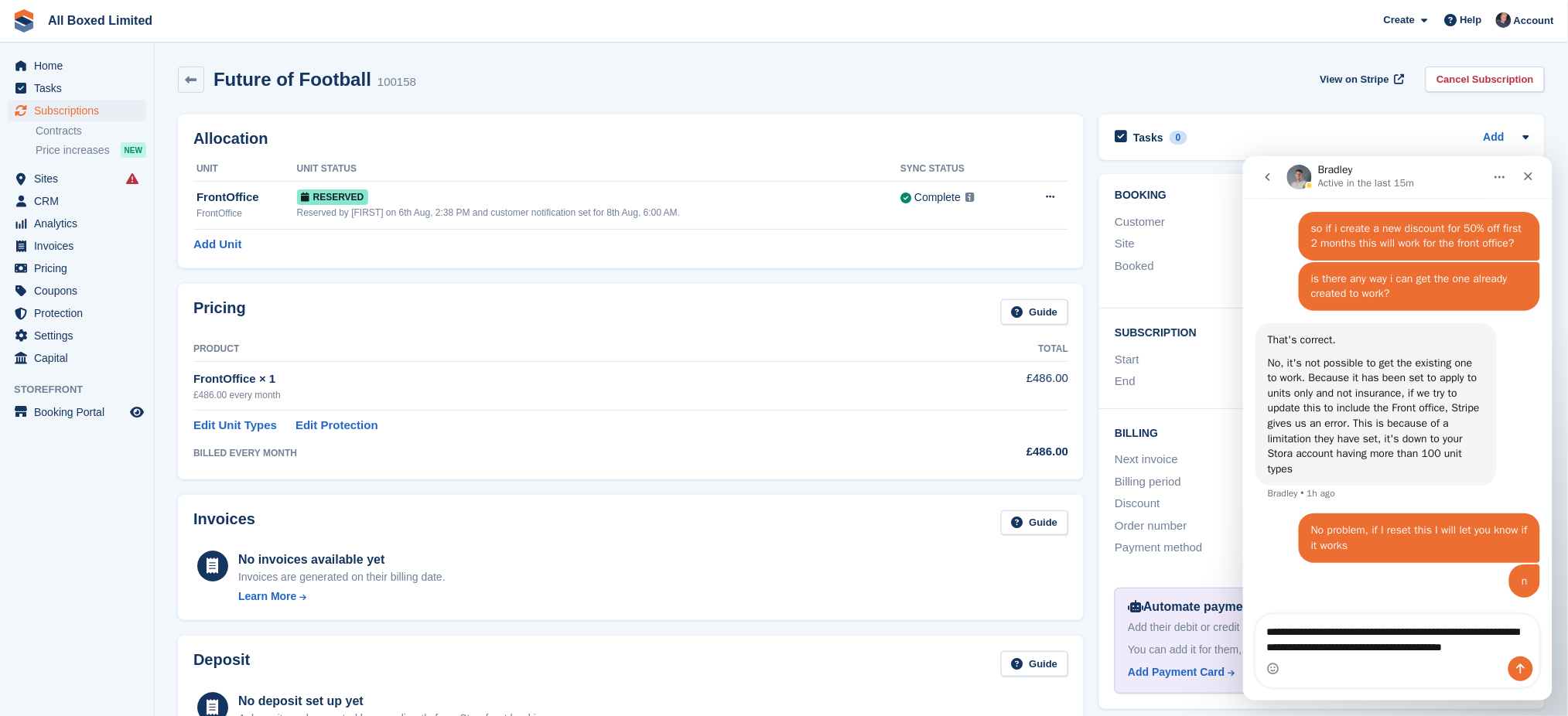 type on "**********" 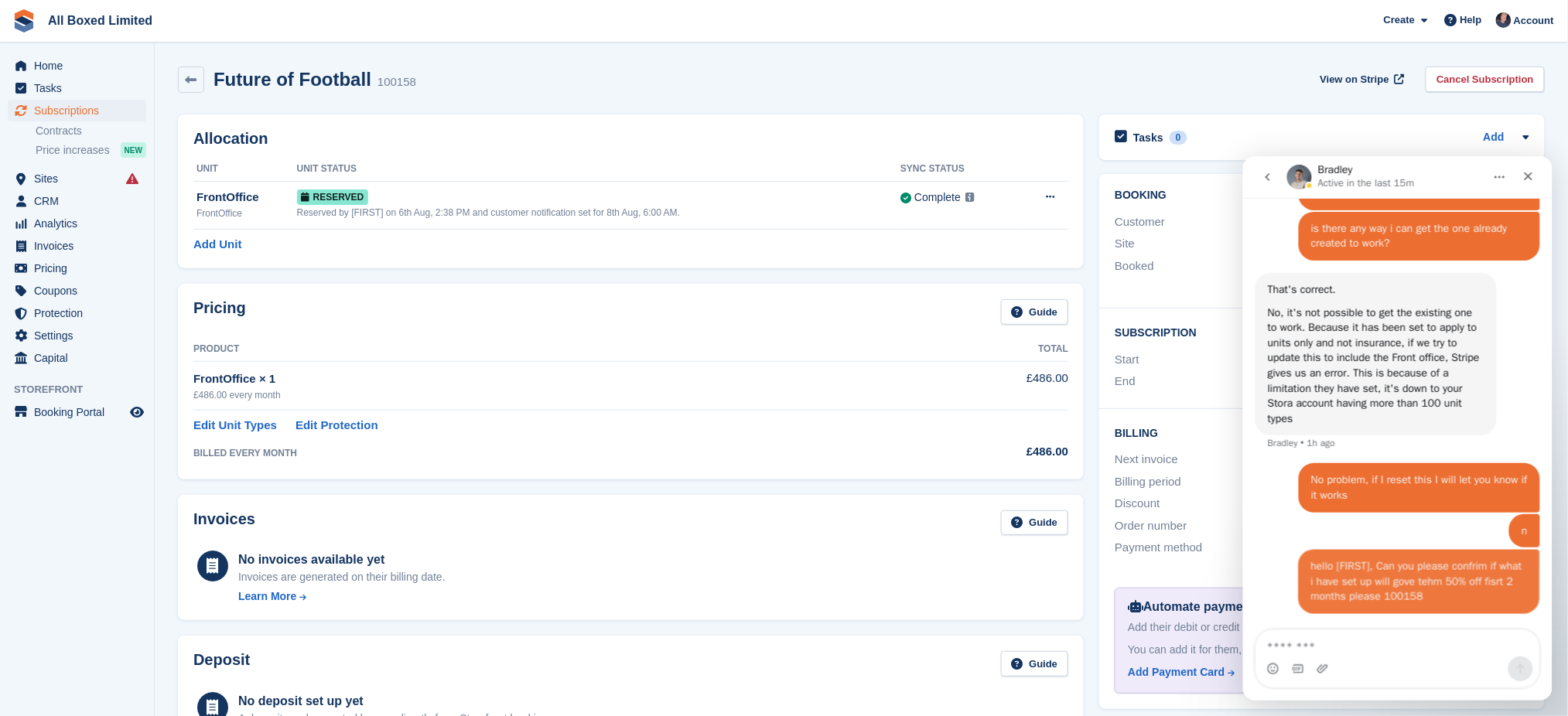 scroll, scrollTop: 1247, scrollLeft: 0, axis: vertical 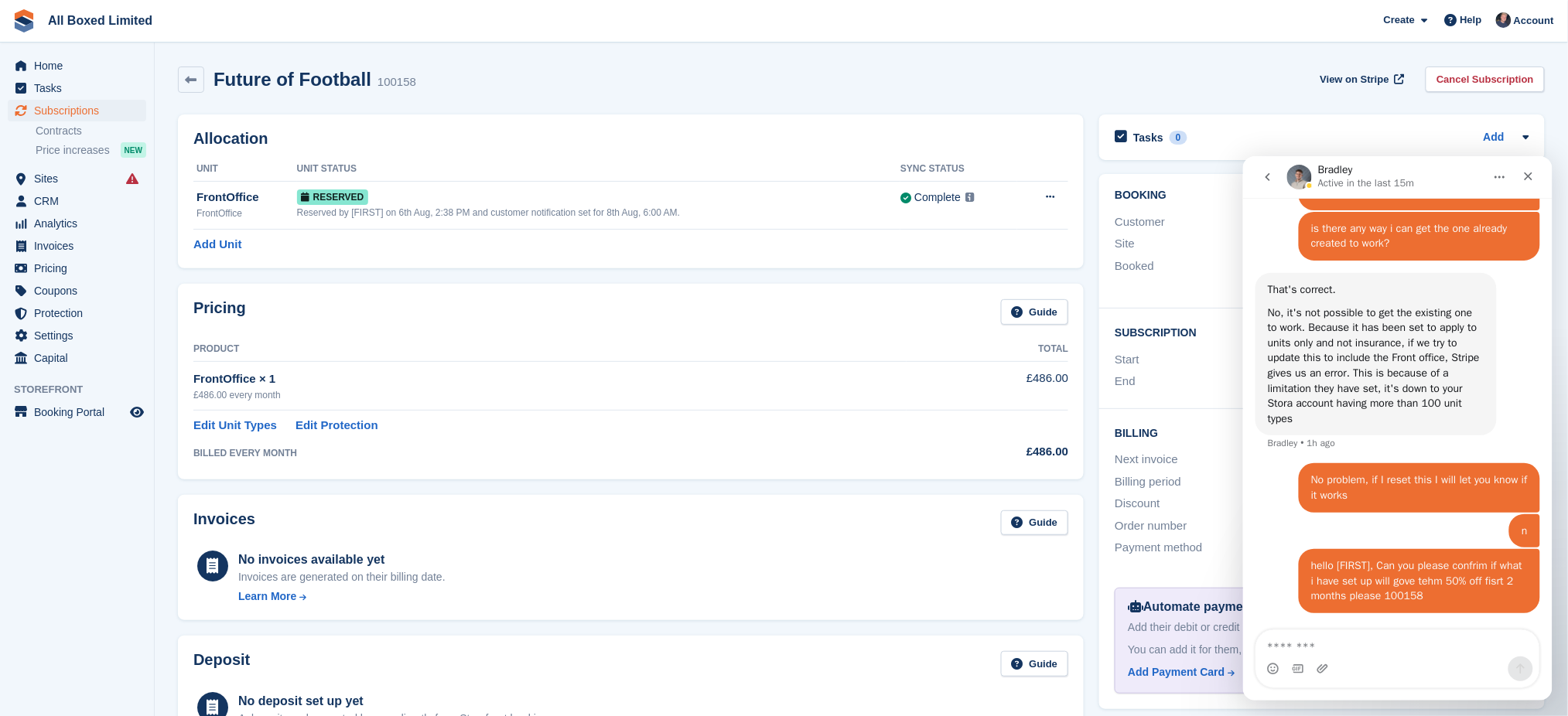 drag, startPoint x: 193, startPoint y: 413, endPoint x: 1054, endPoint y: 548, distance: 871.519 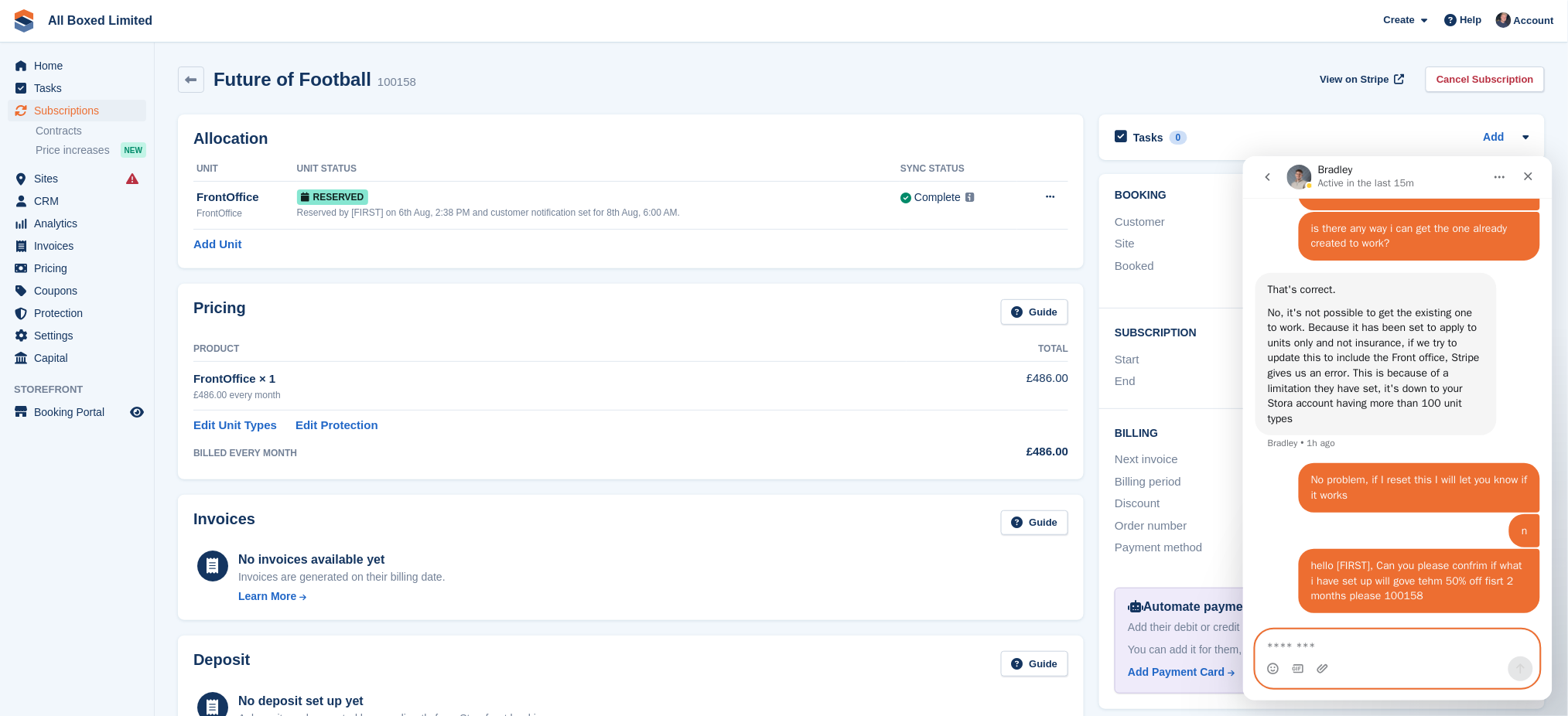 click at bounding box center (1397, 643) 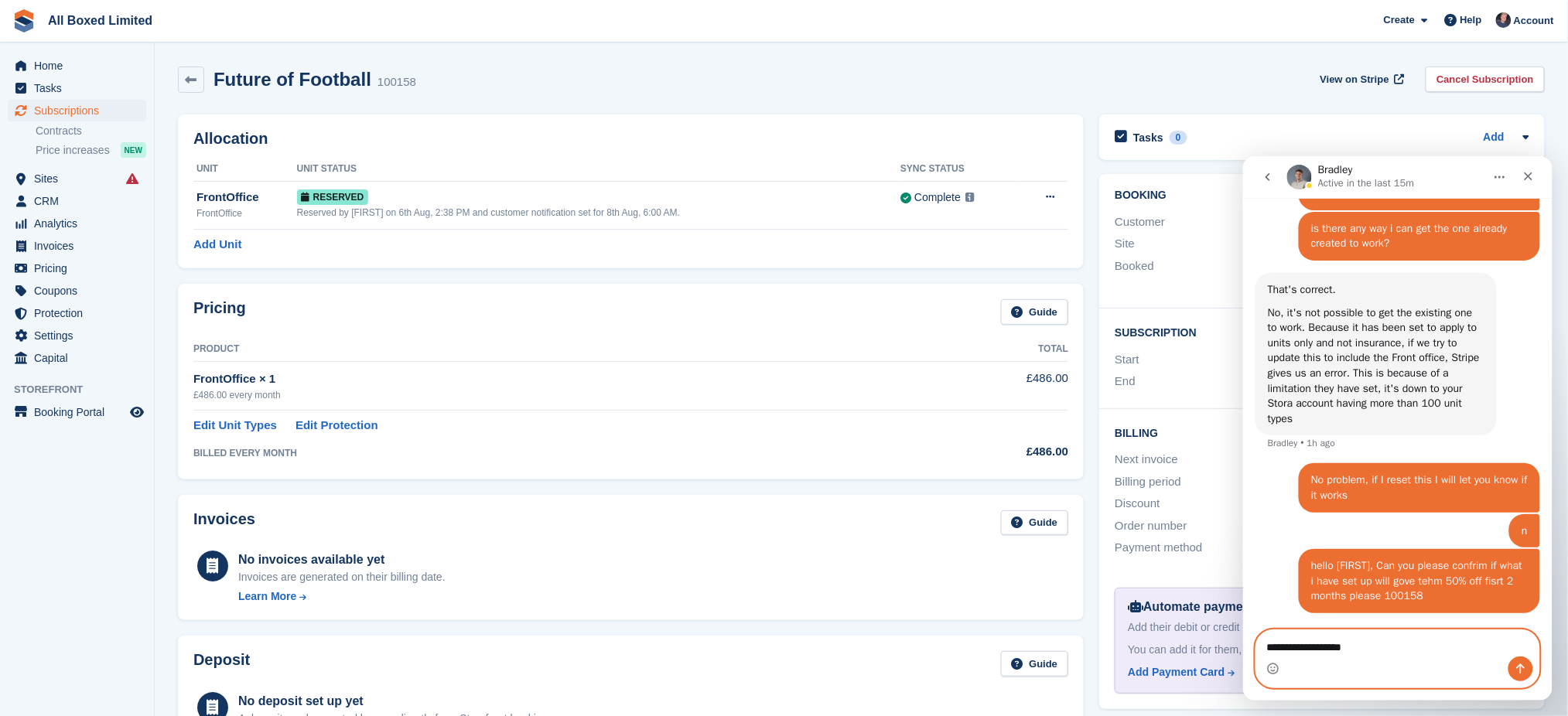 type on "**********" 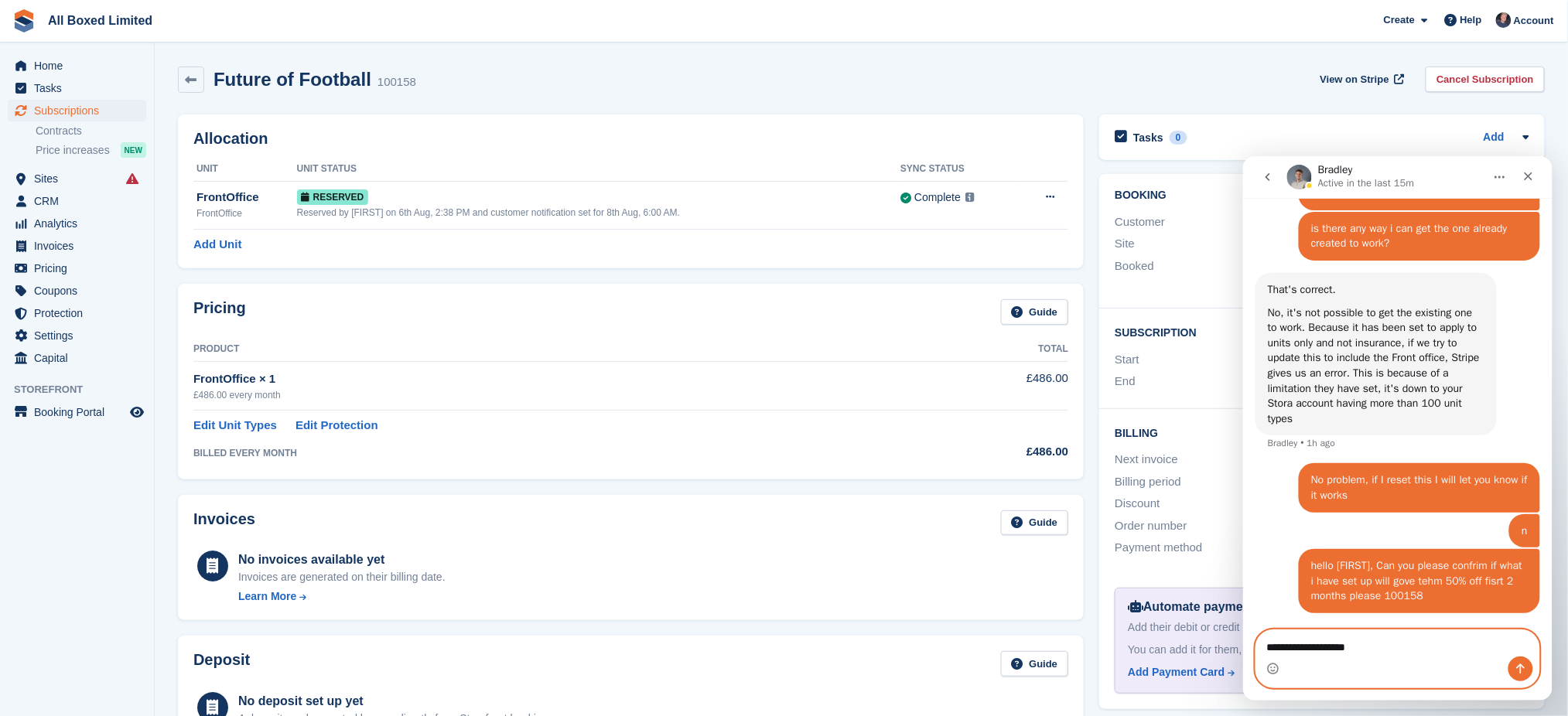 type 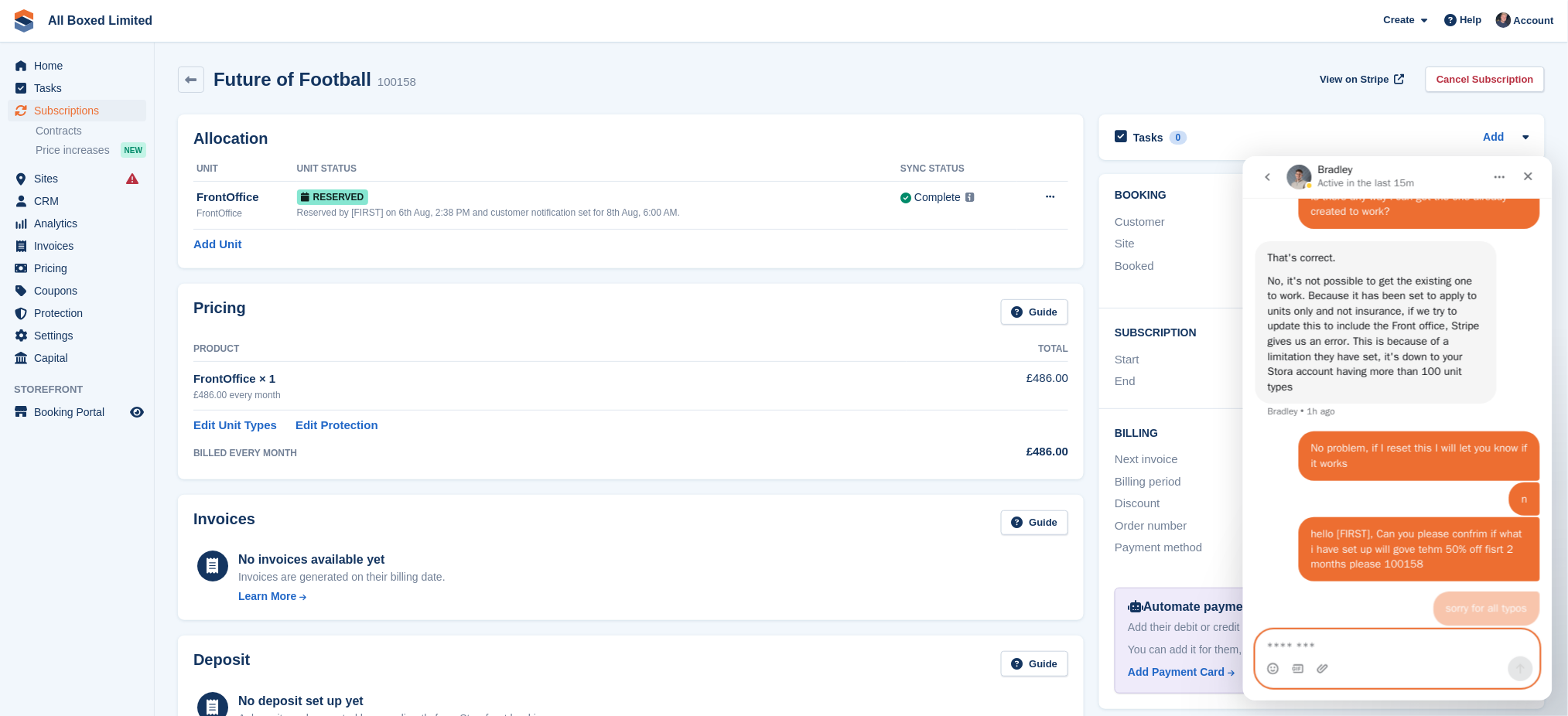 scroll, scrollTop: 1283, scrollLeft: 0, axis: vertical 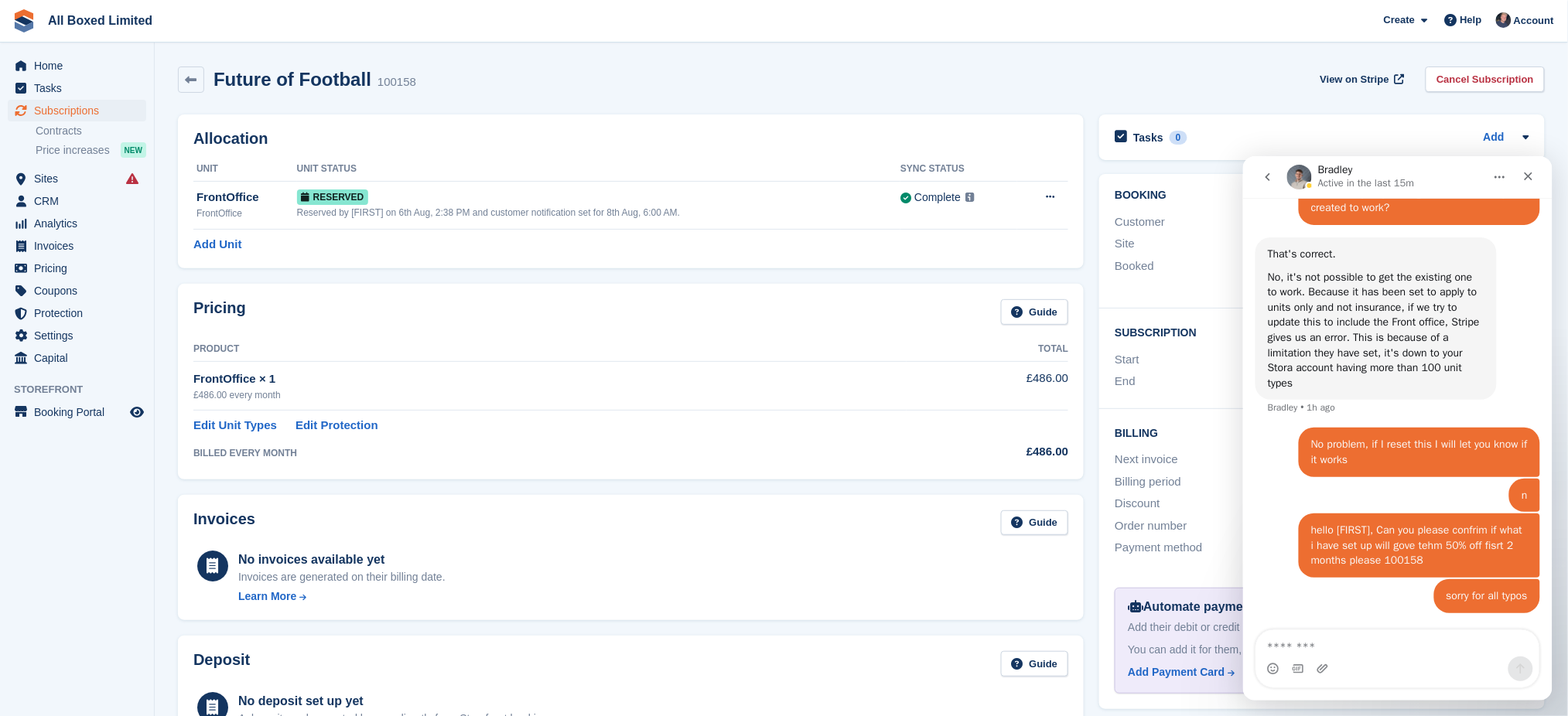 click 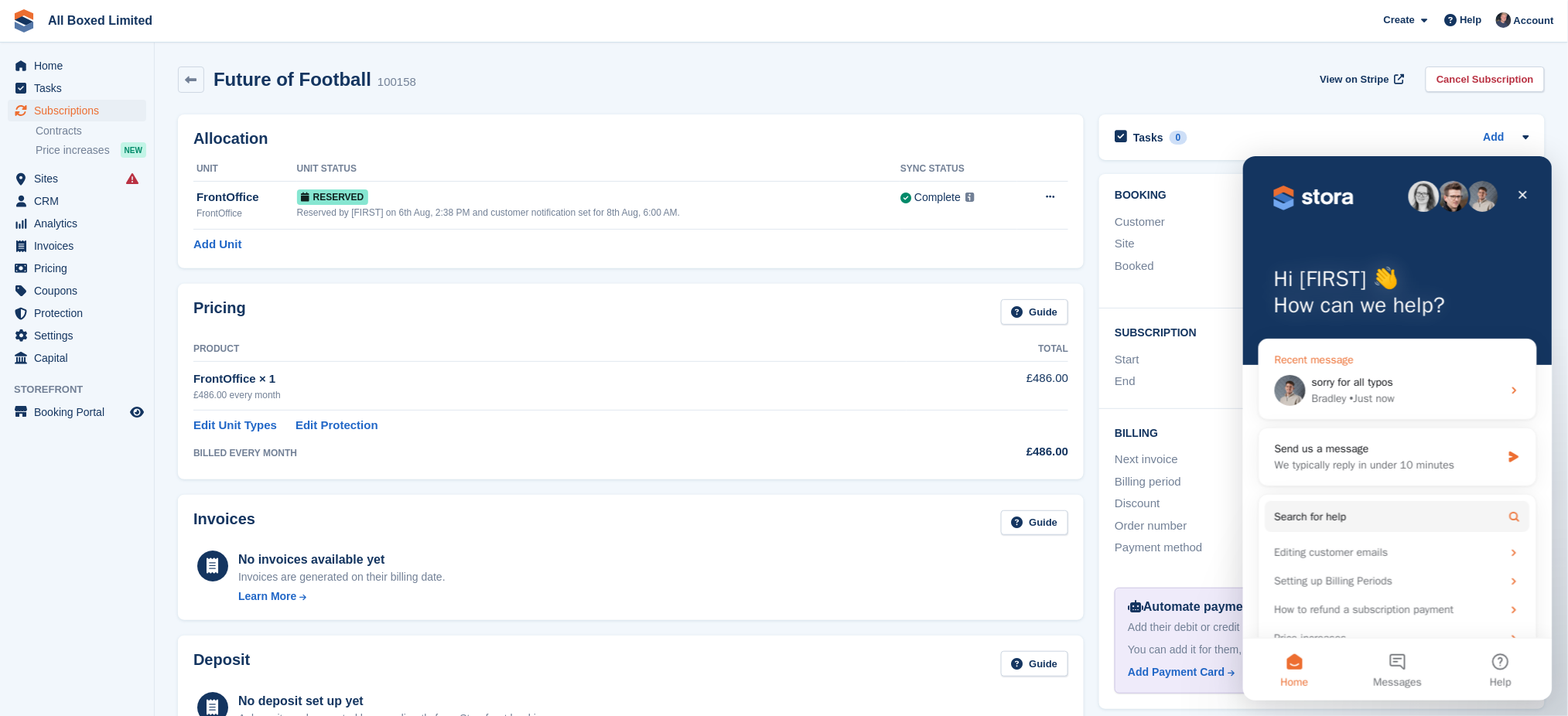 click on "Bradley •  Just now" at bounding box center (1406, 397) 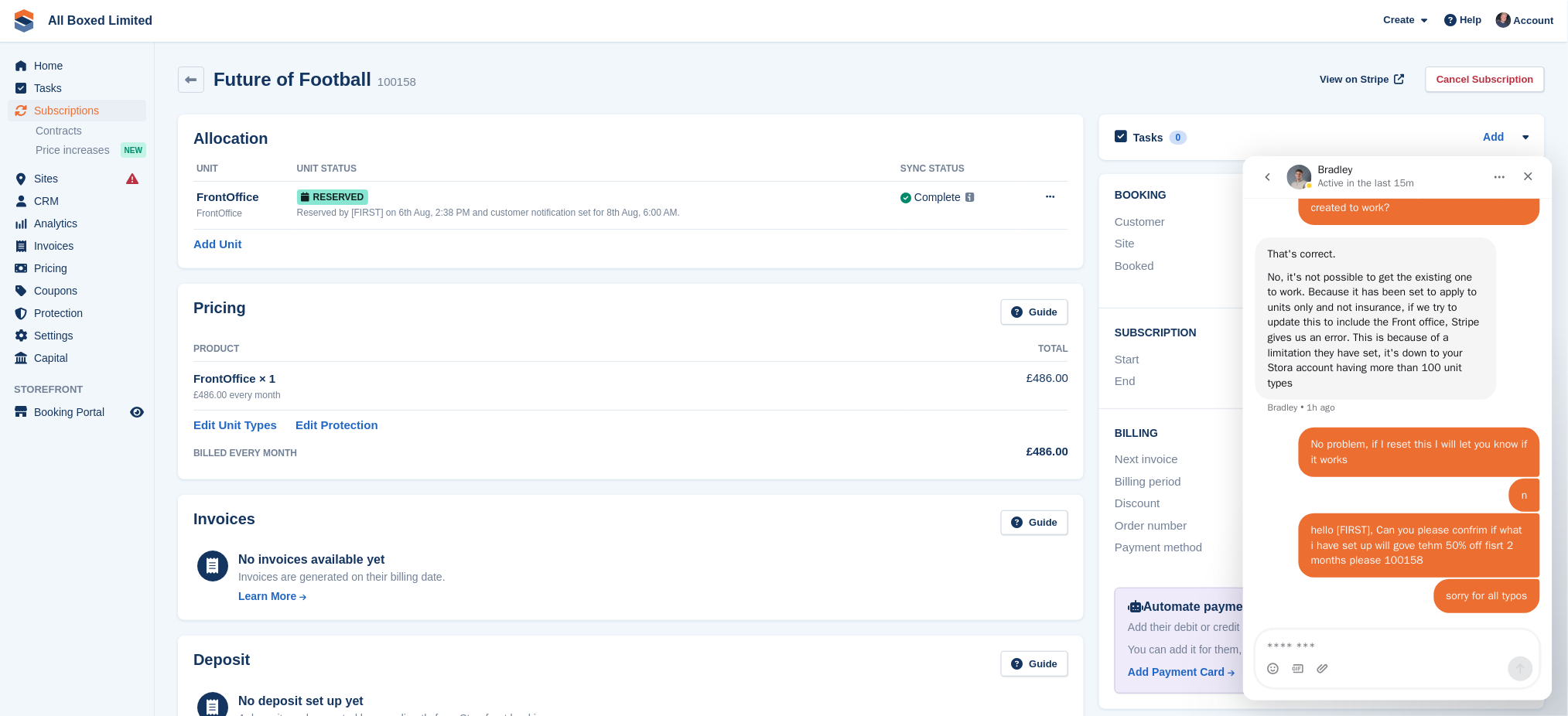 scroll, scrollTop: 1283, scrollLeft: 0, axis: vertical 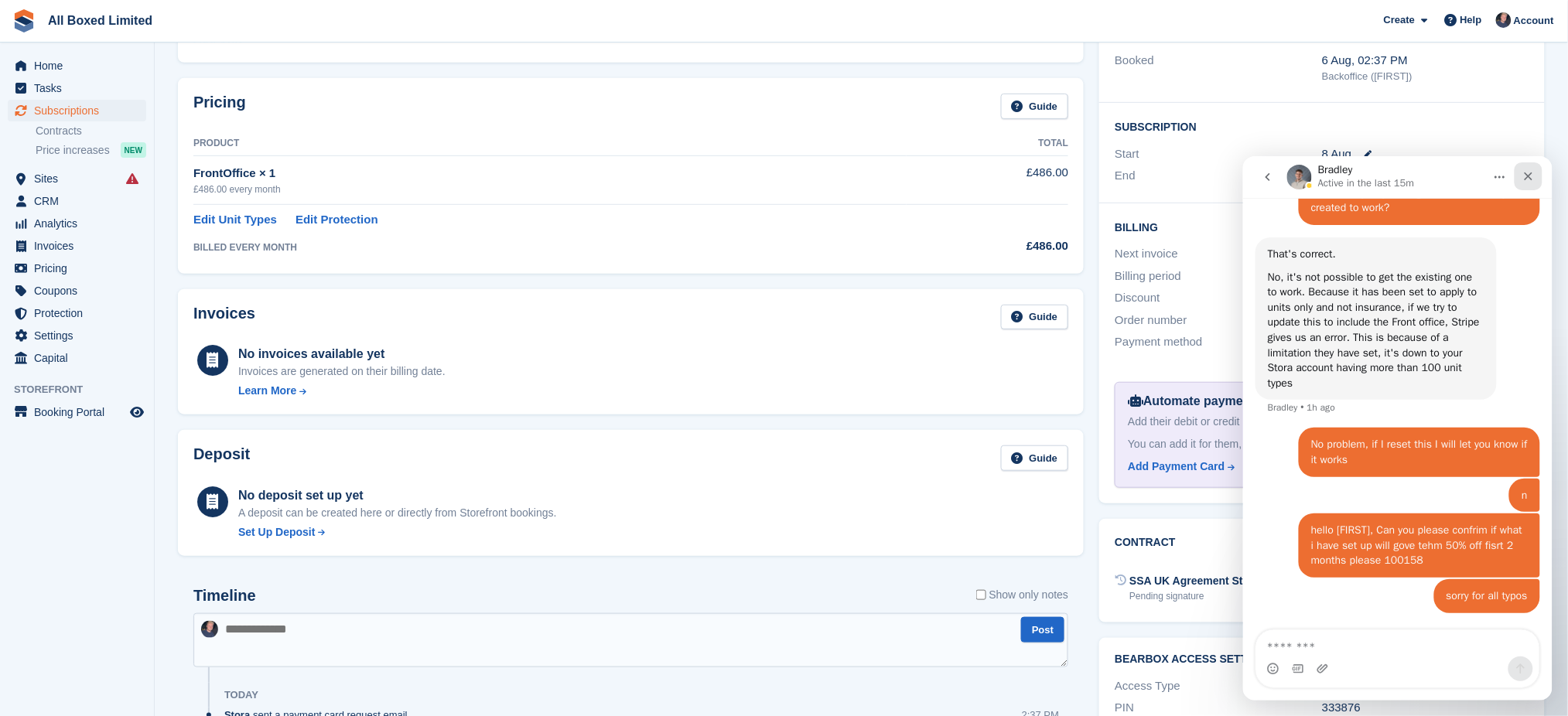click at bounding box center (1528, 176) 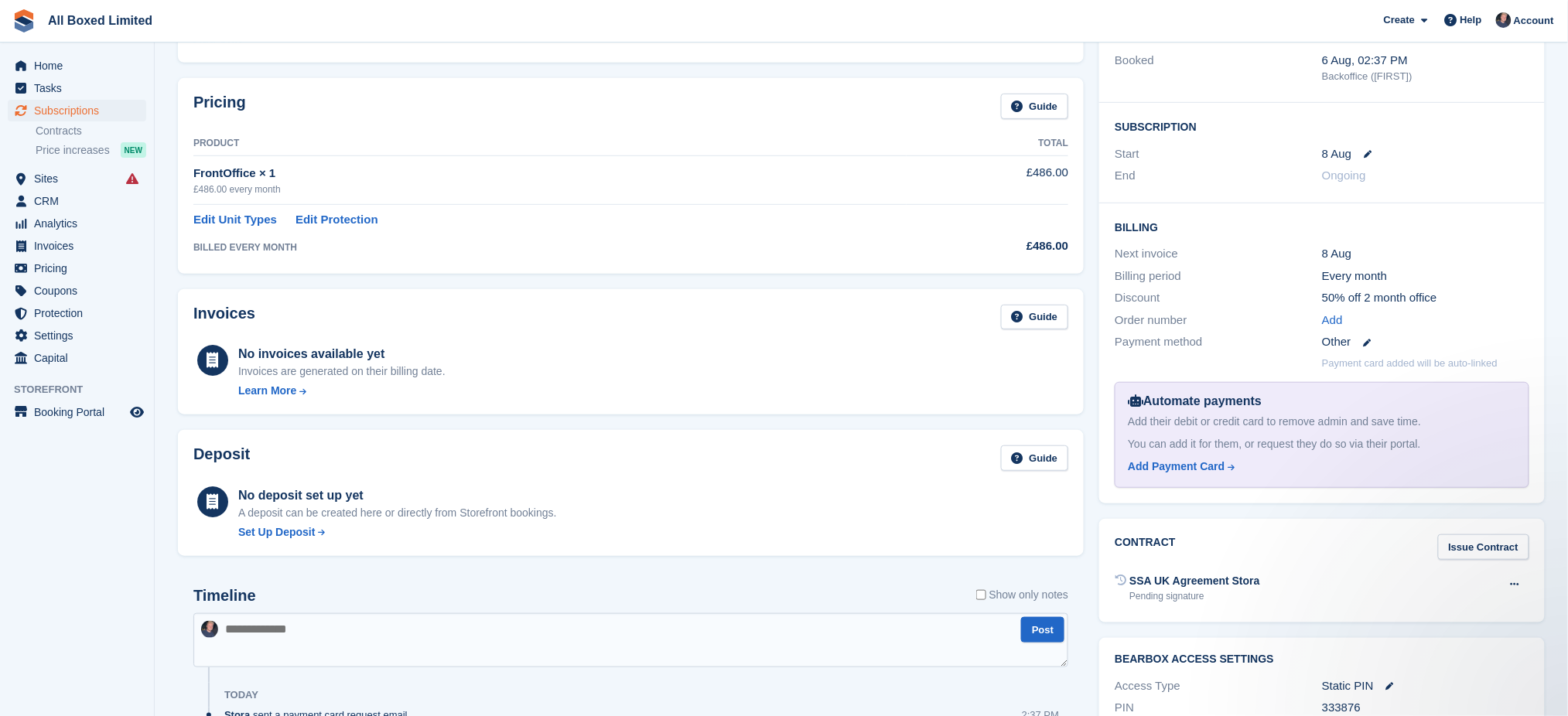 scroll, scrollTop: 0, scrollLeft: 0, axis: both 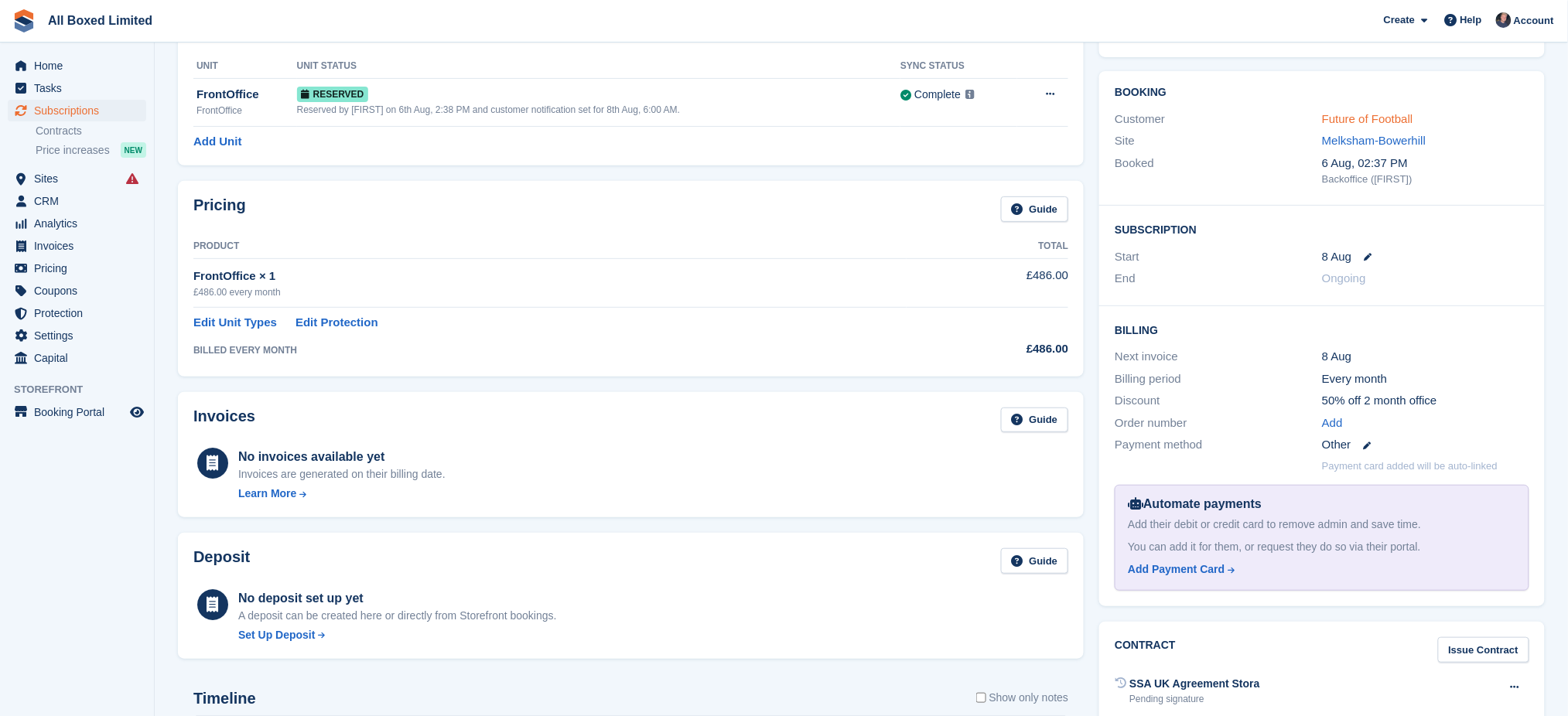 click on "Future of Football" at bounding box center [1368, 118] 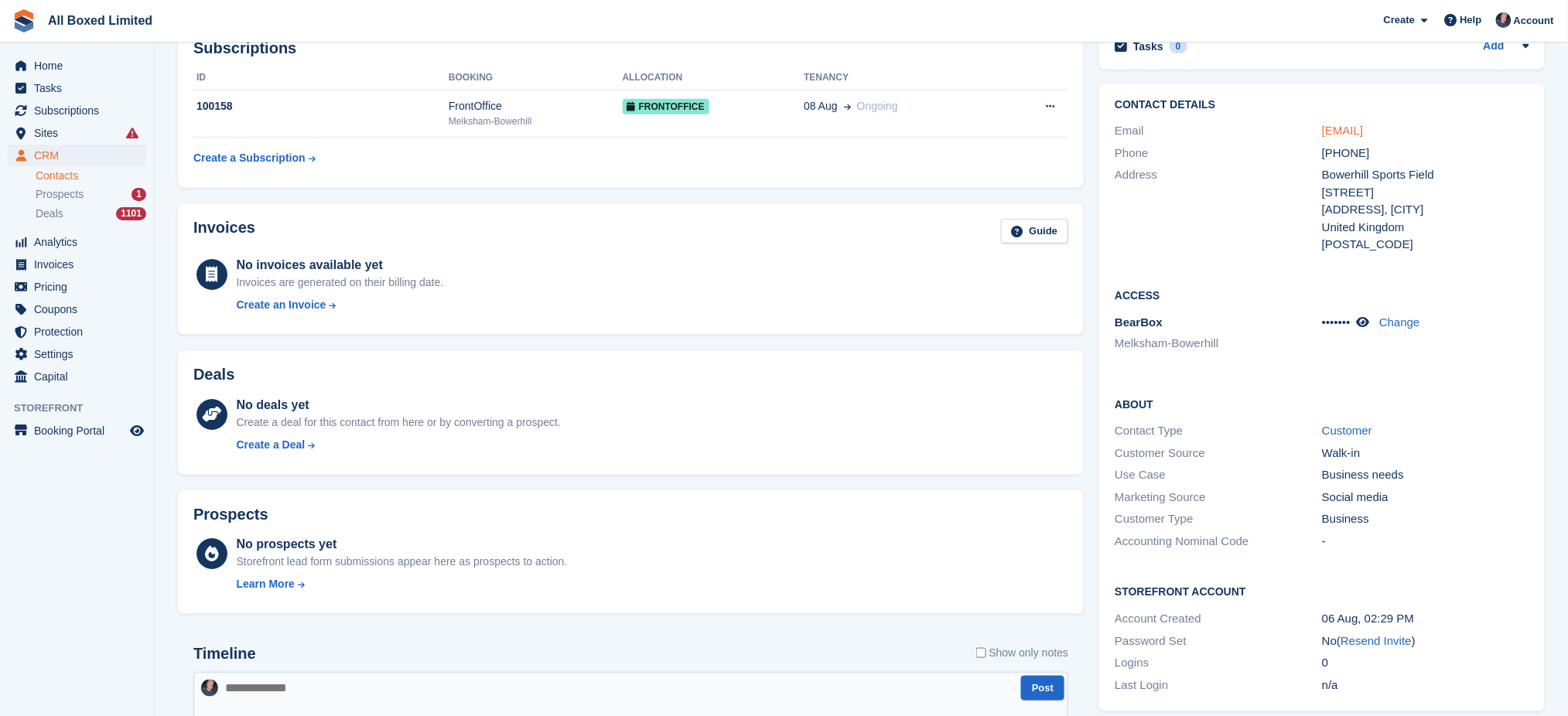 scroll, scrollTop: 0, scrollLeft: 0, axis: both 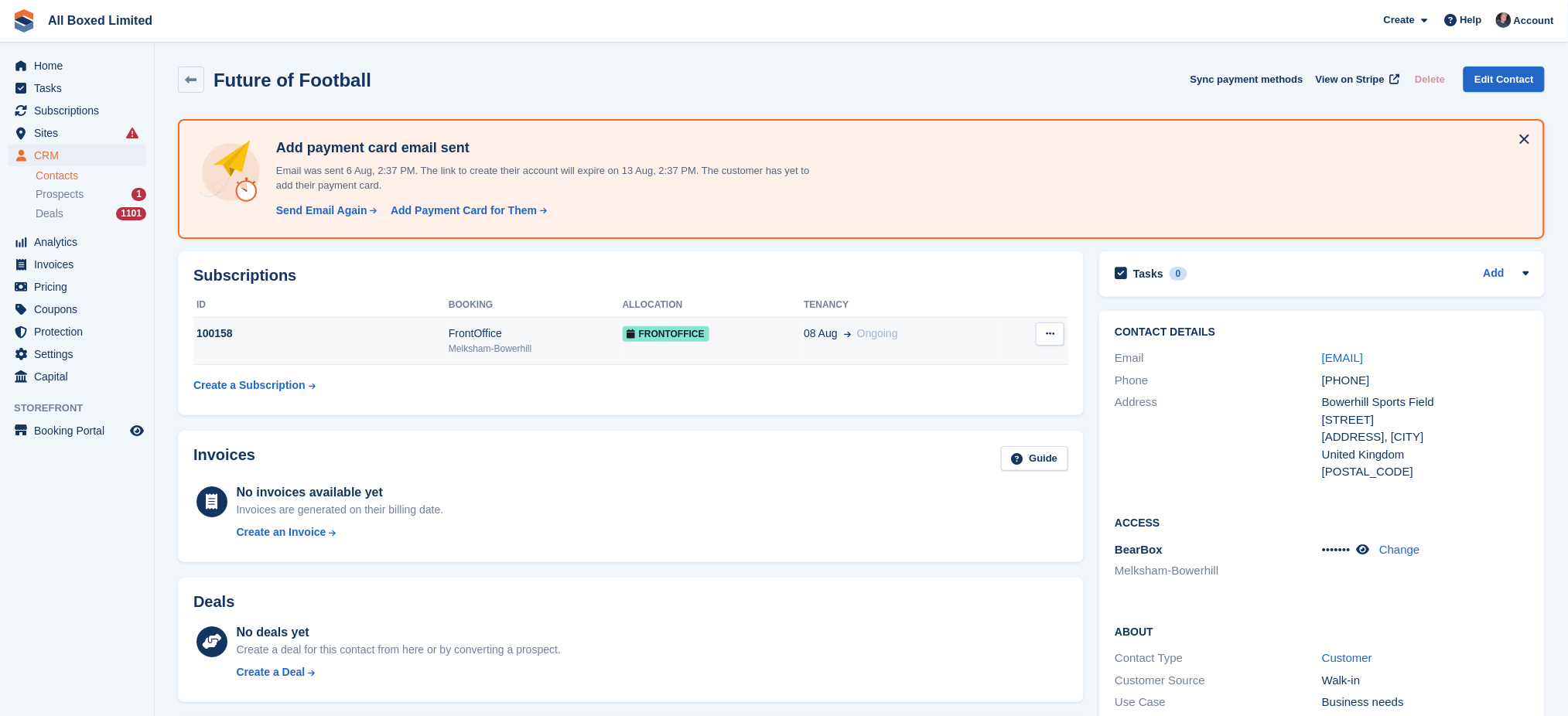 click on "Melksham-Bowerhill" at bounding box center (535, 349) 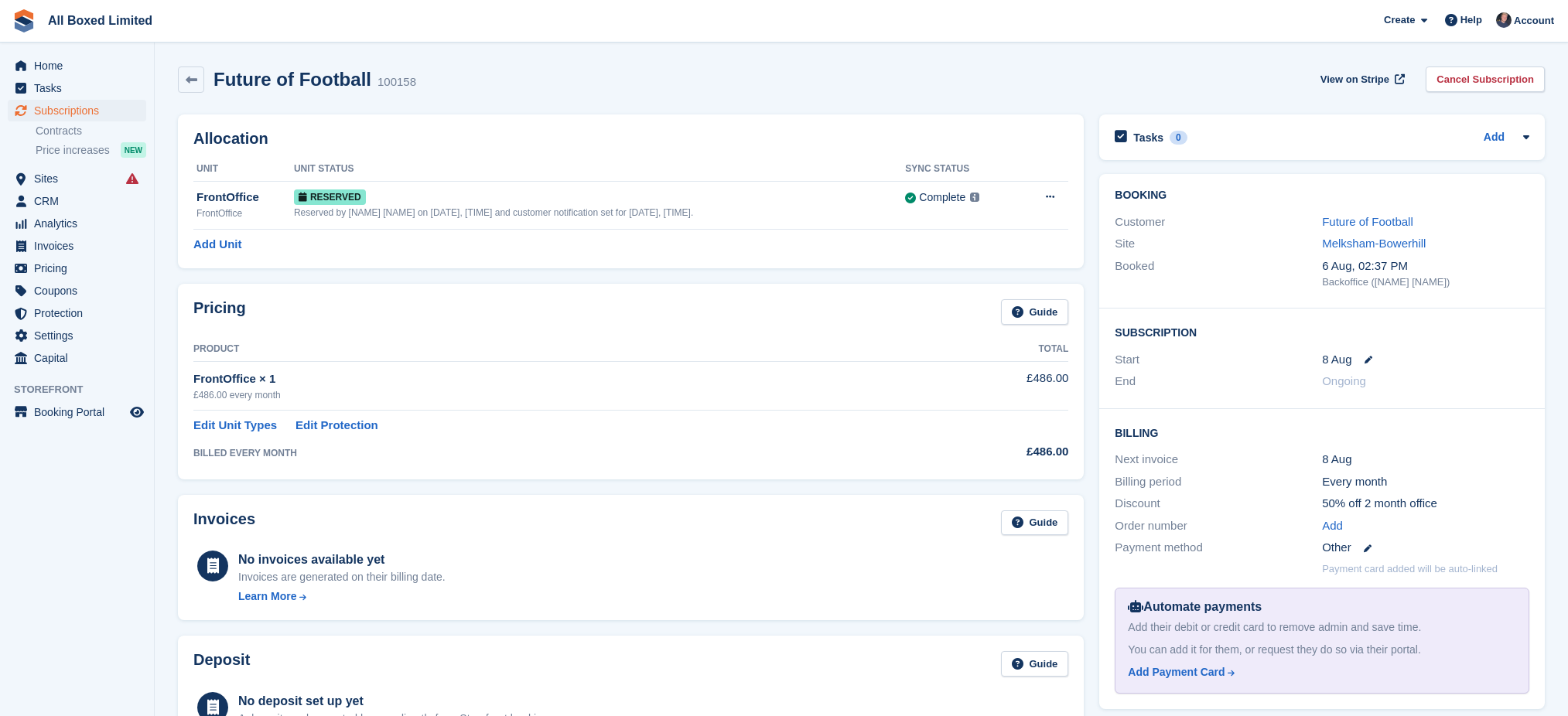 scroll, scrollTop: 0, scrollLeft: 0, axis: both 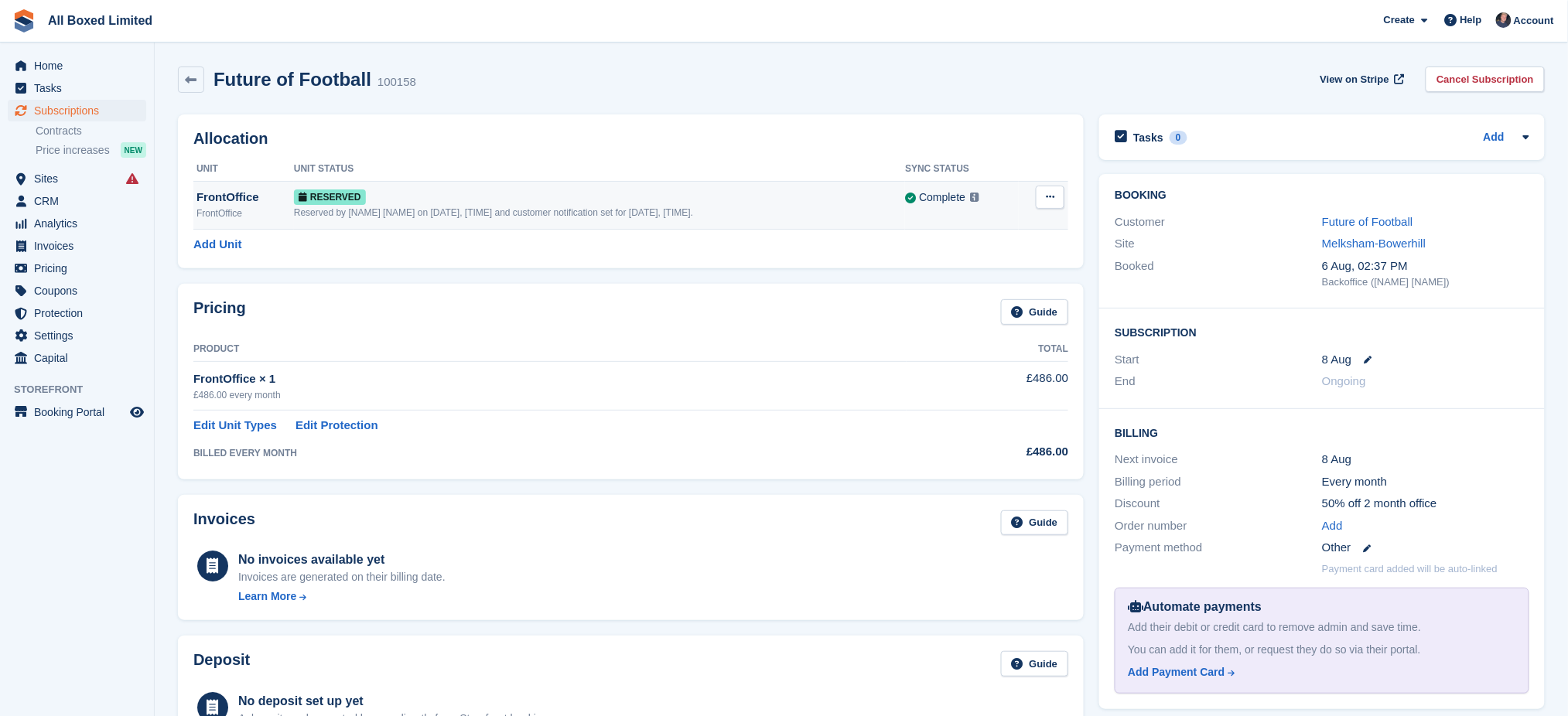 click on "FrontOffice" at bounding box center (245, 197) 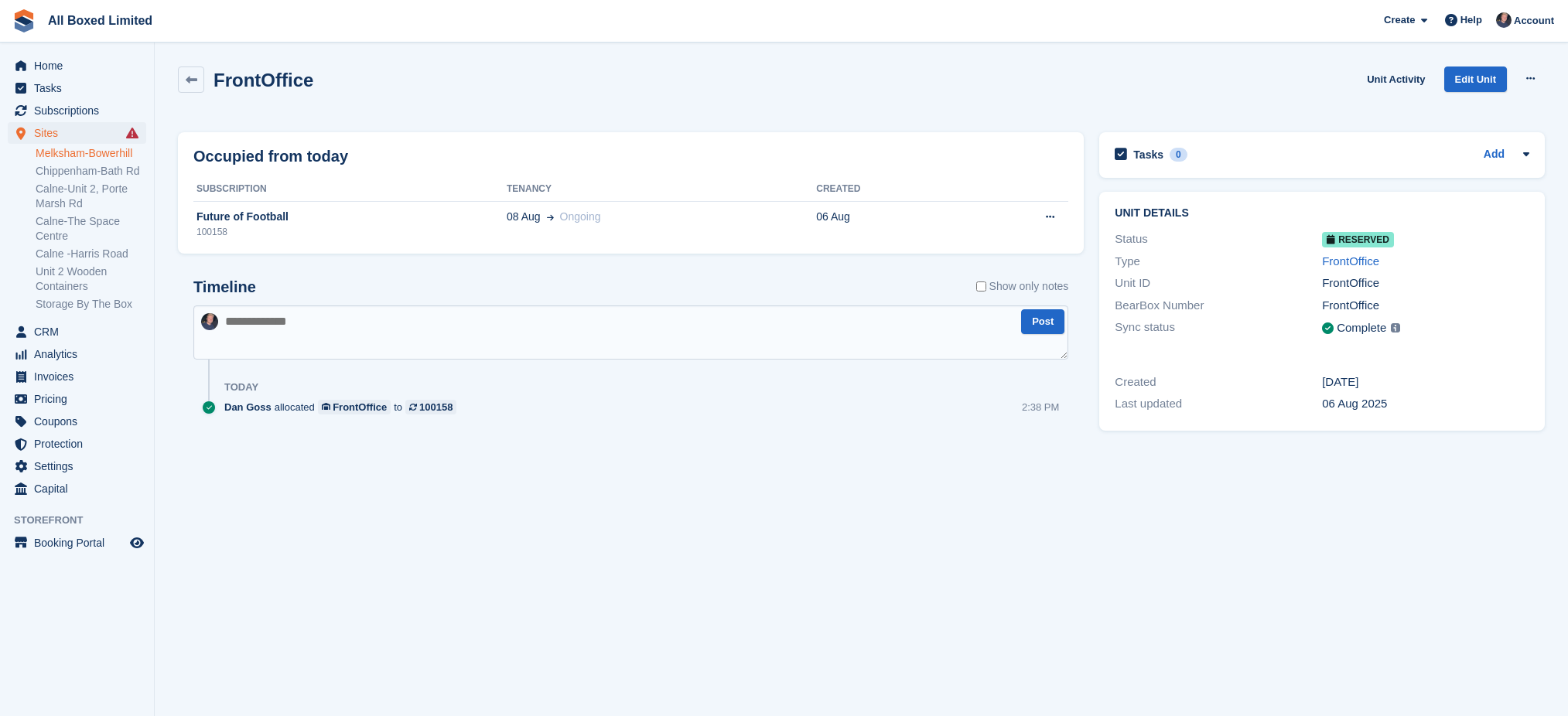 scroll, scrollTop: 0, scrollLeft: 0, axis: both 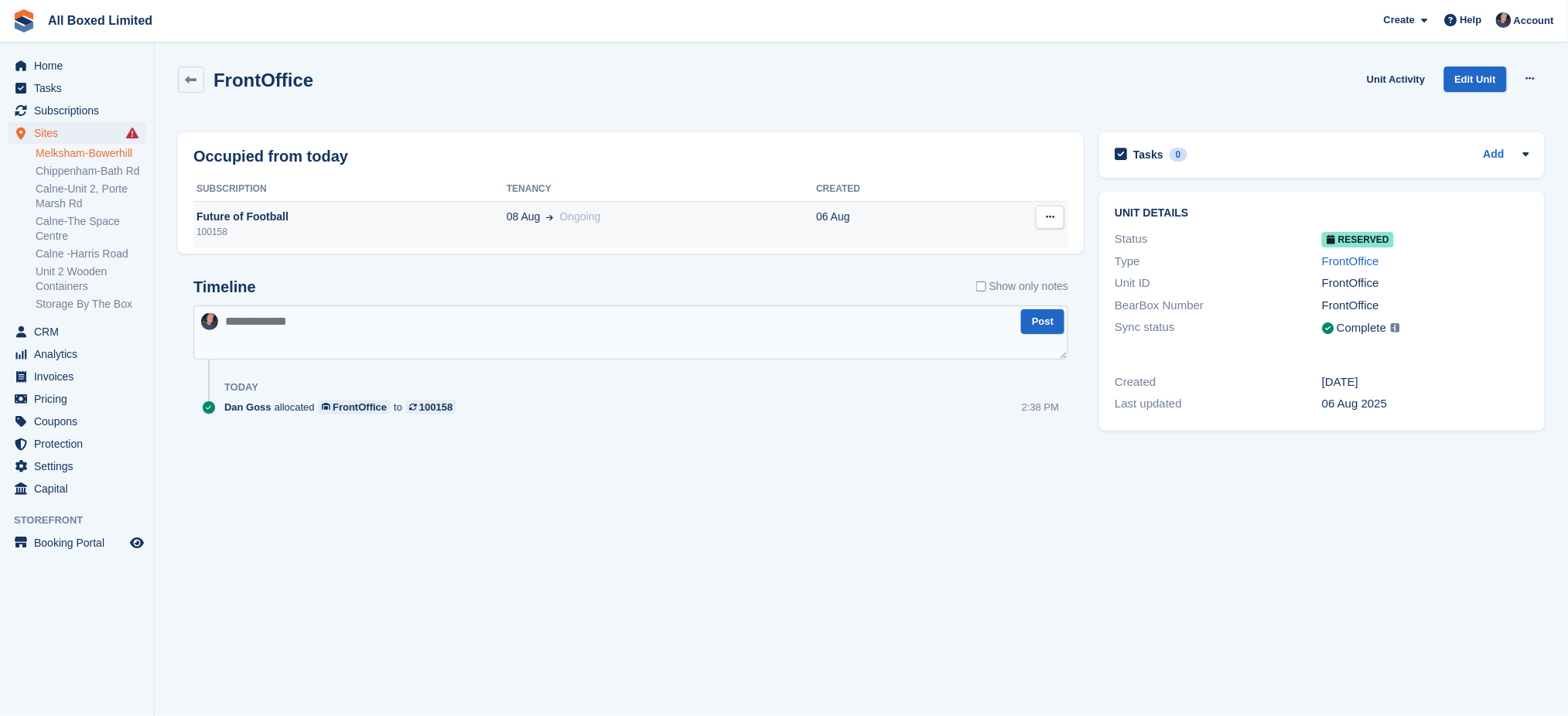 click on "Future of Football" at bounding box center [350, 217] 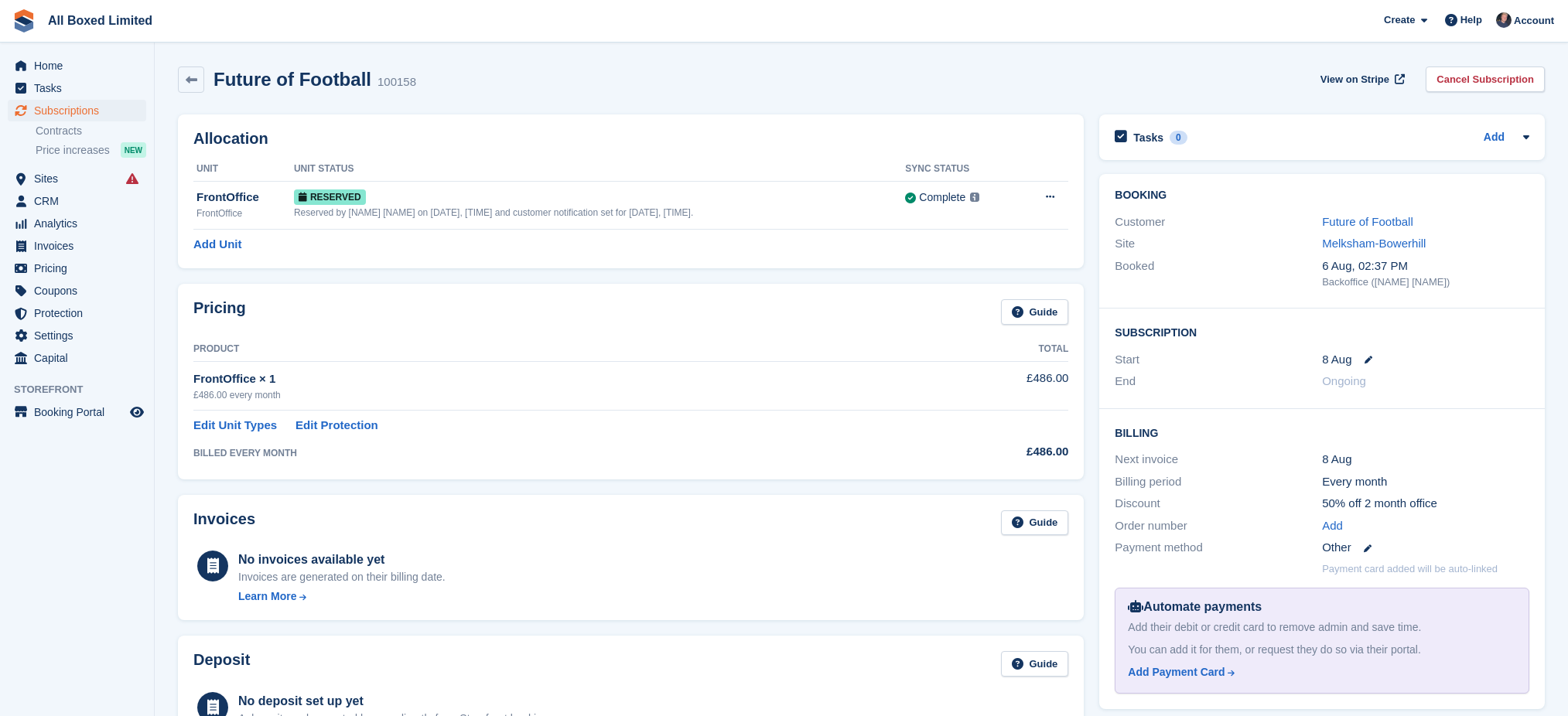 scroll, scrollTop: 0, scrollLeft: 0, axis: both 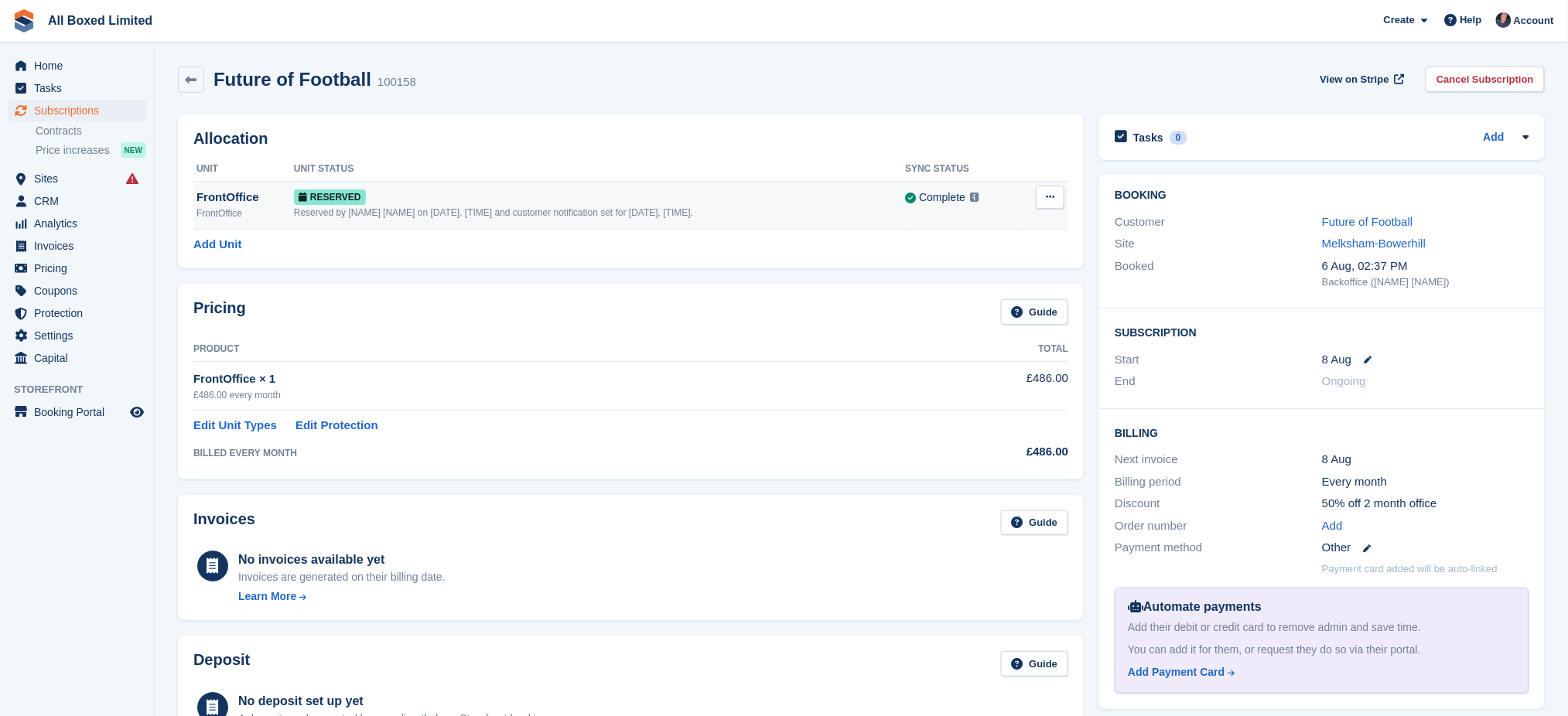 click on "FrontOffice" at bounding box center [245, 197] 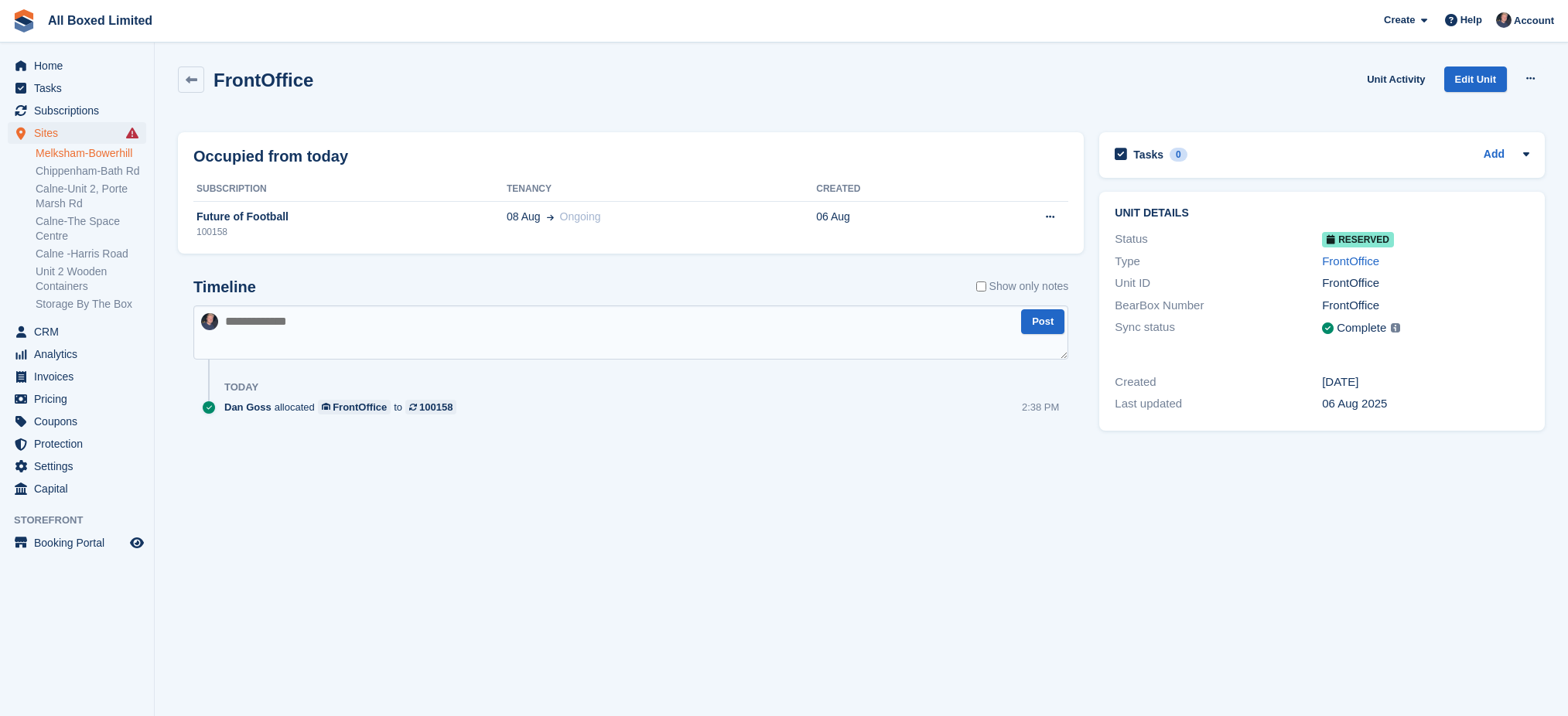 scroll, scrollTop: 0, scrollLeft: 0, axis: both 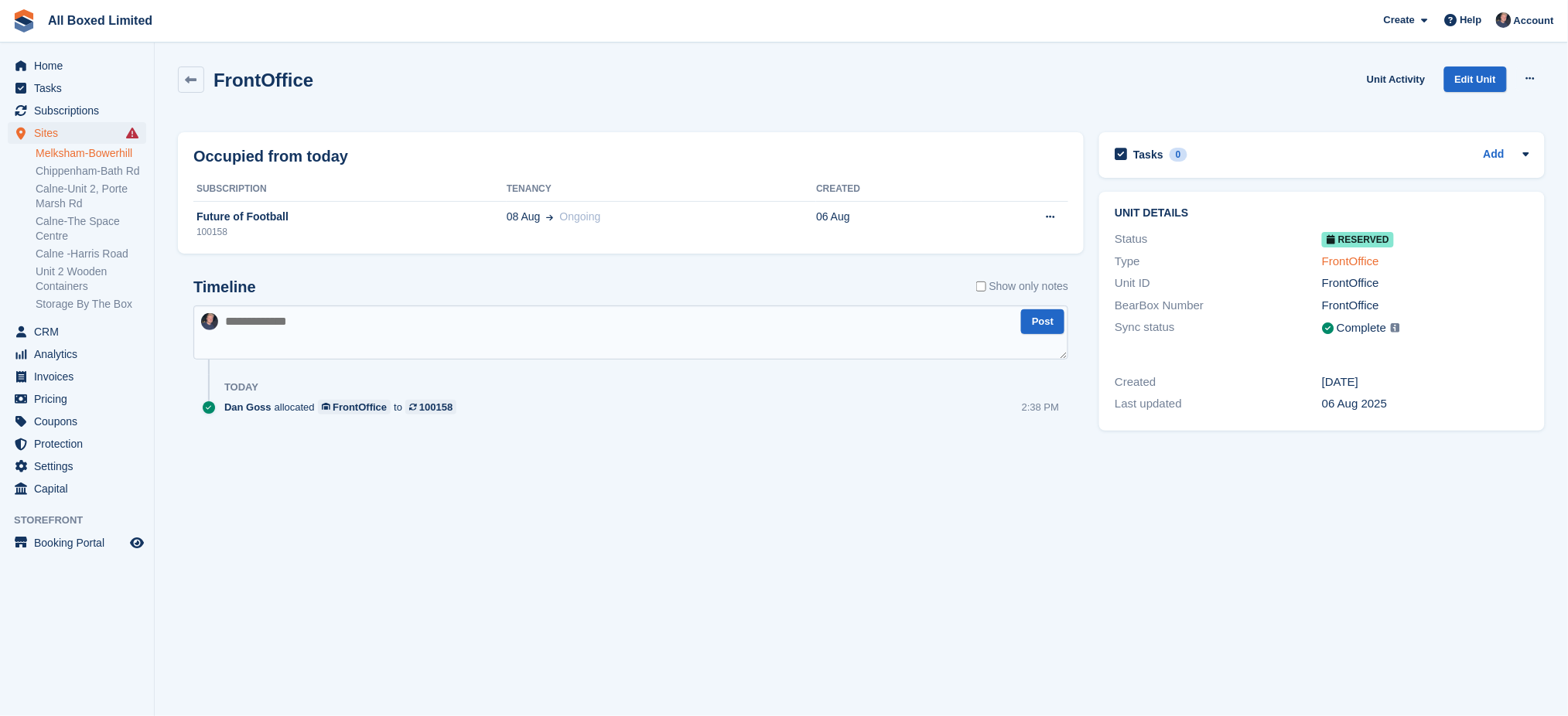 click on "FrontOffice" at bounding box center (1351, 261) 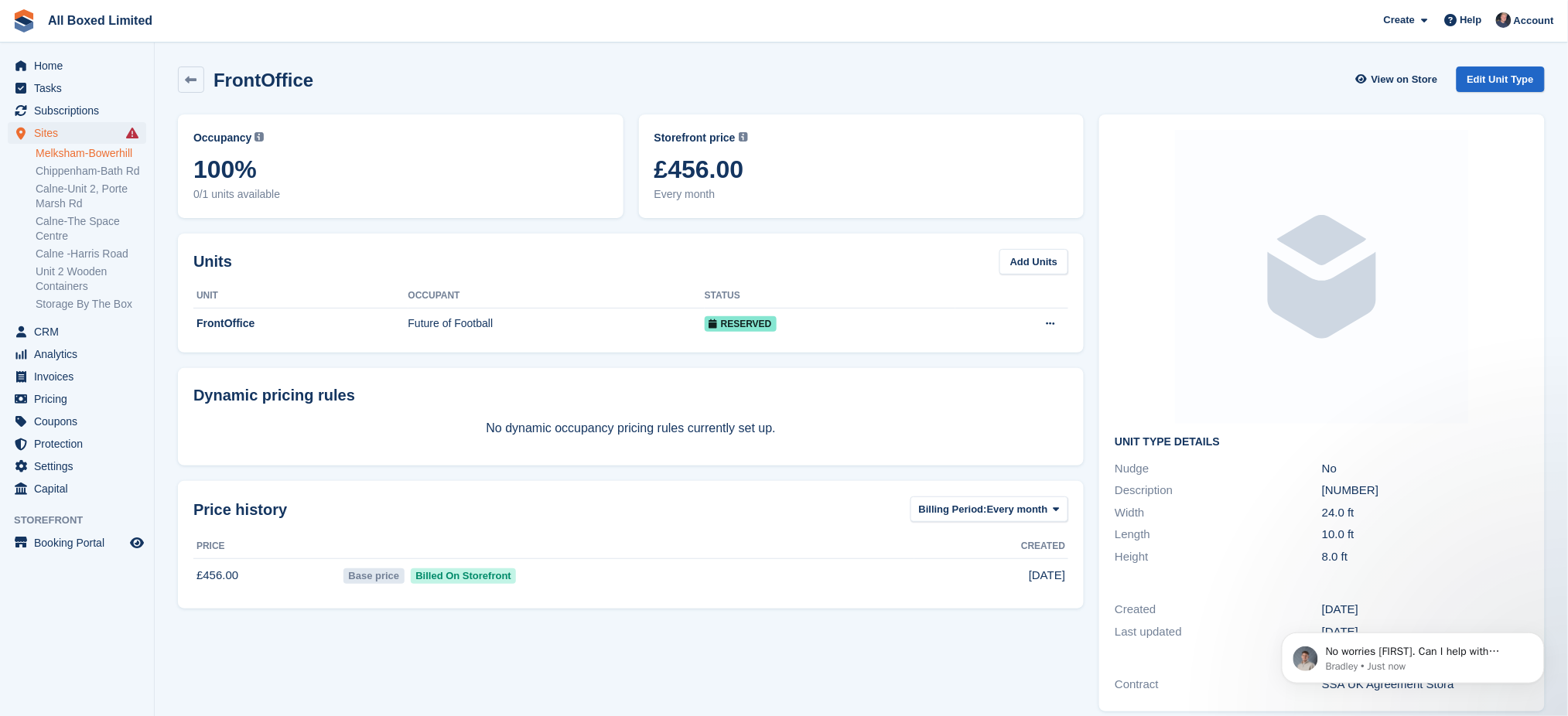 scroll, scrollTop: 0, scrollLeft: 0, axis: both 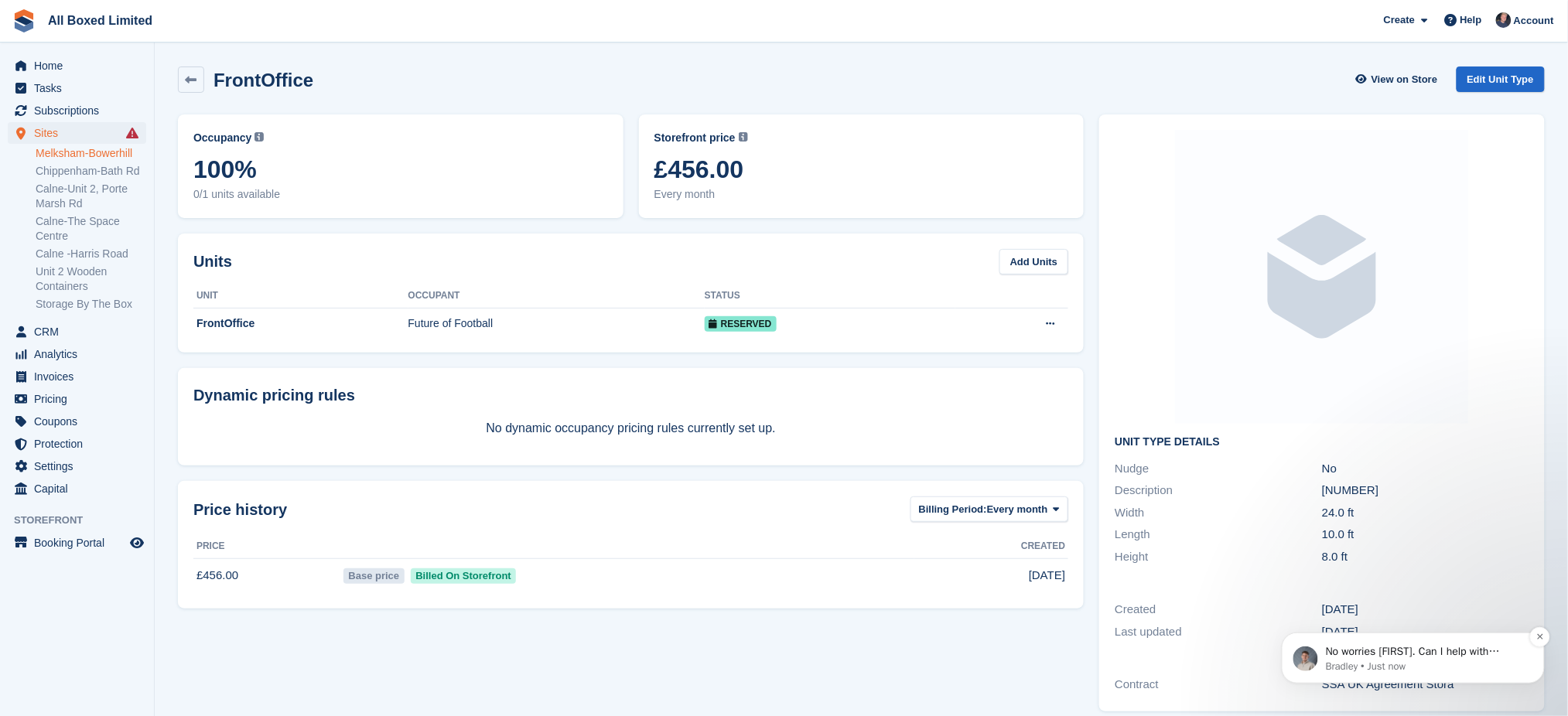 click on "No worries [FIRST].   Can I help with anything else at the minute?" at bounding box center (1425, 651) 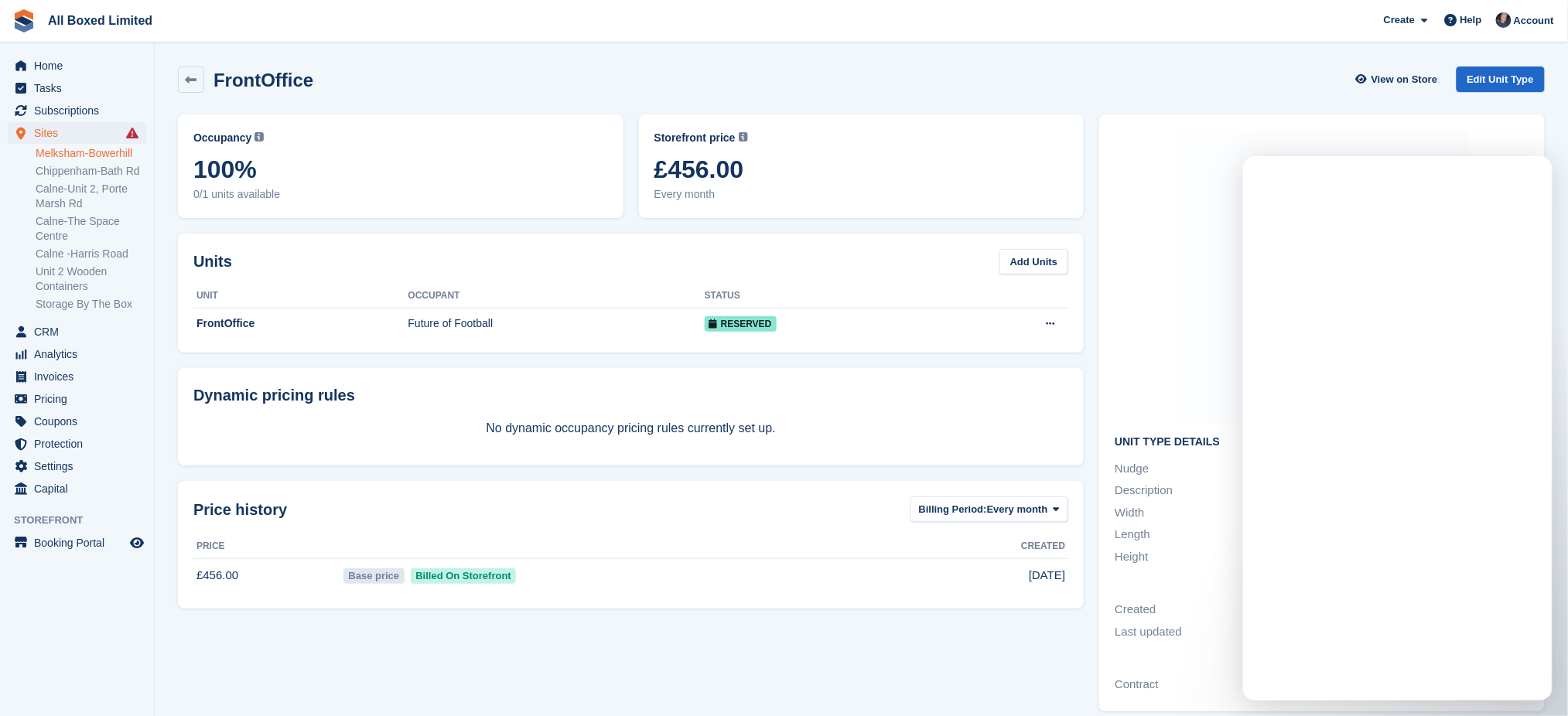 scroll, scrollTop: 0, scrollLeft: 0, axis: both 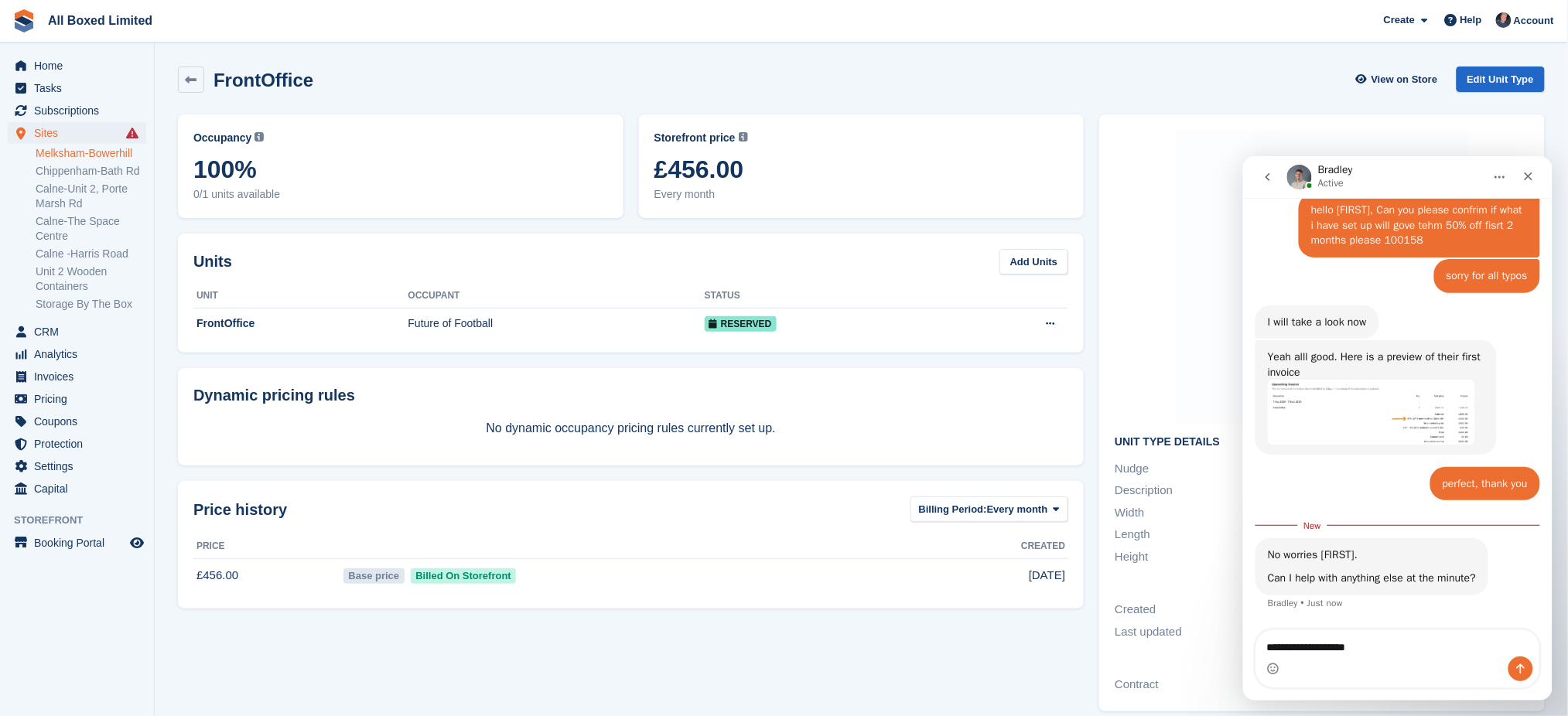 type on "**********" 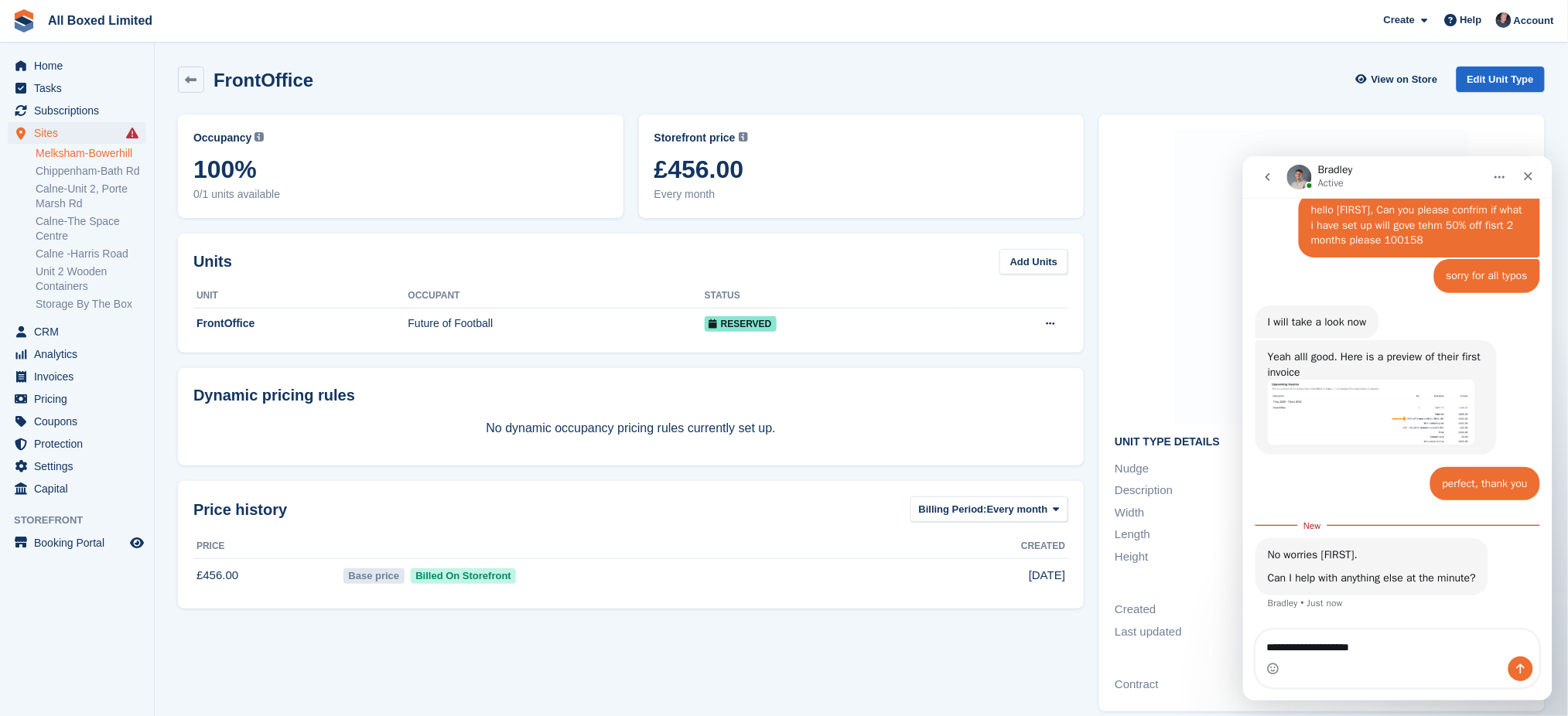 type 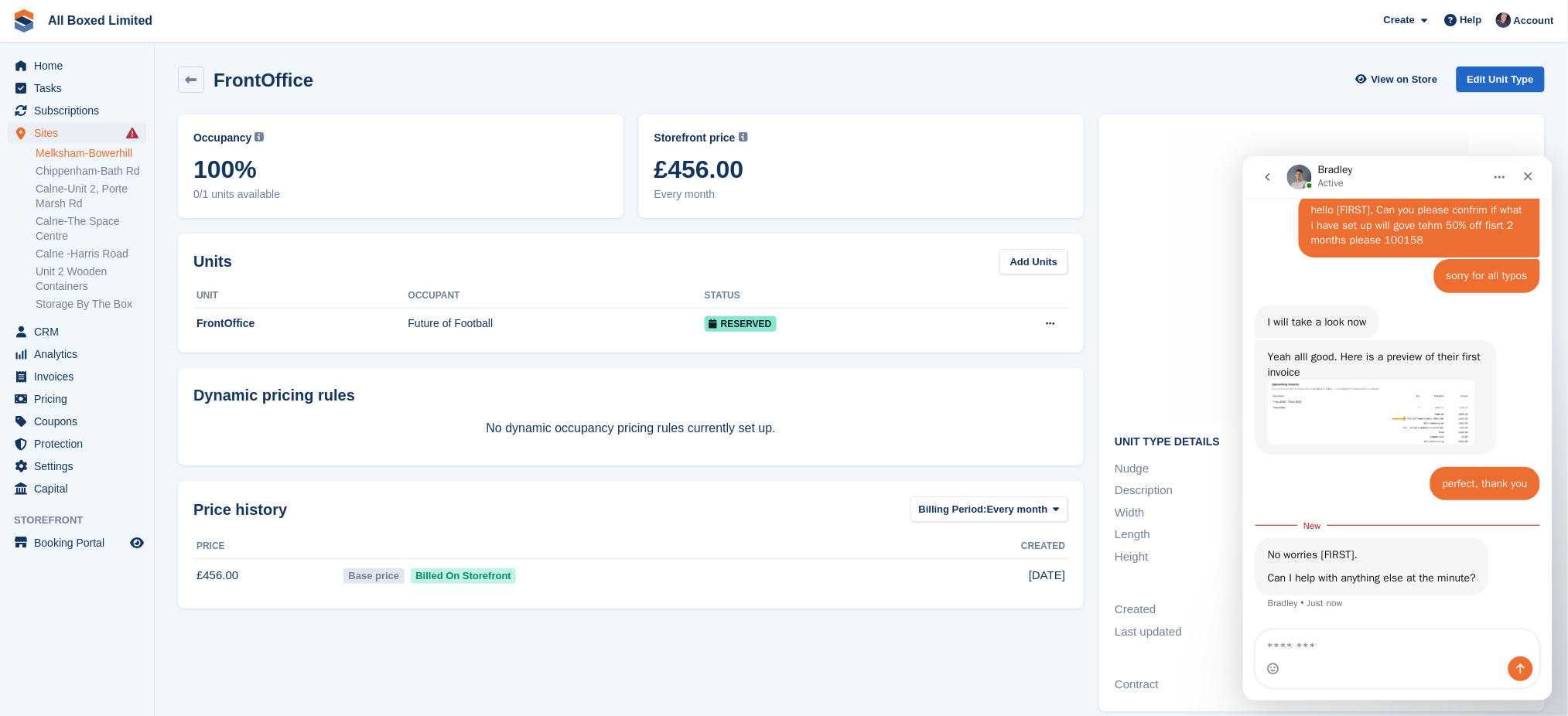 scroll, scrollTop: 1606, scrollLeft: 0, axis: vertical 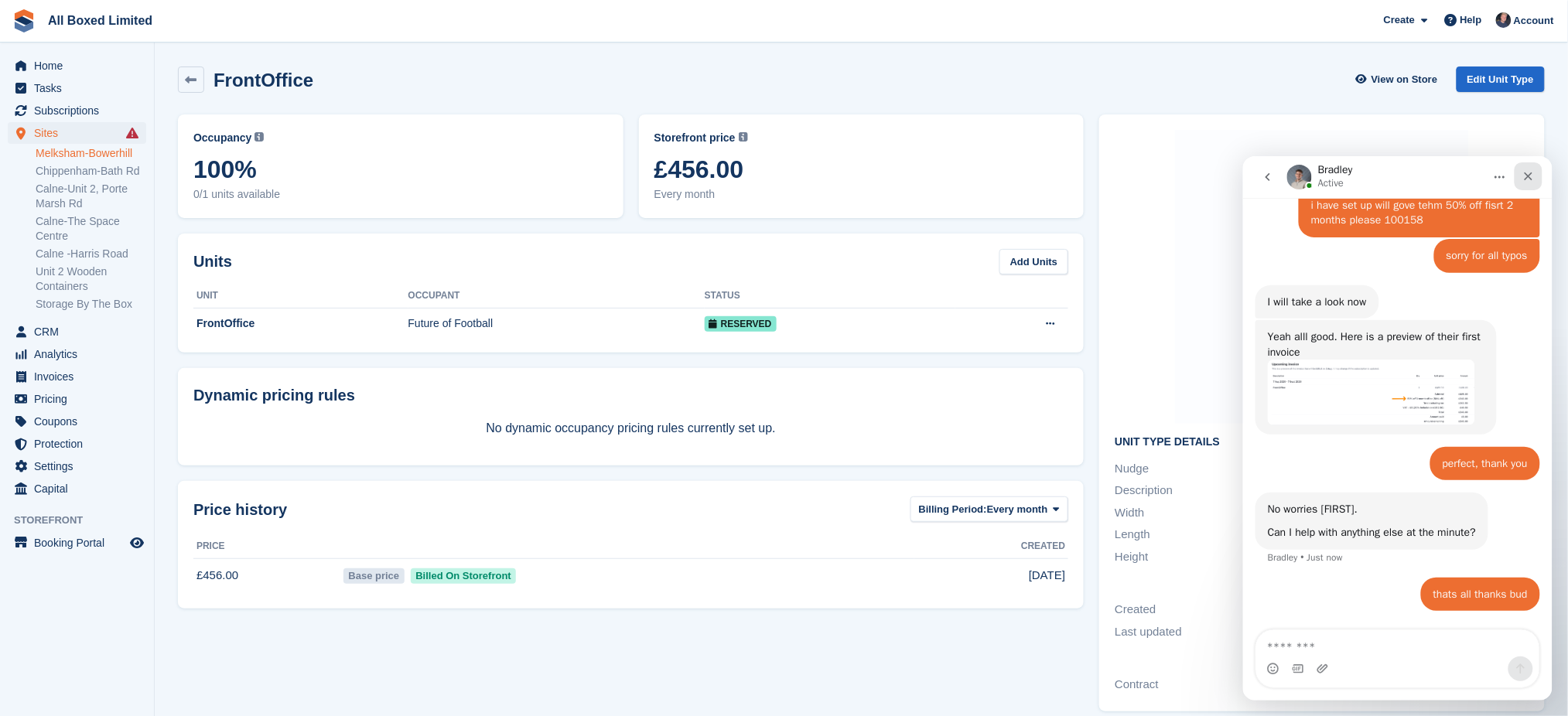 click at bounding box center (1528, 176) 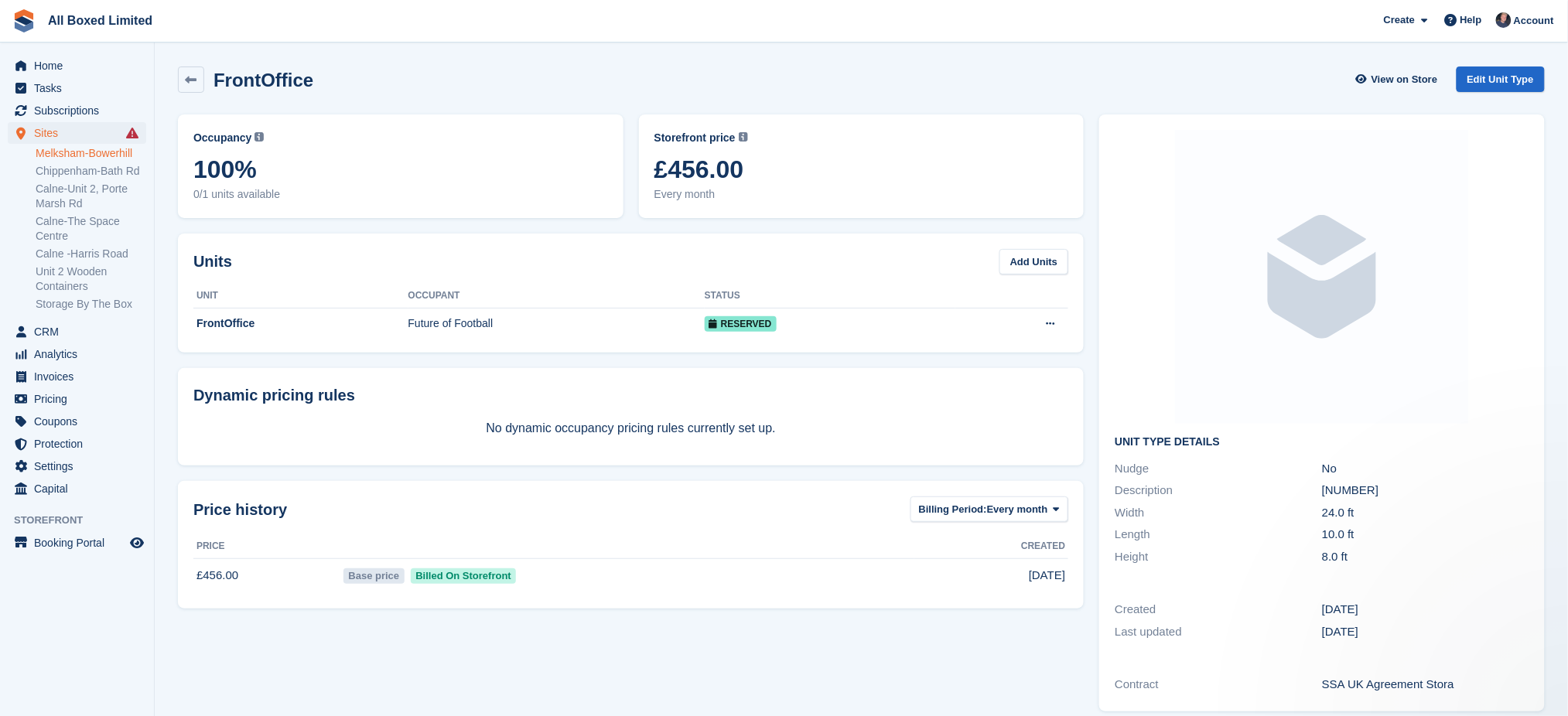 scroll, scrollTop: 0, scrollLeft: 0, axis: both 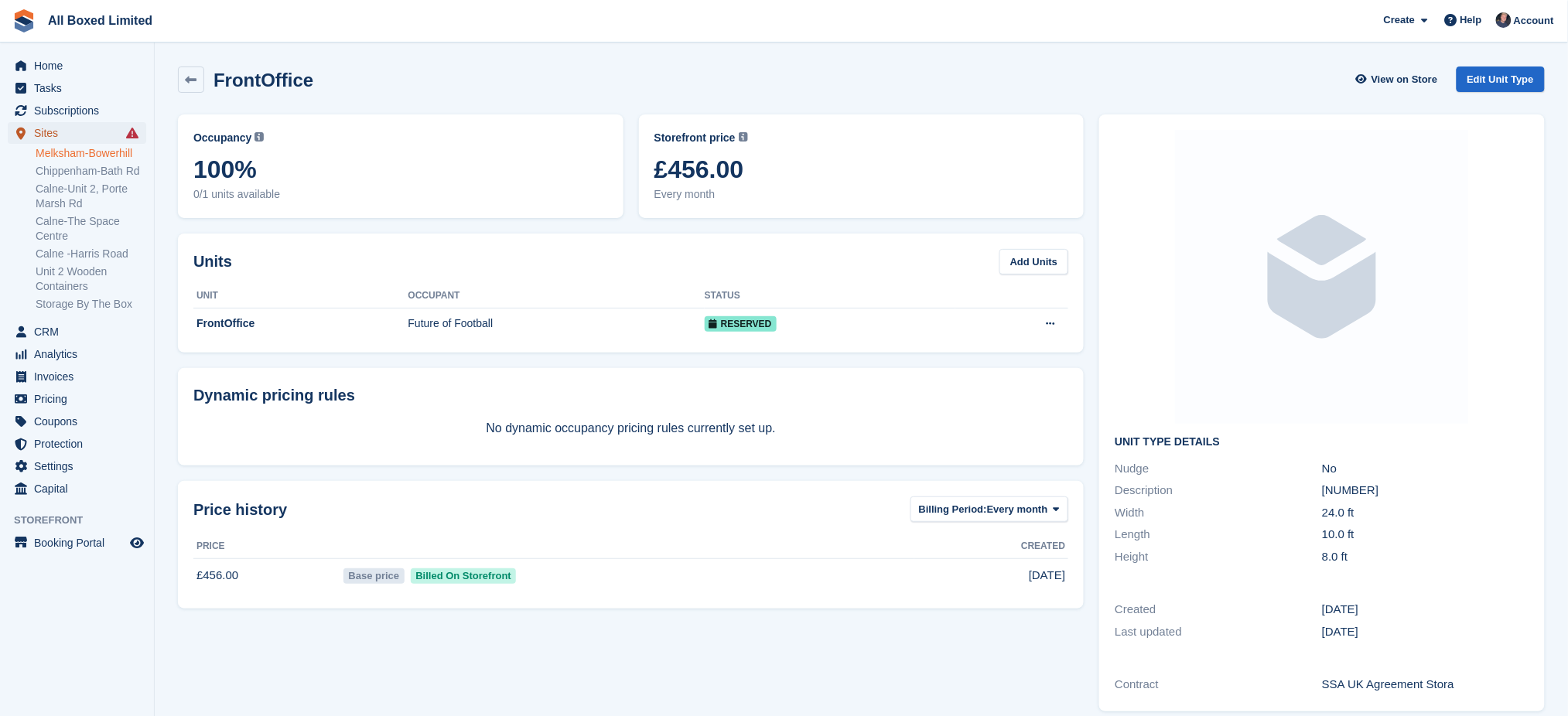 click on "Sites" at bounding box center [80, 133] 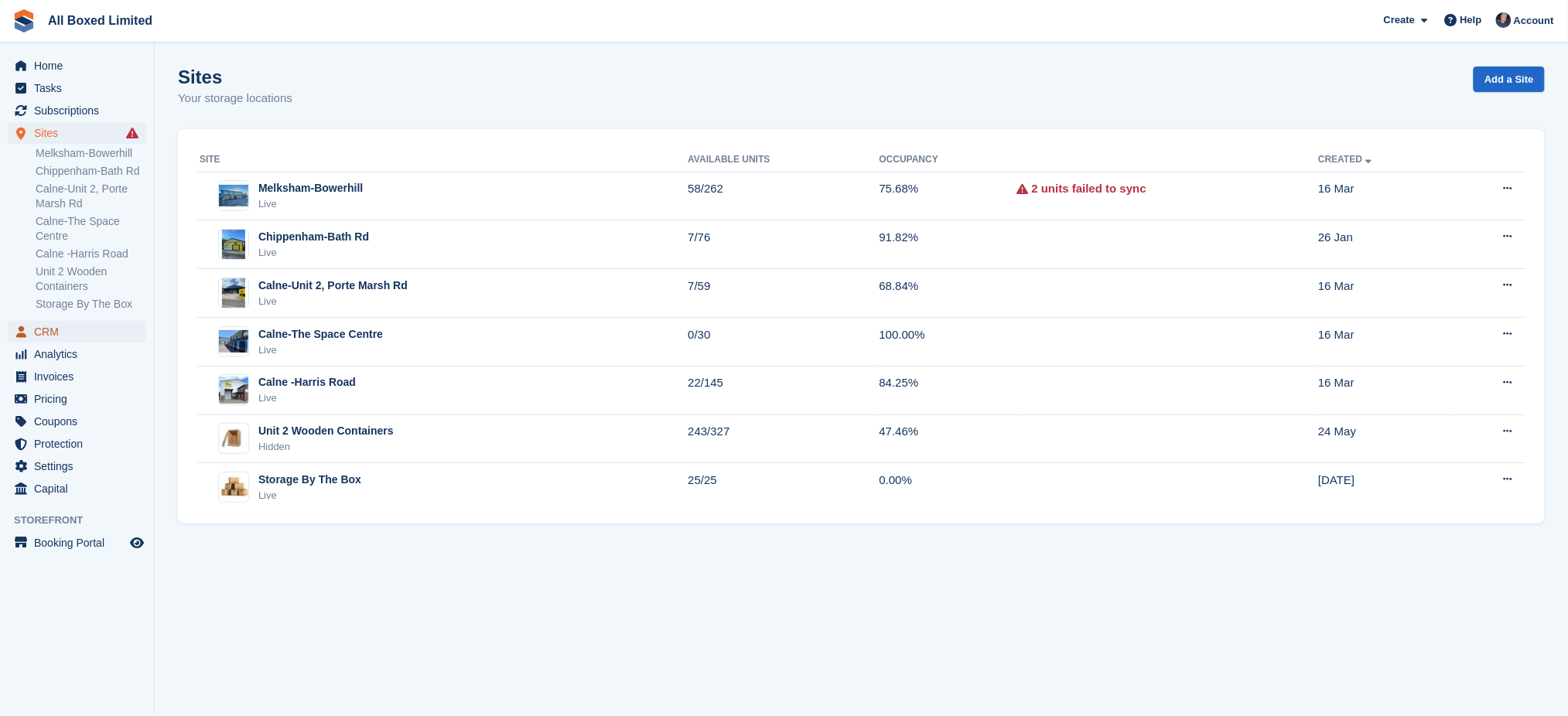 click on "CRM" at bounding box center [80, 332] 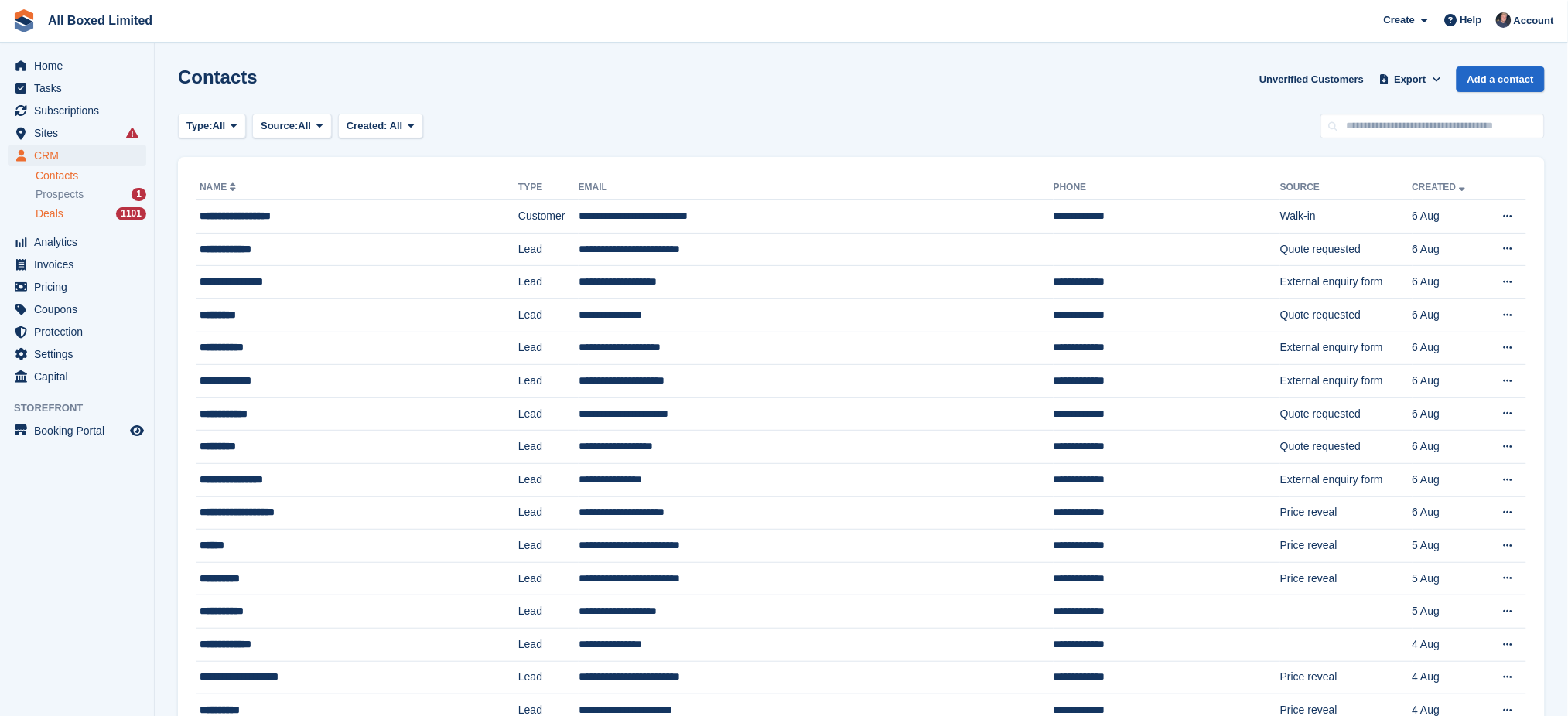 click on "Deals
1101" at bounding box center [91, 213] 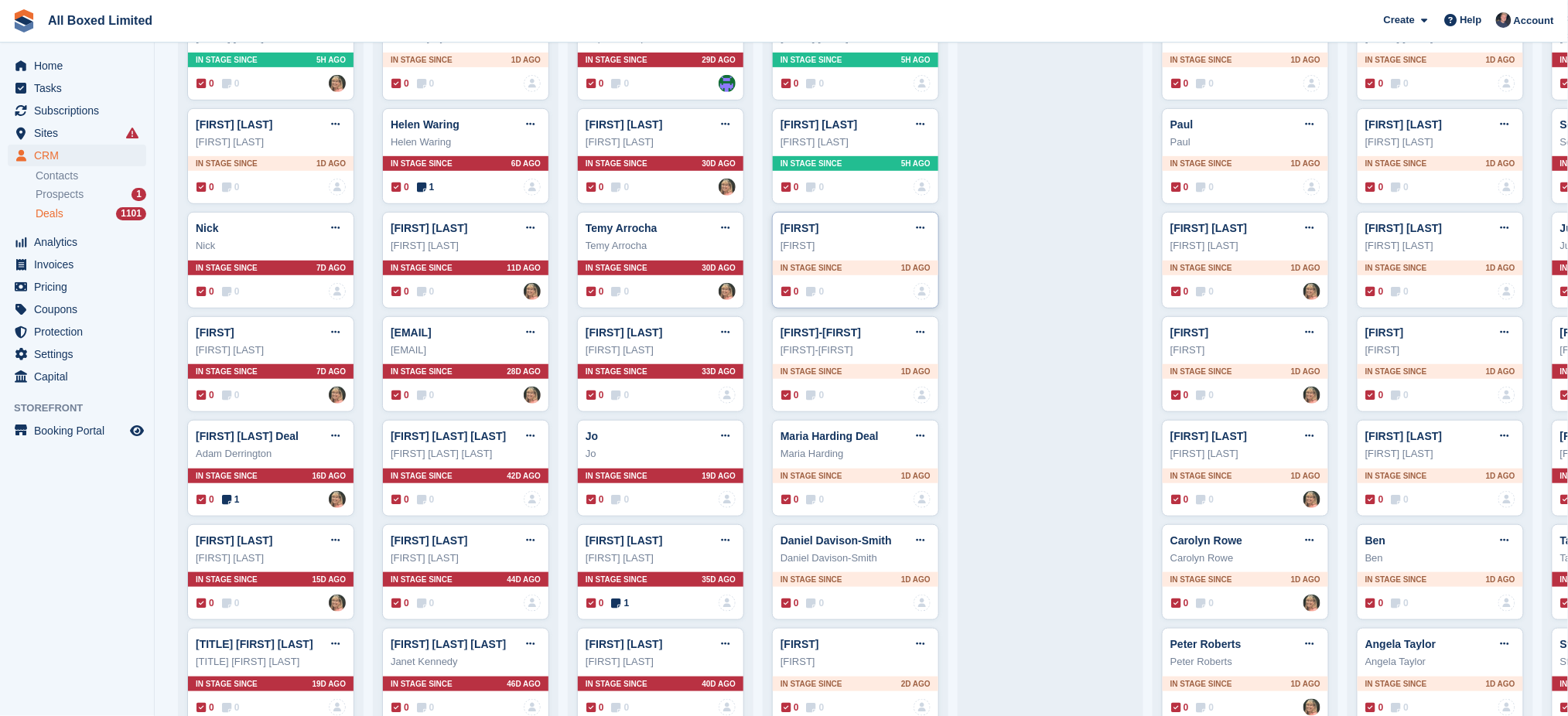 scroll, scrollTop: 0, scrollLeft: 0, axis: both 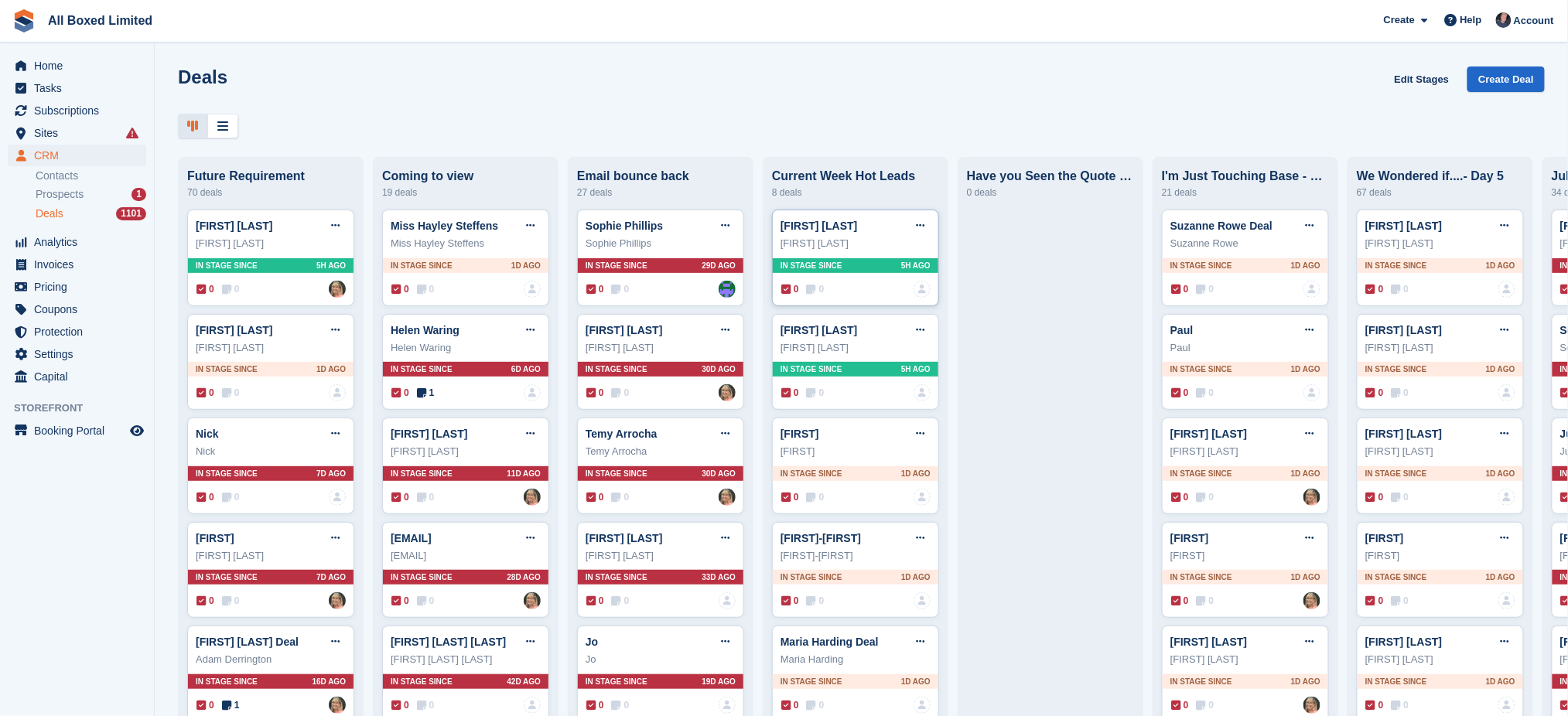 type 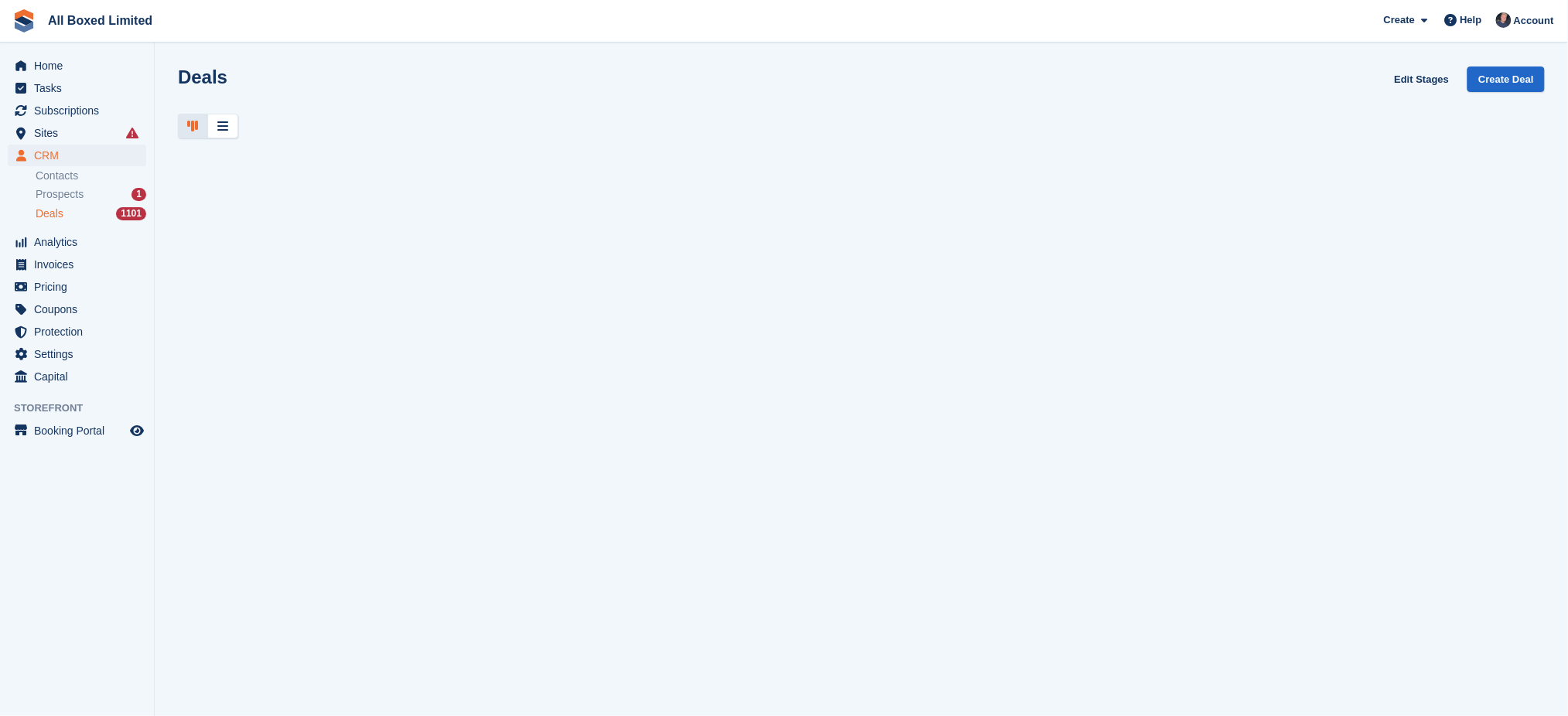 type 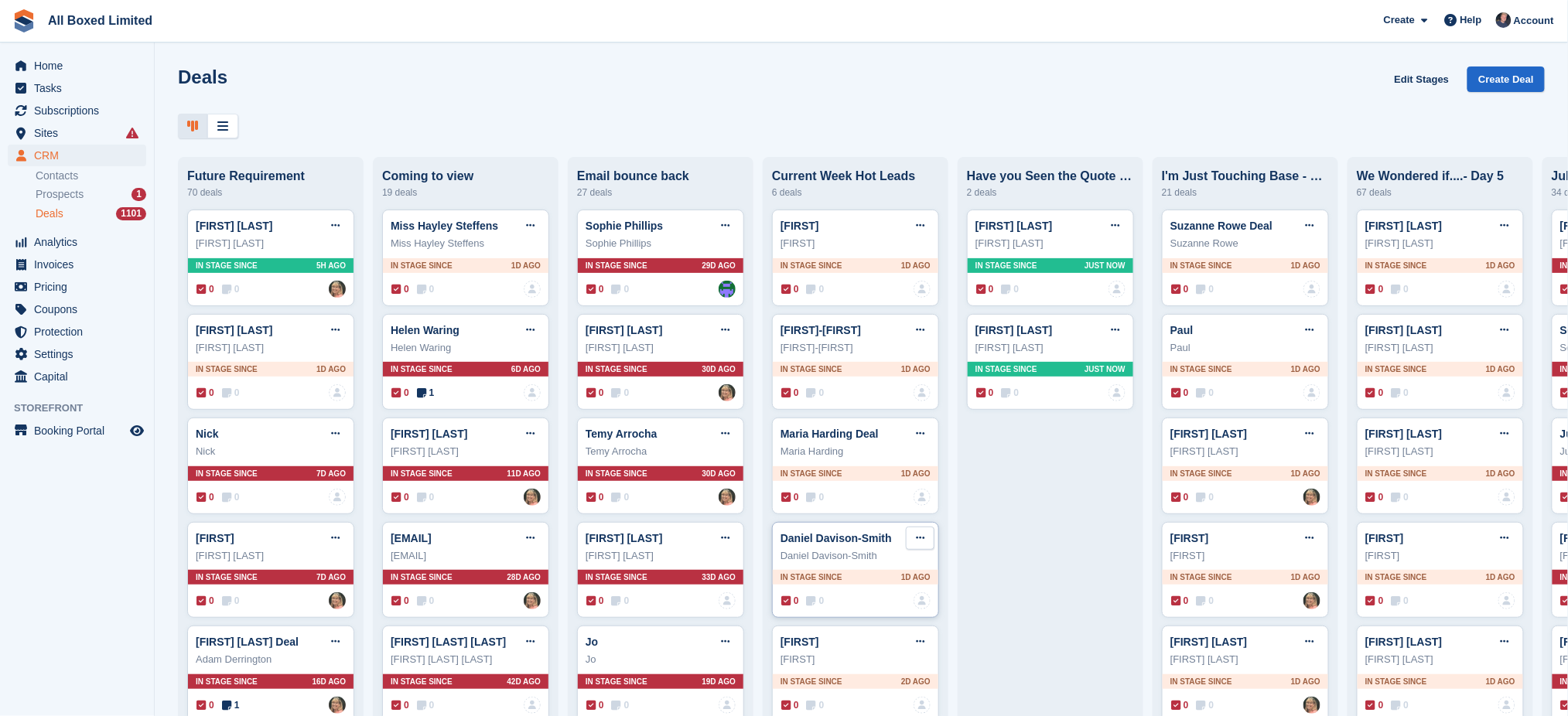 click at bounding box center [920, 538] 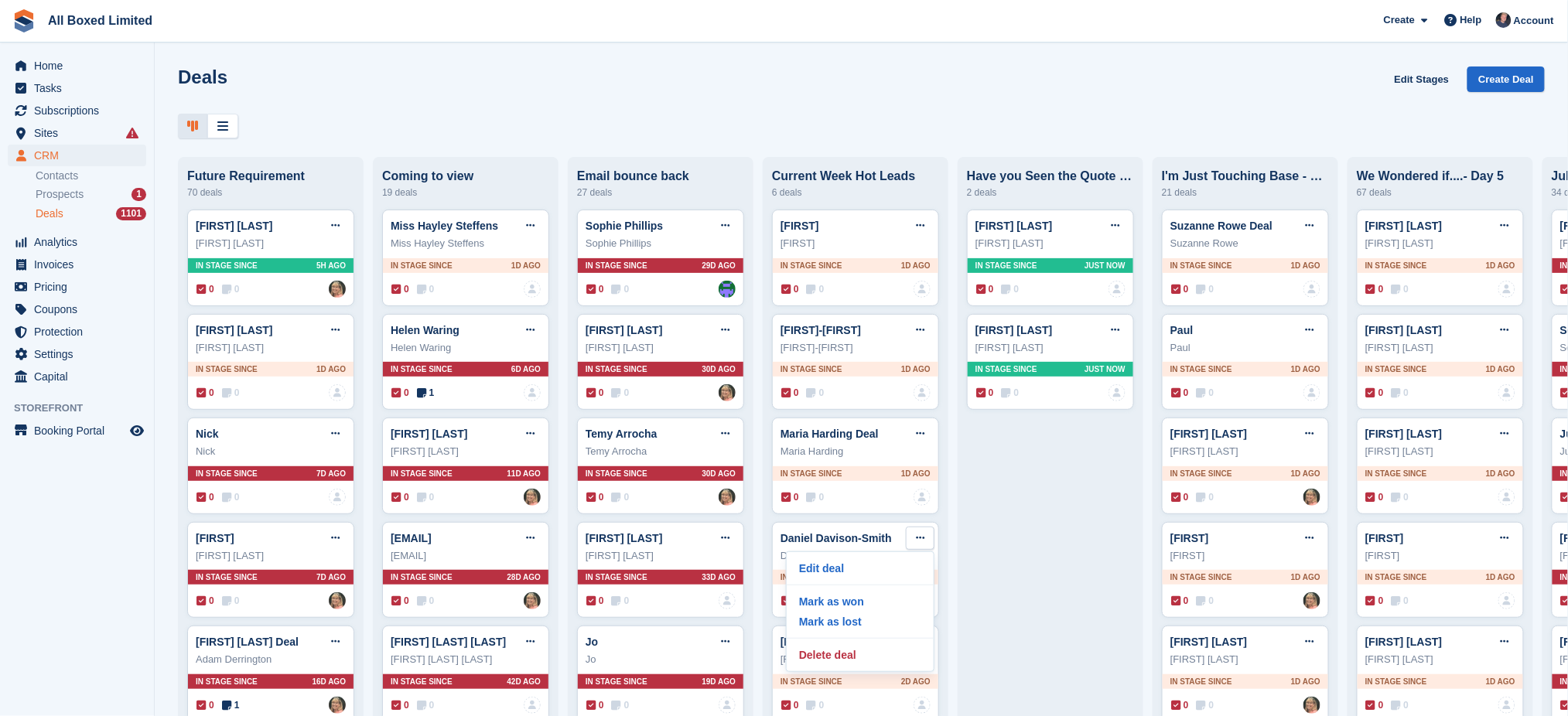 click on "Mark House
Edit deal
Mark as won
Mark as lost
Delete deal
Mark House
In stage since Just now
0
0
No one is assigned to this deal
Christine Pritchard
Edit deal
Mark as won
Mark as lost
Delete deal
Christine Pritchard
In stage since 0 0" at bounding box center (1050, 7281) 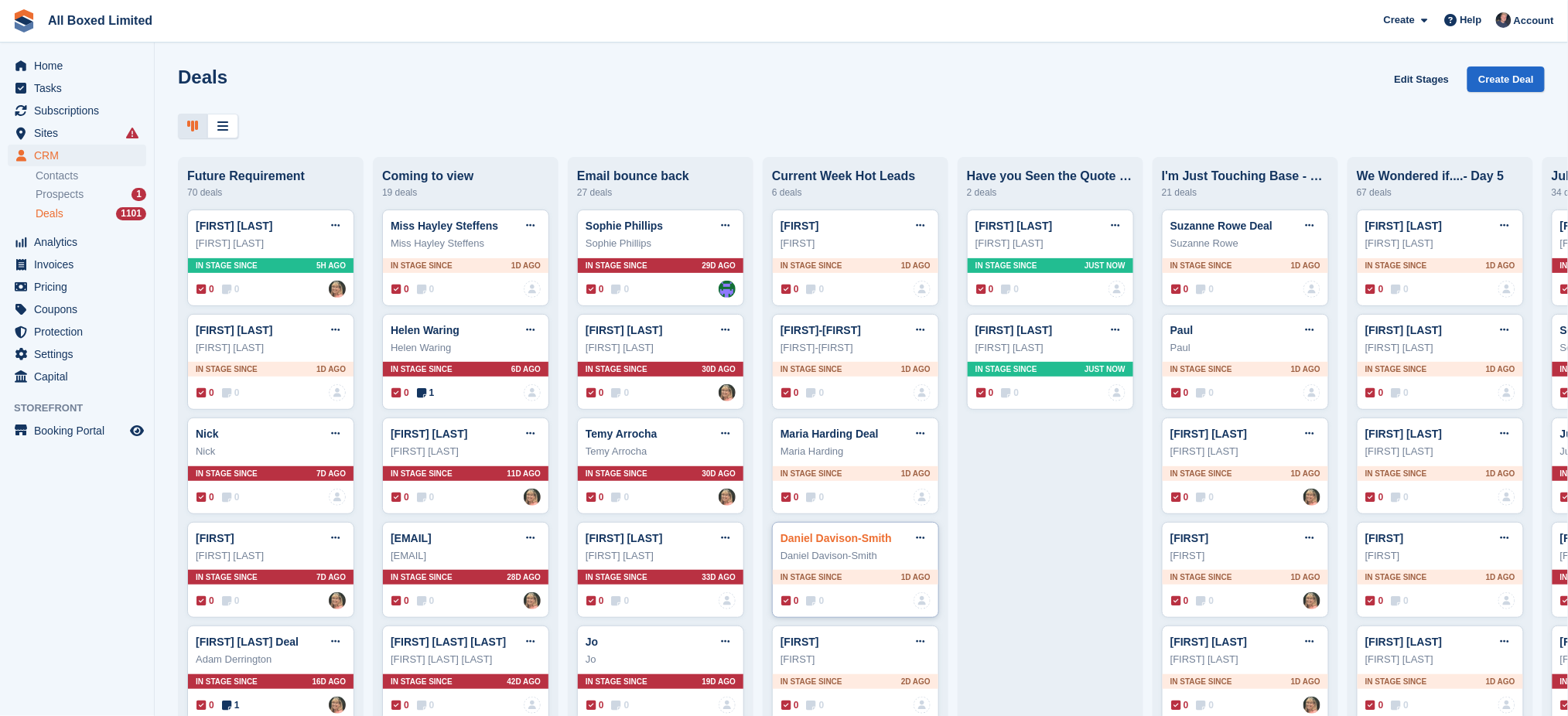 click on "Daniel Davison-Smith" at bounding box center (836, 538) 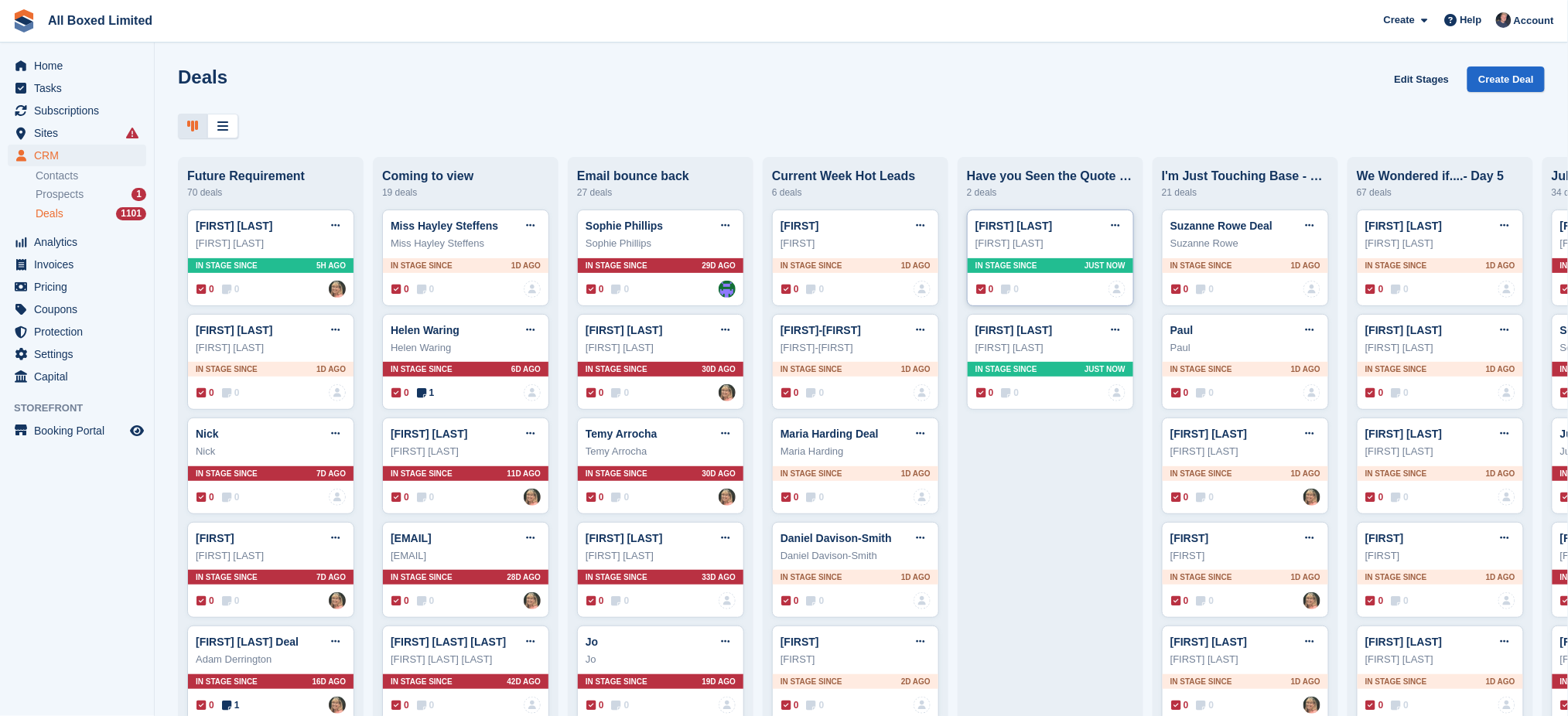 type 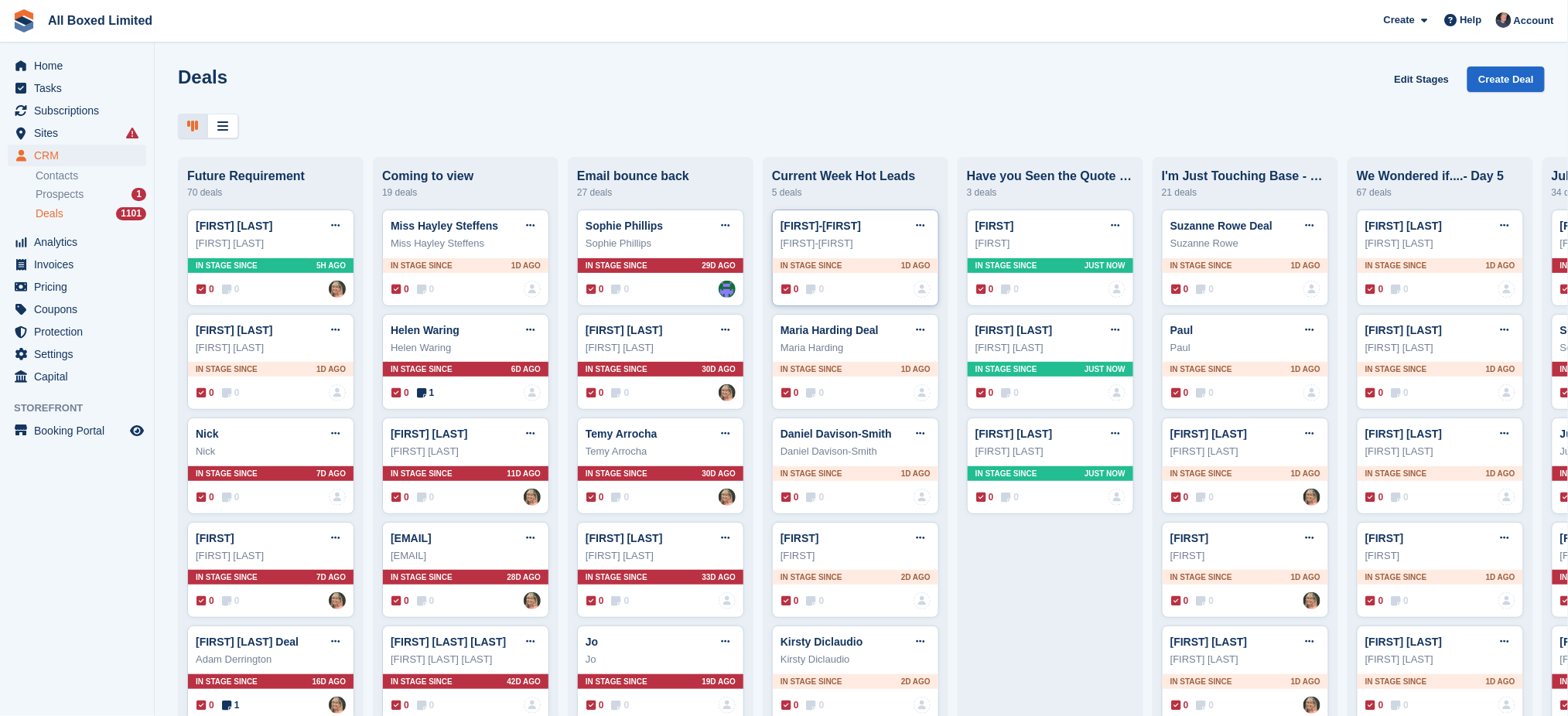 type 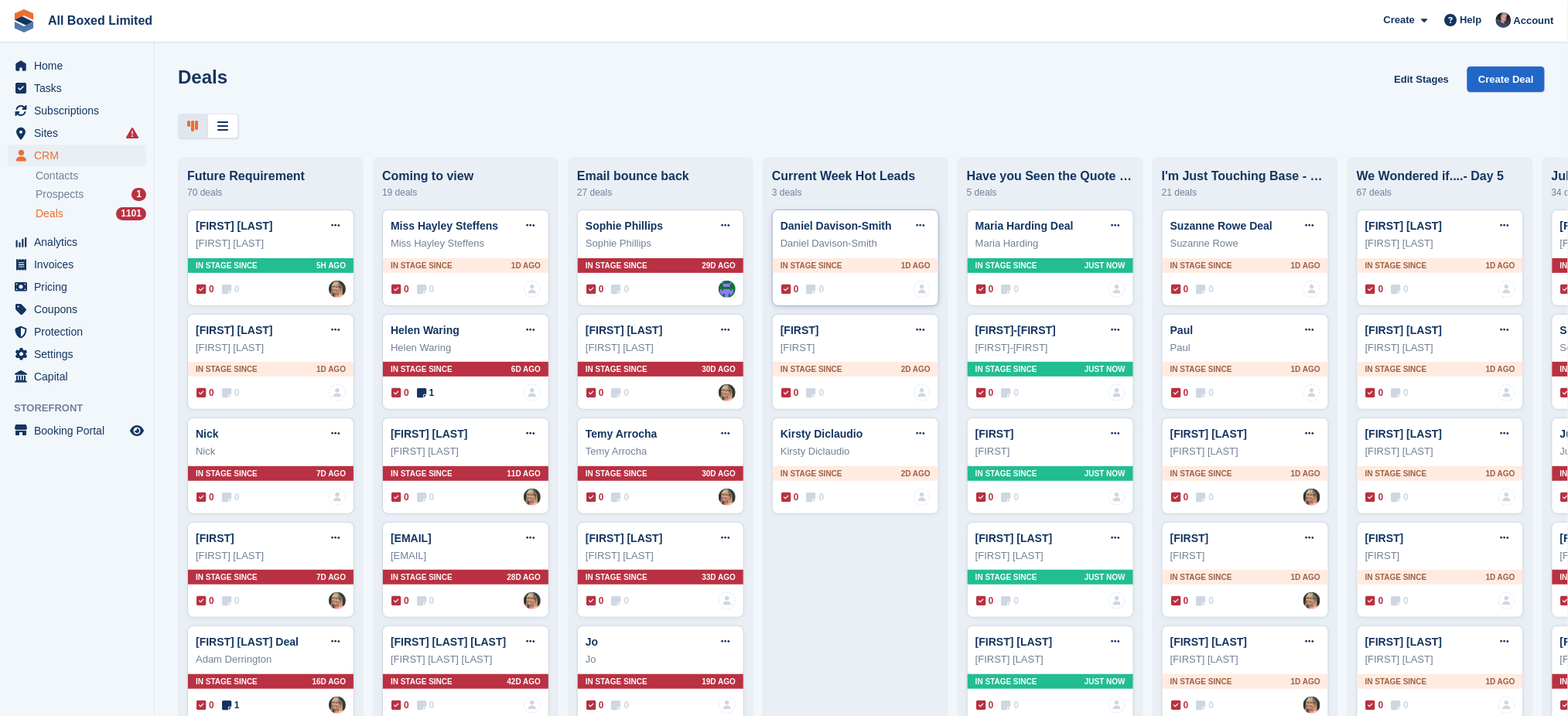 type 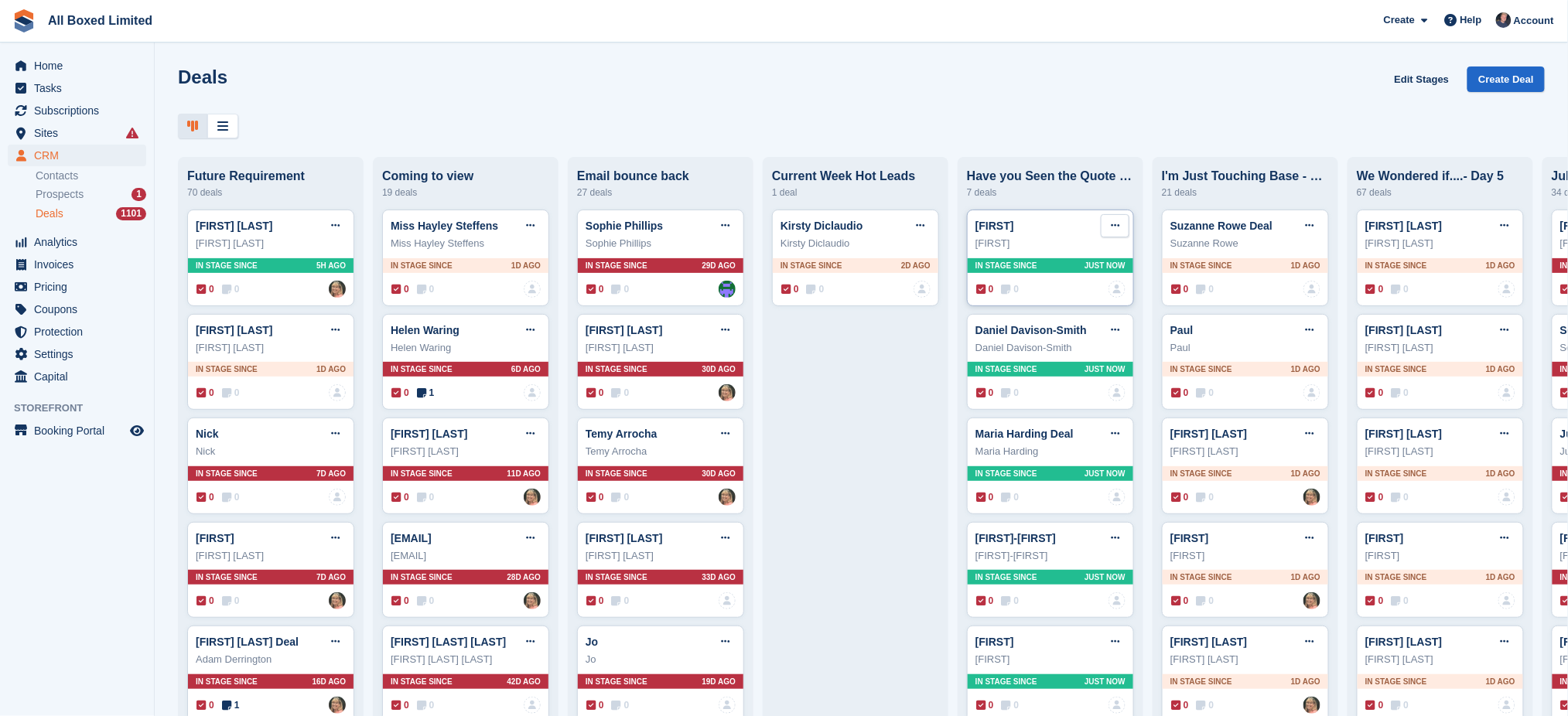 click at bounding box center (1115, 225) 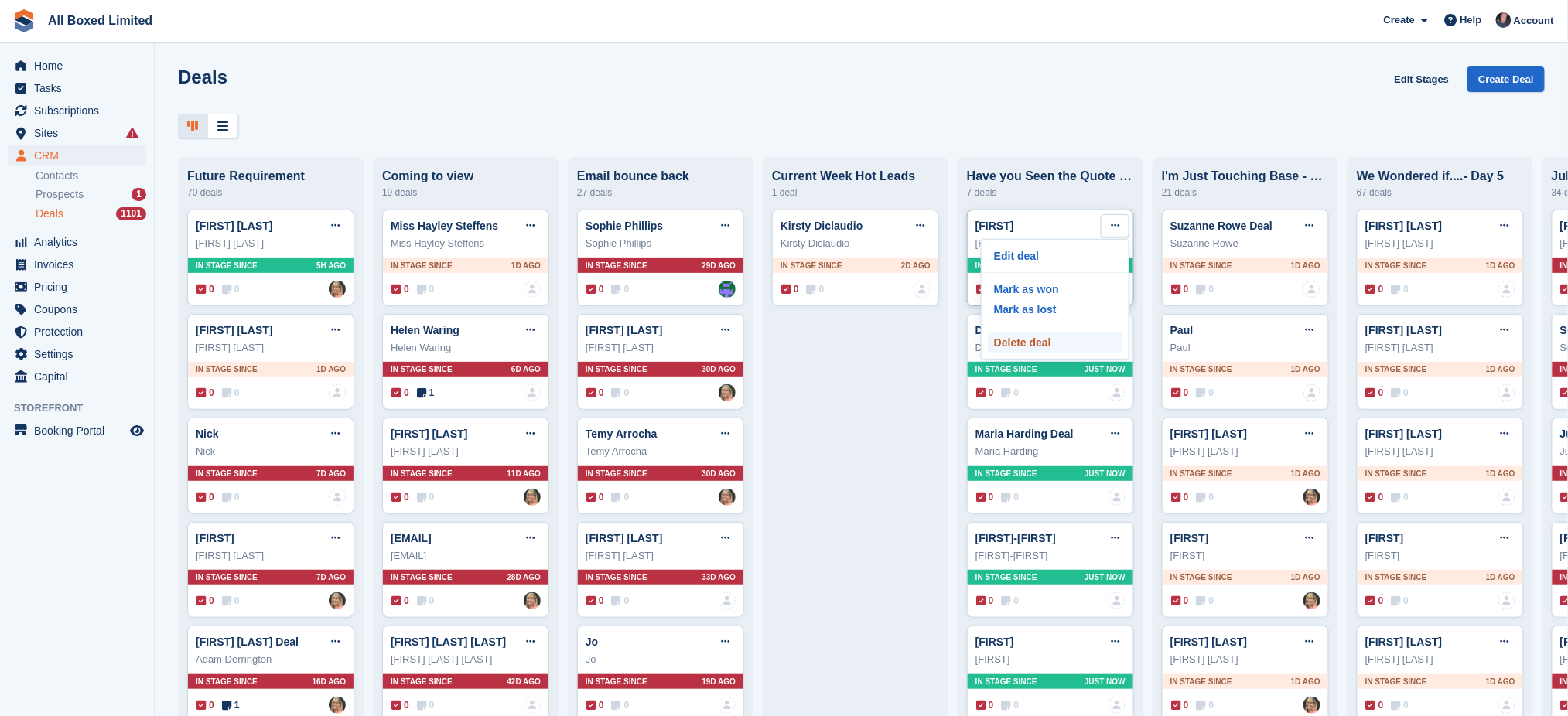 click on "Delete deal" at bounding box center (1055, 343) 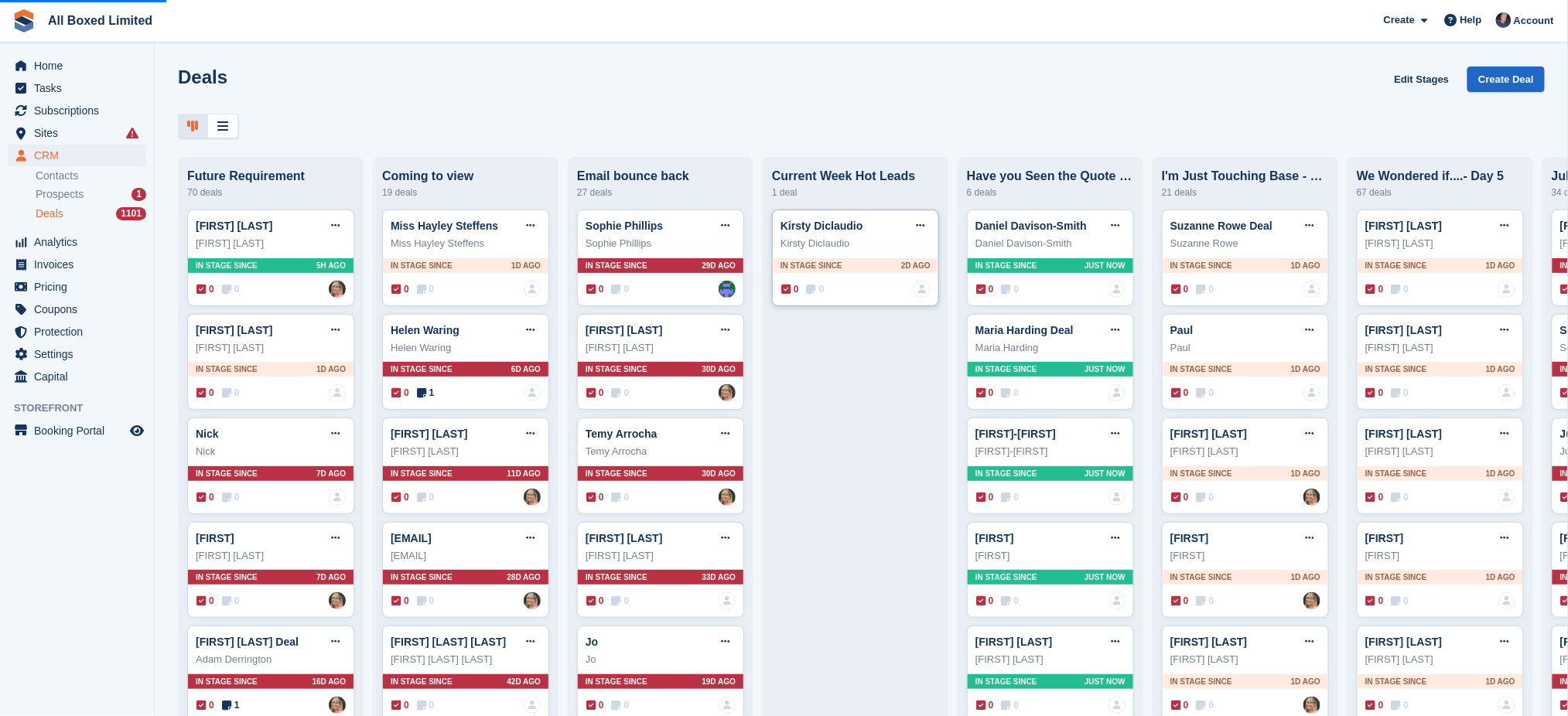 type 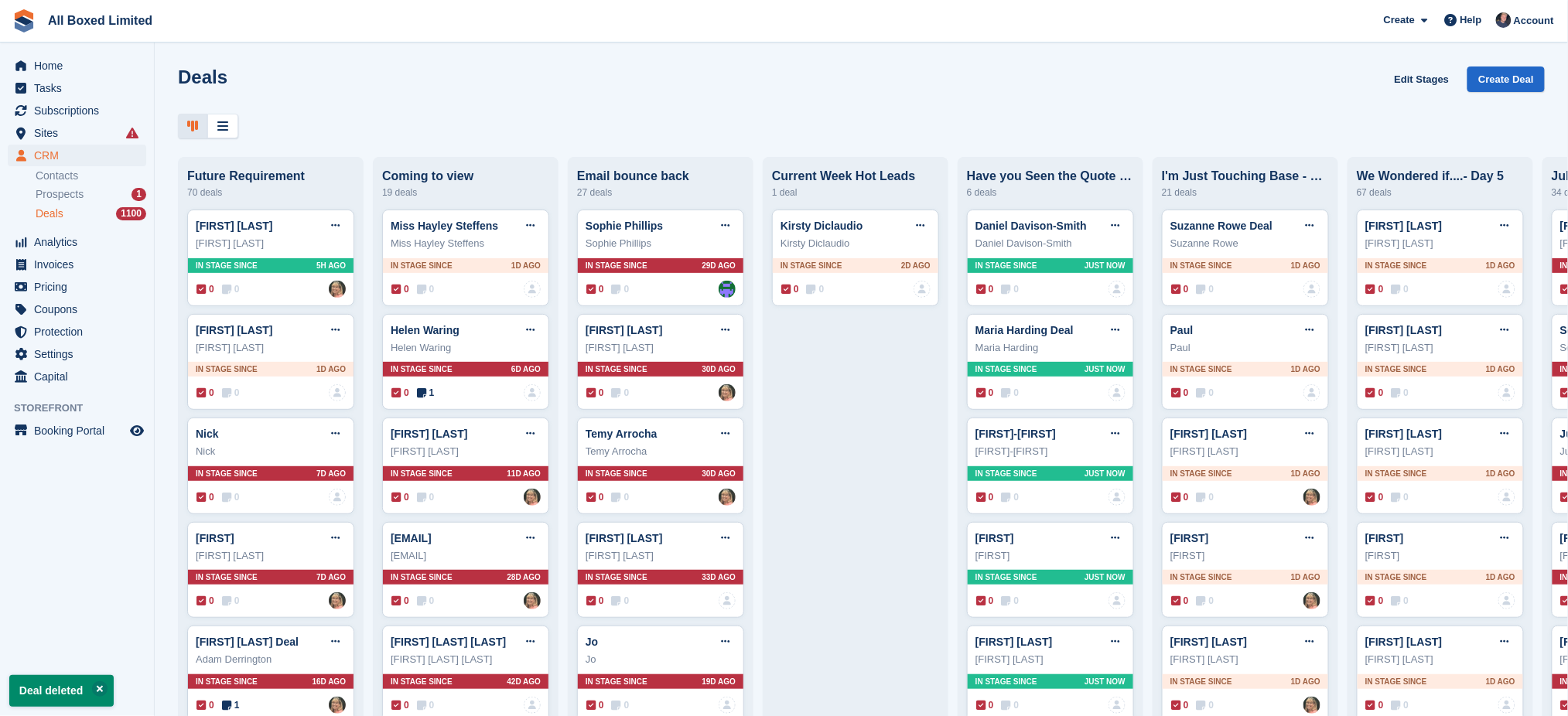 scroll, scrollTop: 619, scrollLeft: 0, axis: vertical 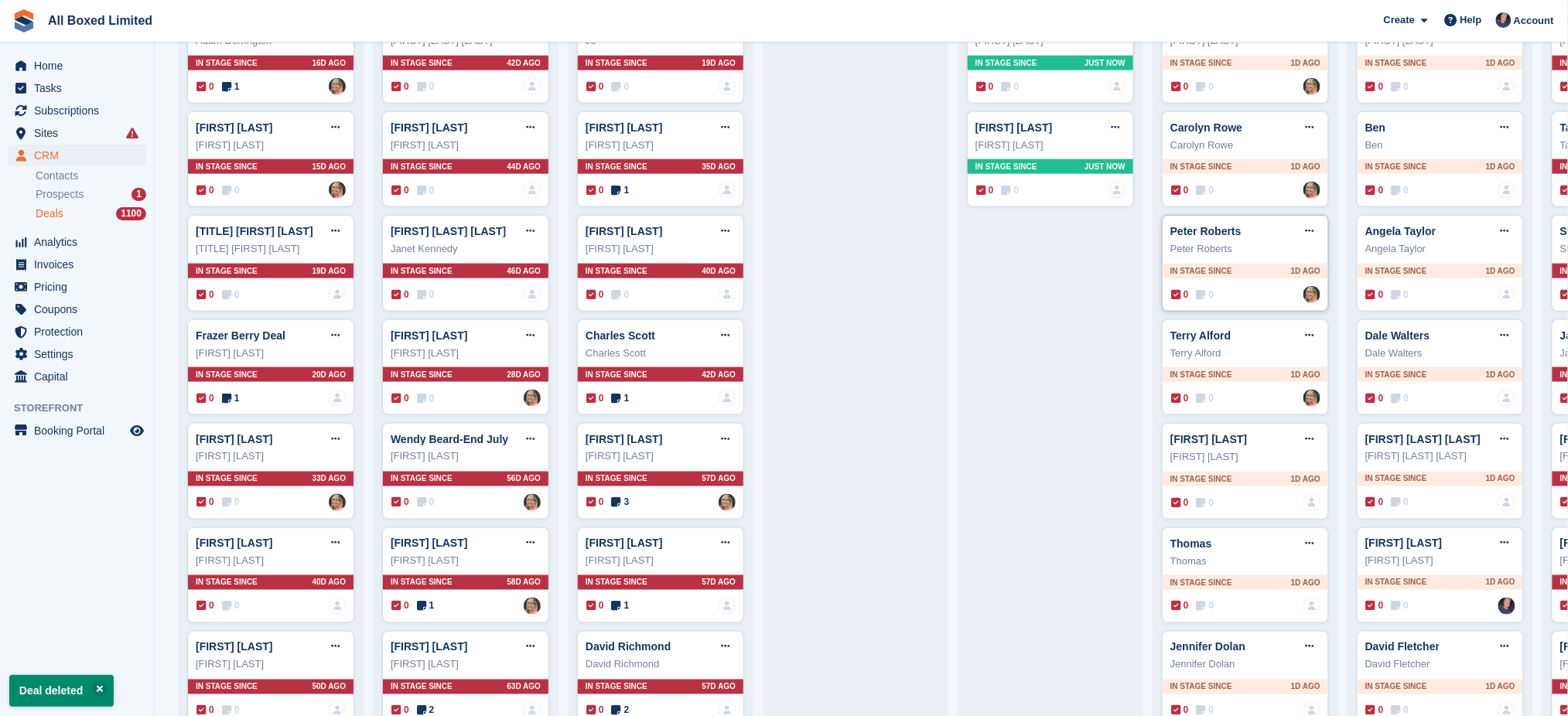 type 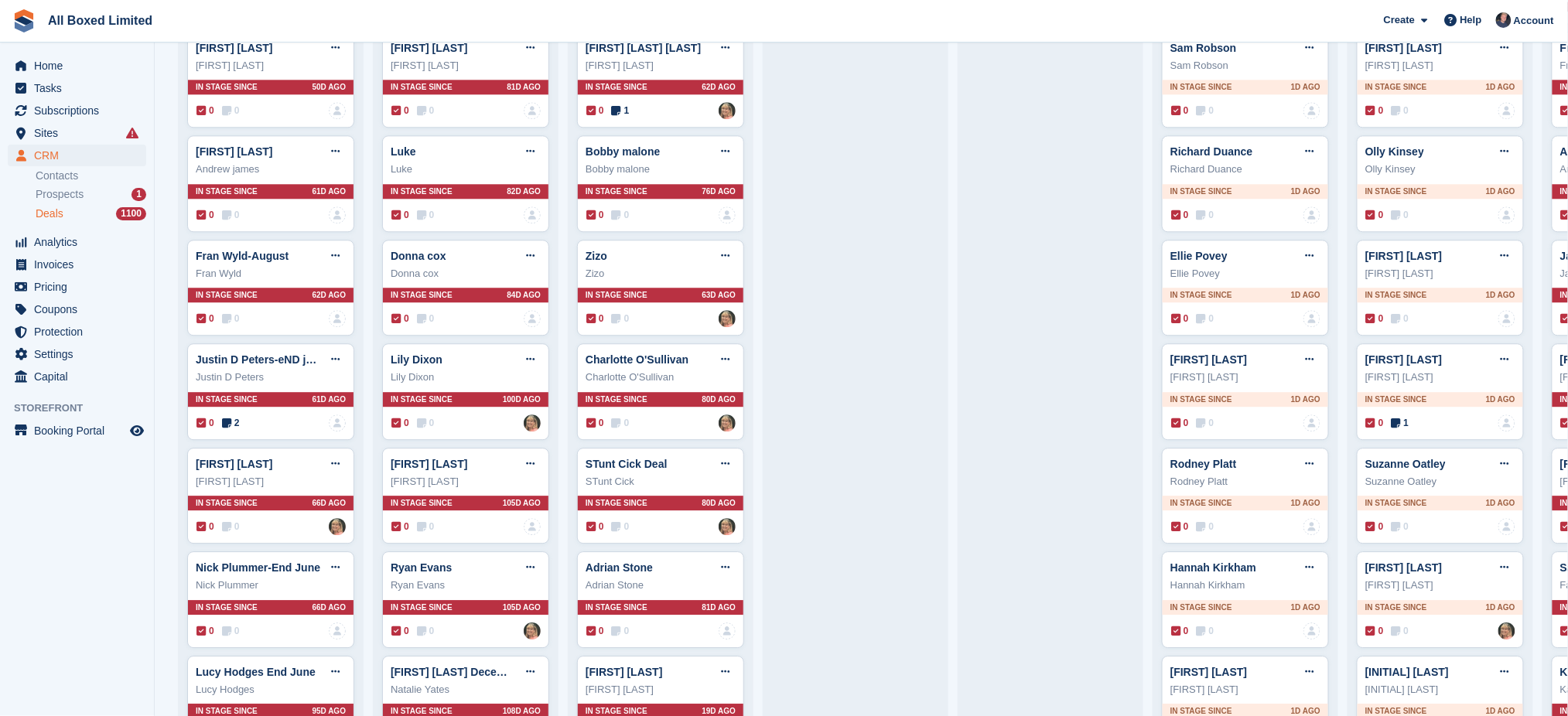 scroll, scrollTop: 1340, scrollLeft: 0, axis: vertical 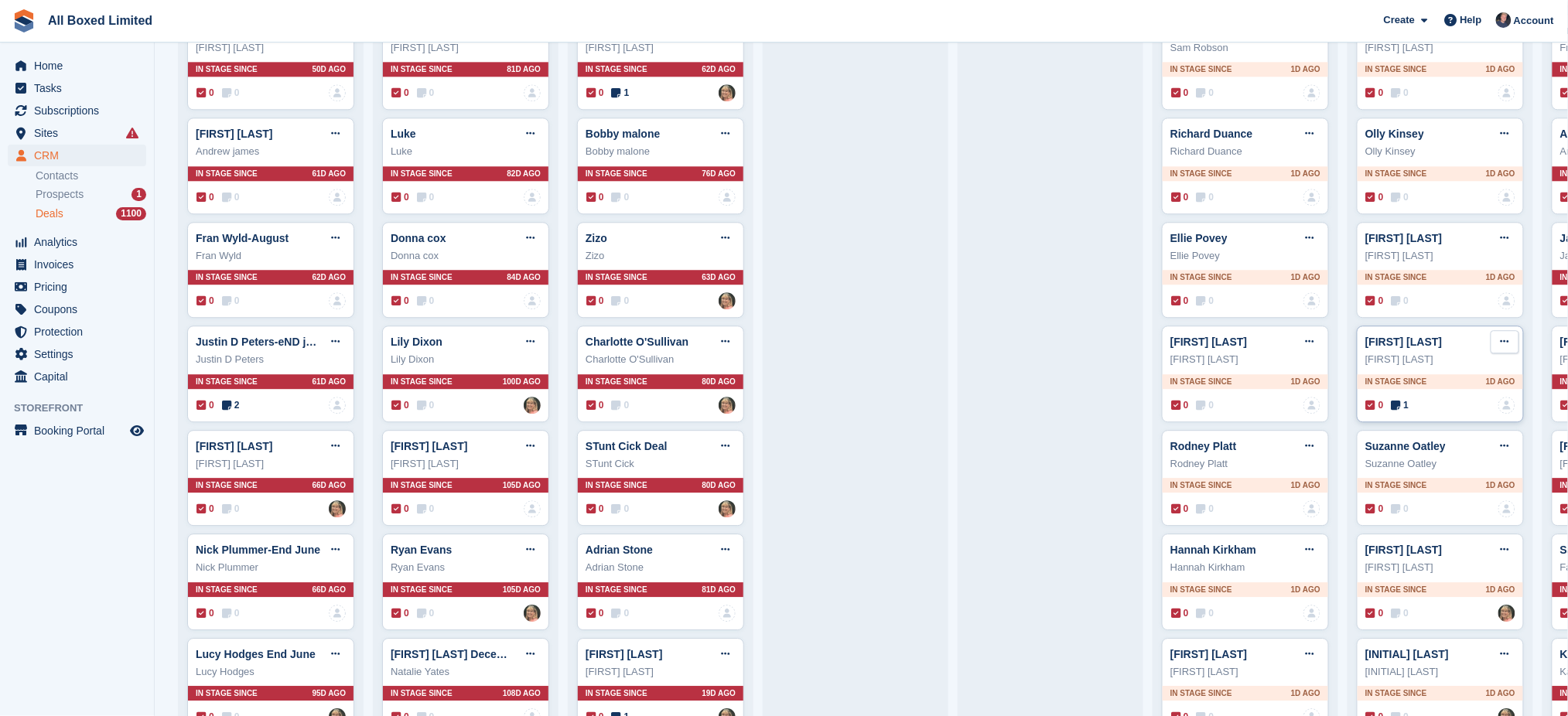 click at bounding box center (1505, 341) 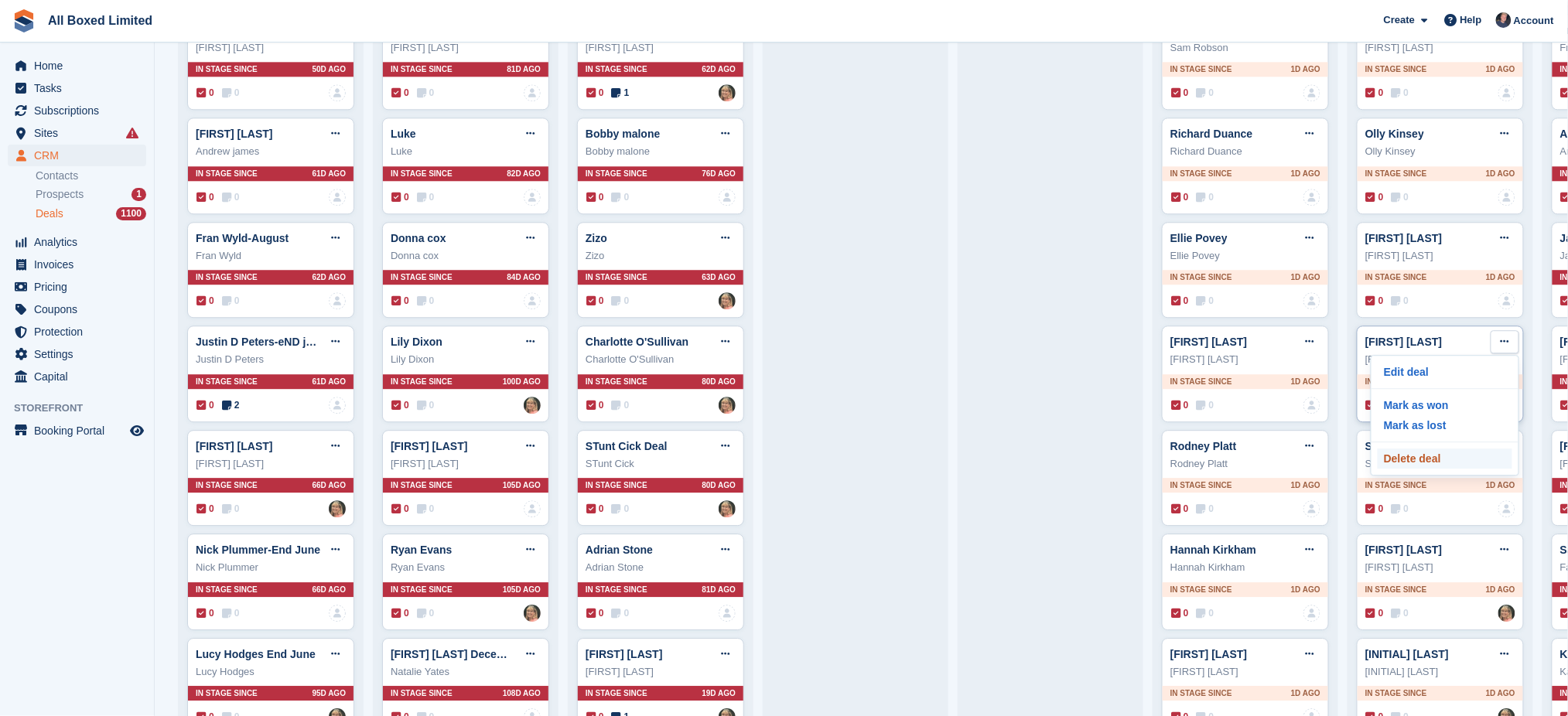 click on "Delete deal" at bounding box center [1445, 459] 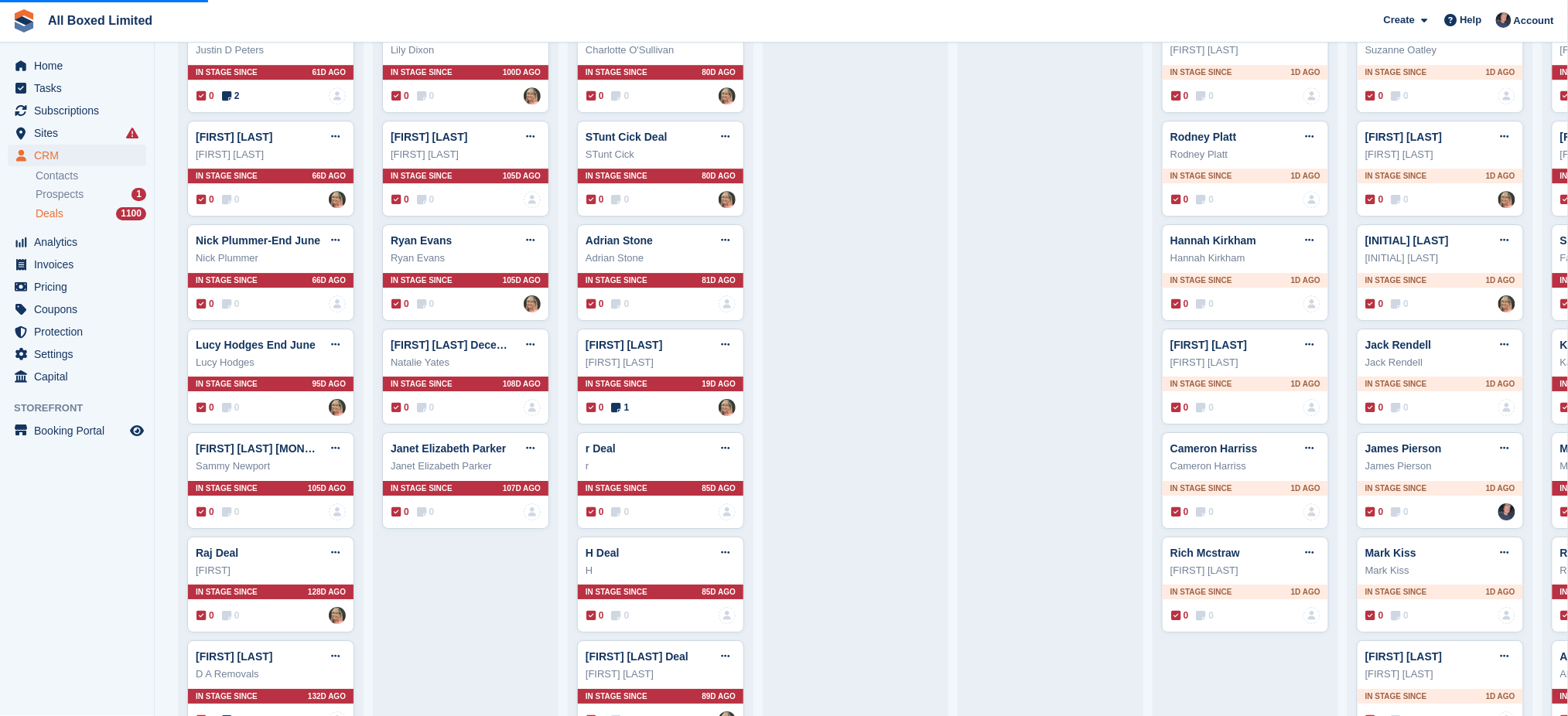 scroll, scrollTop: 1959, scrollLeft: 0, axis: vertical 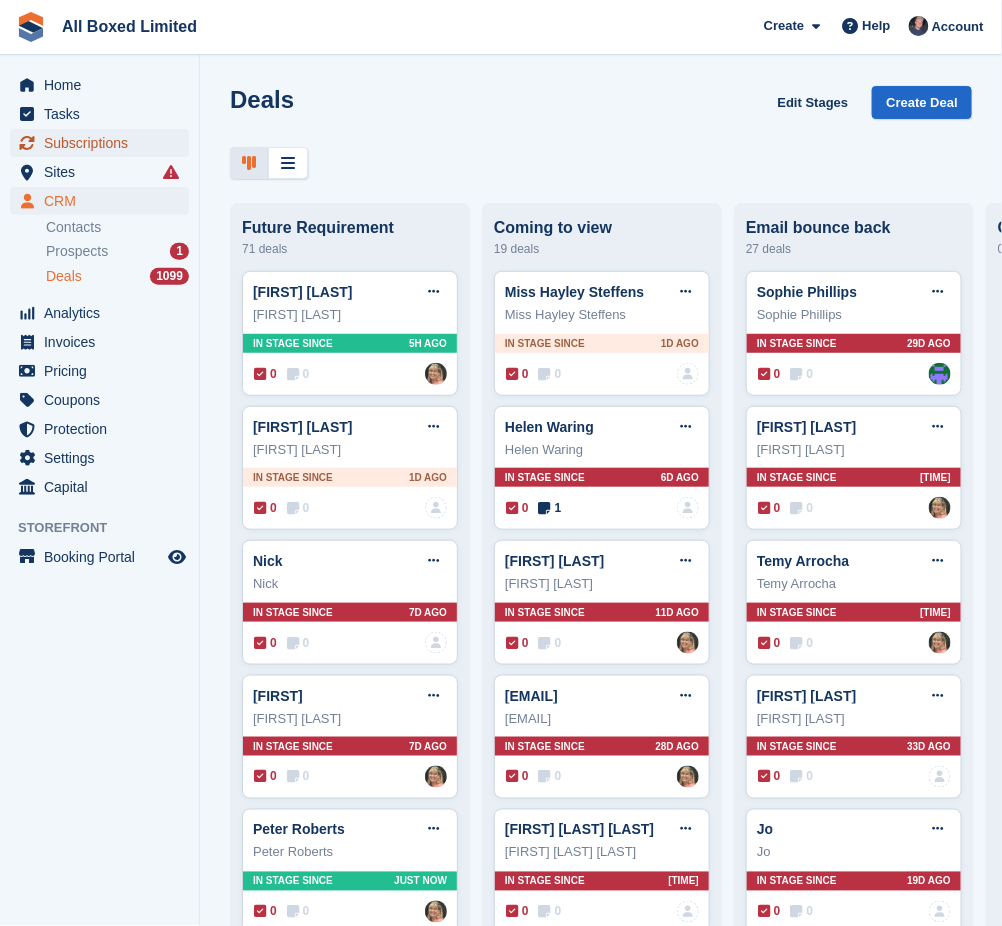 click on "Subscriptions" at bounding box center [104, 143] 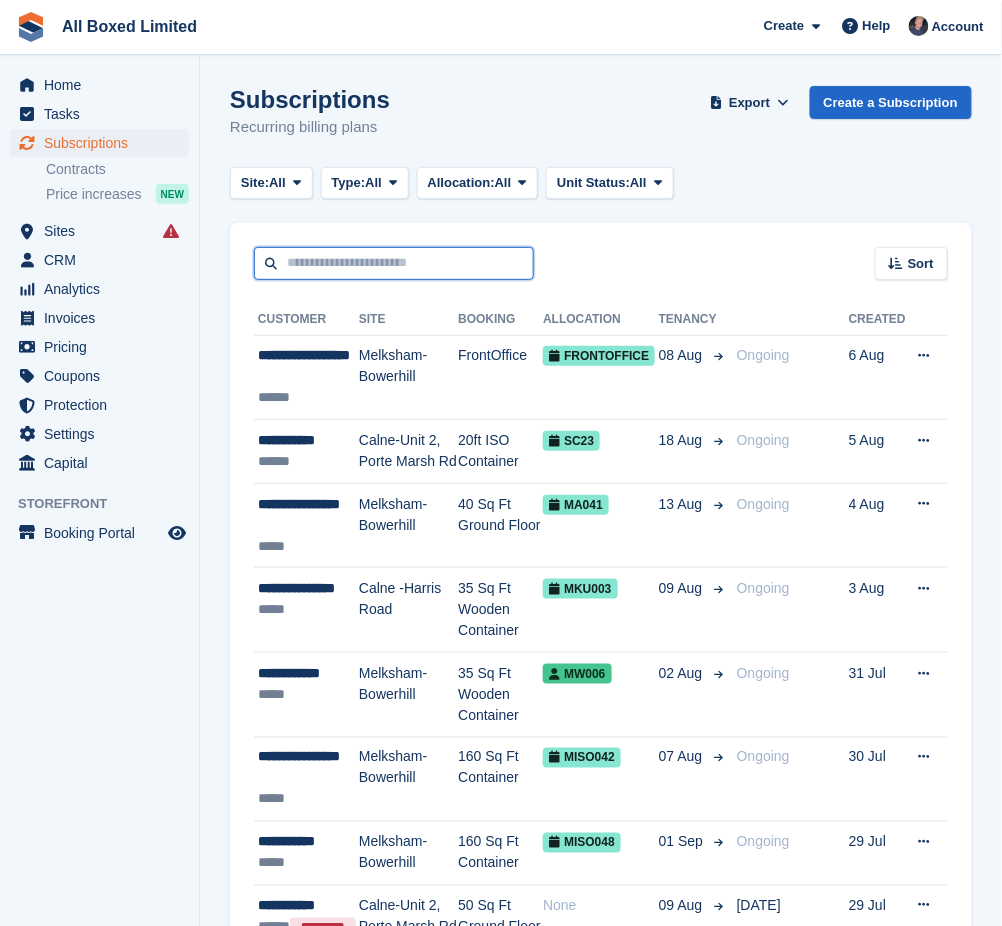 click at bounding box center (394, 263) 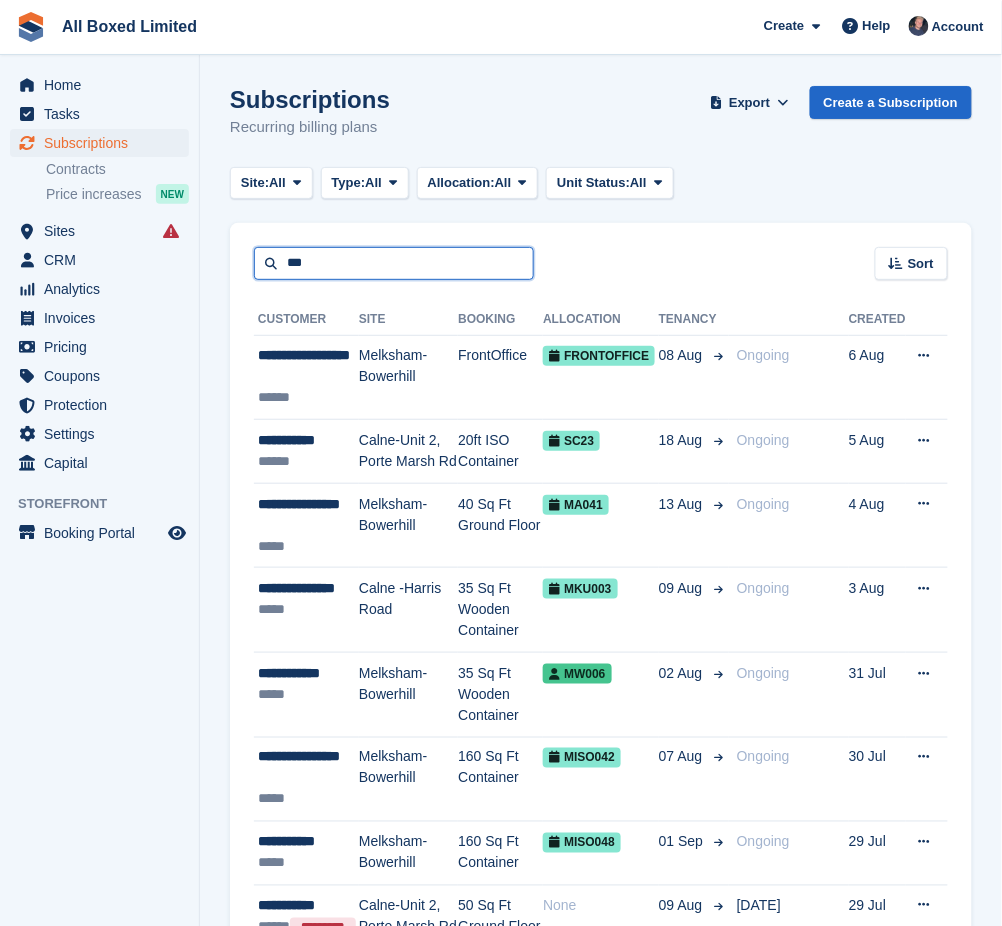 type on "***" 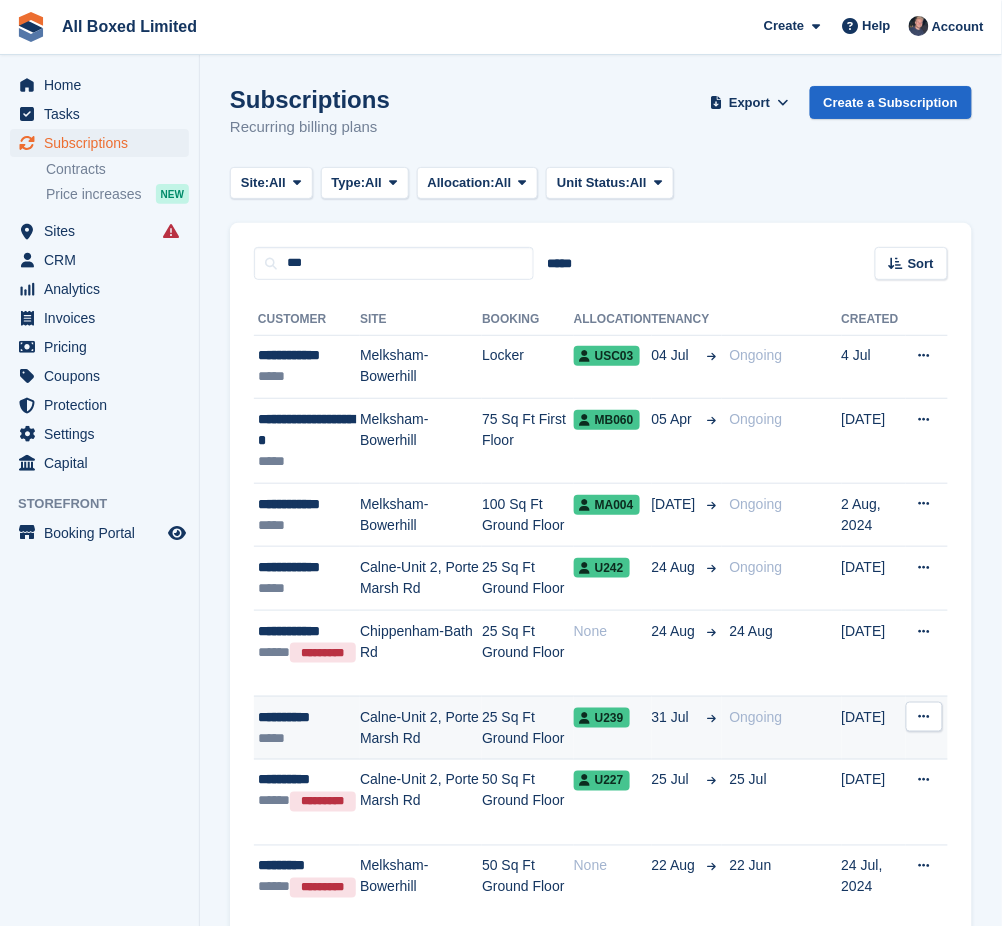 click on "*****" at bounding box center [309, 738] 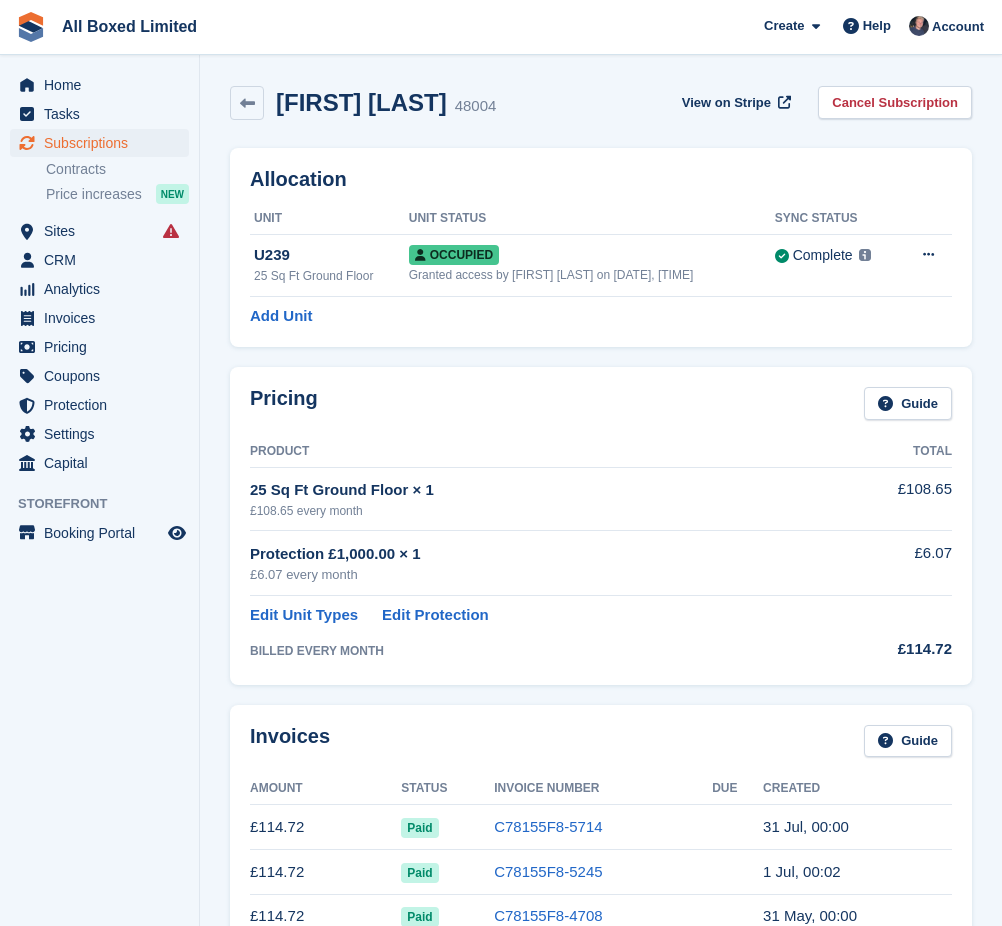 scroll, scrollTop: 0, scrollLeft: 0, axis: both 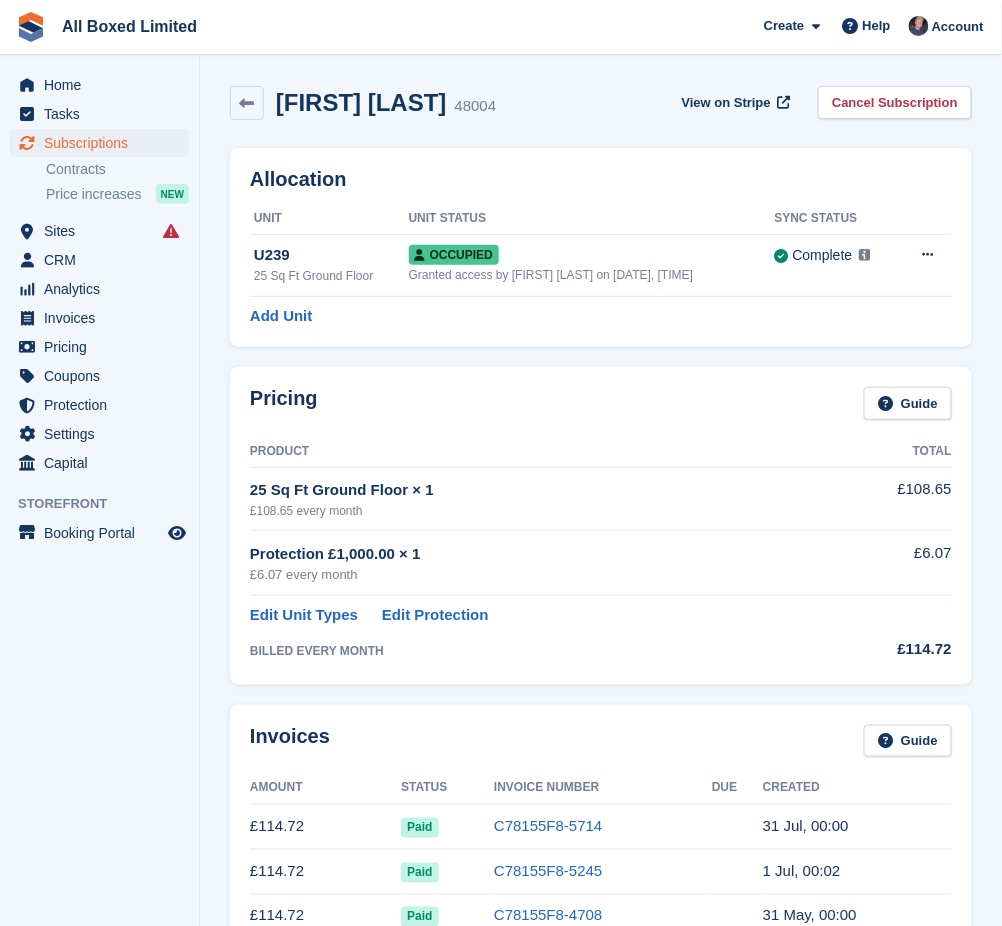 click on "[CITY]-[CITY]" at bounding box center (99, 468) 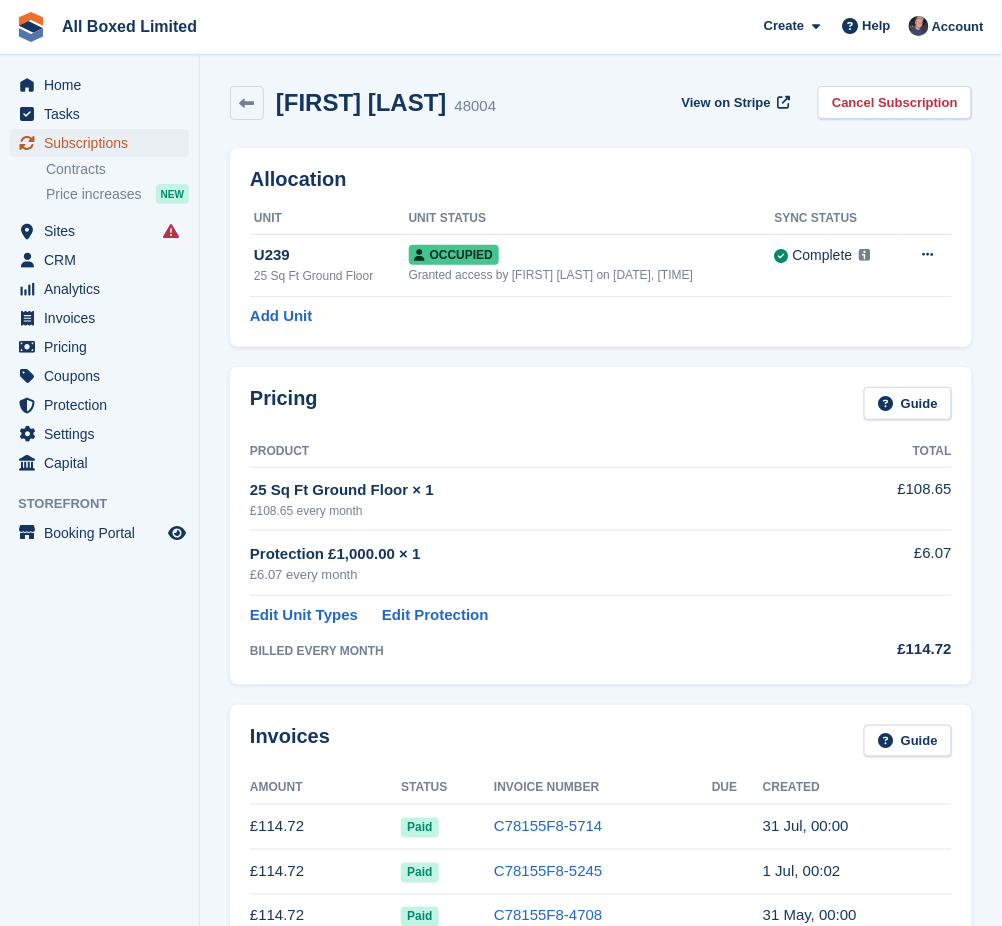 click on "Subscriptions" at bounding box center [104, 143] 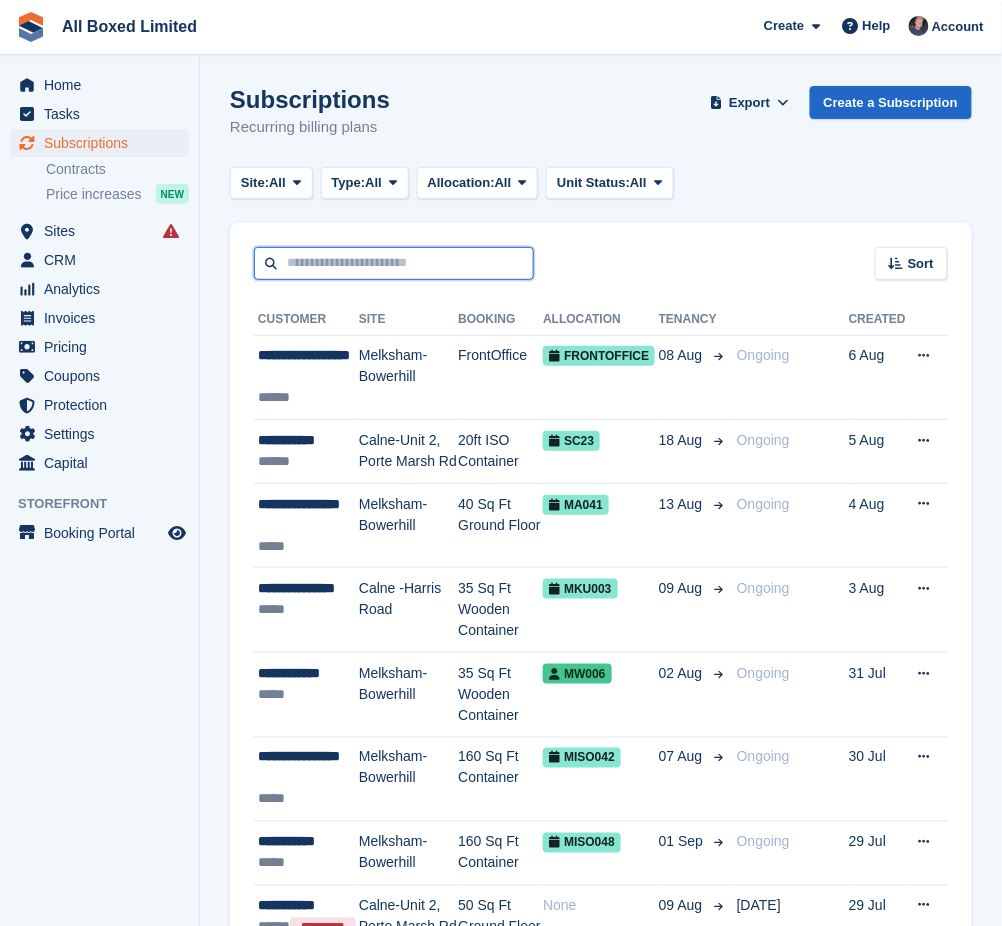 click at bounding box center [394, 263] 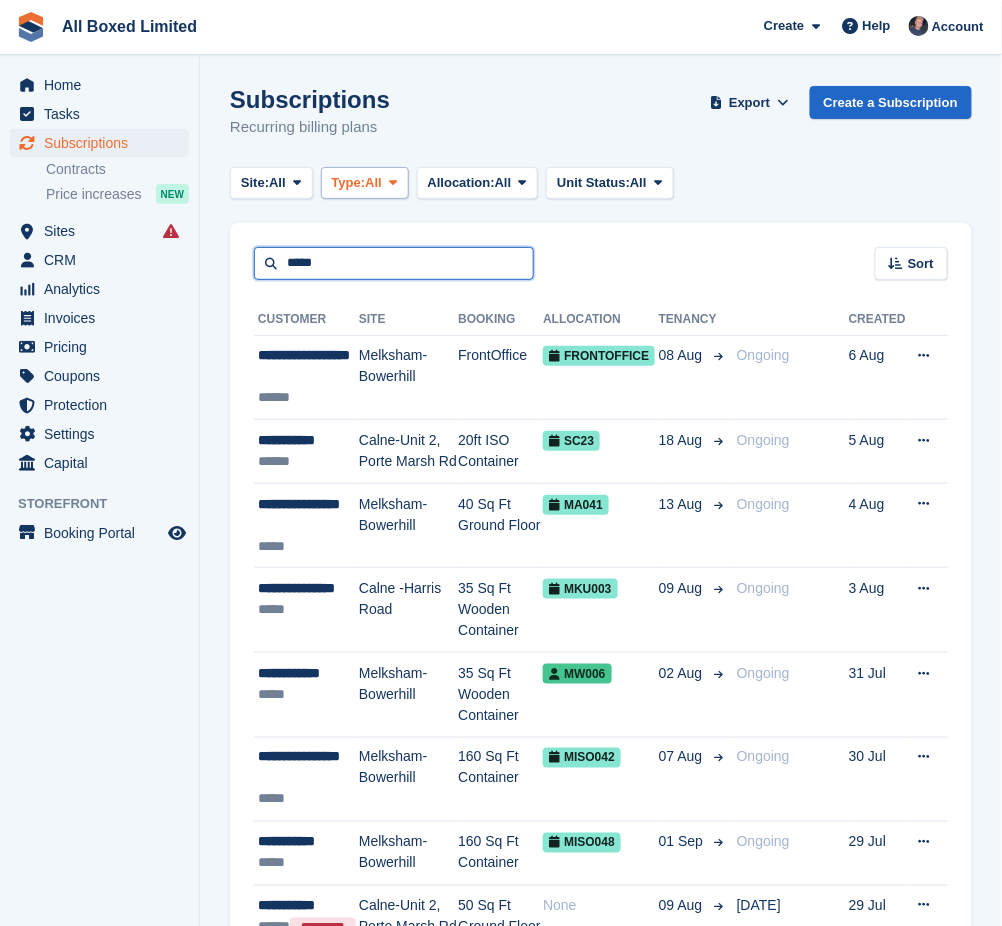 type on "*****" 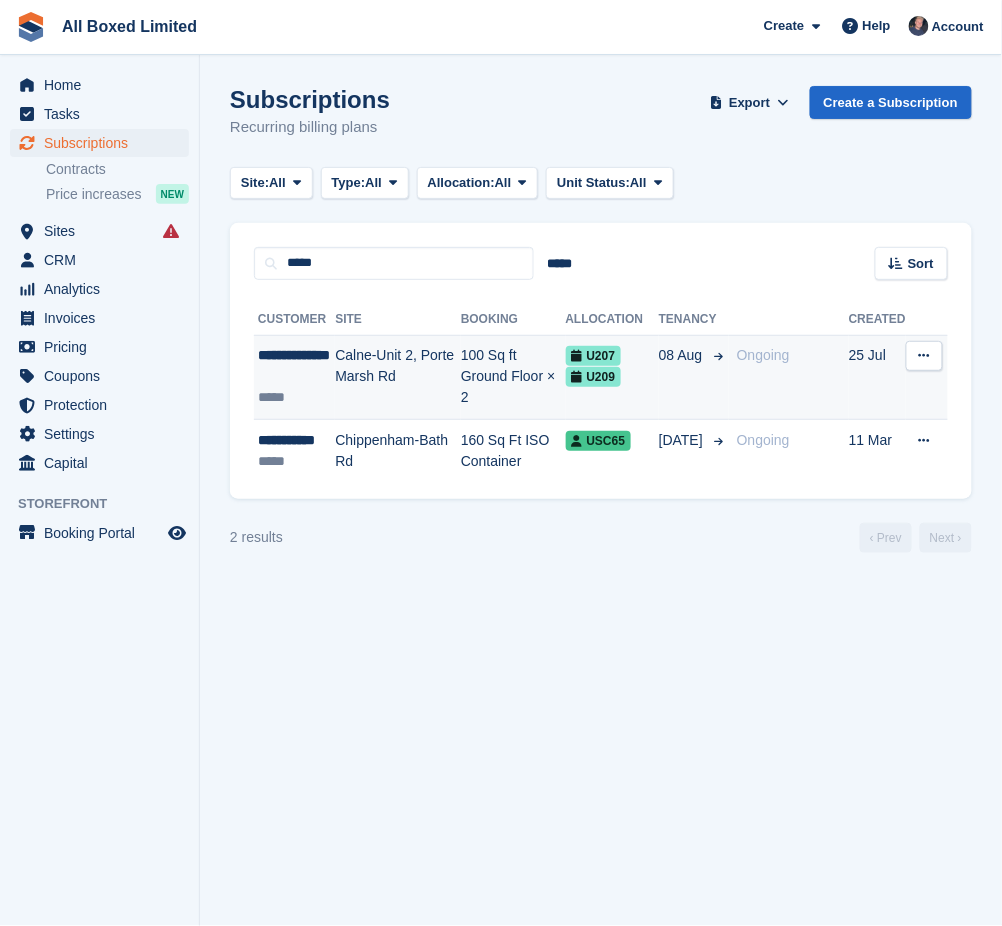 click on "**********" at bounding box center [296, 366] 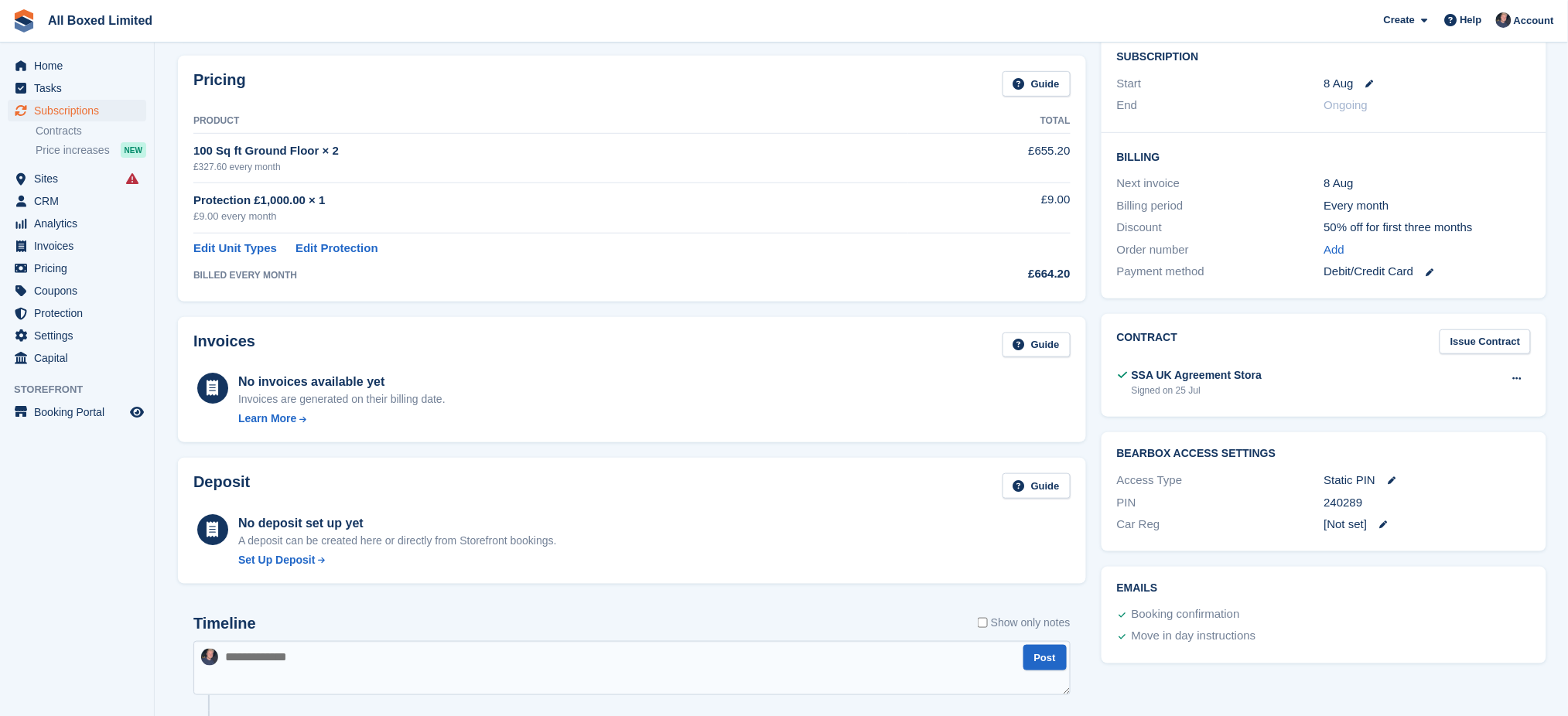 scroll, scrollTop: 0, scrollLeft: 0, axis: both 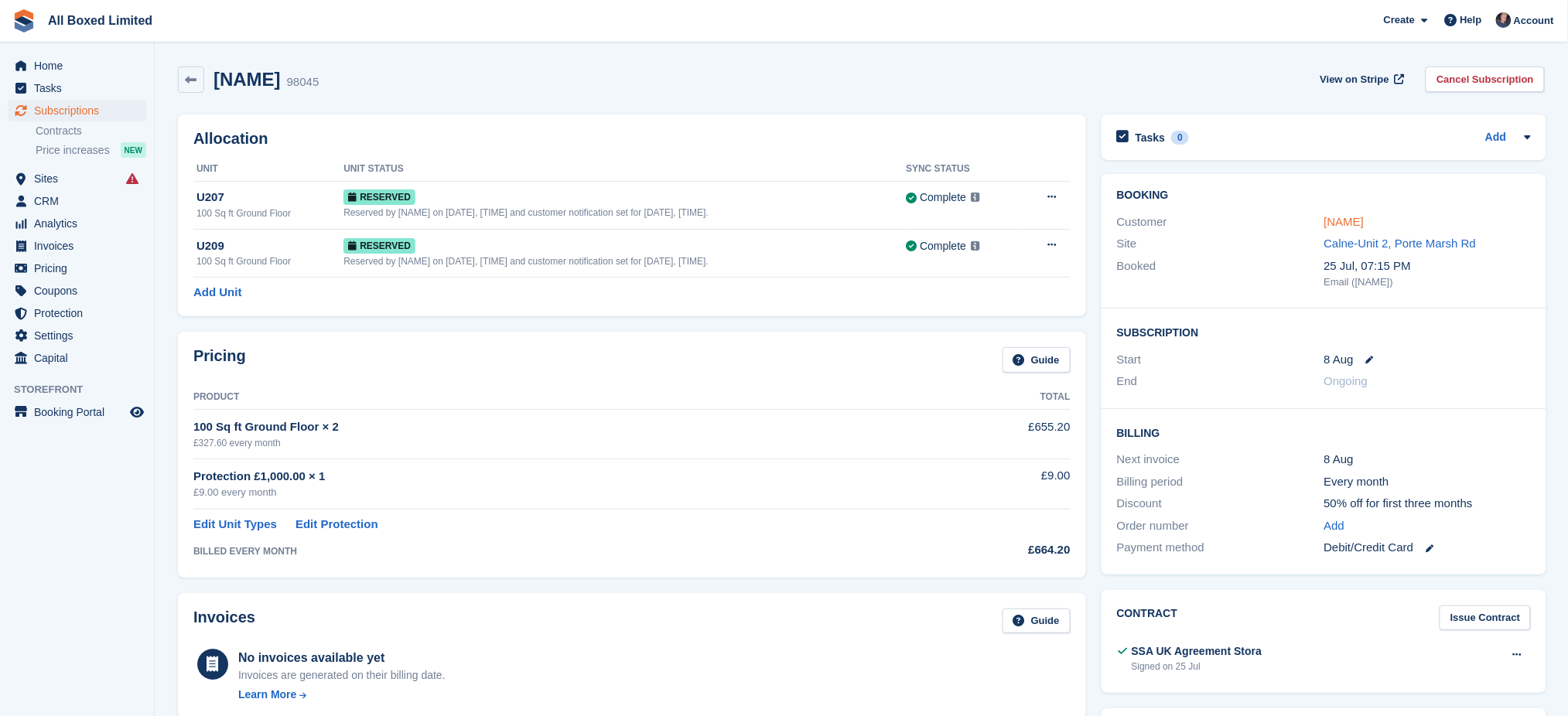 click on "[NAME]" at bounding box center (1344, 221) 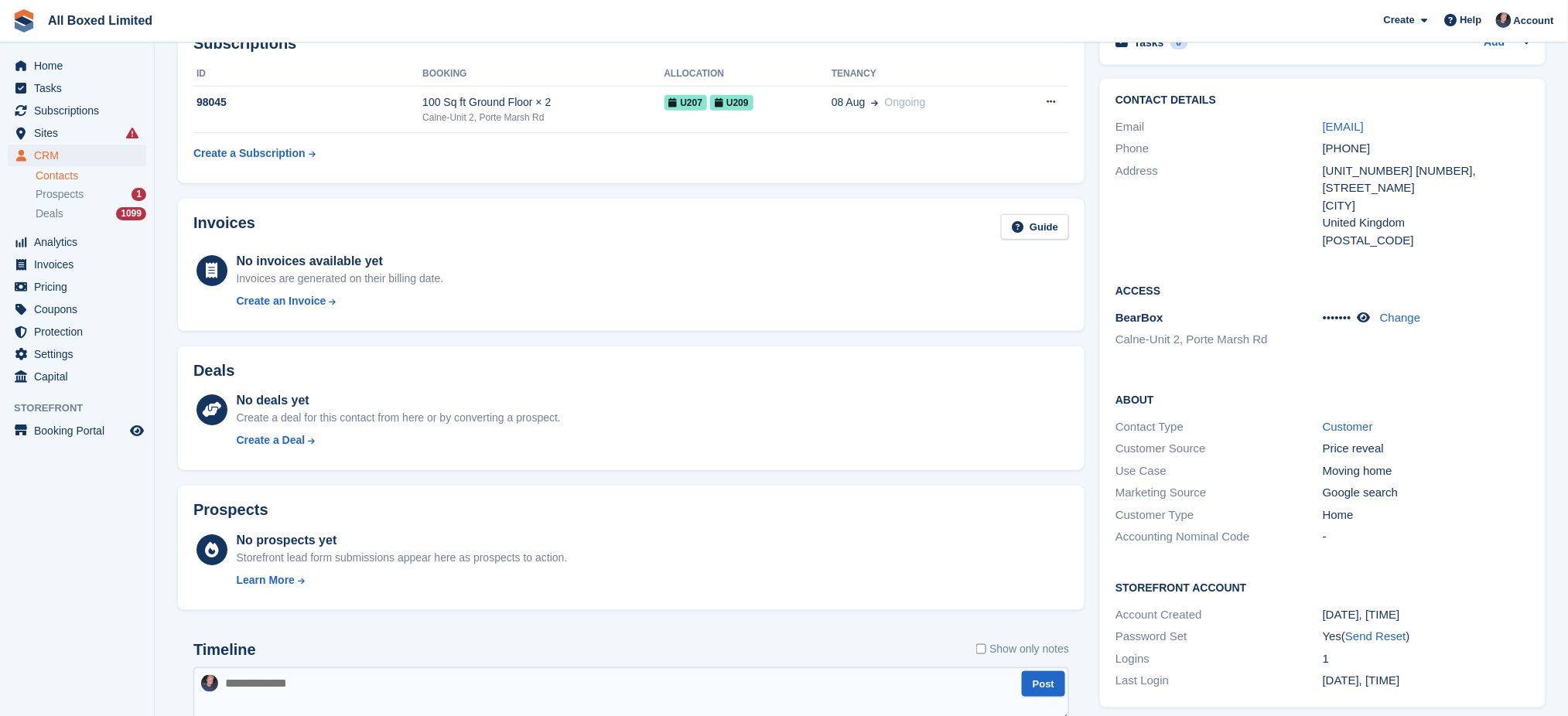 scroll, scrollTop: 56, scrollLeft: 0, axis: vertical 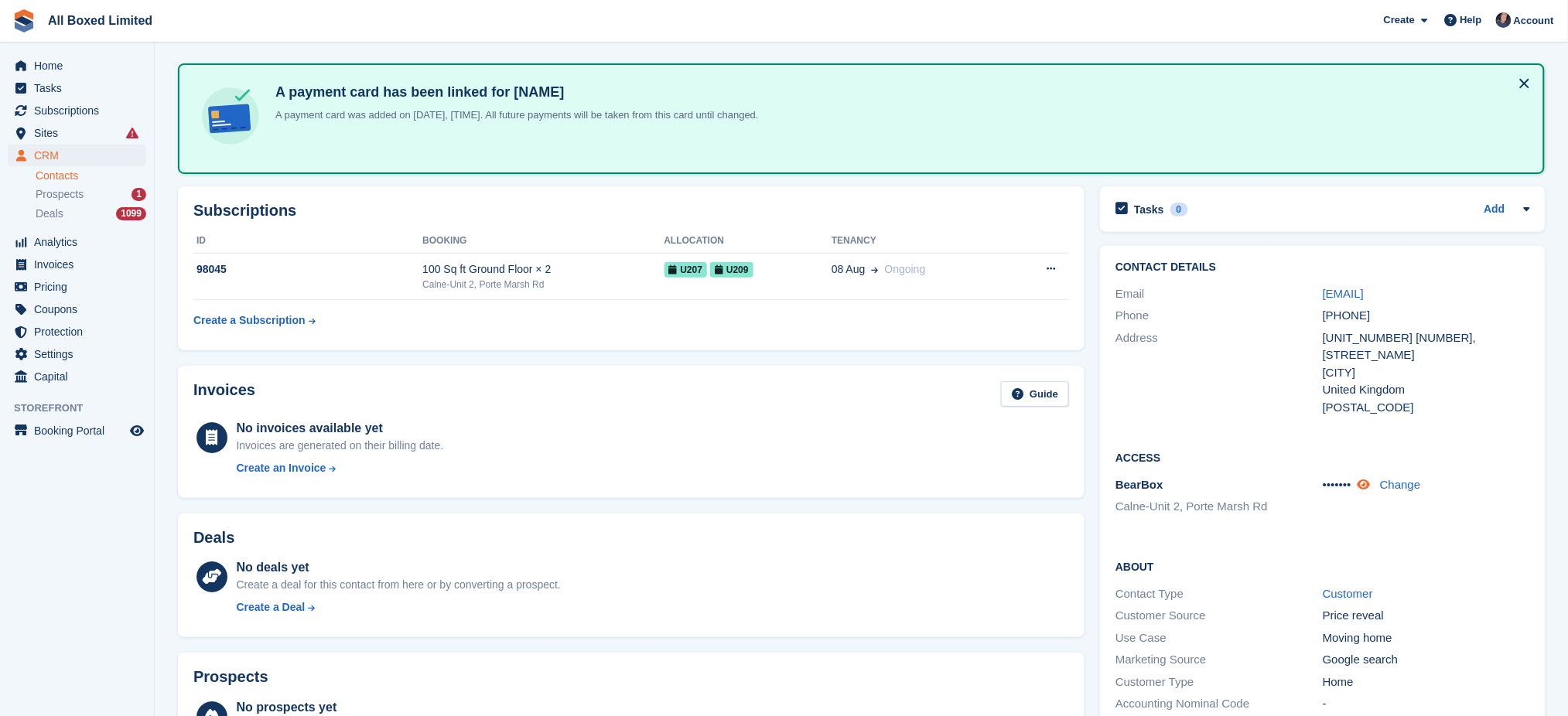 click at bounding box center [1364, 484] 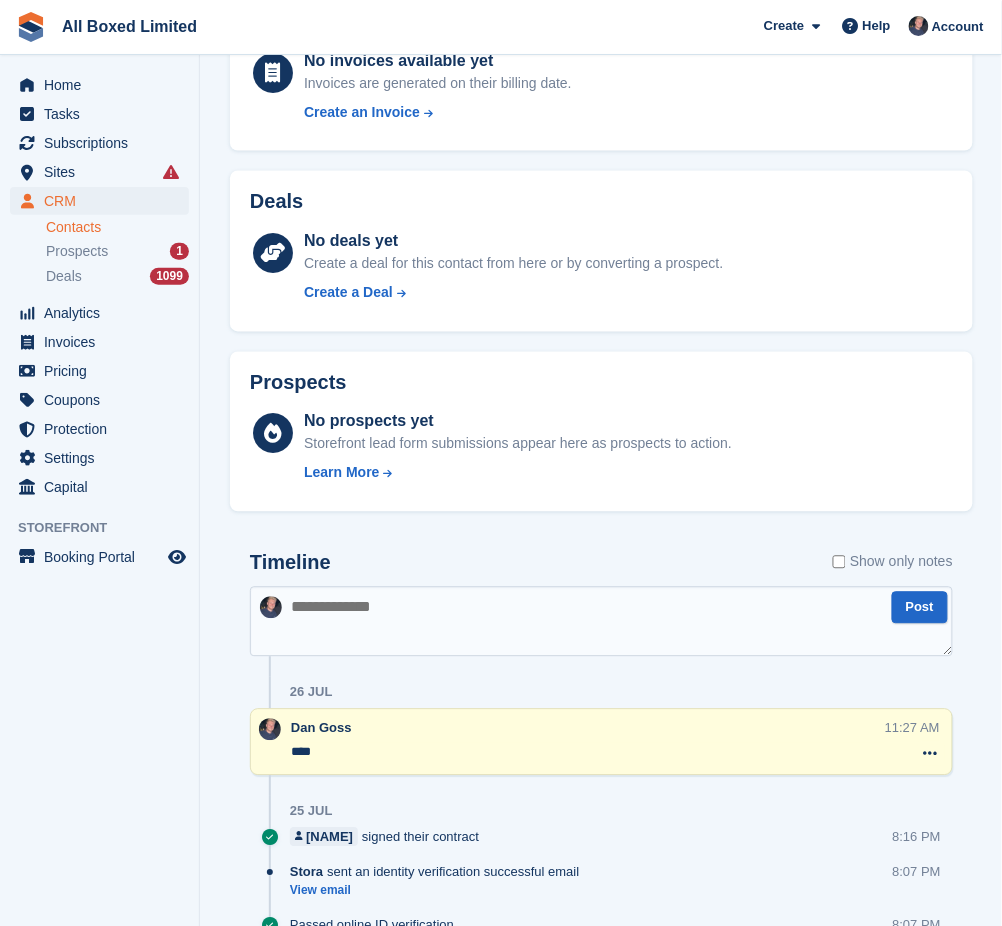 scroll, scrollTop: 0, scrollLeft: 0, axis: both 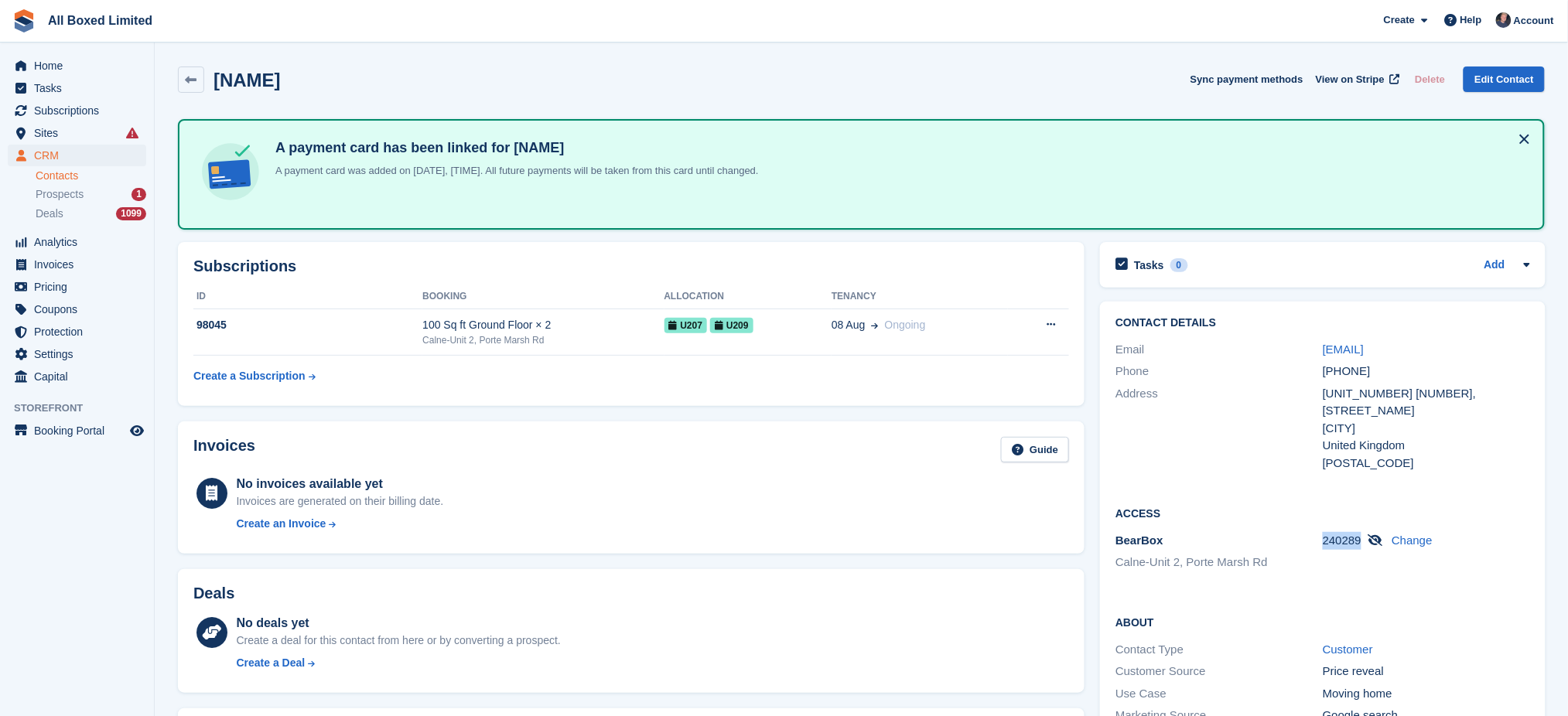 drag, startPoint x: 1359, startPoint y: 518, endPoint x: 1324, endPoint y: 516, distance: 35.057096 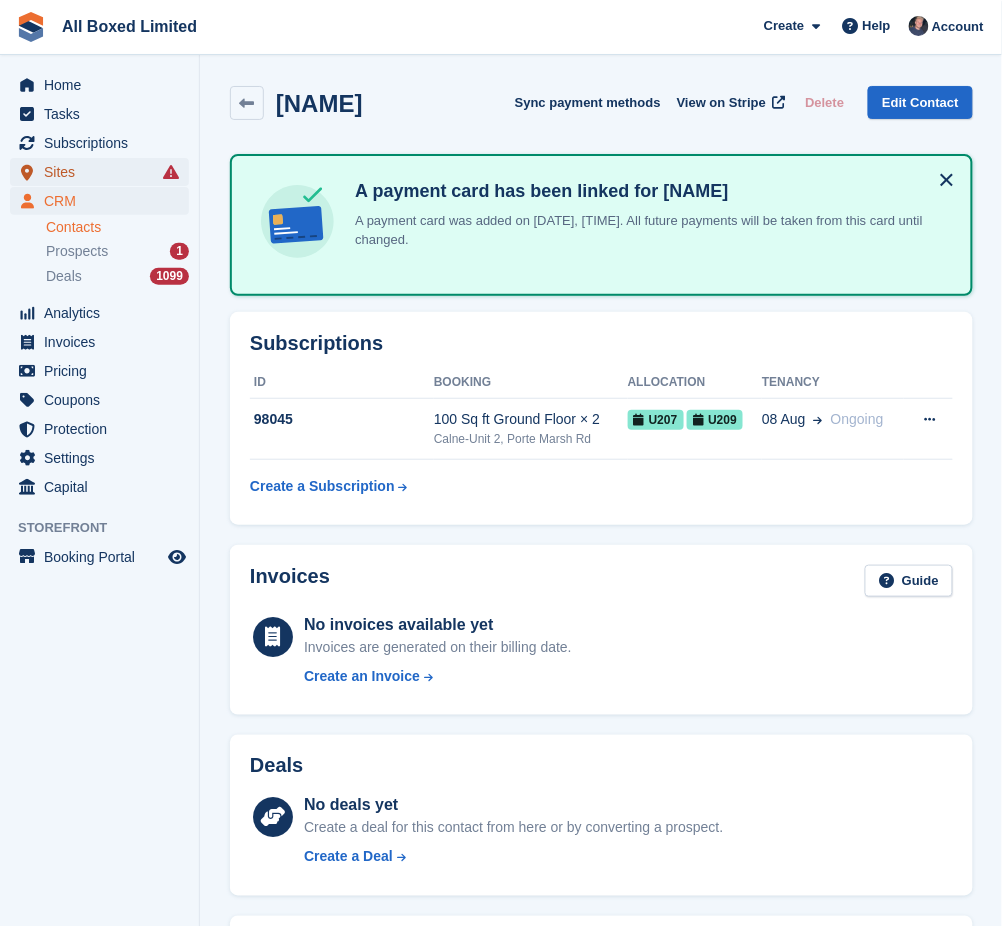 click on "Sites" at bounding box center [104, 172] 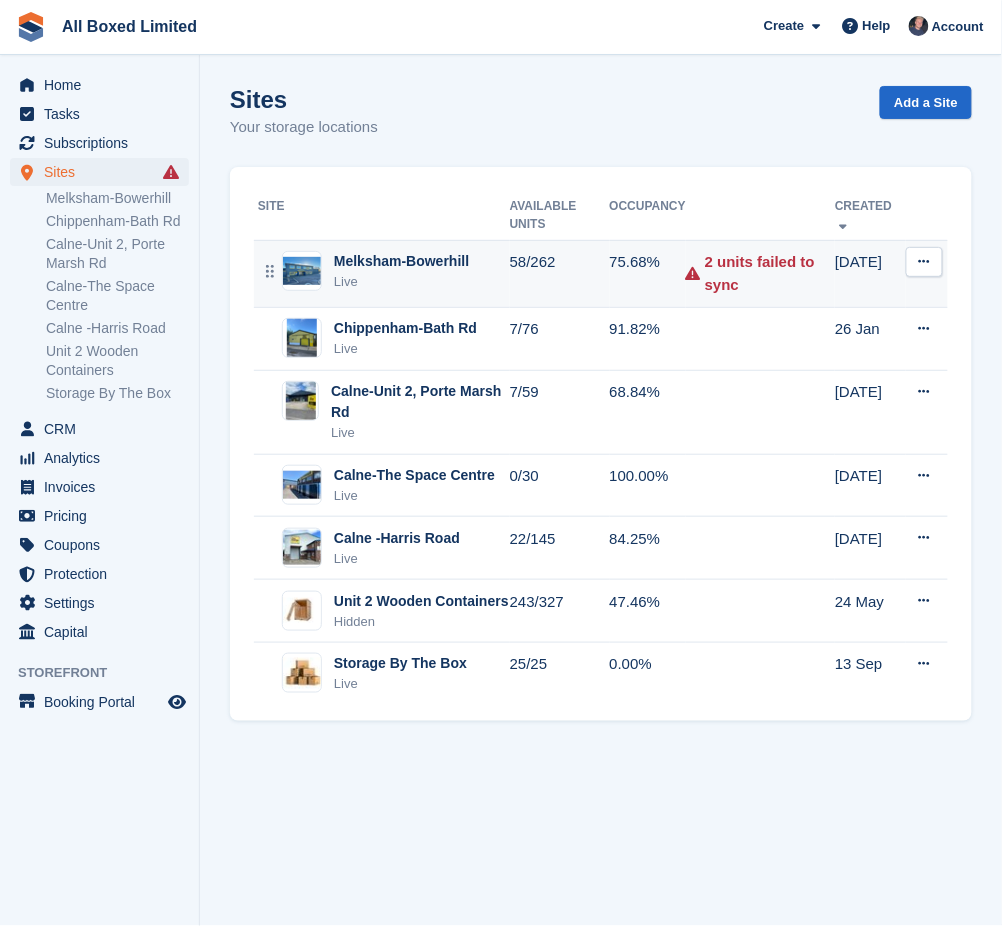 click on "[CITY]" at bounding box center [384, 271] 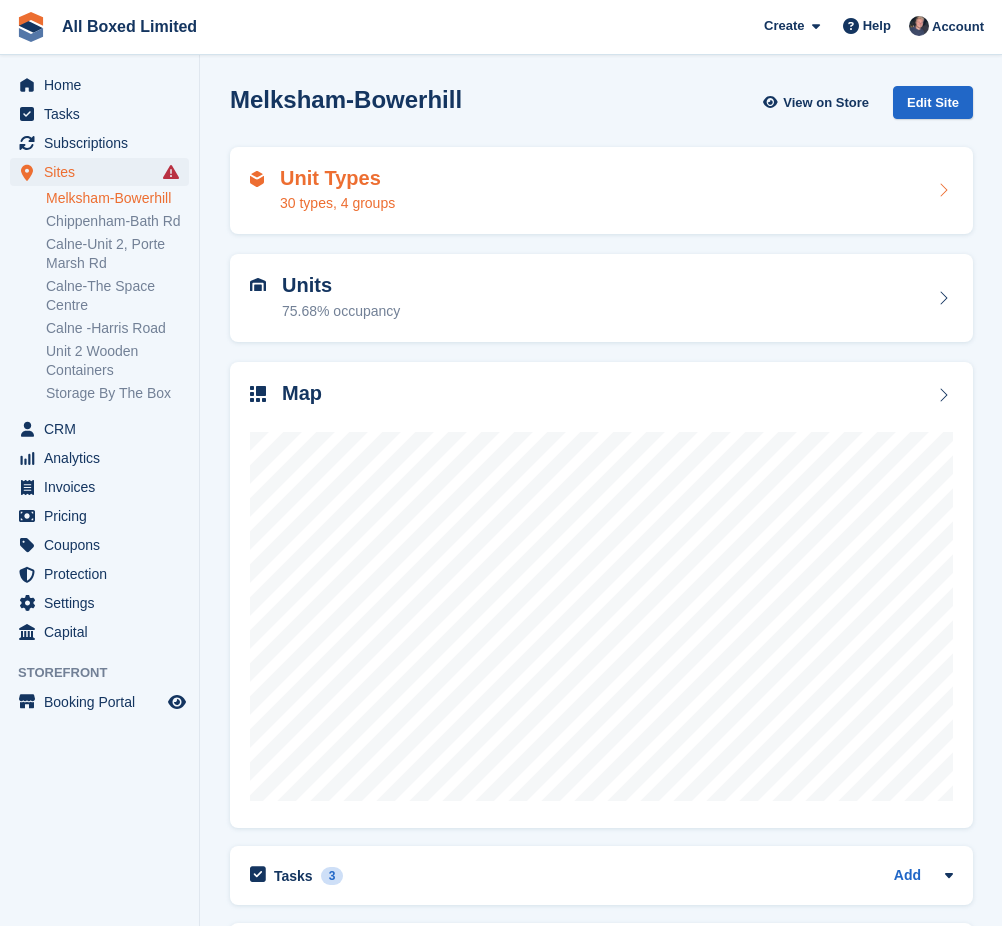 scroll, scrollTop: 0, scrollLeft: 0, axis: both 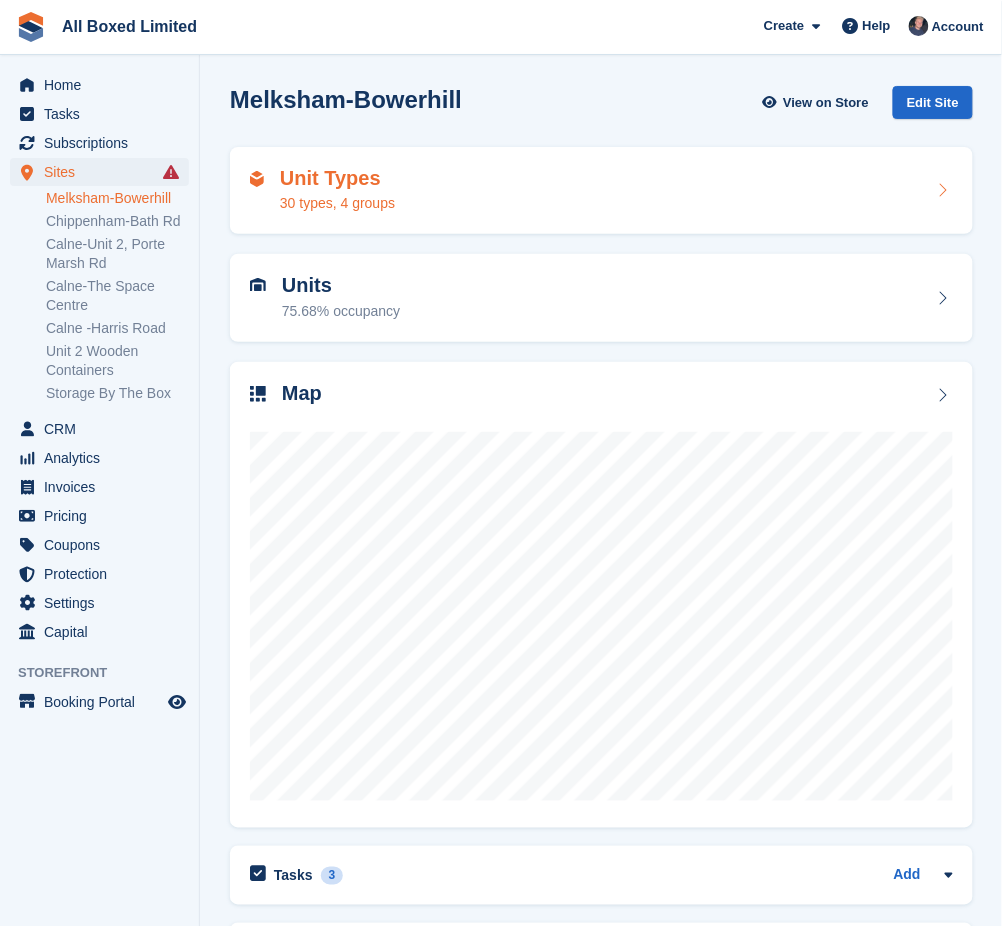click on "Unit Types" at bounding box center [337, 178] 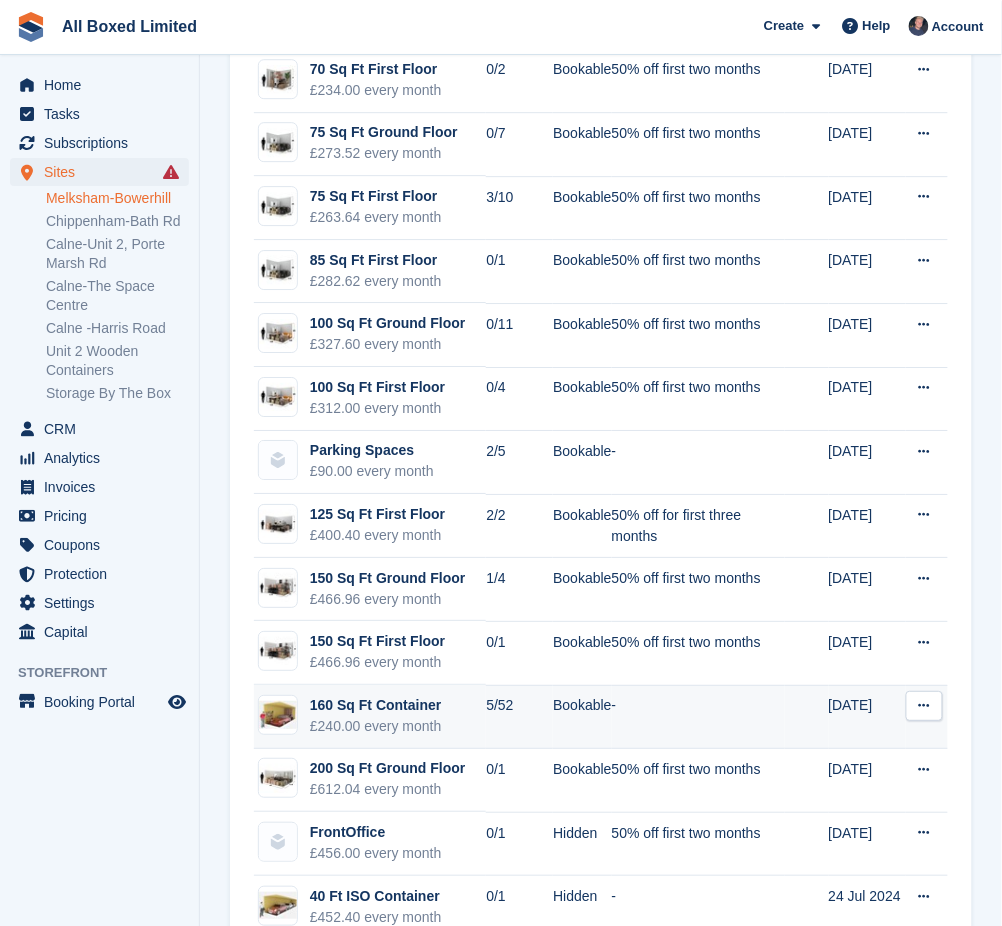 scroll, scrollTop: 1232, scrollLeft: 0, axis: vertical 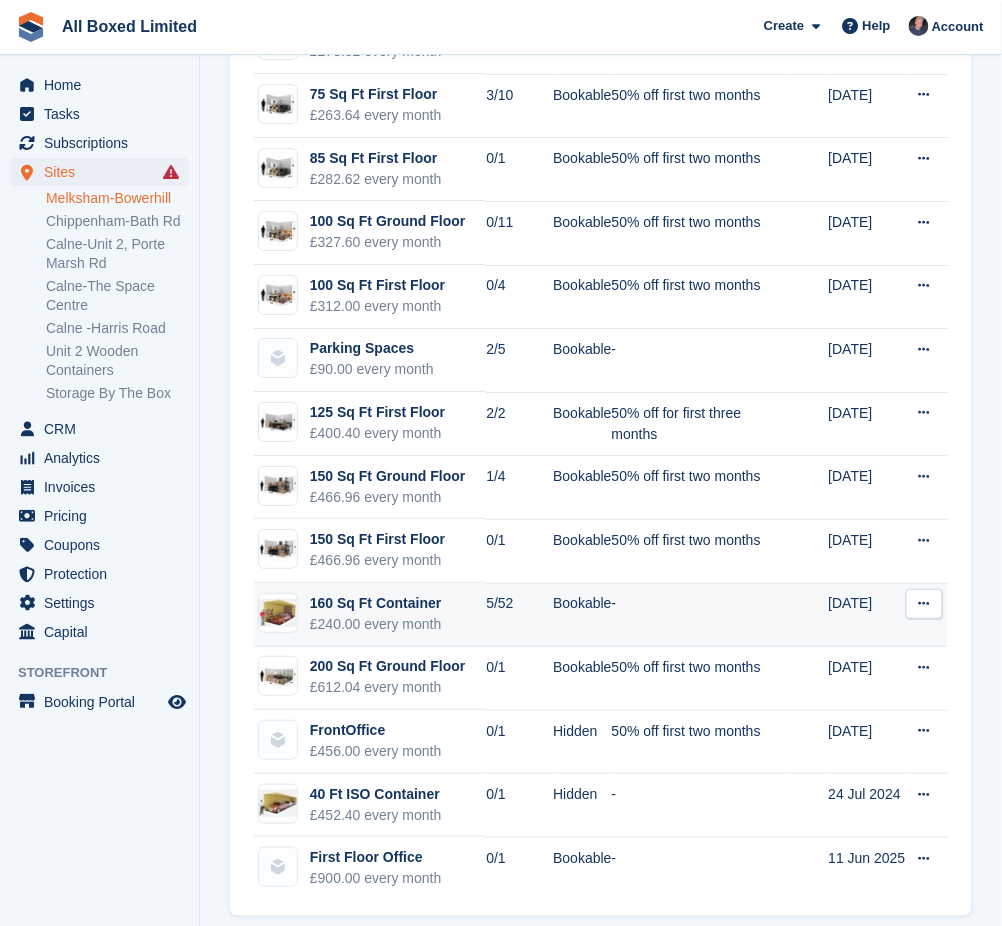 click on "£240.00 every month" at bounding box center (376, 624) 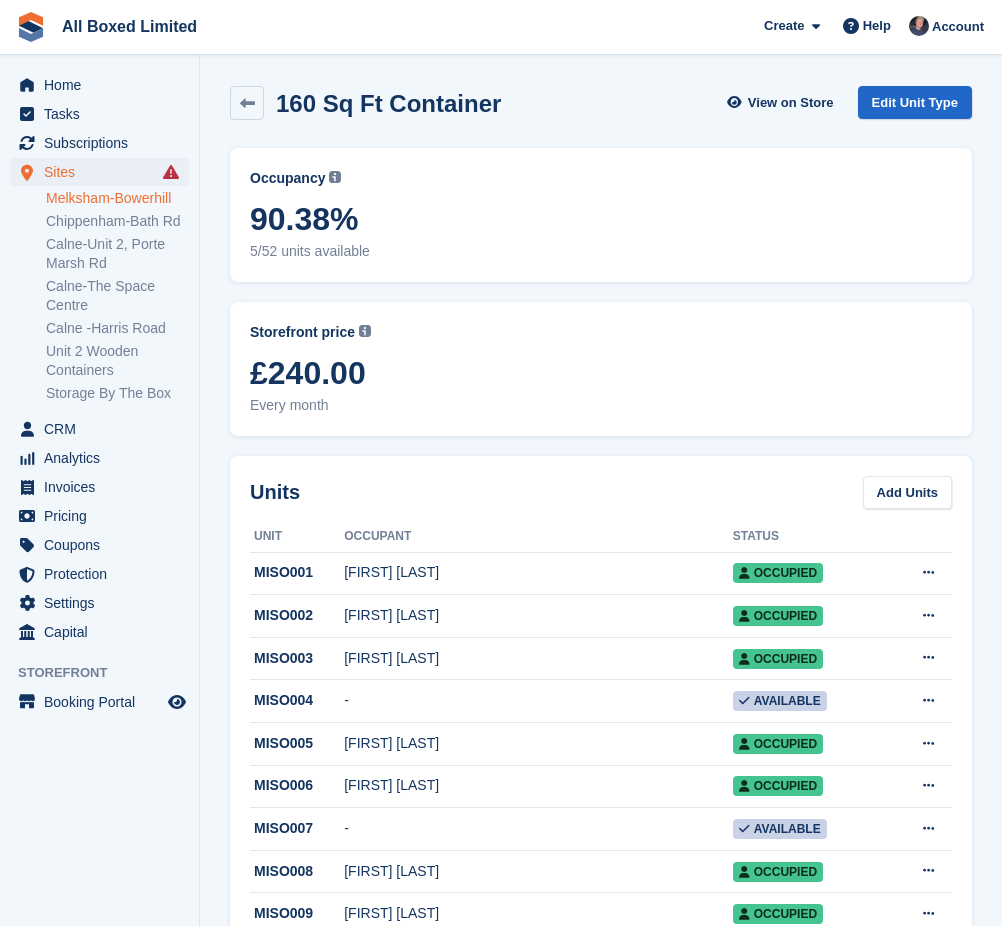 scroll, scrollTop: 0, scrollLeft: 0, axis: both 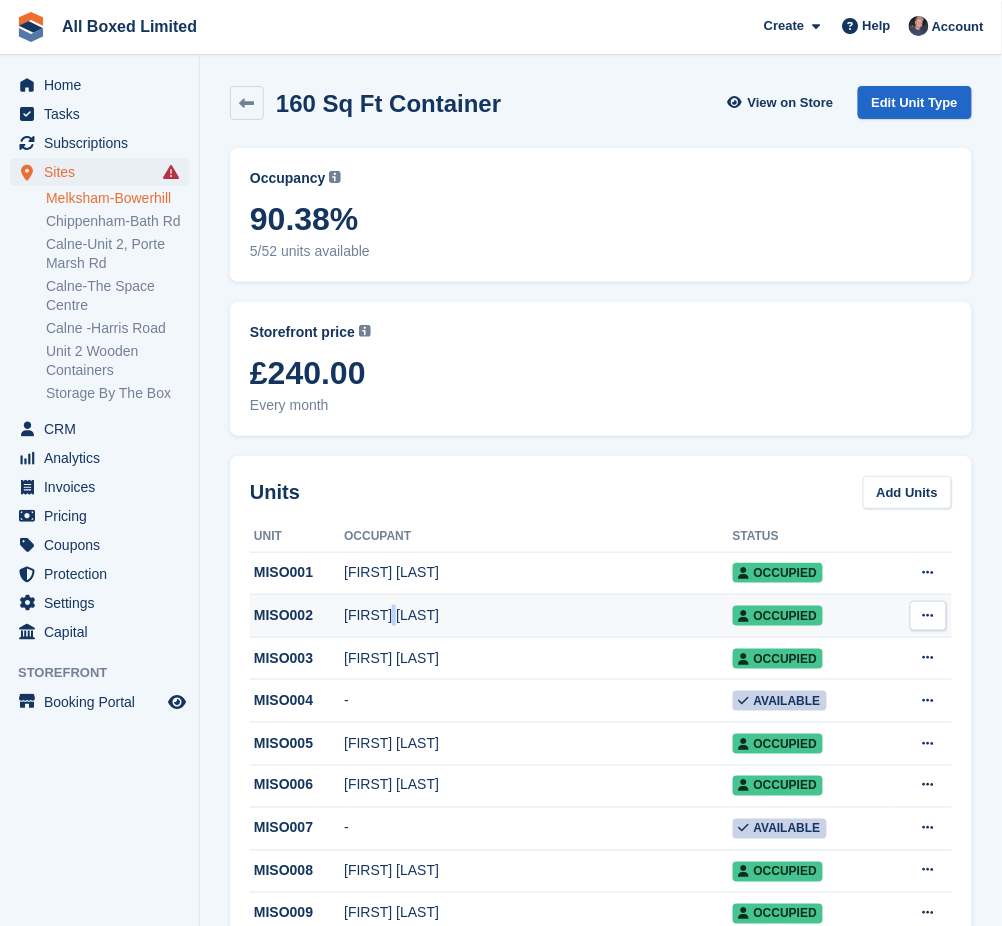 click on "[FIRST] [LAST]" at bounding box center [538, 616] 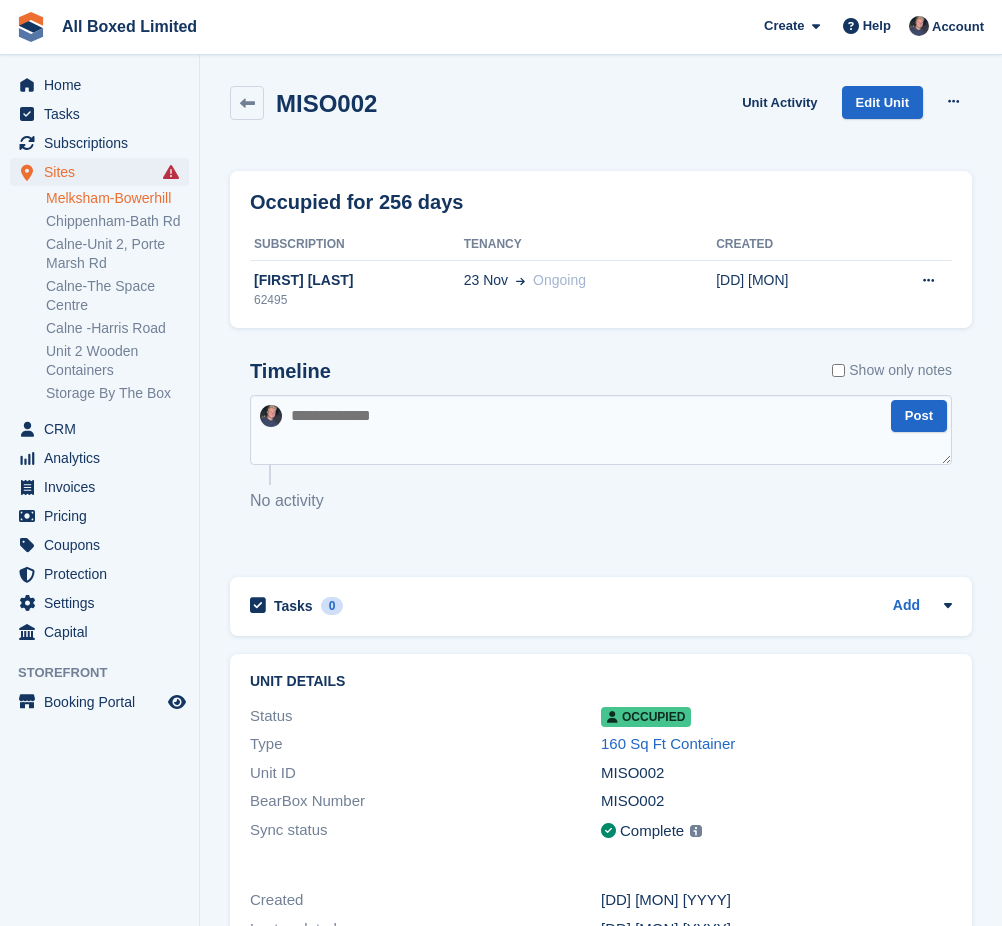 scroll, scrollTop: 0, scrollLeft: 0, axis: both 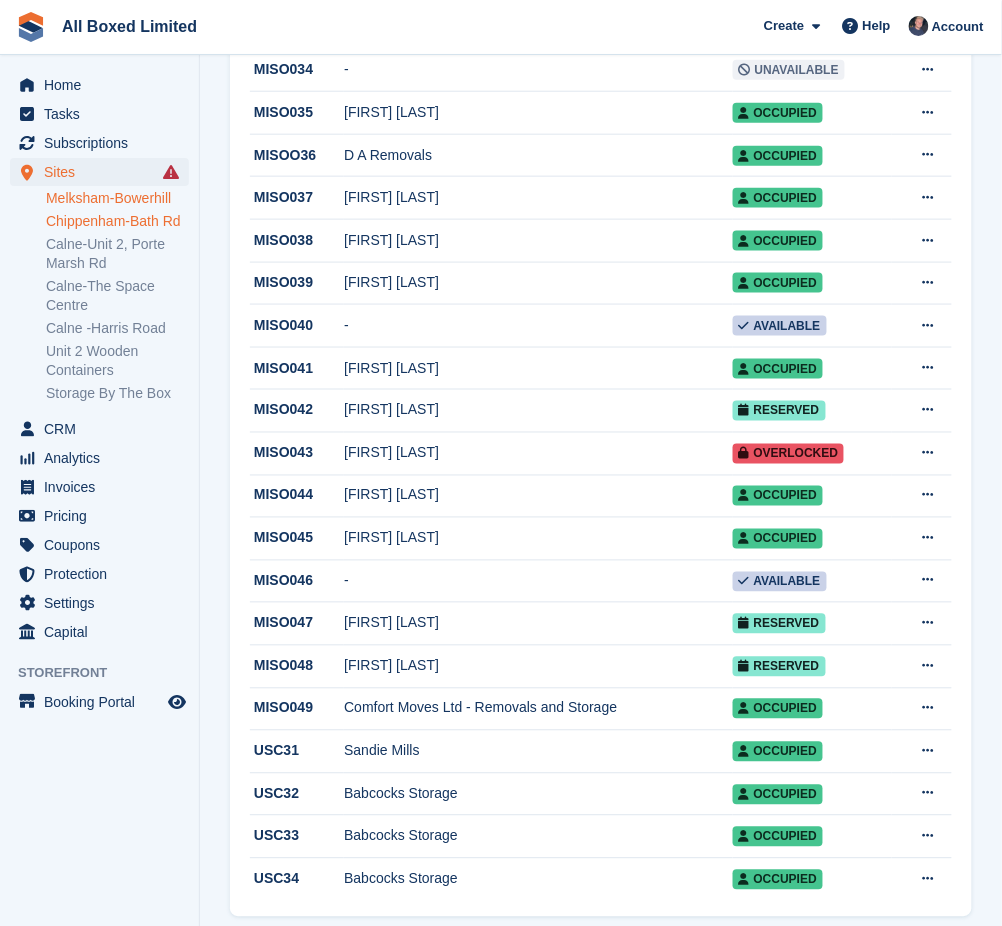 click on "Chippenham-Bath Rd" at bounding box center [117, 221] 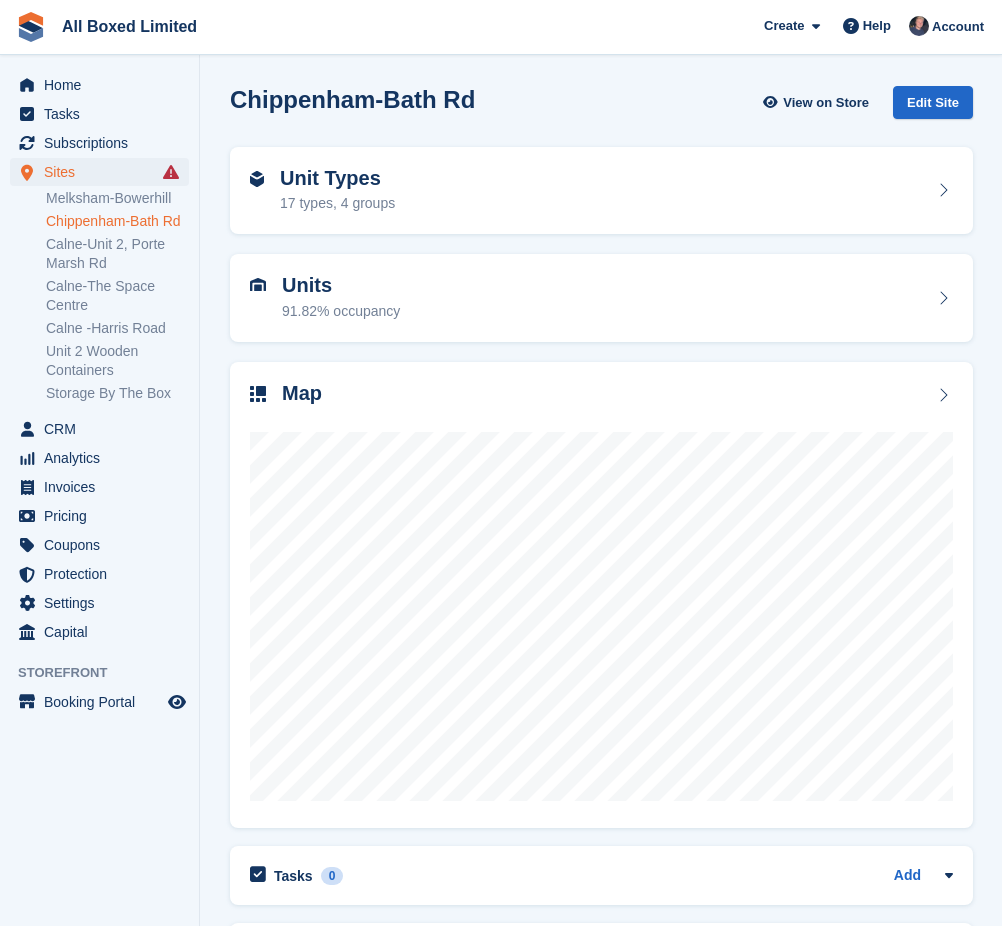 scroll, scrollTop: 0, scrollLeft: 0, axis: both 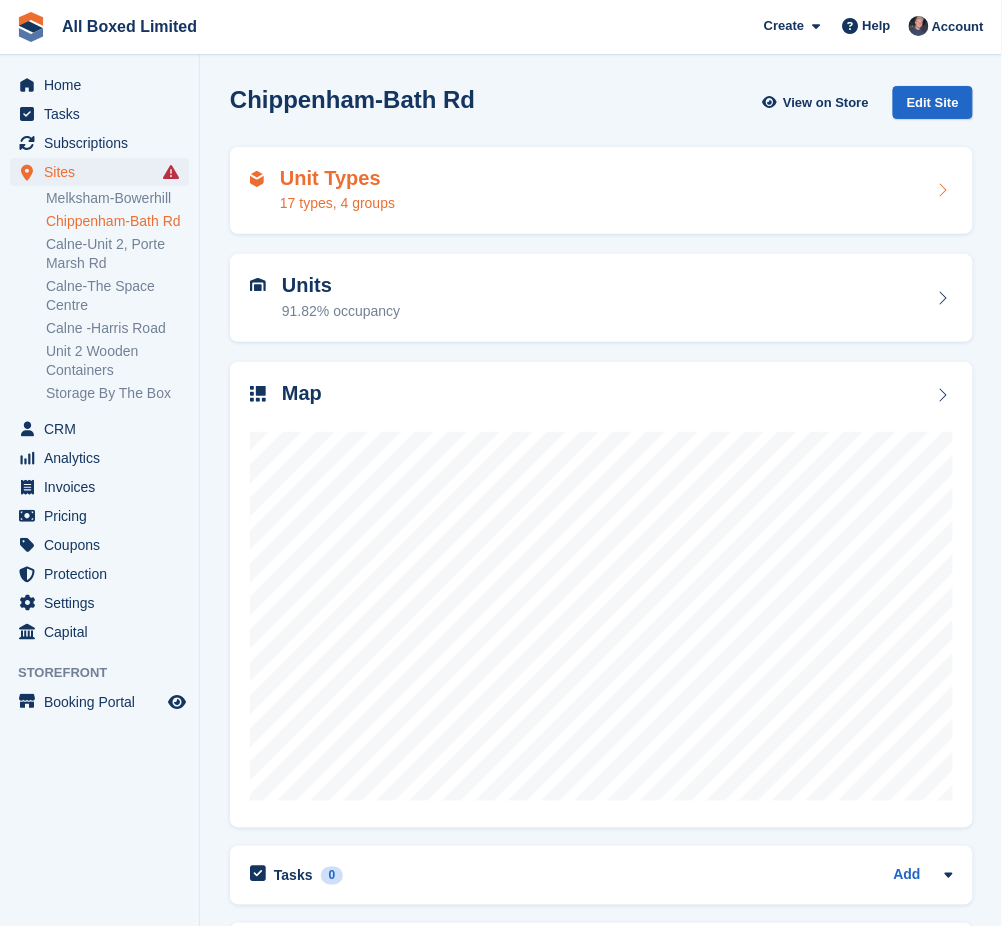 click on "Unit Types
17 types, 4 groups" at bounding box center (601, 191) 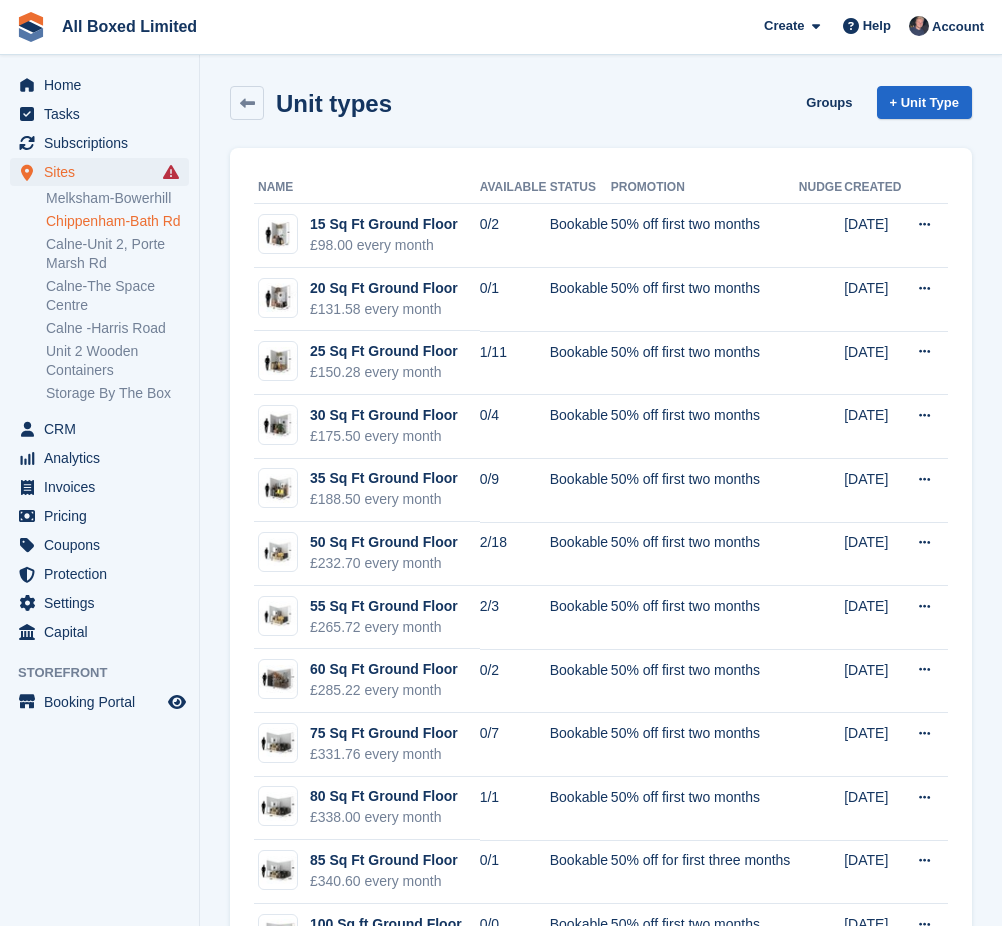 scroll, scrollTop: 0, scrollLeft: 0, axis: both 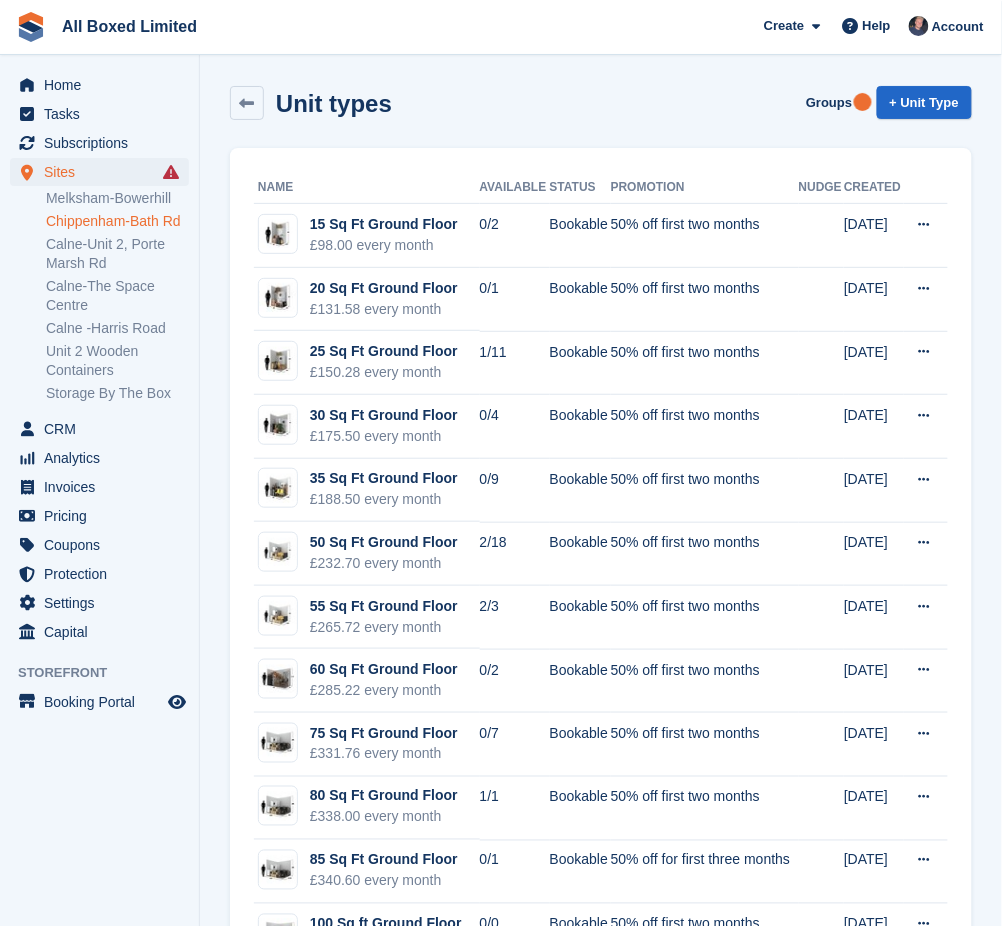 click on "Chippenham-Bath Rd" at bounding box center (117, 221) 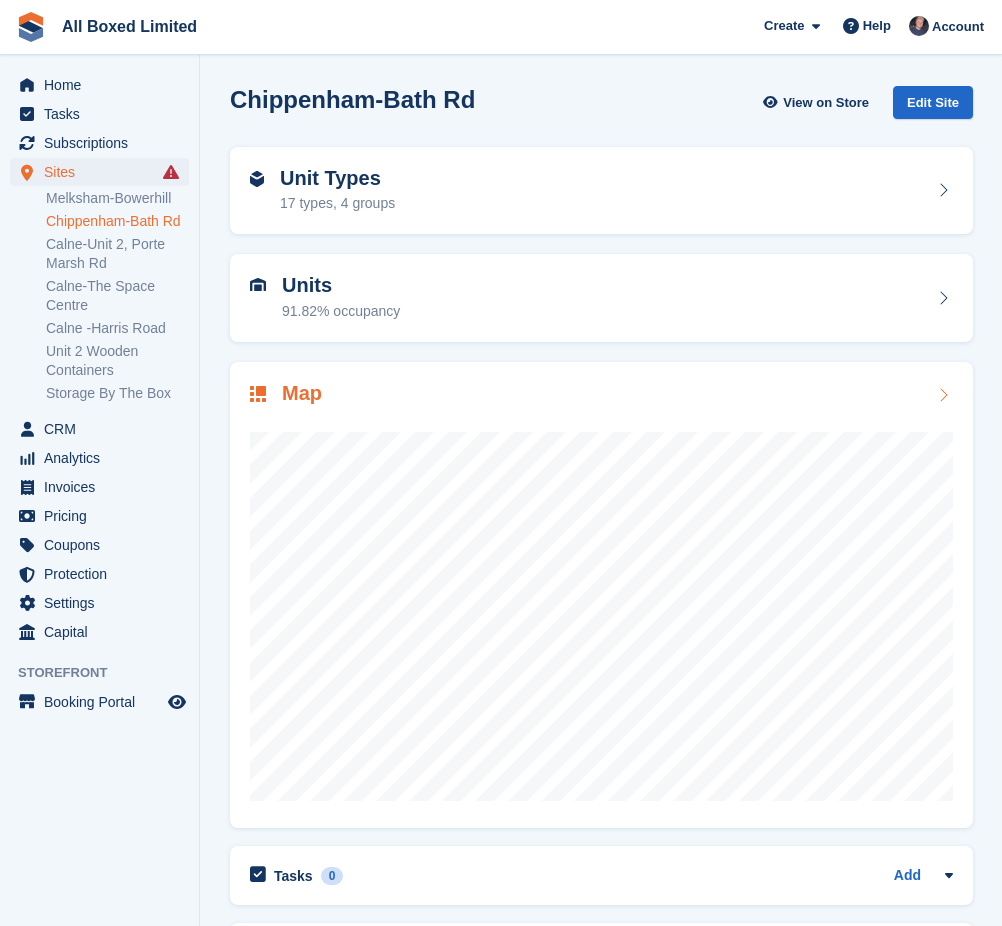 scroll, scrollTop: 0, scrollLeft: 0, axis: both 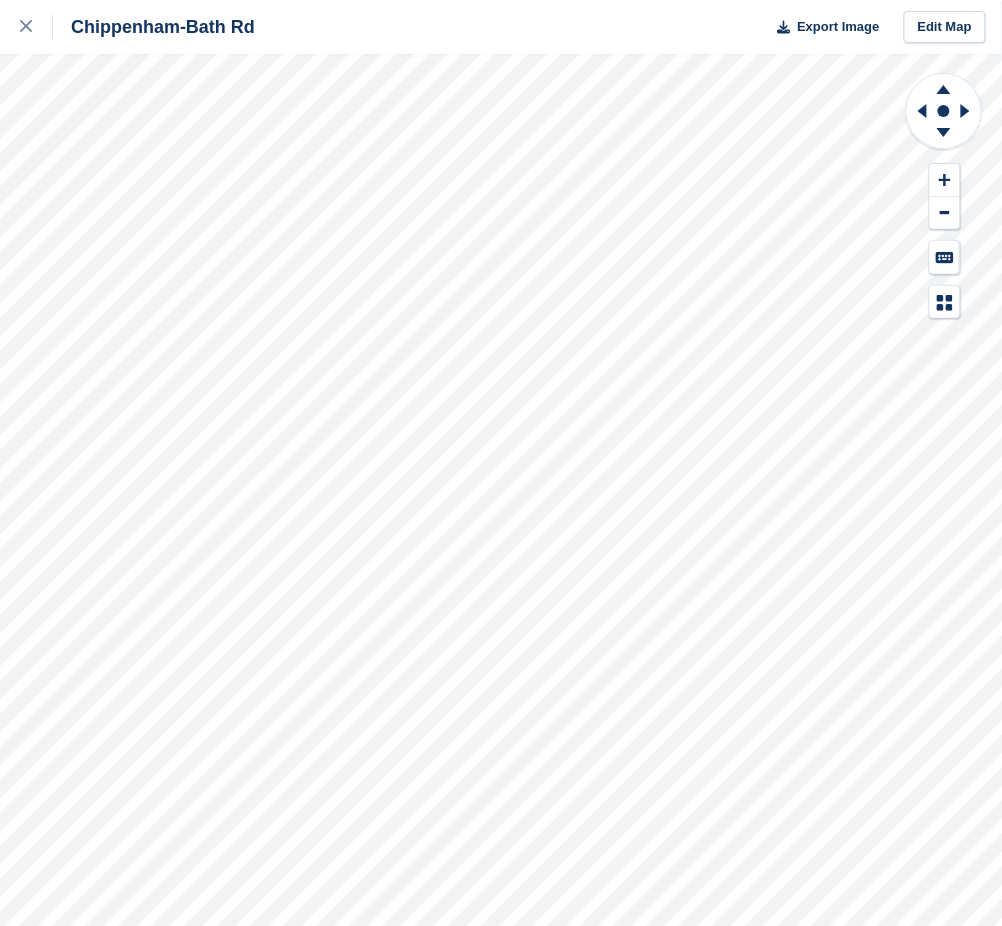 click on "Chippenham-Bath Rd Export Image Edit Map" at bounding box center [501, 463] 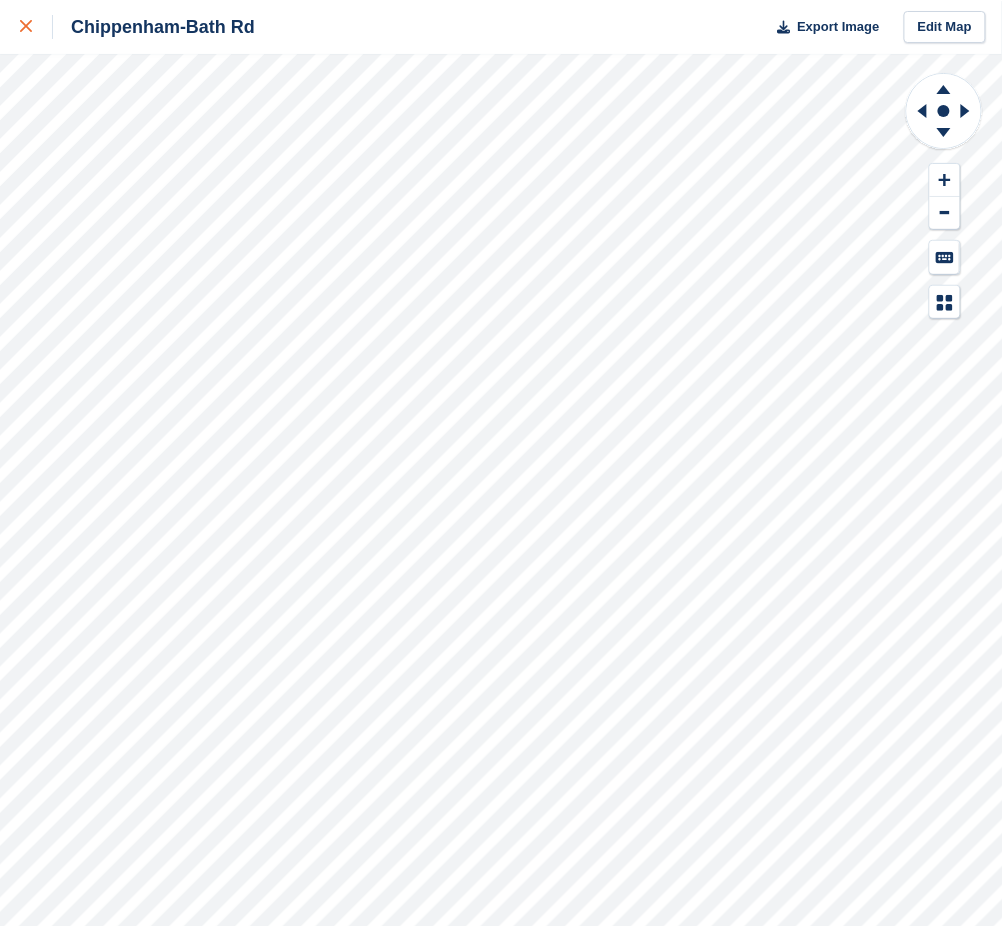 click at bounding box center (36, 27) 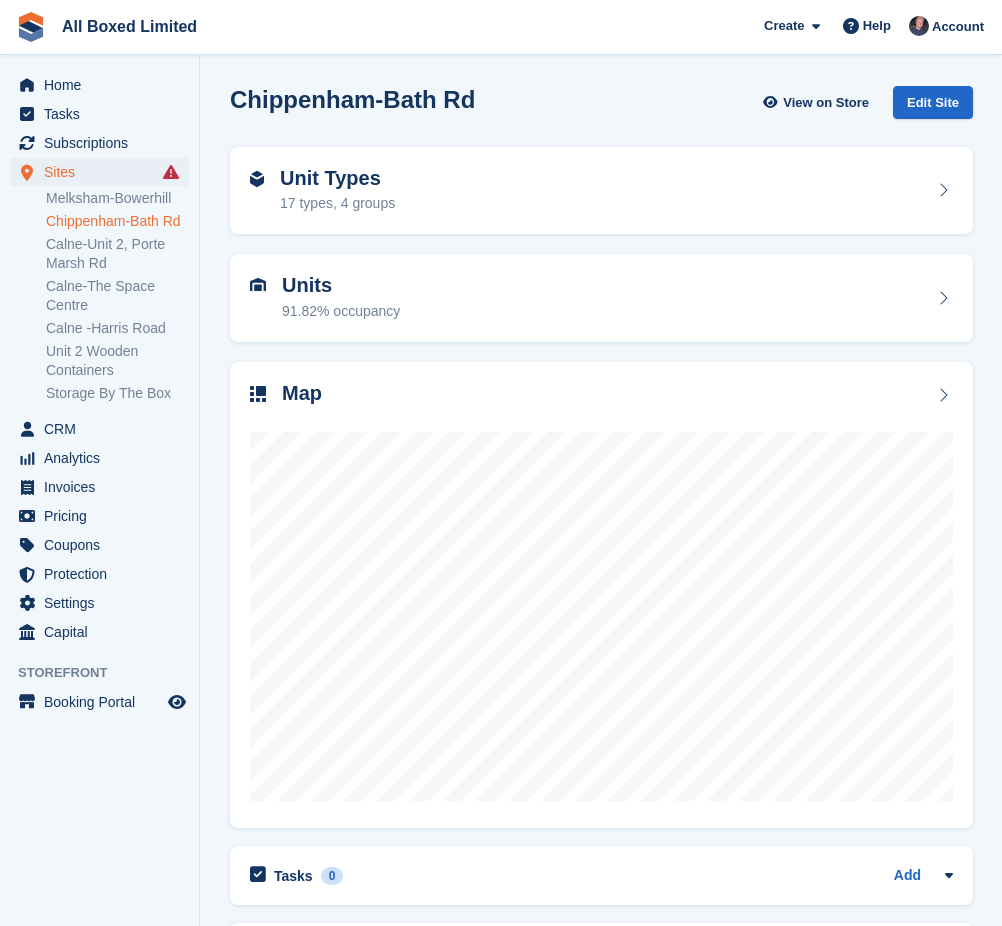 scroll, scrollTop: 0, scrollLeft: 0, axis: both 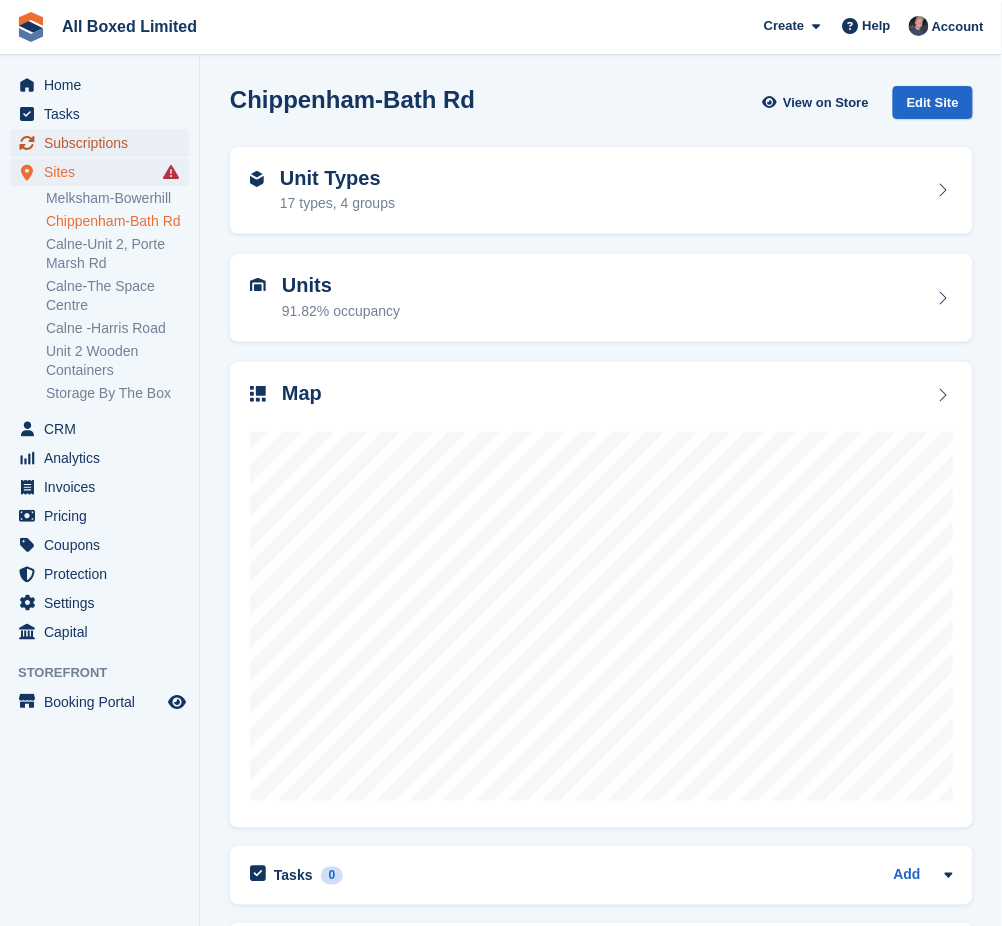 click on "Subscriptions" at bounding box center (104, 143) 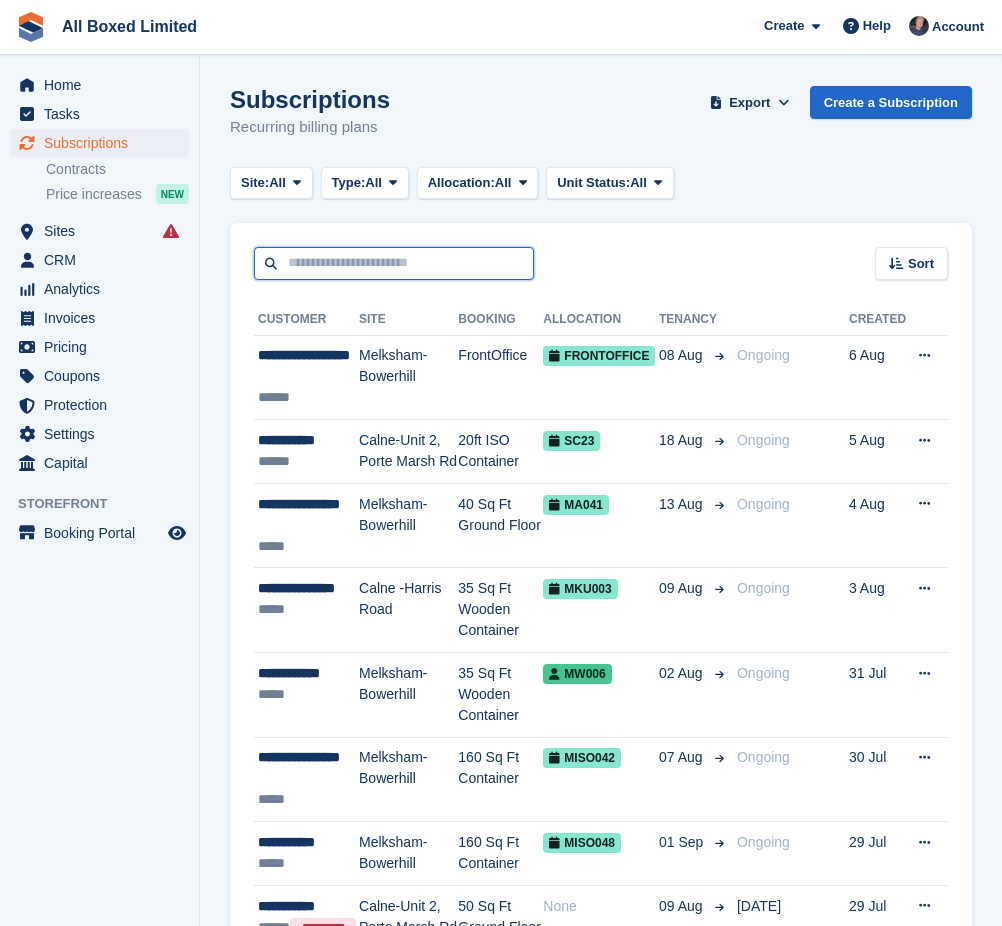 scroll, scrollTop: 0, scrollLeft: 0, axis: both 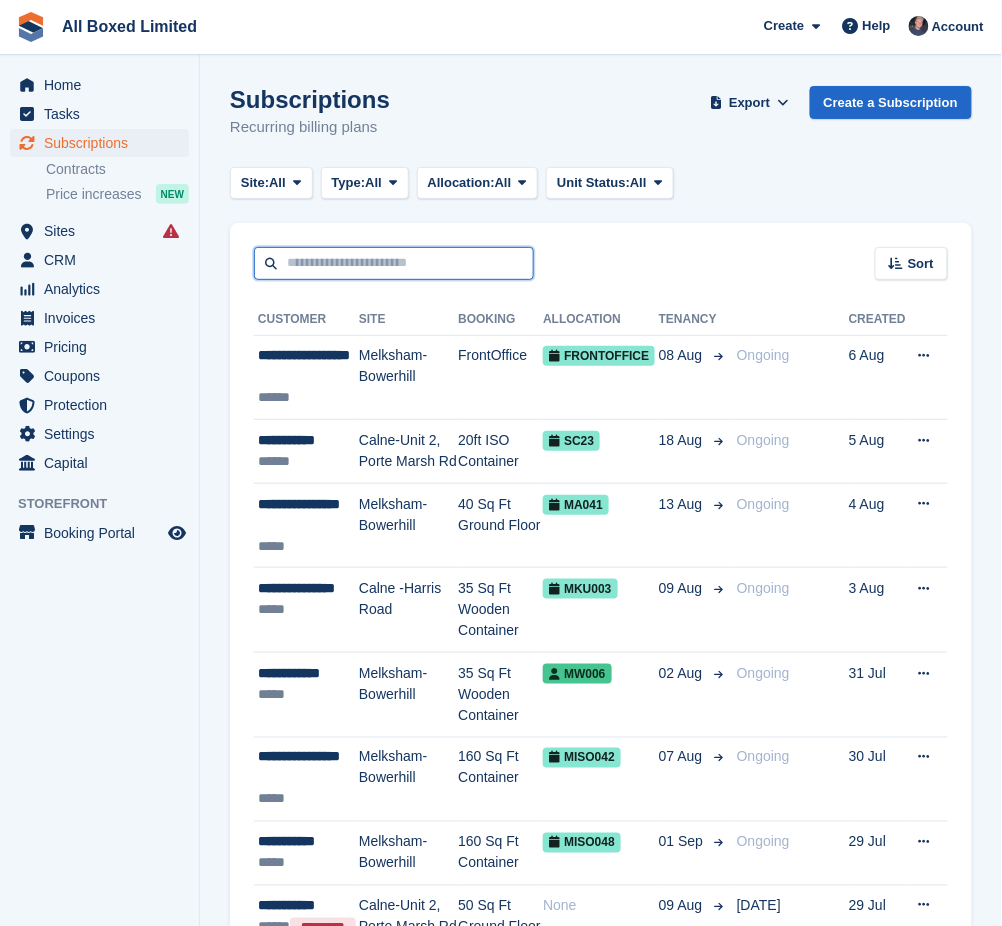 drag, startPoint x: 0, startPoint y: 0, endPoint x: 333, endPoint y: 217, distance: 397.46448 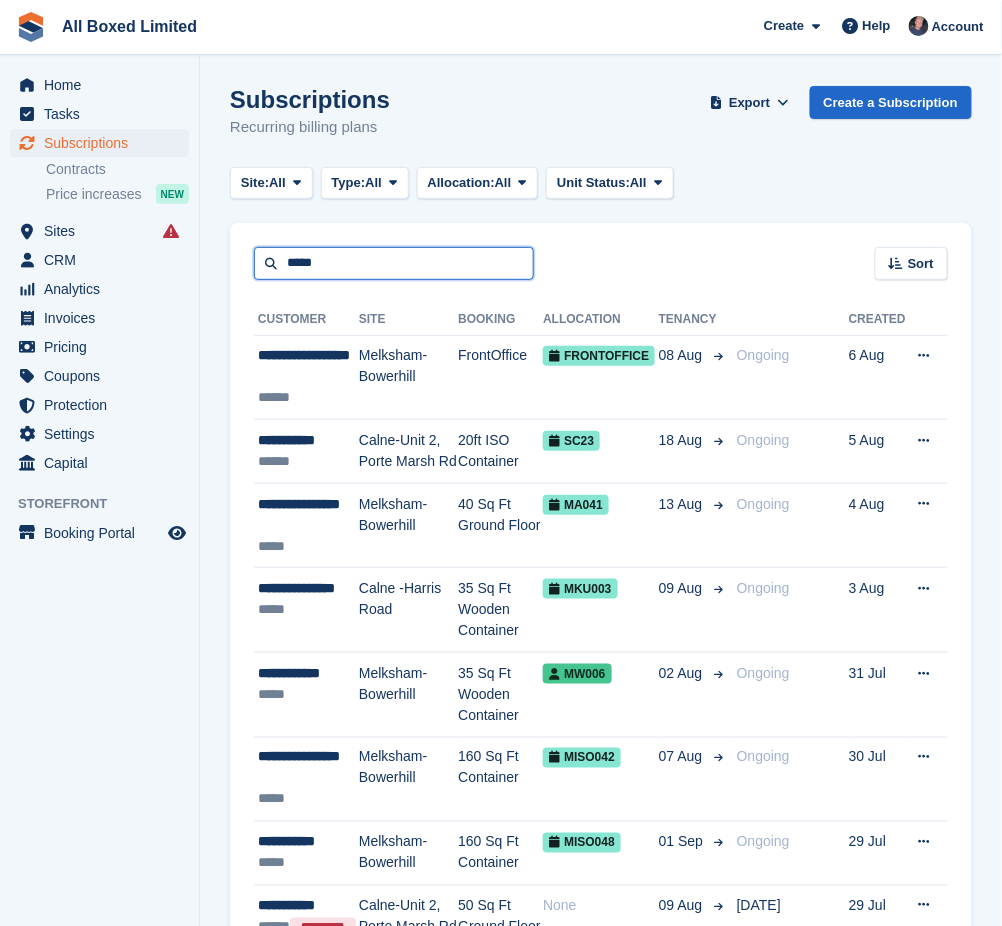 type on "*****" 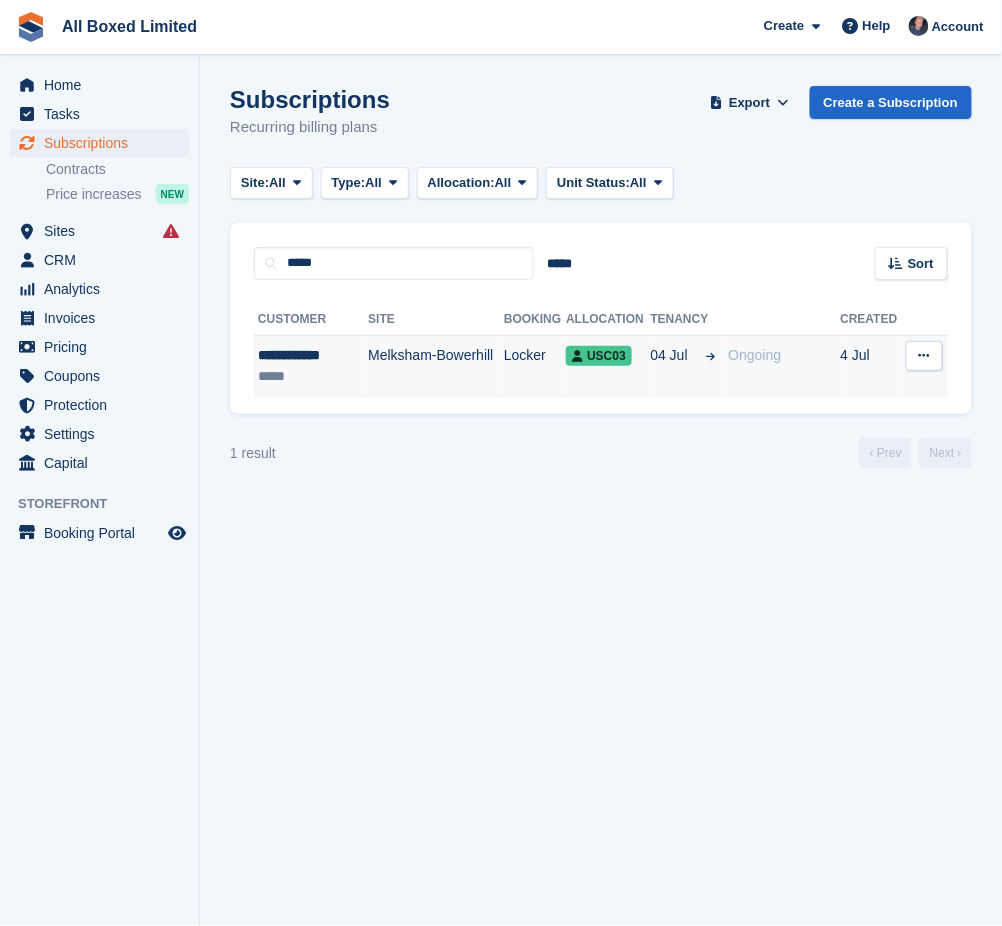 click on "**********" at bounding box center (308, 355) 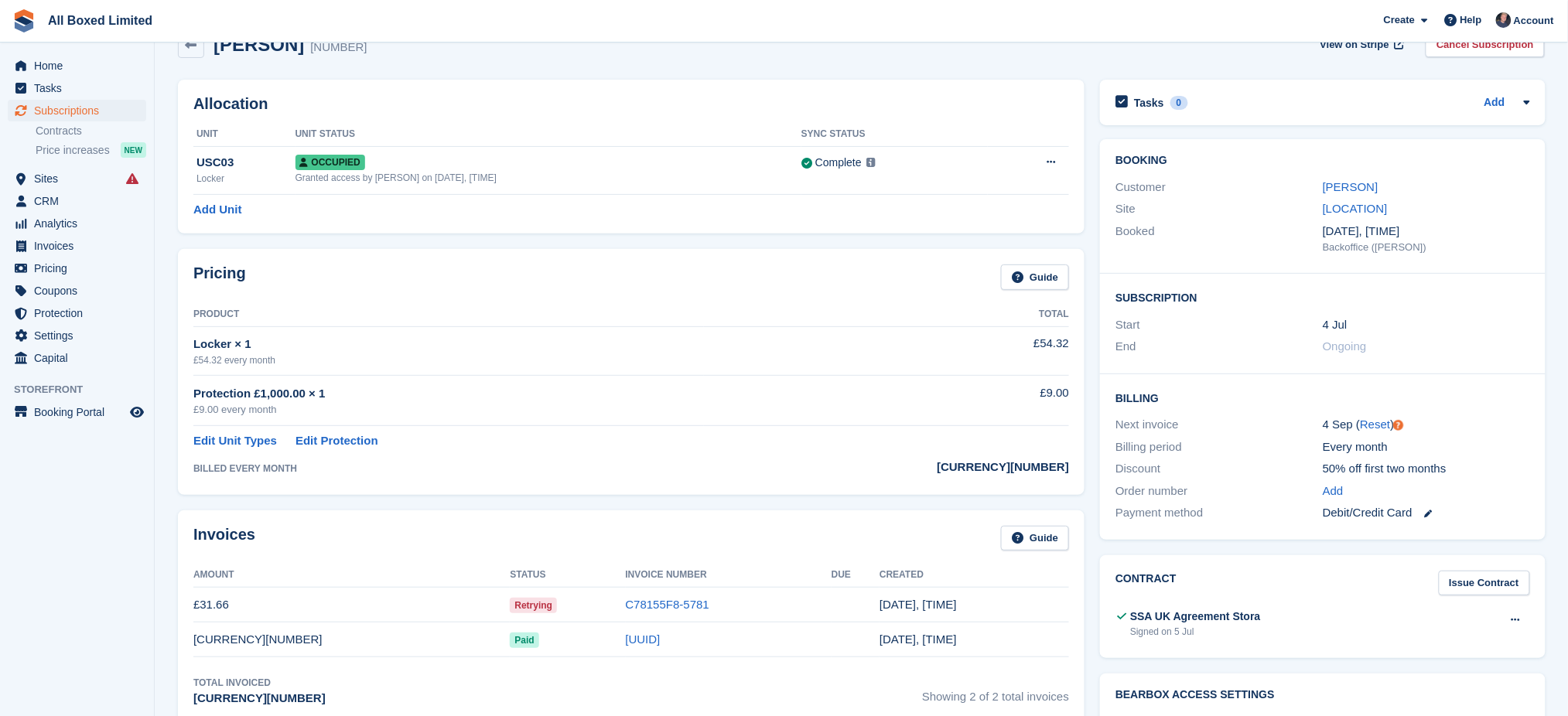 scroll, scrollTop: 0, scrollLeft: 0, axis: both 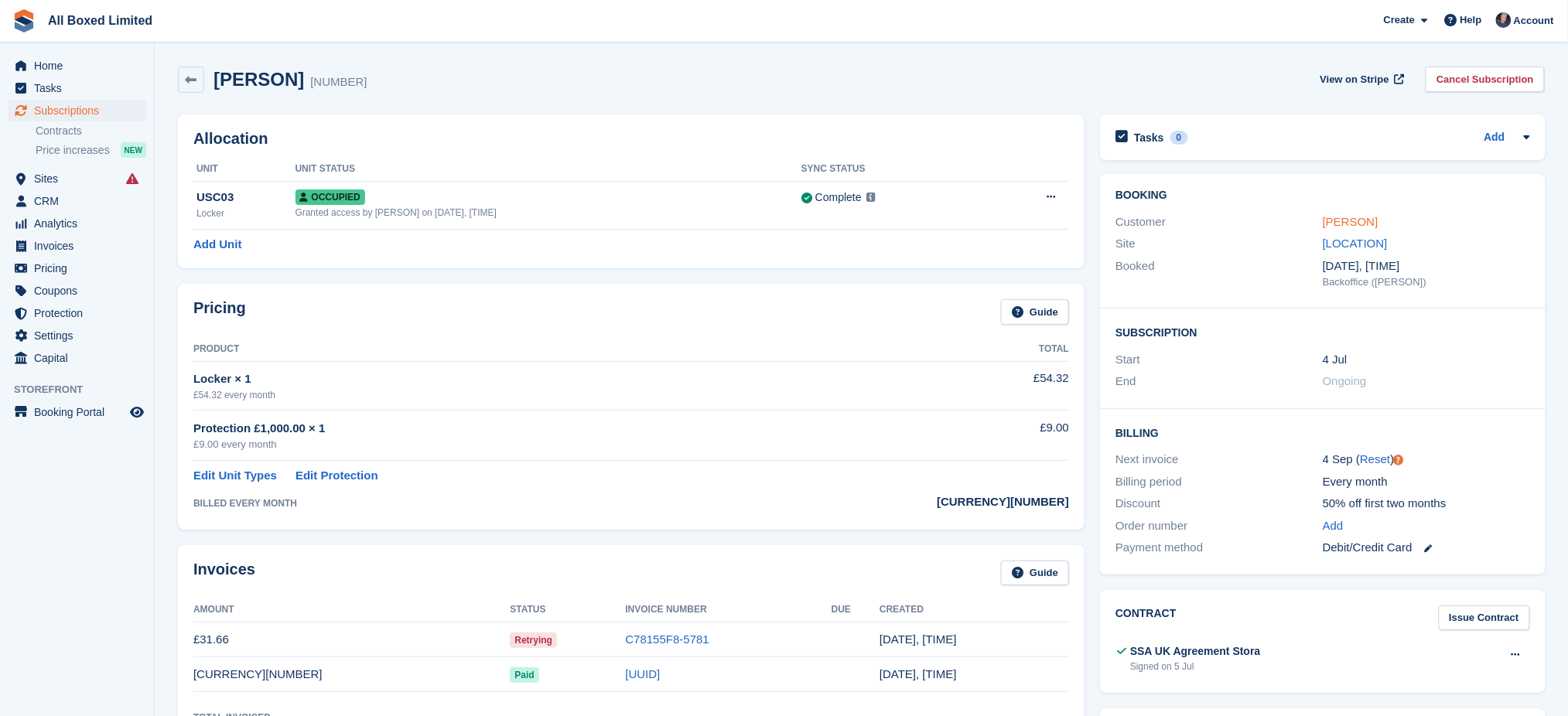 click on "Eileen Moody" at bounding box center (1351, 221) 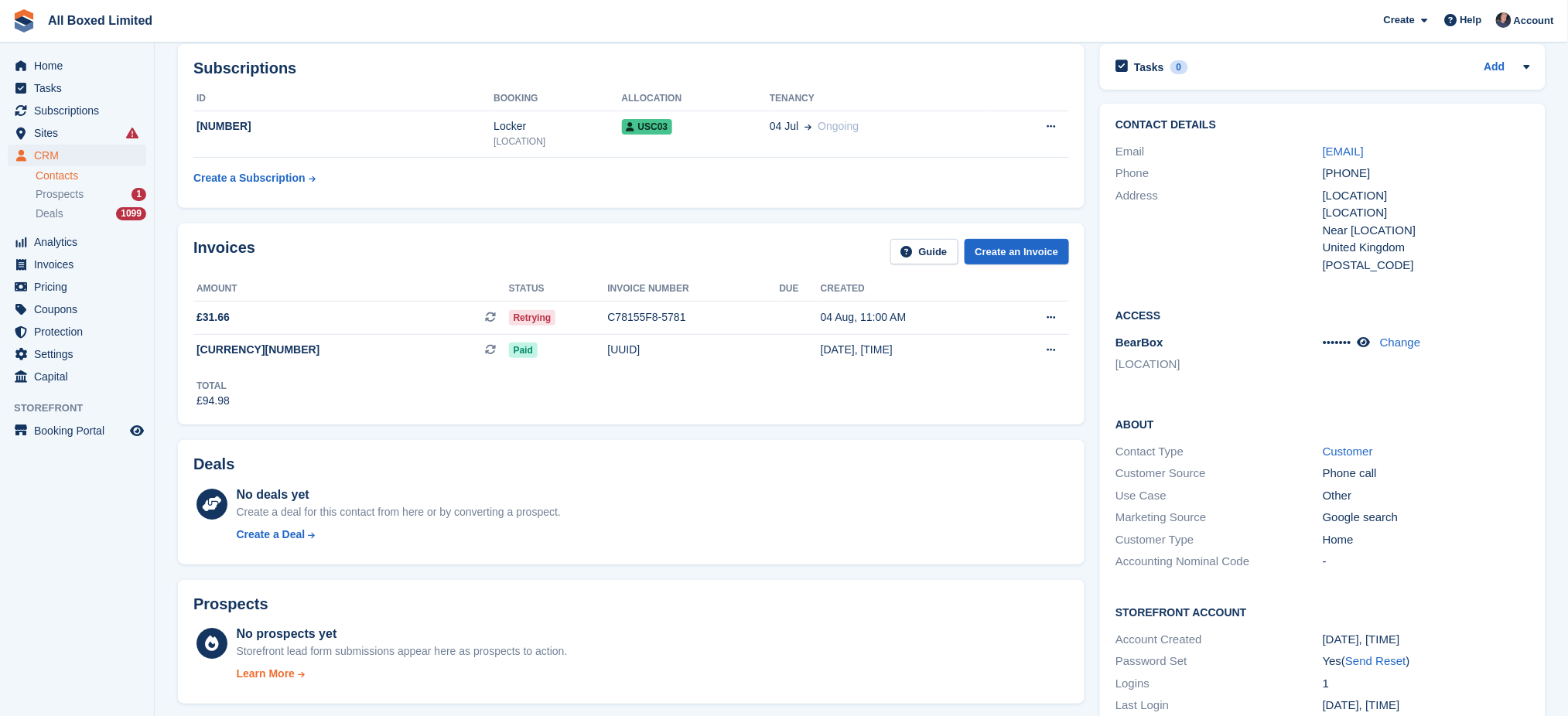 scroll, scrollTop: 0, scrollLeft: 0, axis: both 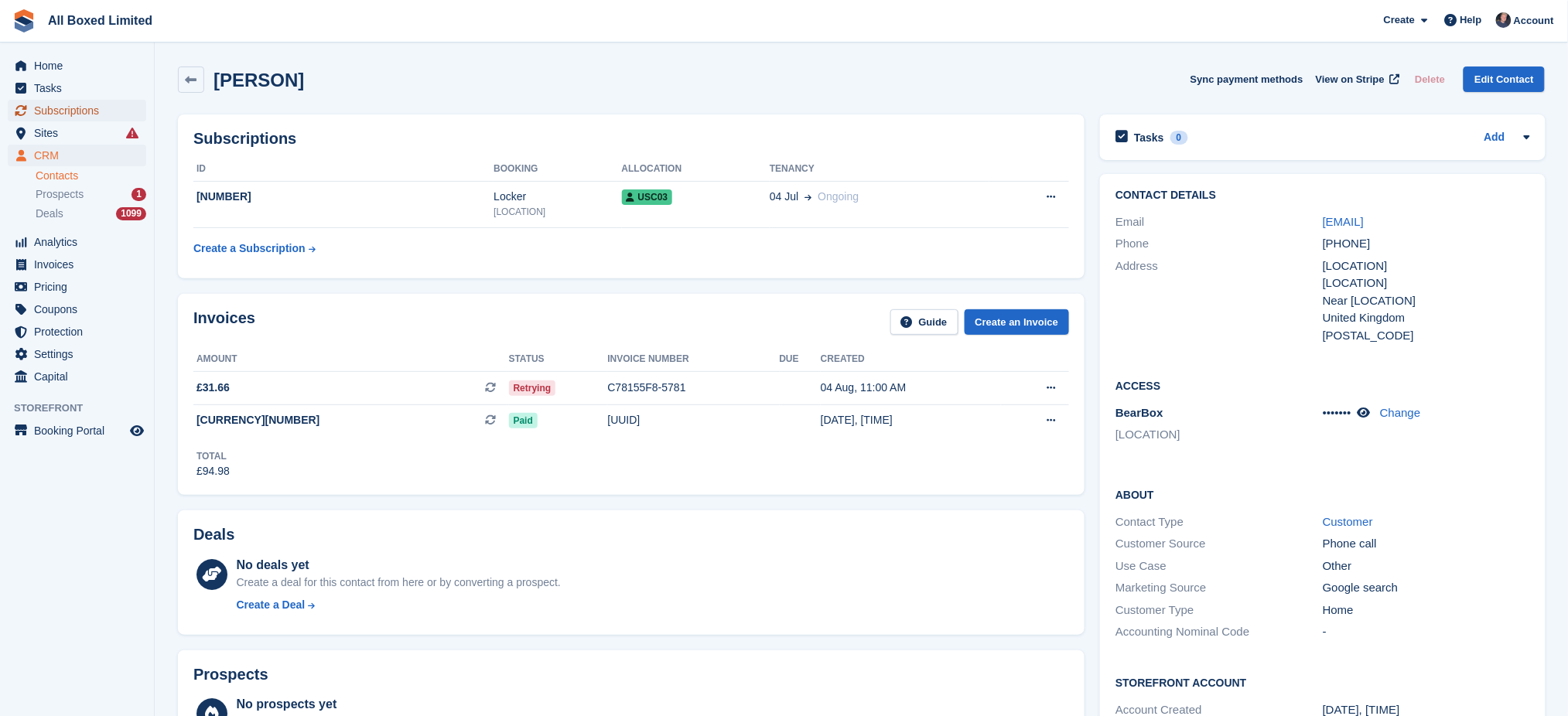 click on "Subscriptions" at bounding box center (80, 111) 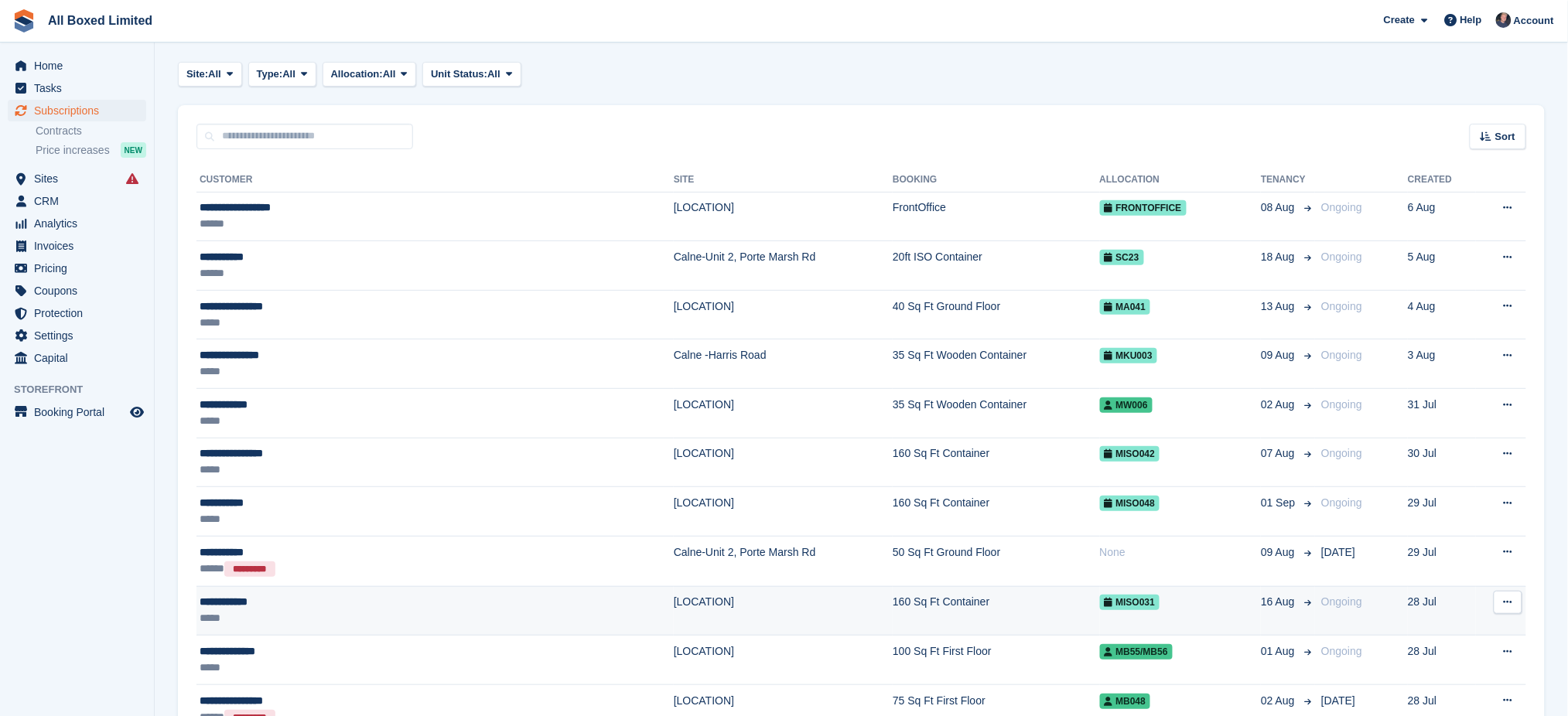 scroll, scrollTop: 103, scrollLeft: 0, axis: vertical 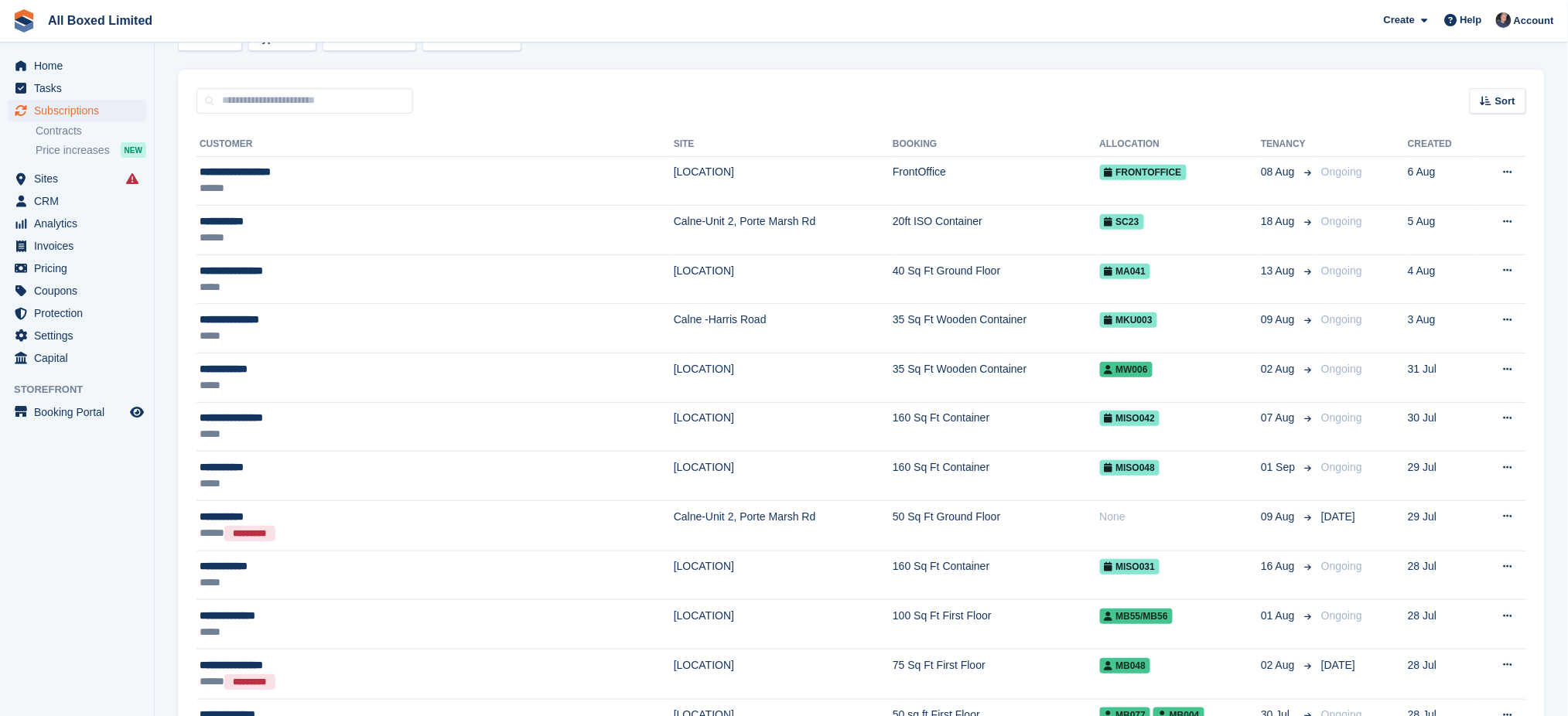 click on "Site:
All
All
Melksham-Bowerhill
Chippenham-Bath Rd
Calne-Unit 2, Porte Marsh Rd
Calne-The Space Centre
Calne -Harris Road
Unit 2 Wooden Containers
Storage By The Box
Type:
All
All
Upcoming
Previous
Active
Ending
Allocation:
All
All
Allocated
Unallocated
Unit Status:
All
All
Occupied
Overlocked
Repossessed Reserved" at bounding box center (861, 39) 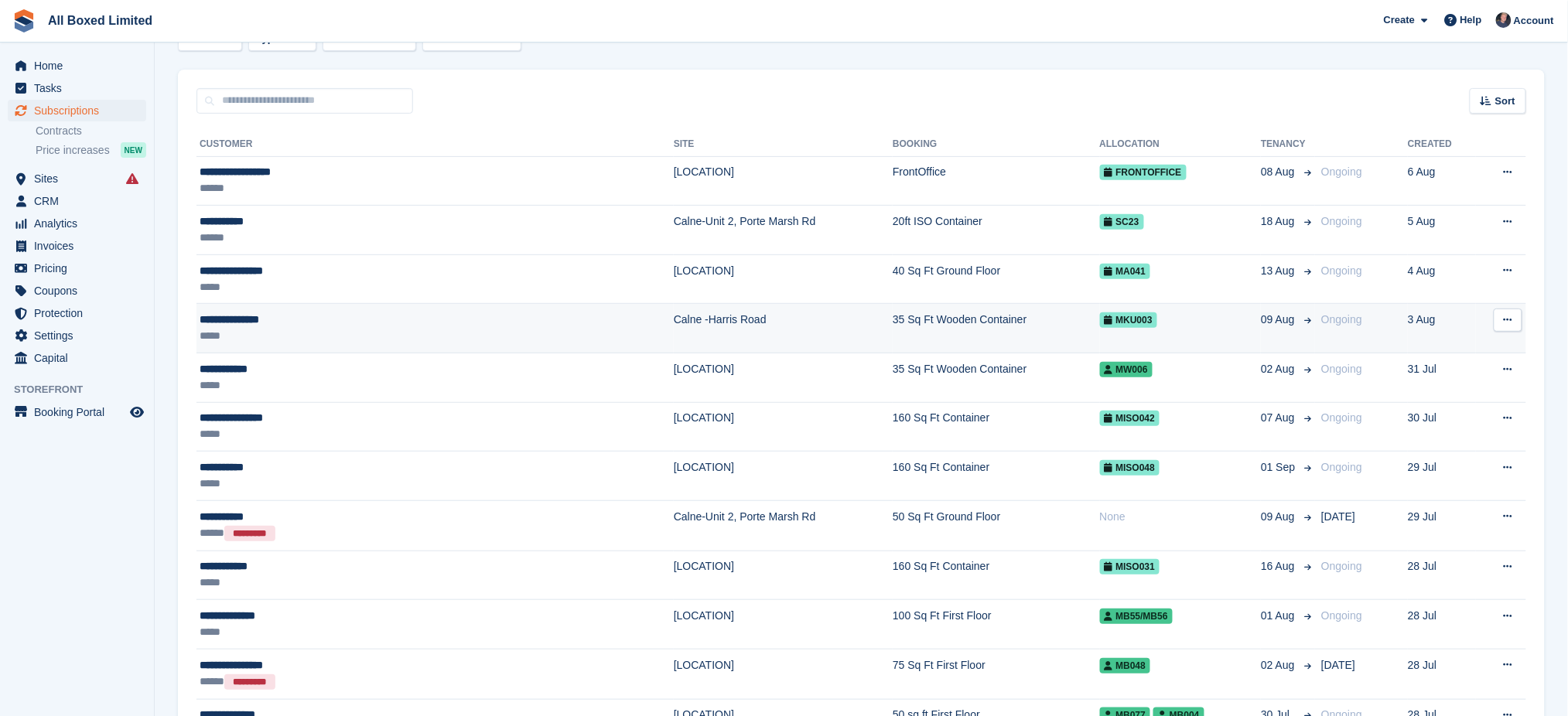 click on "3 Aug" at bounding box center (1442, 329) 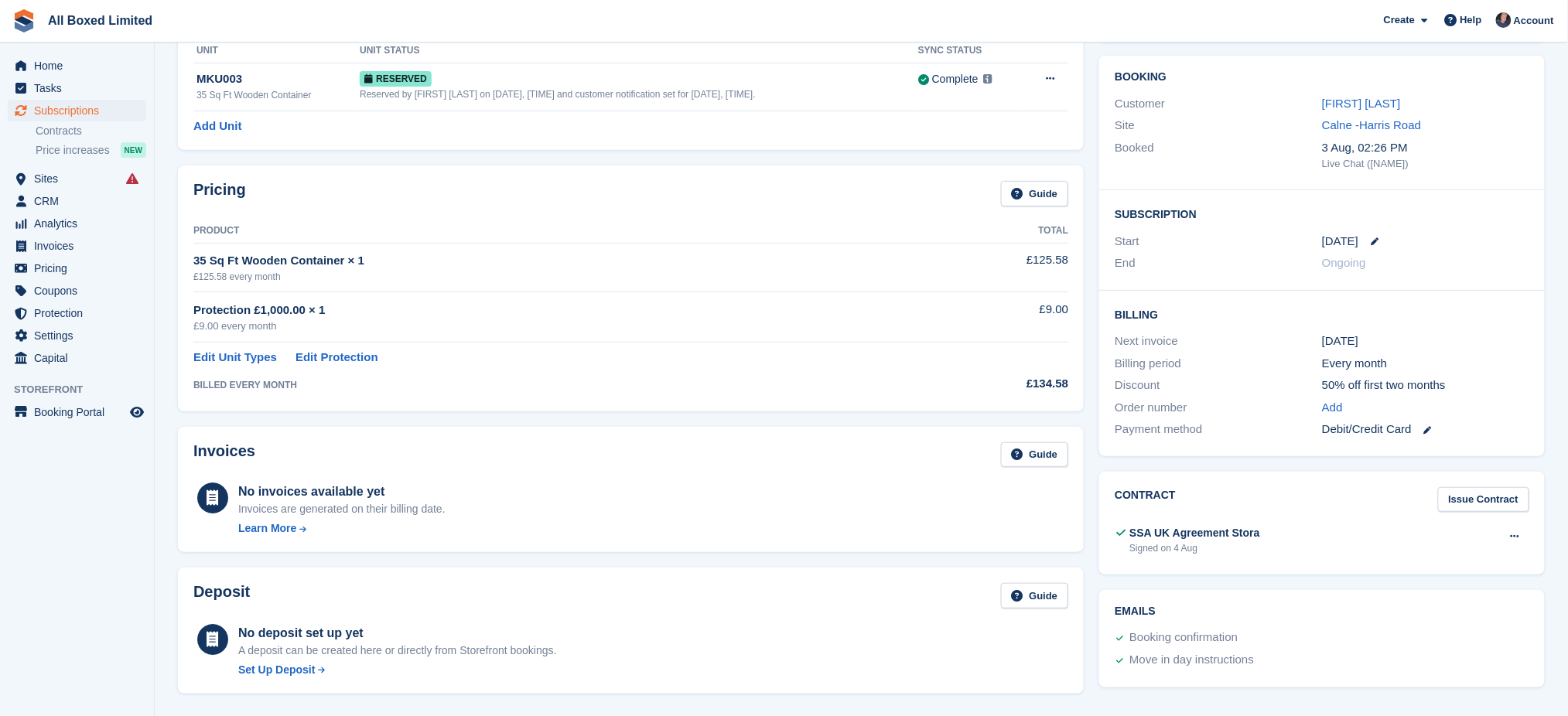 scroll, scrollTop: 0, scrollLeft: 0, axis: both 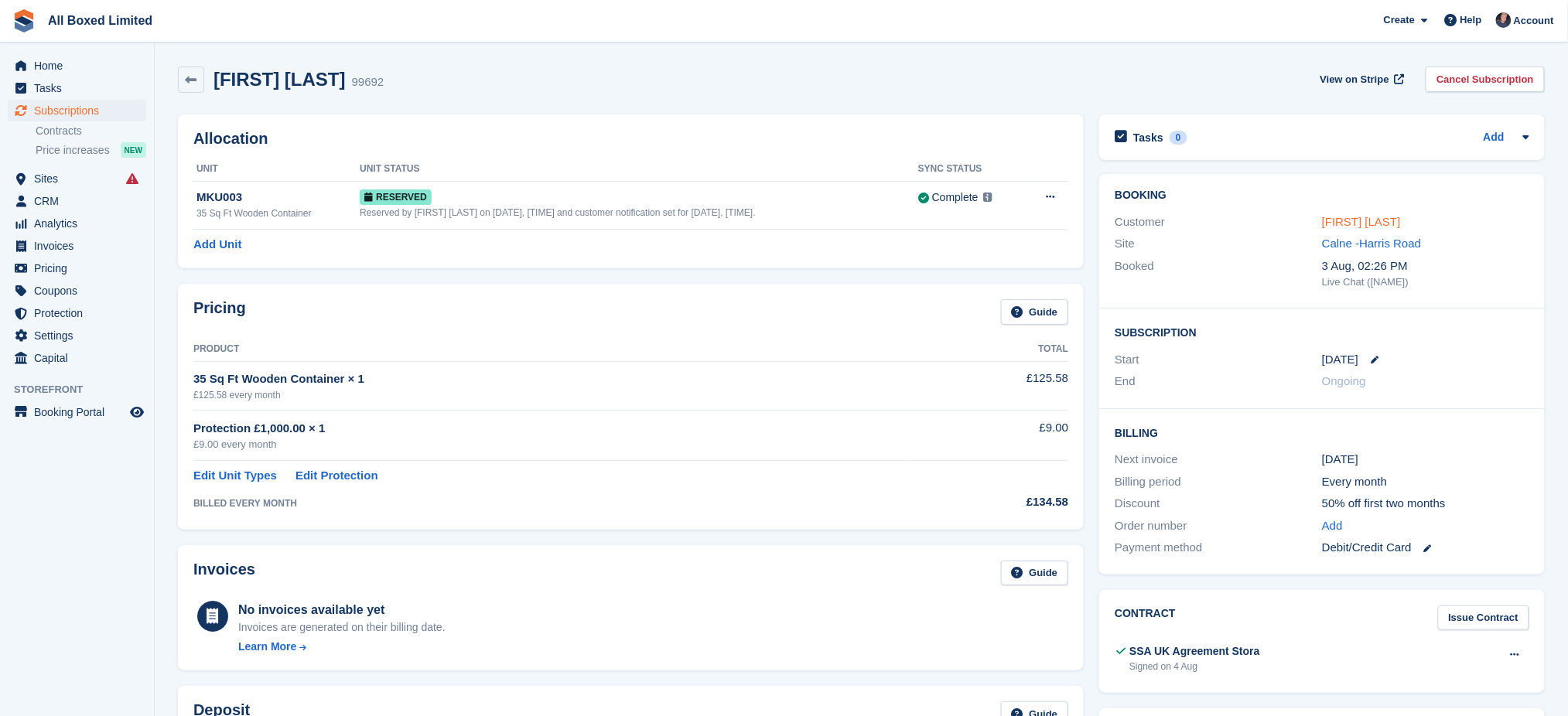 click on "[FIRST] [LAST]" at bounding box center (1361, 221) 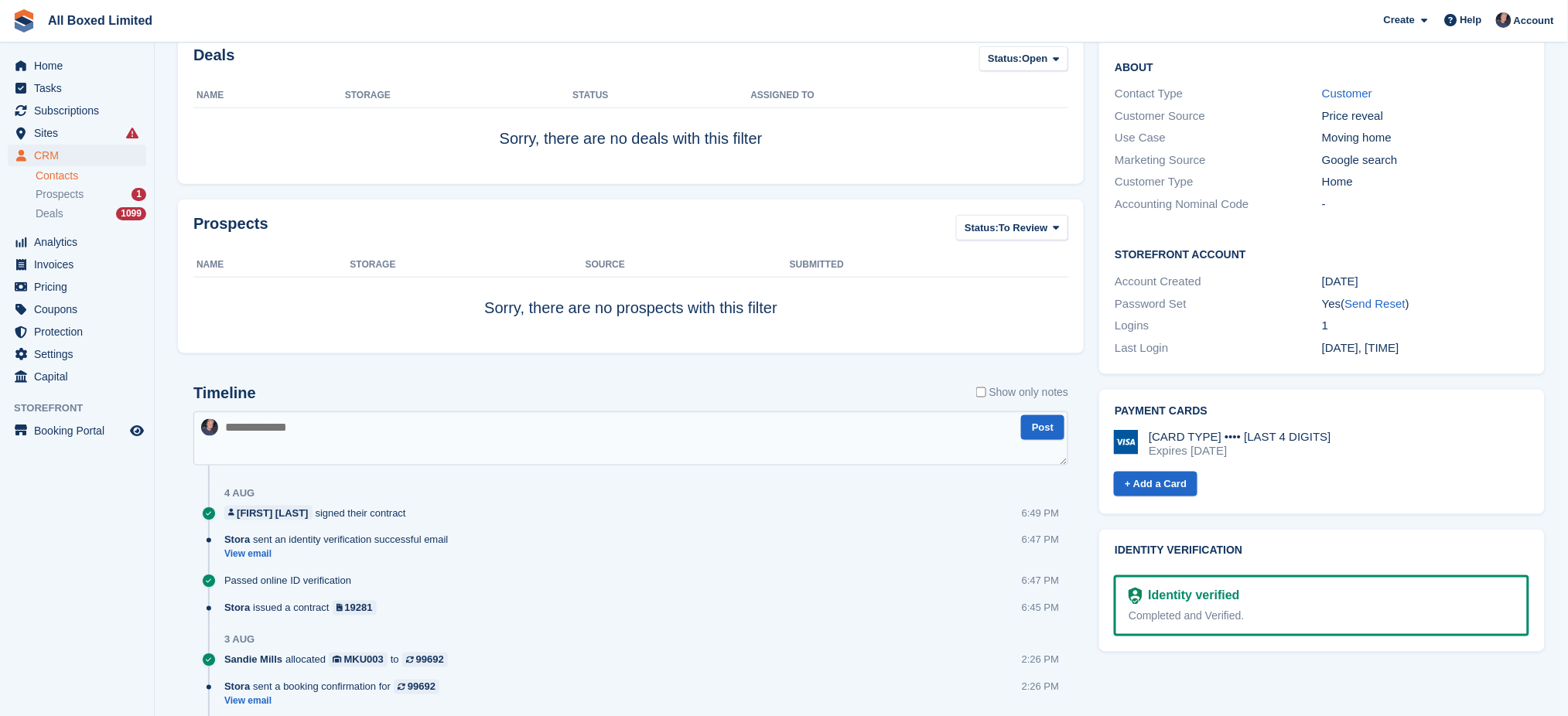 scroll, scrollTop: 10, scrollLeft: 0, axis: vertical 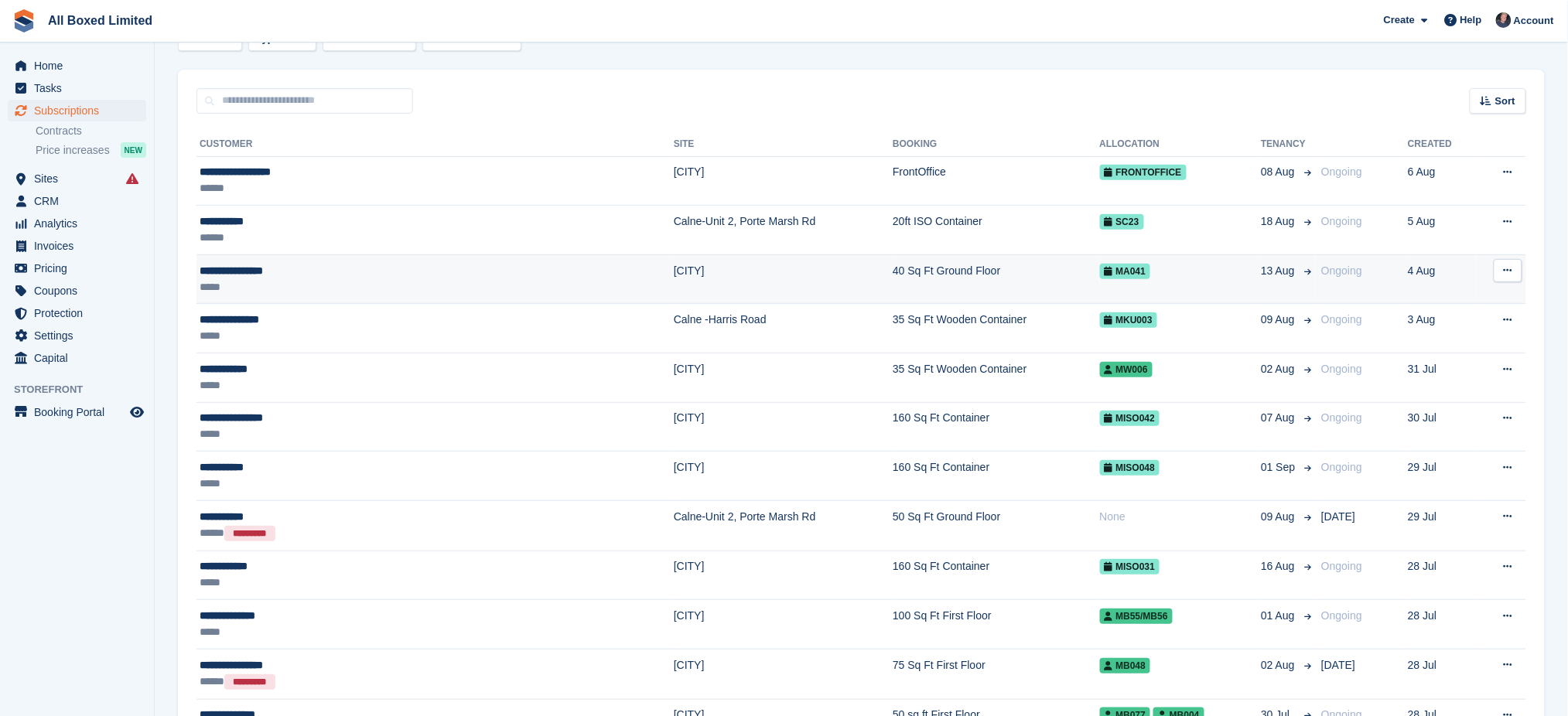click on "**********" at bounding box center [353, 271] 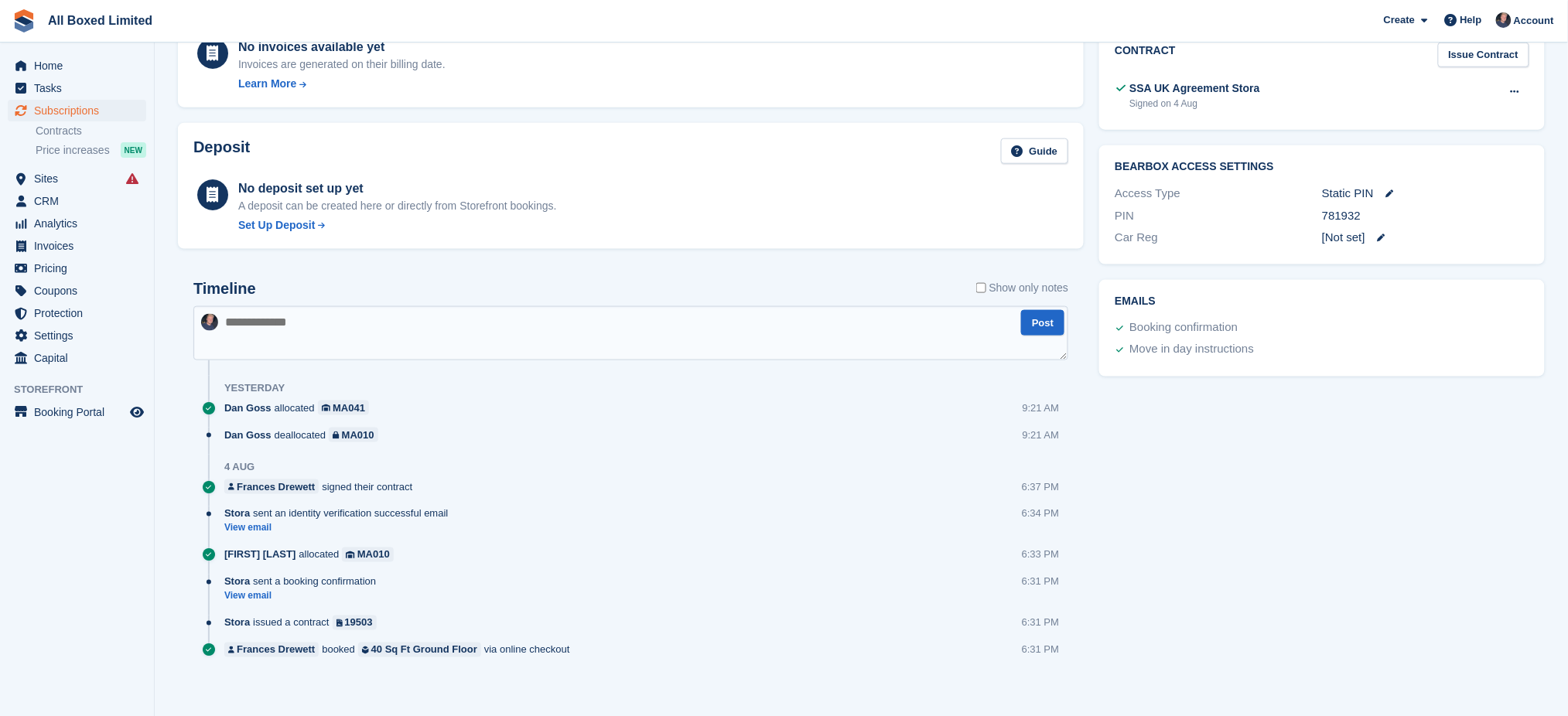scroll, scrollTop: 0, scrollLeft: 0, axis: both 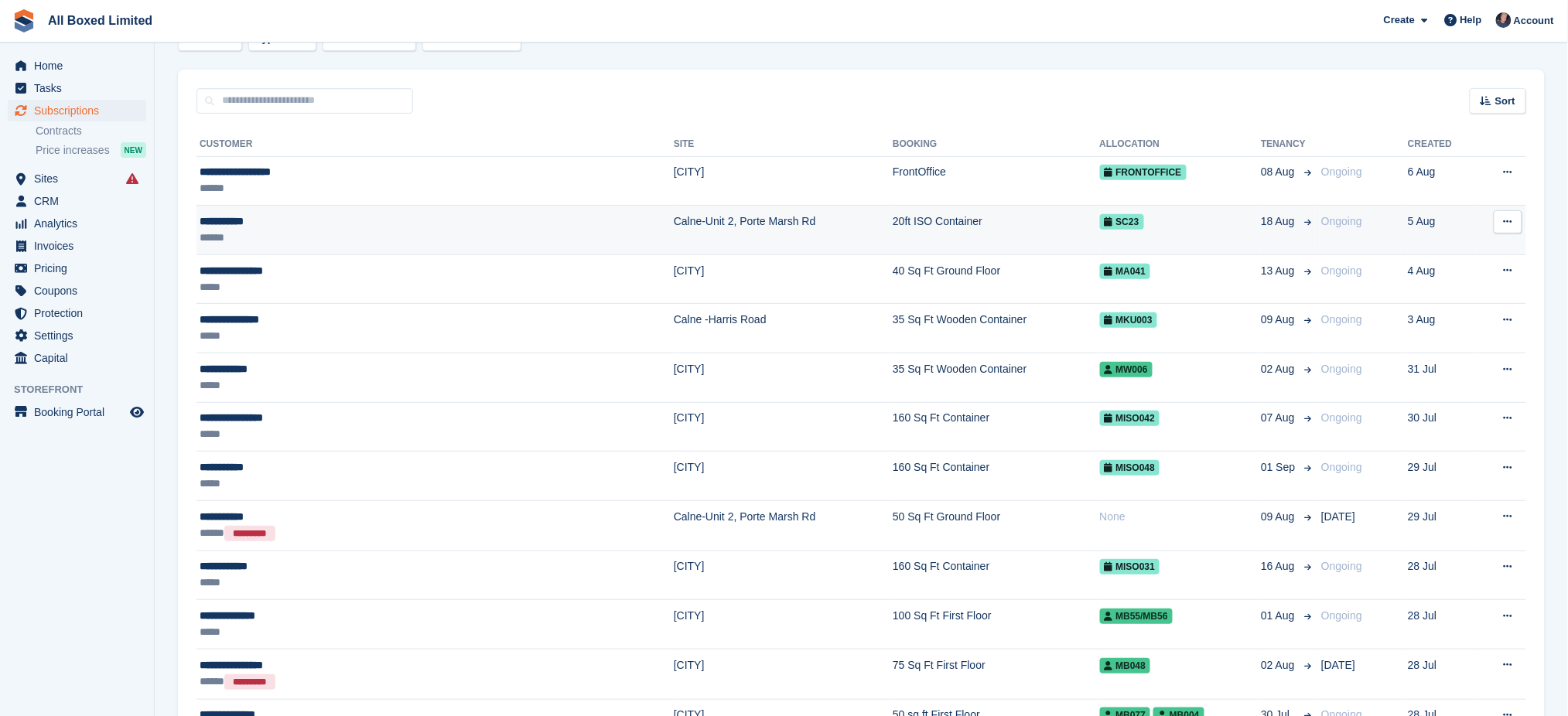 click on "**********" at bounding box center [353, 221] 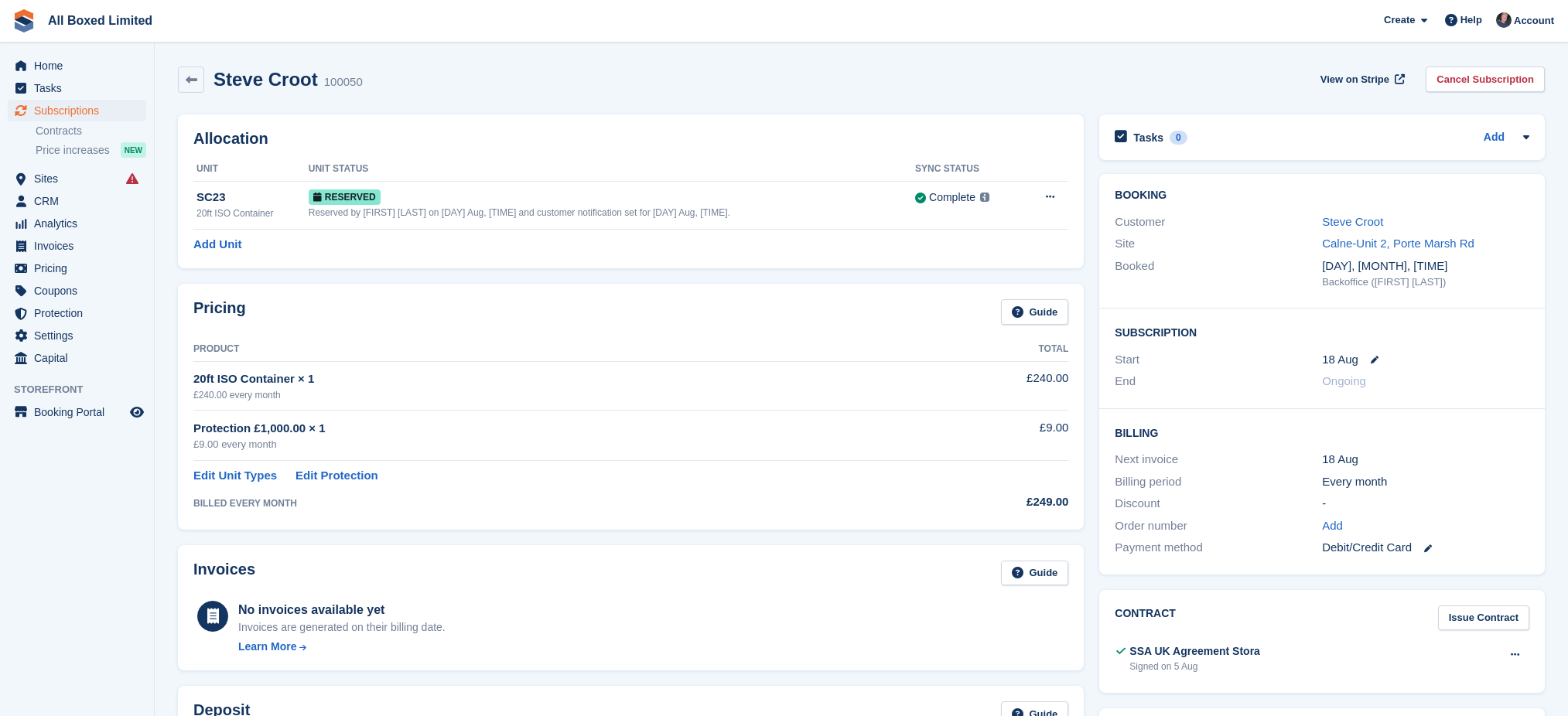 scroll, scrollTop: 0, scrollLeft: 0, axis: both 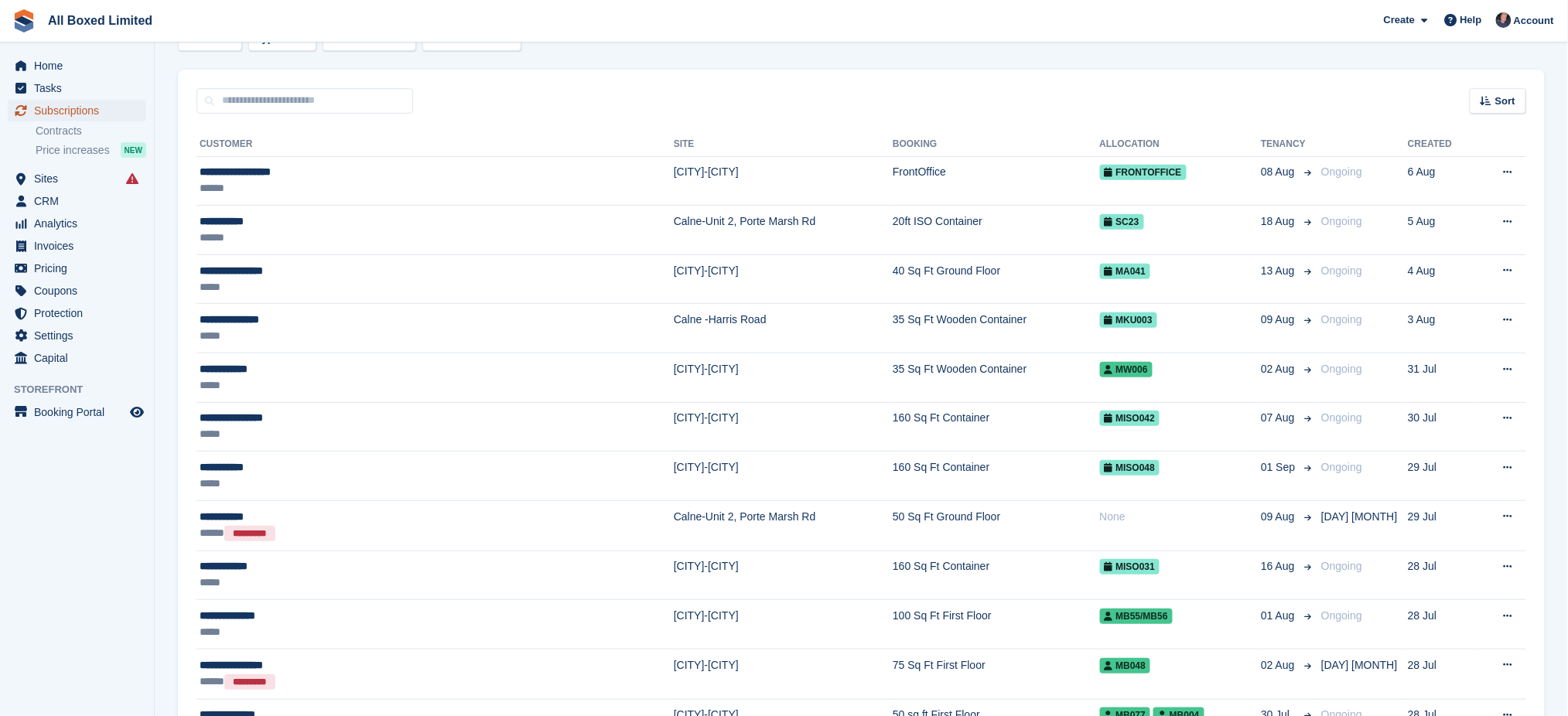 click on "Subscriptions" at bounding box center (80, 111) 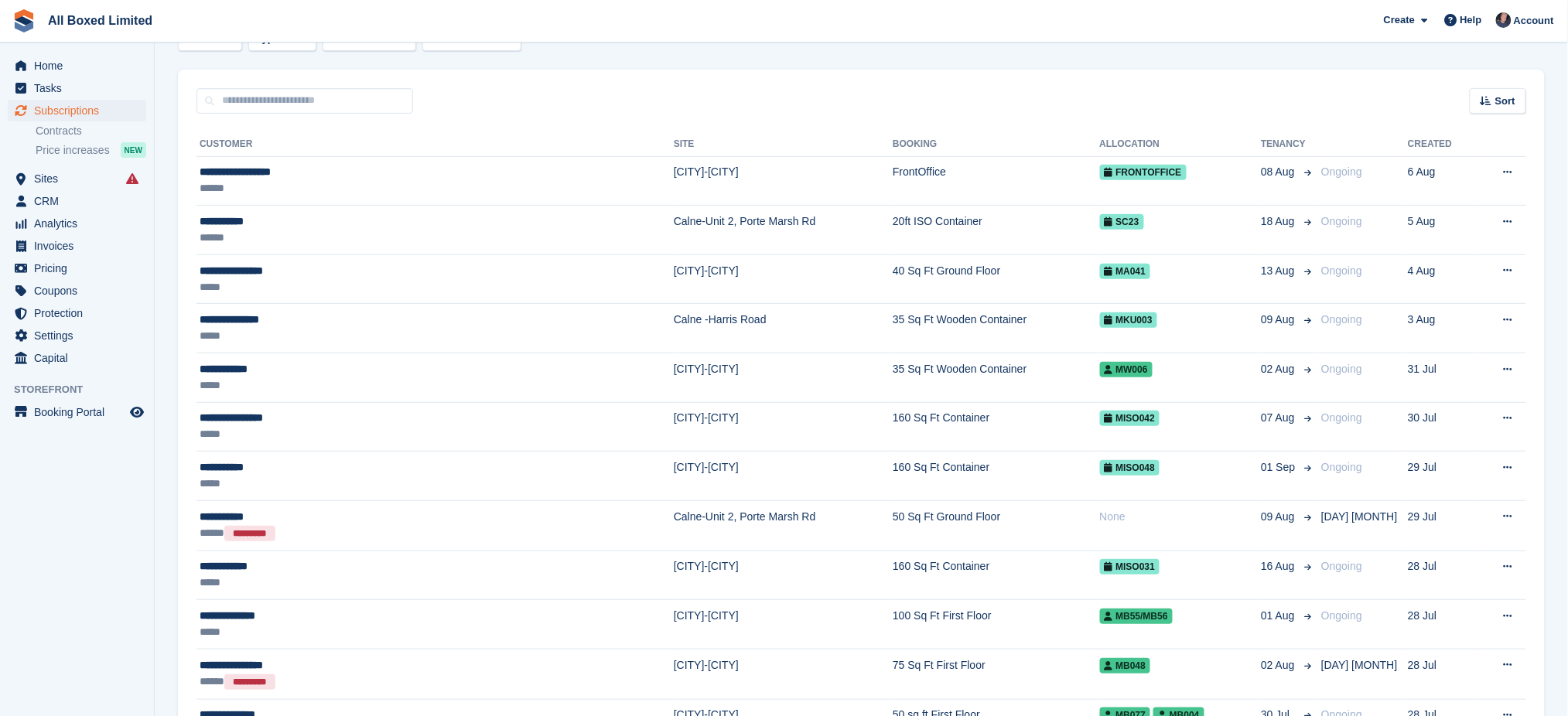 scroll, scrollTop: 0, scrollLeft: 0, axis: both 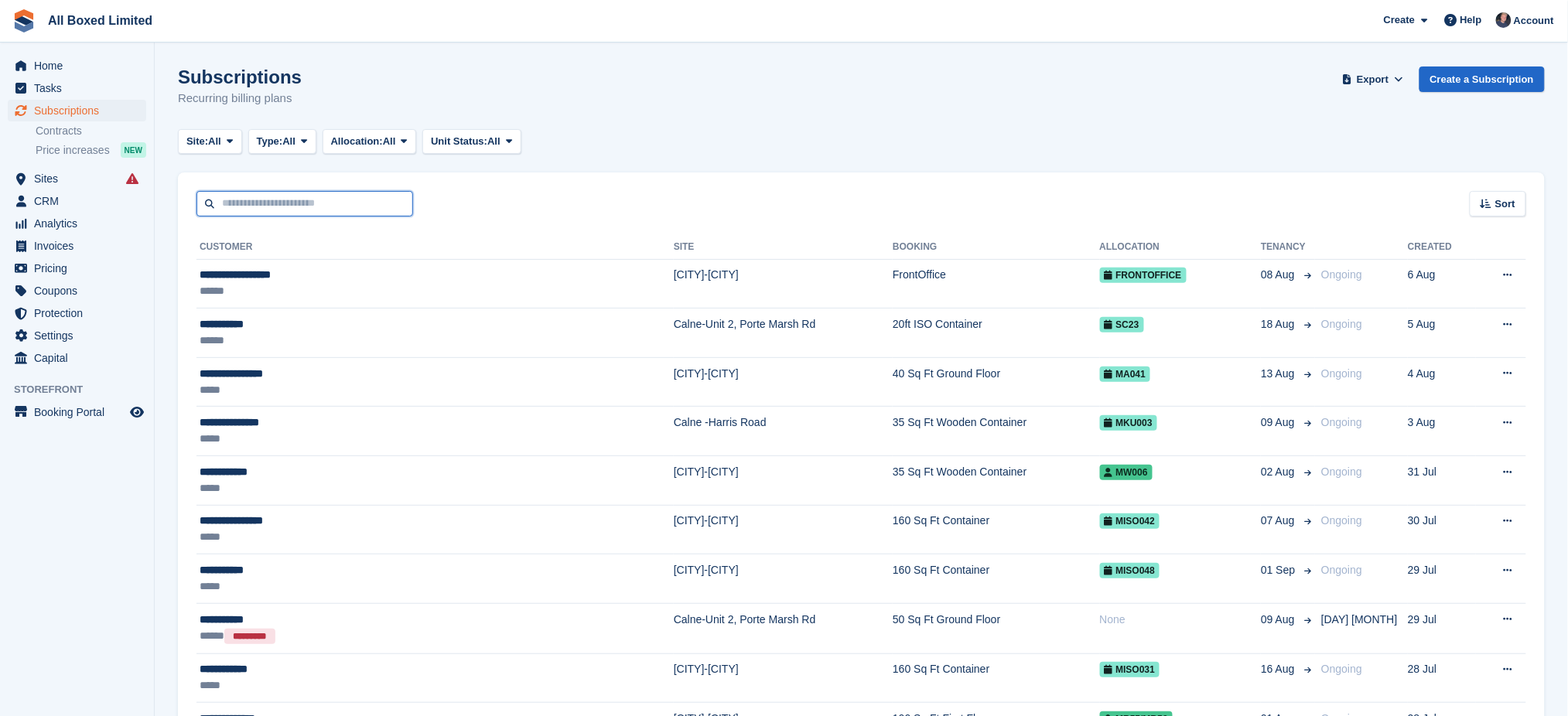 click at bounding box center [305, 203] 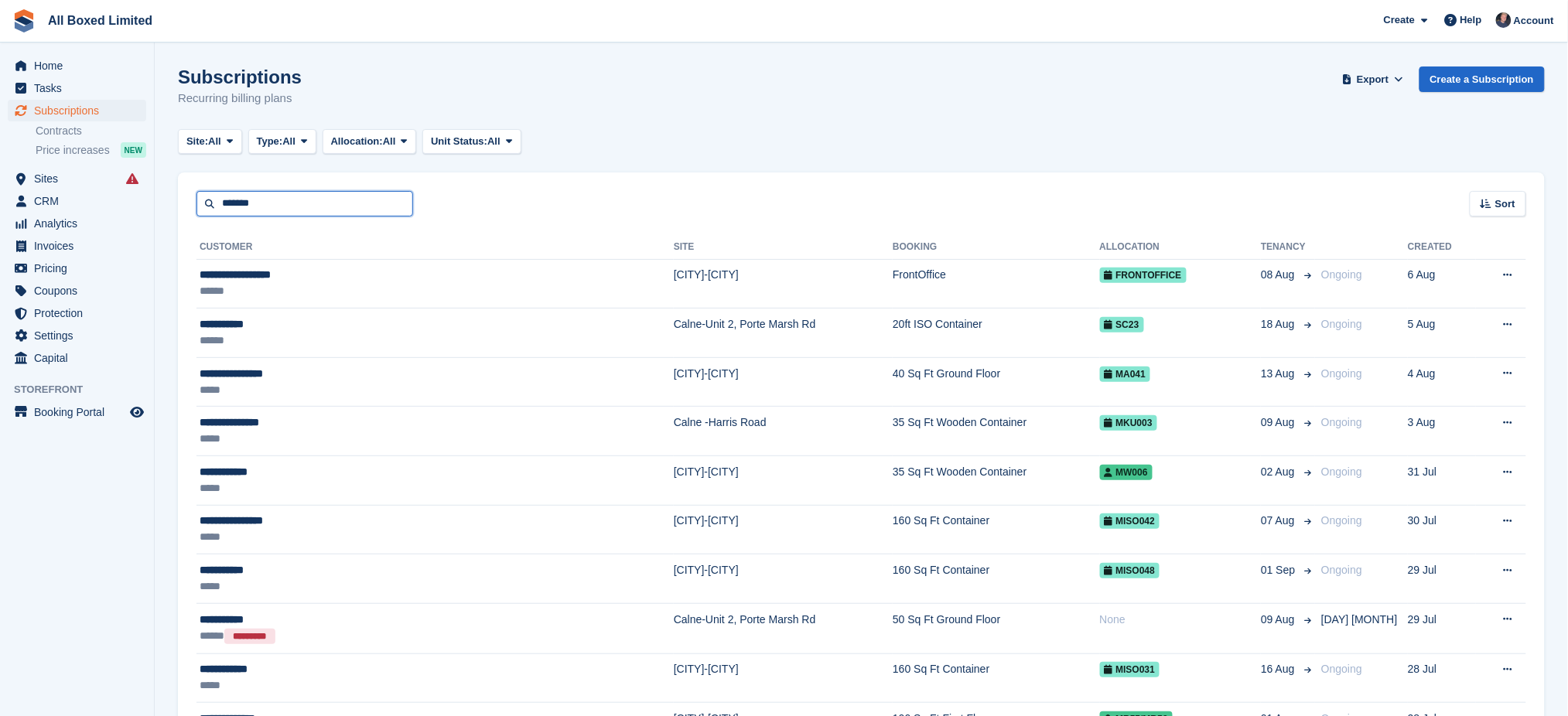 type on "******" 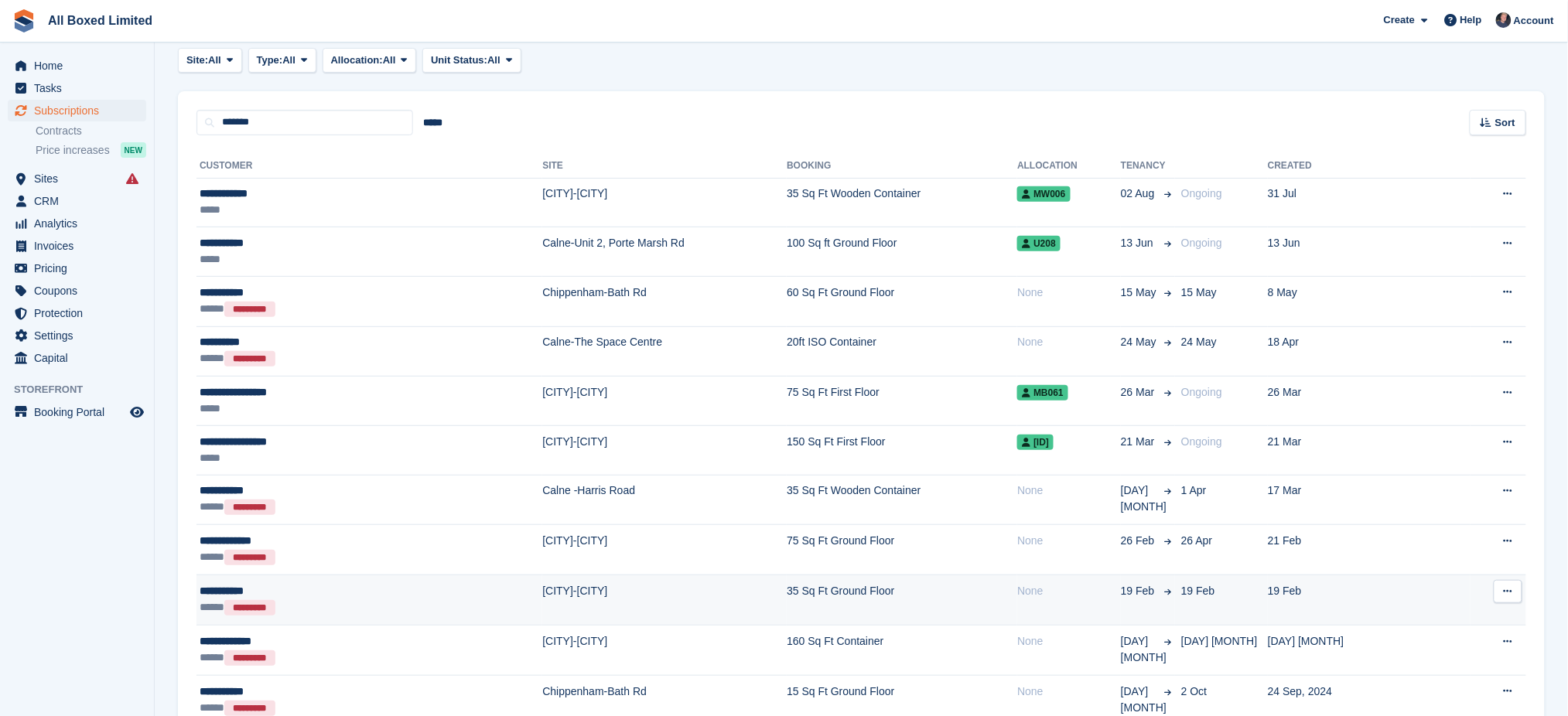 scroll, scrollTop: 0, scrollLeft: 0, axis: both 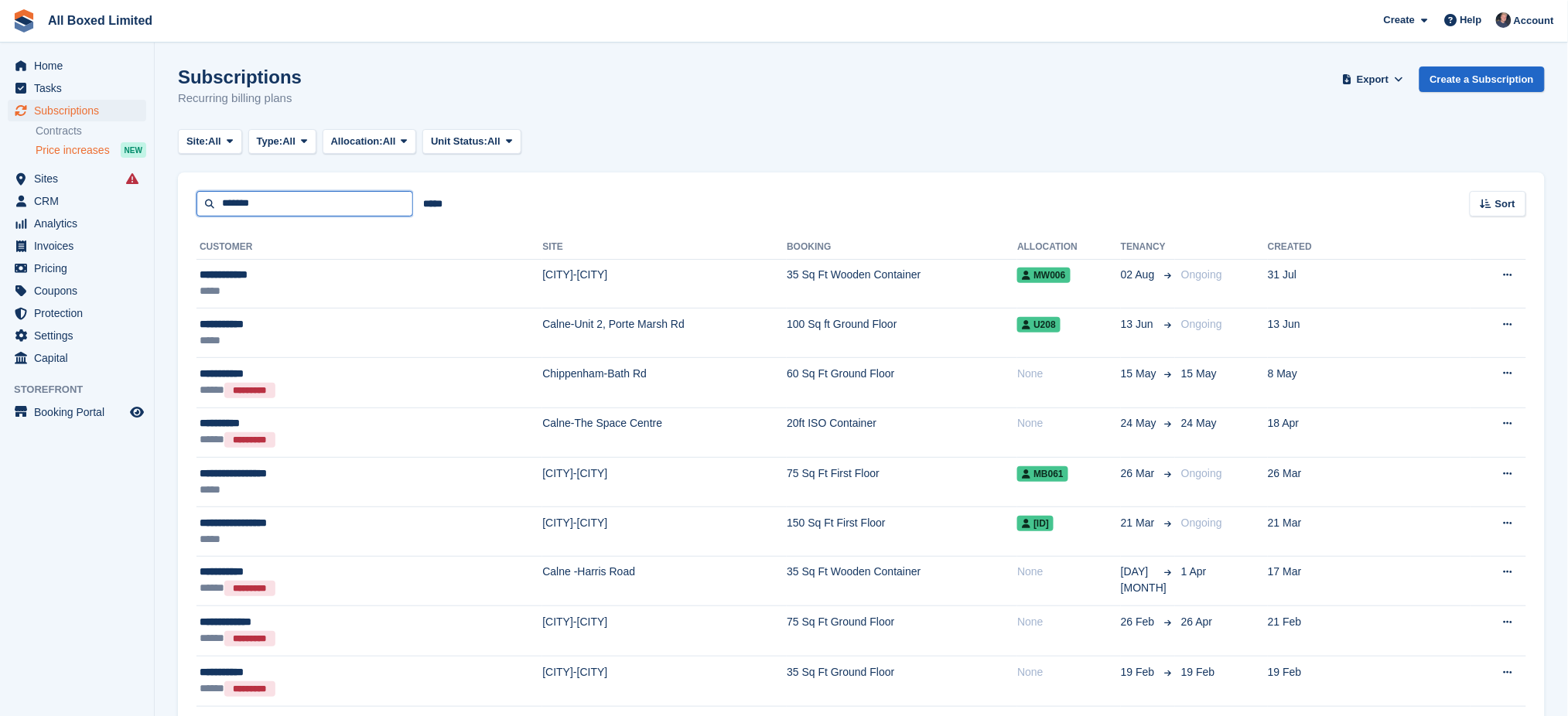 click on "Home
Tasks
Subscriptions
Subscriptions
Subscriptions
Contracts
Price increases
NEW
Contracts
Price increases
NEW
Sites
Sites
Sites
Melksham-Bowerhill" at bounding box center (784, 591) 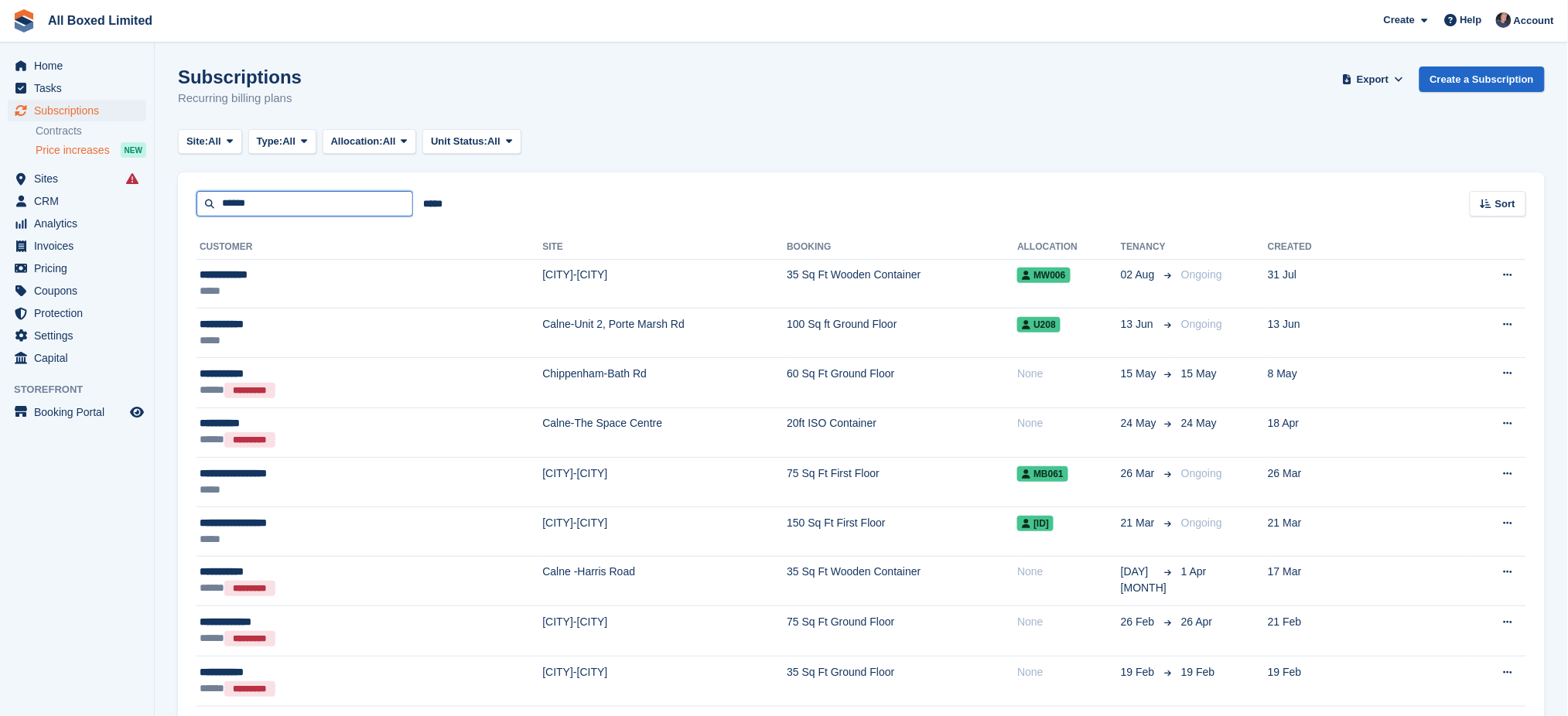 type on "******" 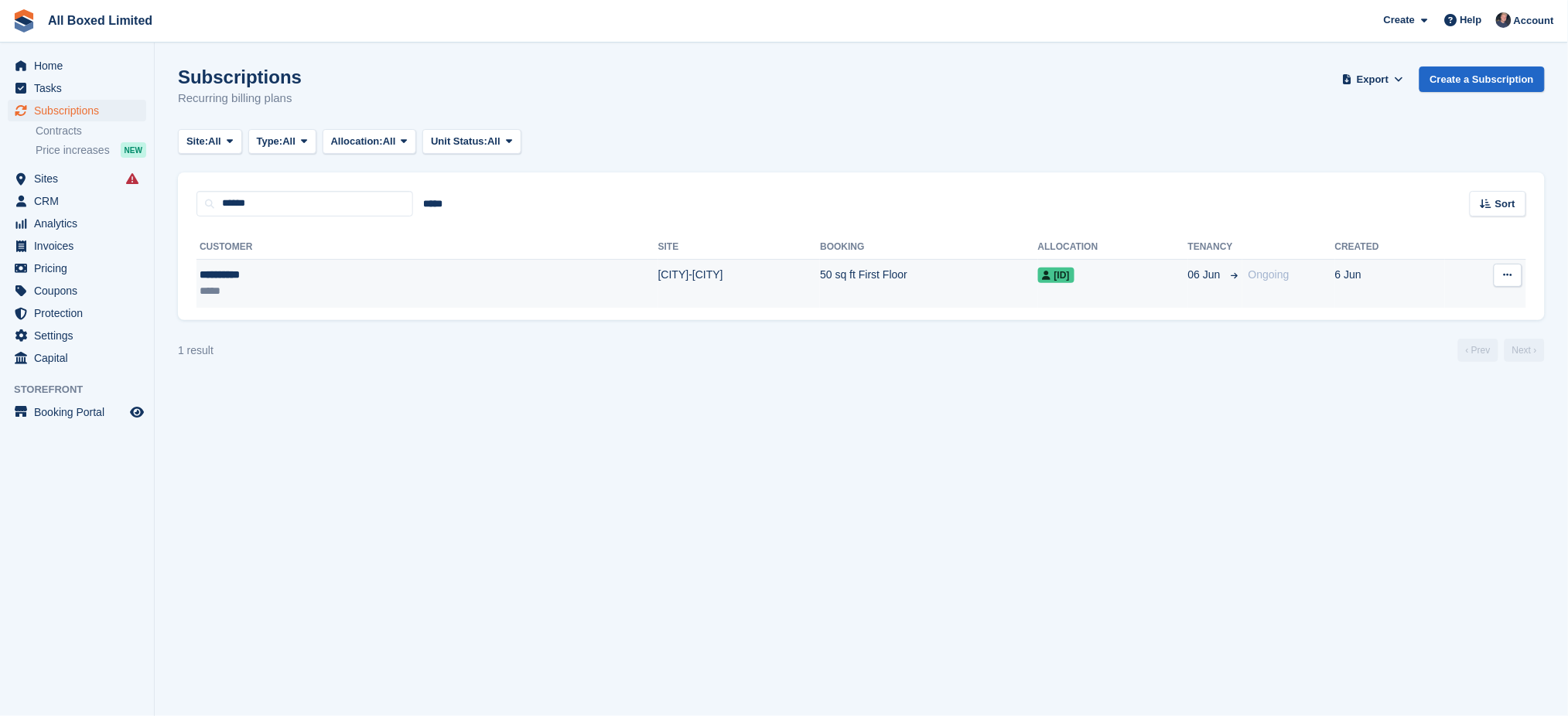 click on "[CITY]" at bounding box center (740, 283) 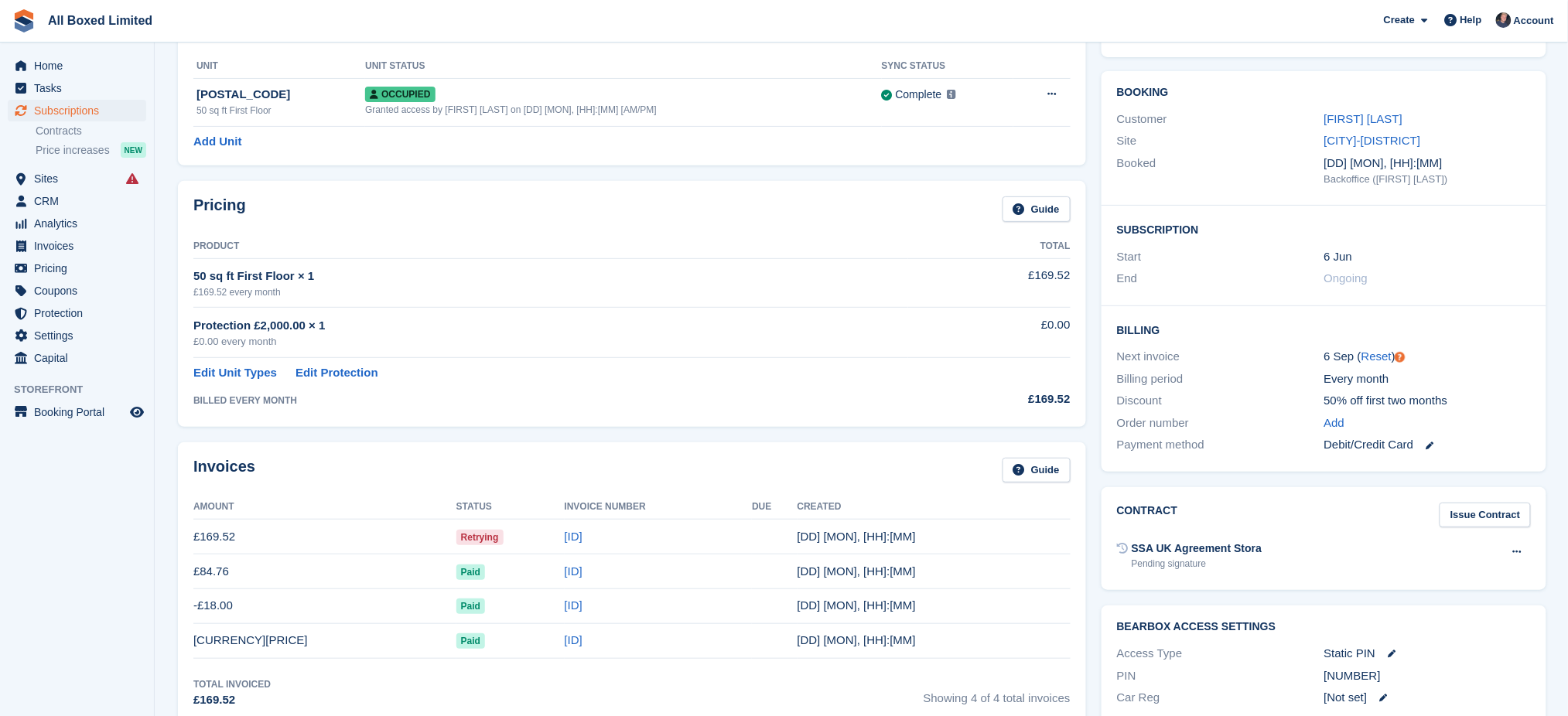 scroll, scrollTop: 0, scrollLeft: 0, axis: both 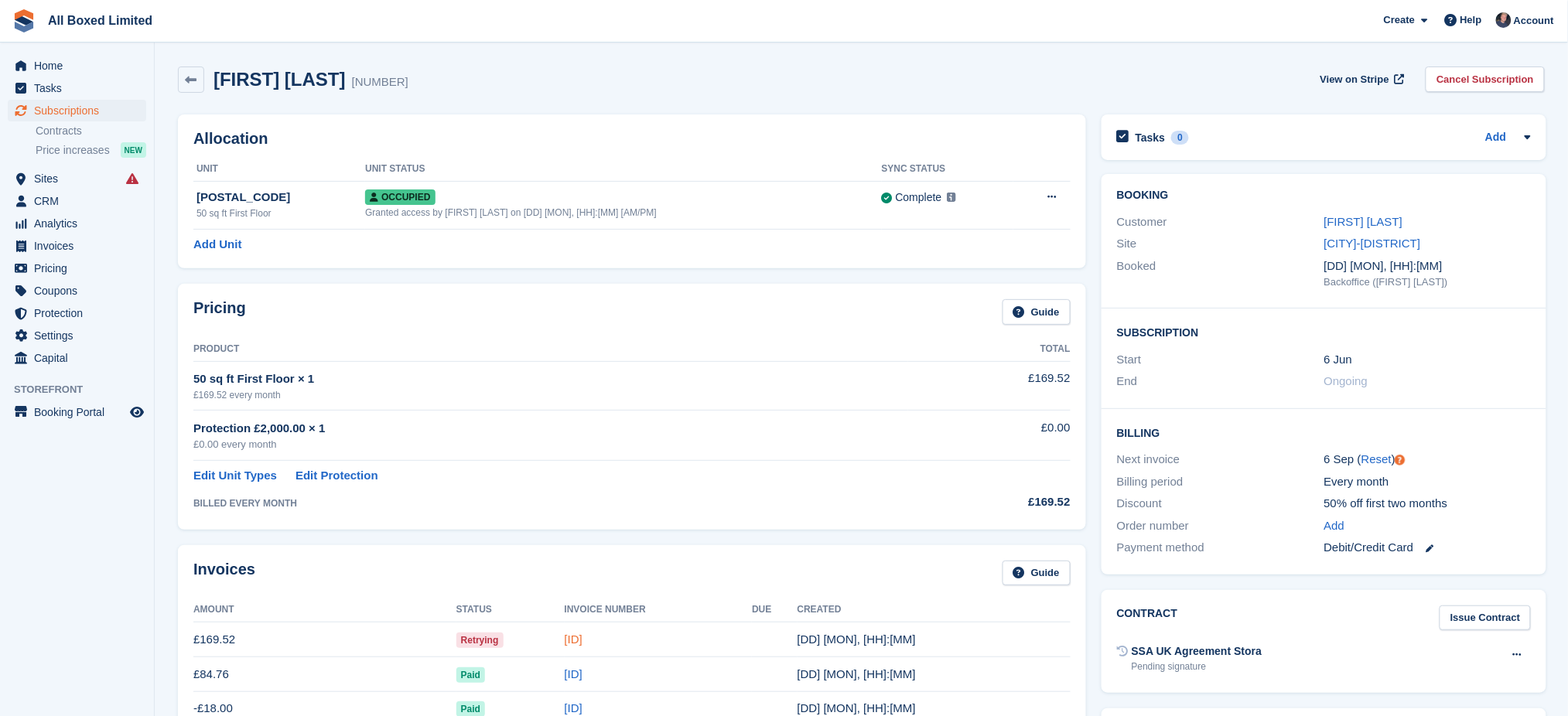 click on "[ID]" at bounding box center [573, 639] 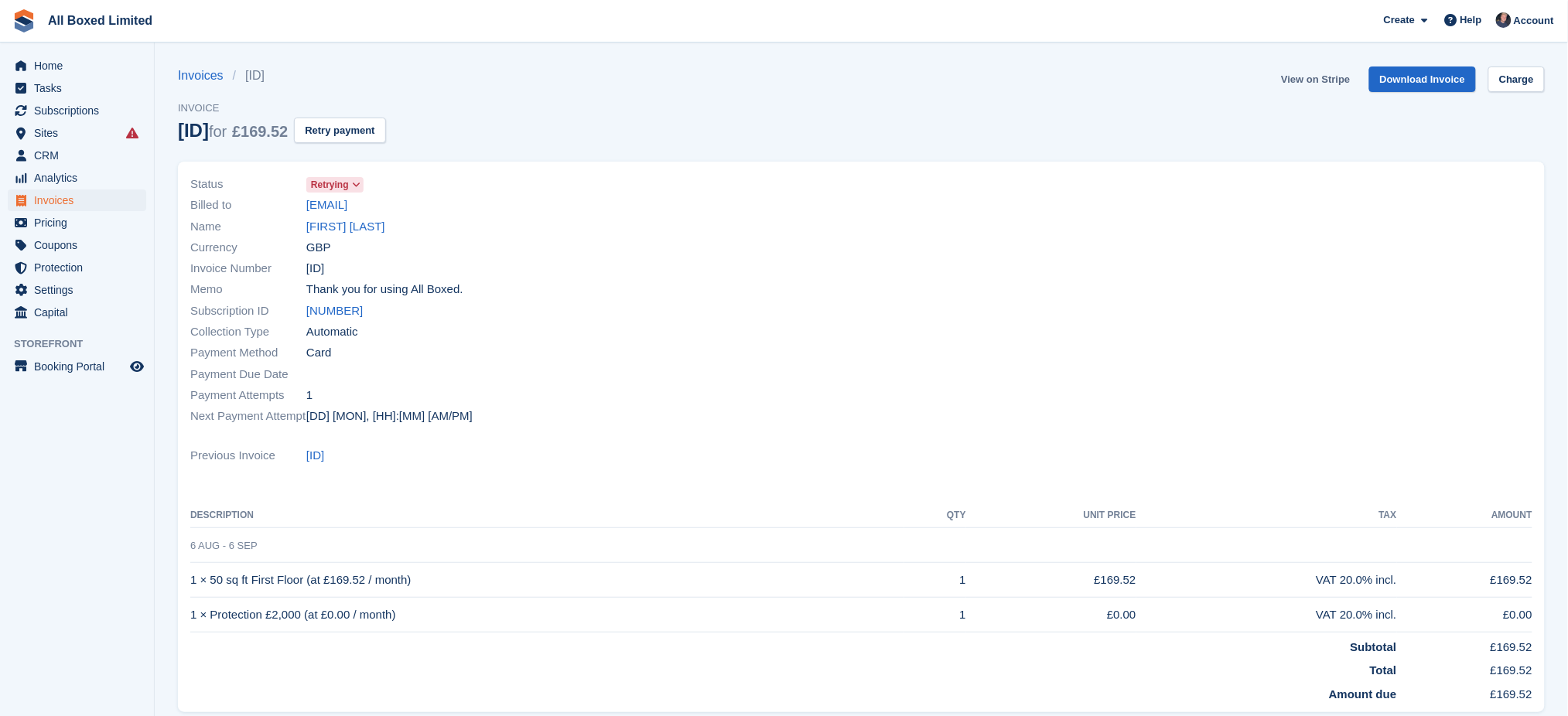 click on "View on Stripe" at bounding box center (1315, 79) 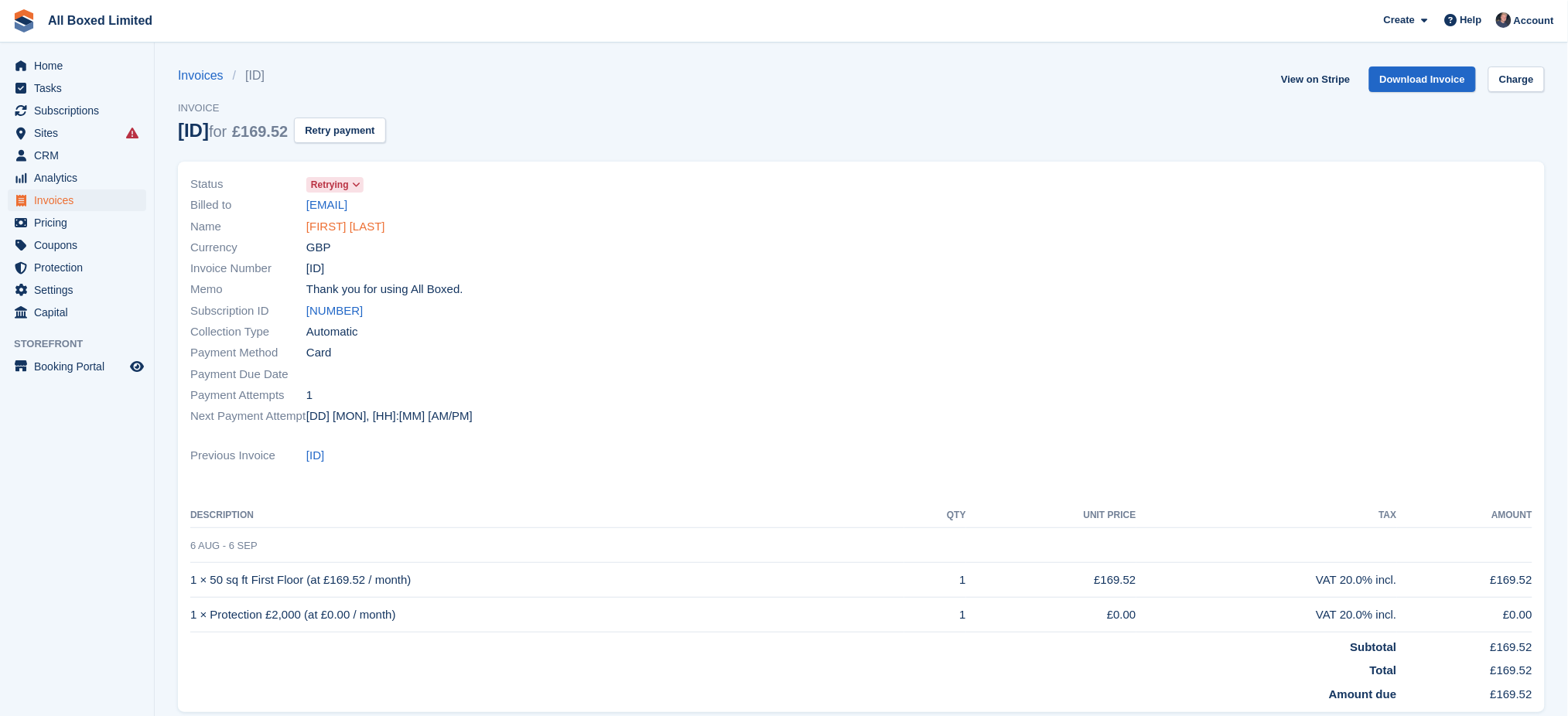 click on "[FIRST] [LAST]" at bounding box center [346, 227] 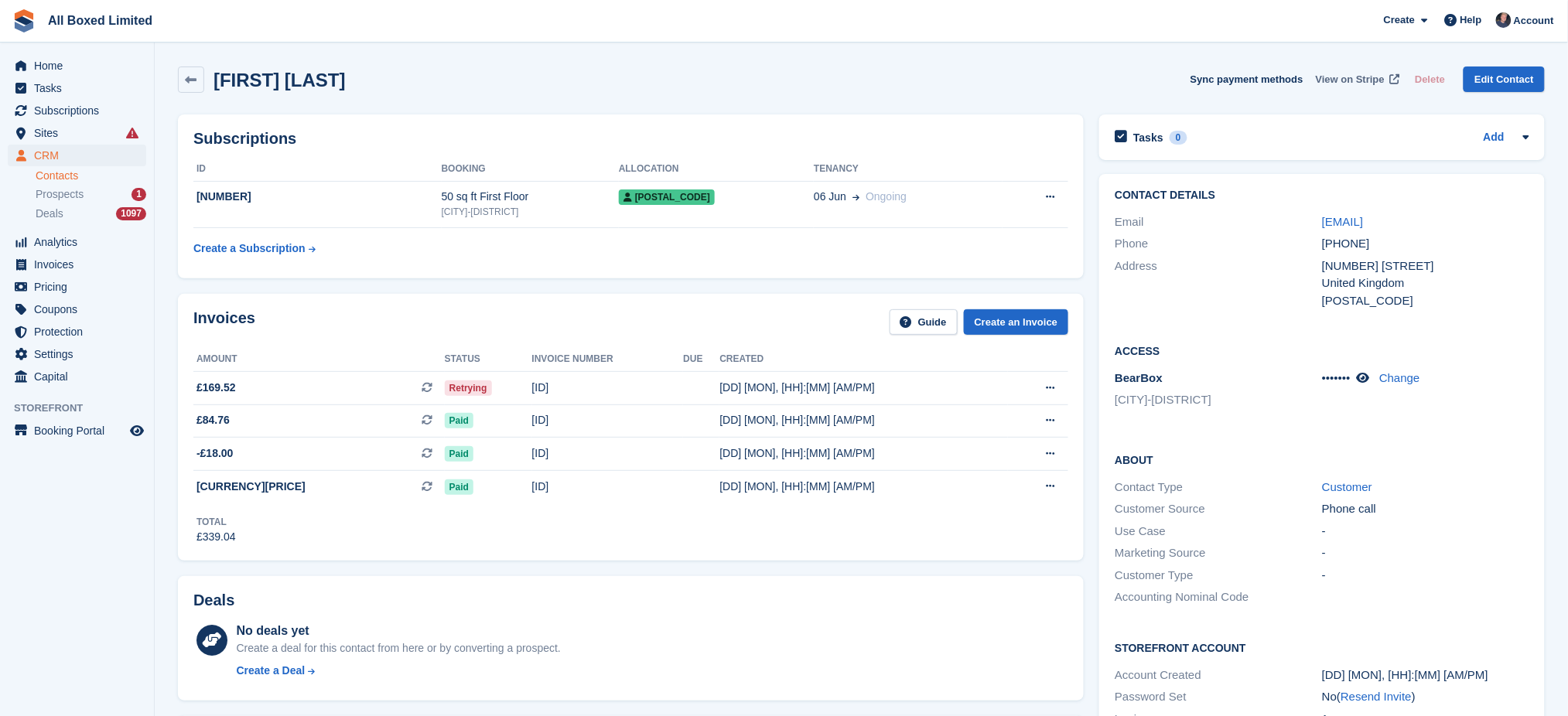 click on "View on Stripe" at bounding box center [1350, 80] 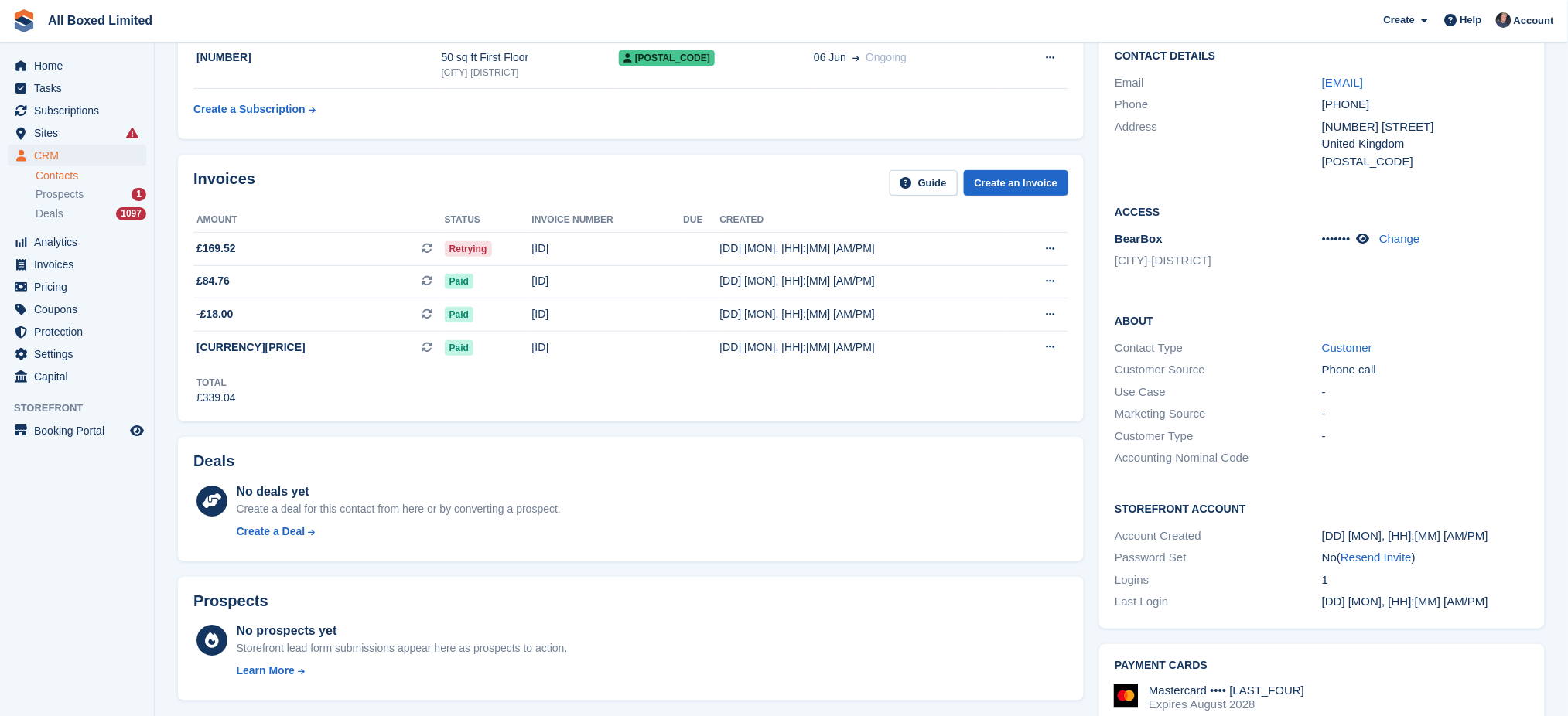 scroll, scrollTop: 412, scrollLeft: 0, axis: vertical 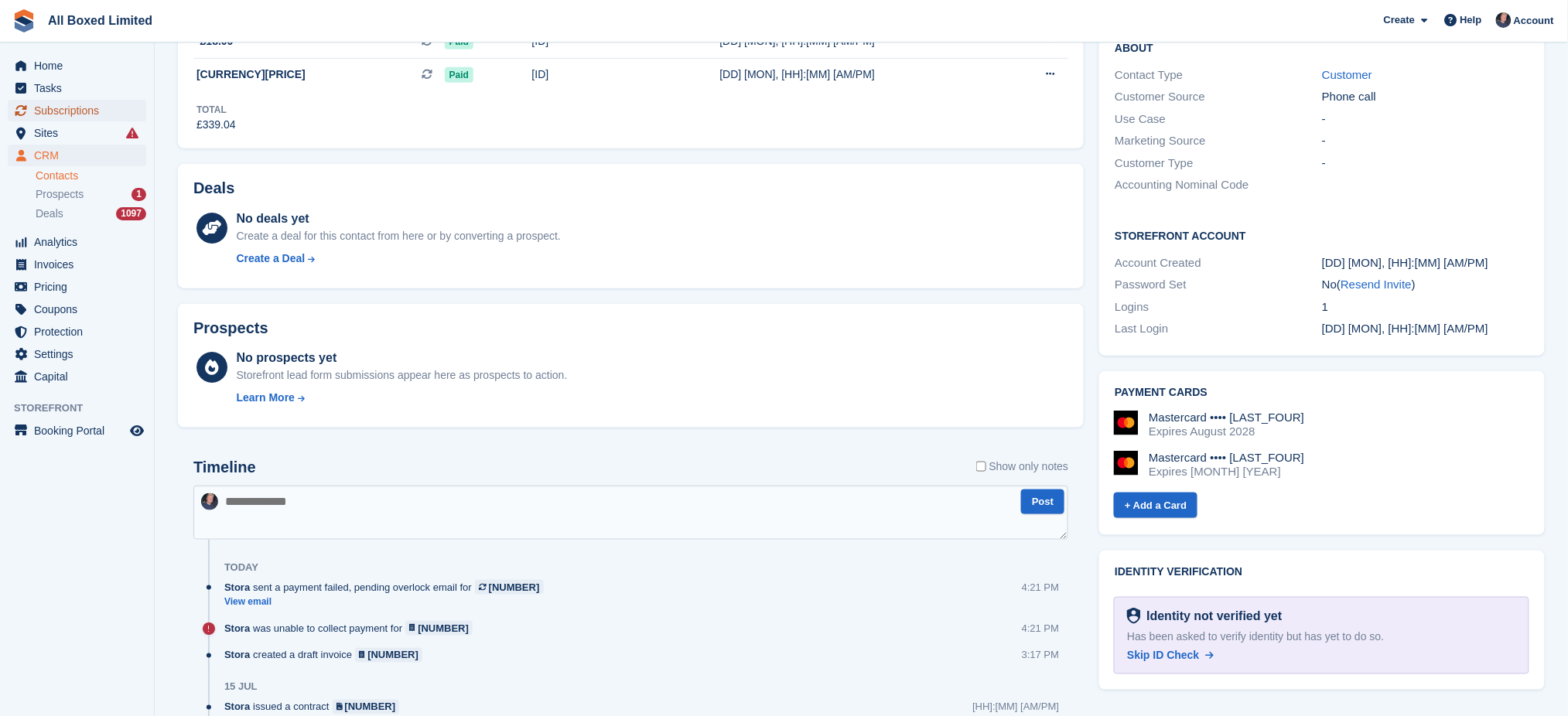 click on "Subscriptions" at bounding box center [80, 111] 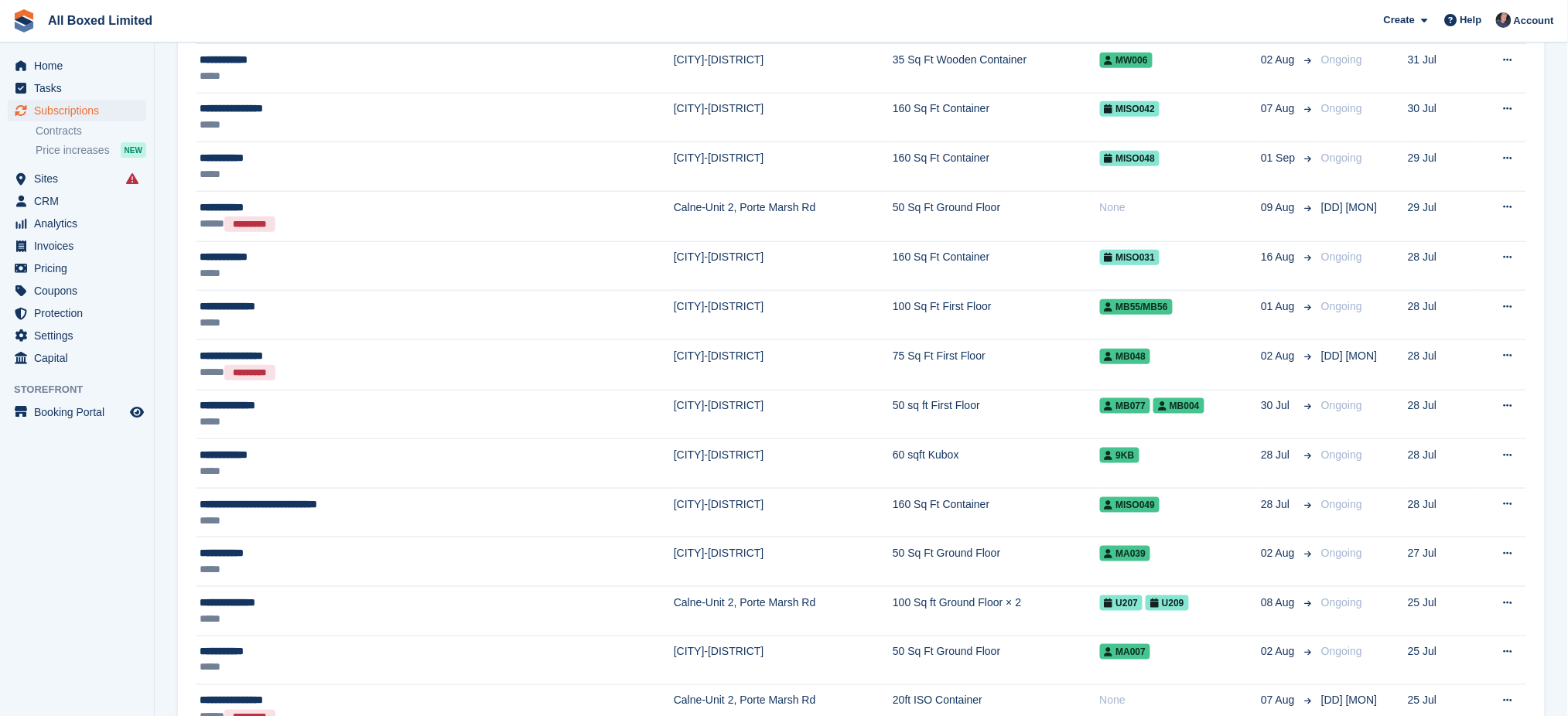 scroll, scrollTop: 0, scrollLeft: 0, axis: both 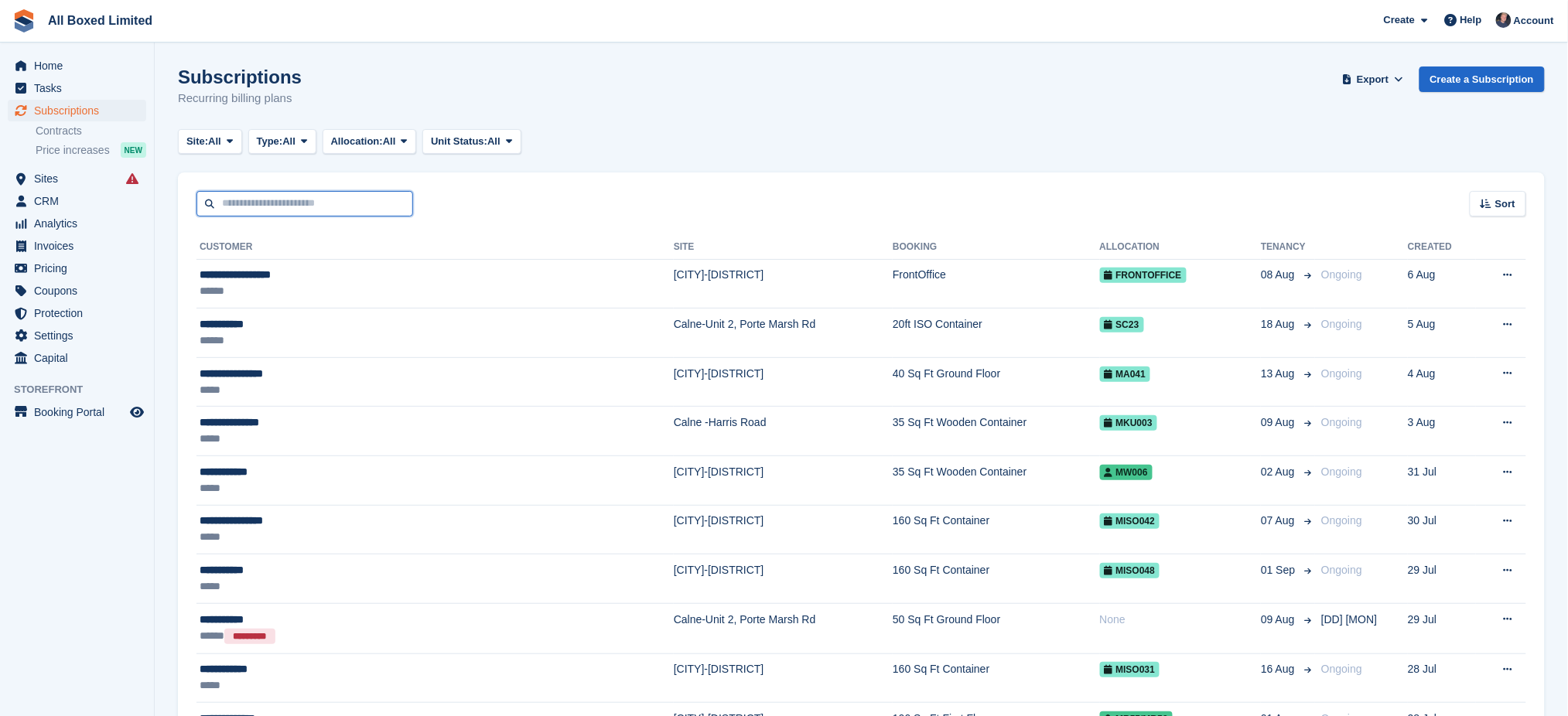 click at bounding box center [305, 203] 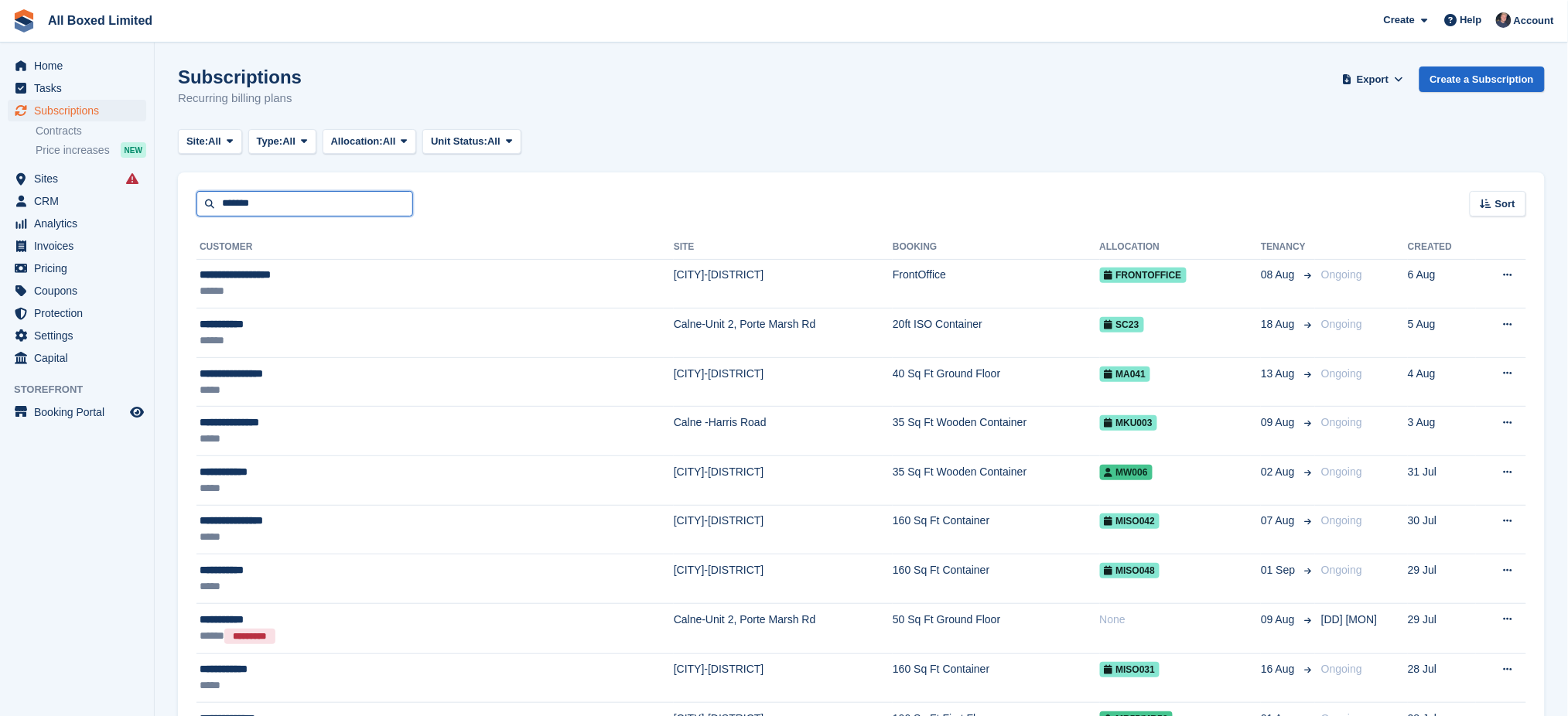 type on "*******" 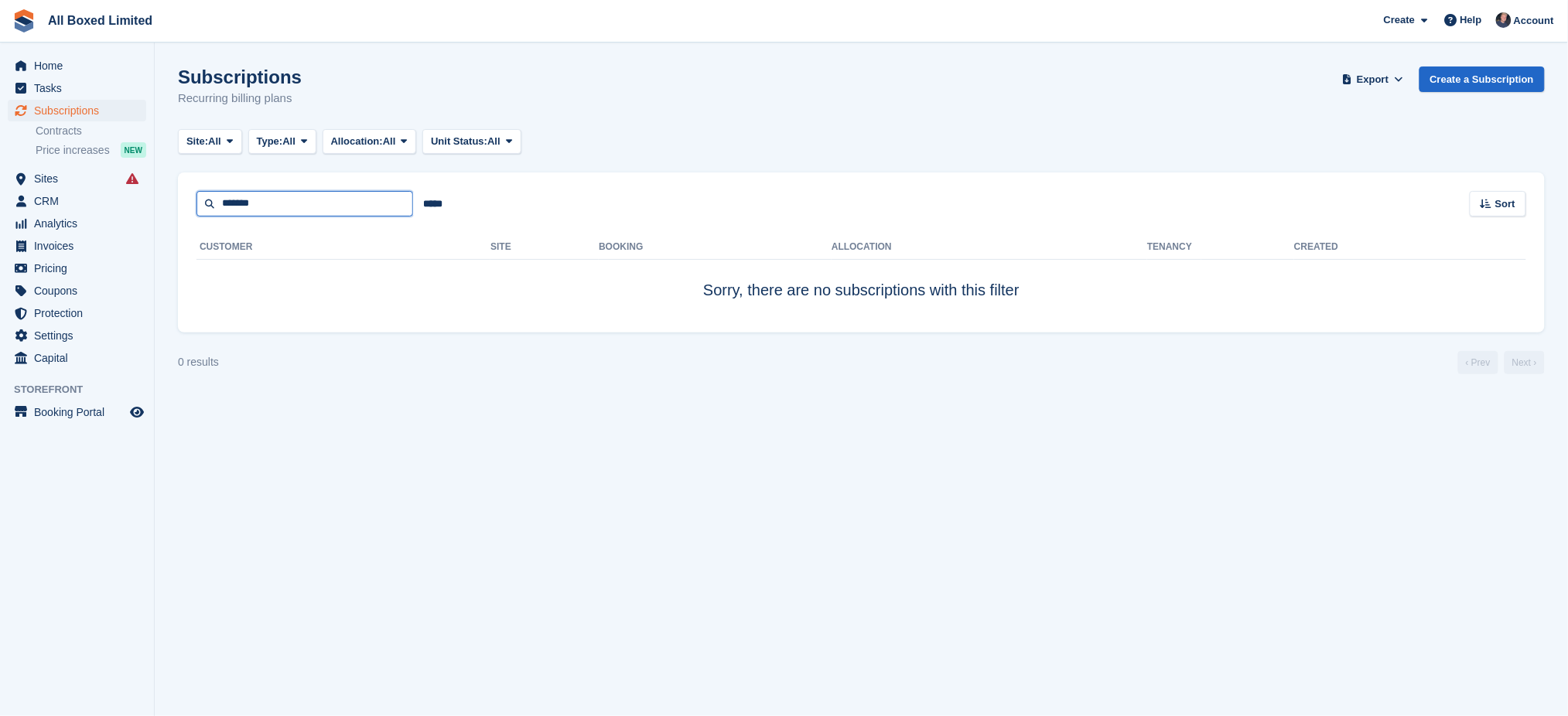 drag, startPoint x: 268, startPoint y: 196, endPoint x: 120, endPoint y: 161, distance: 152.08221 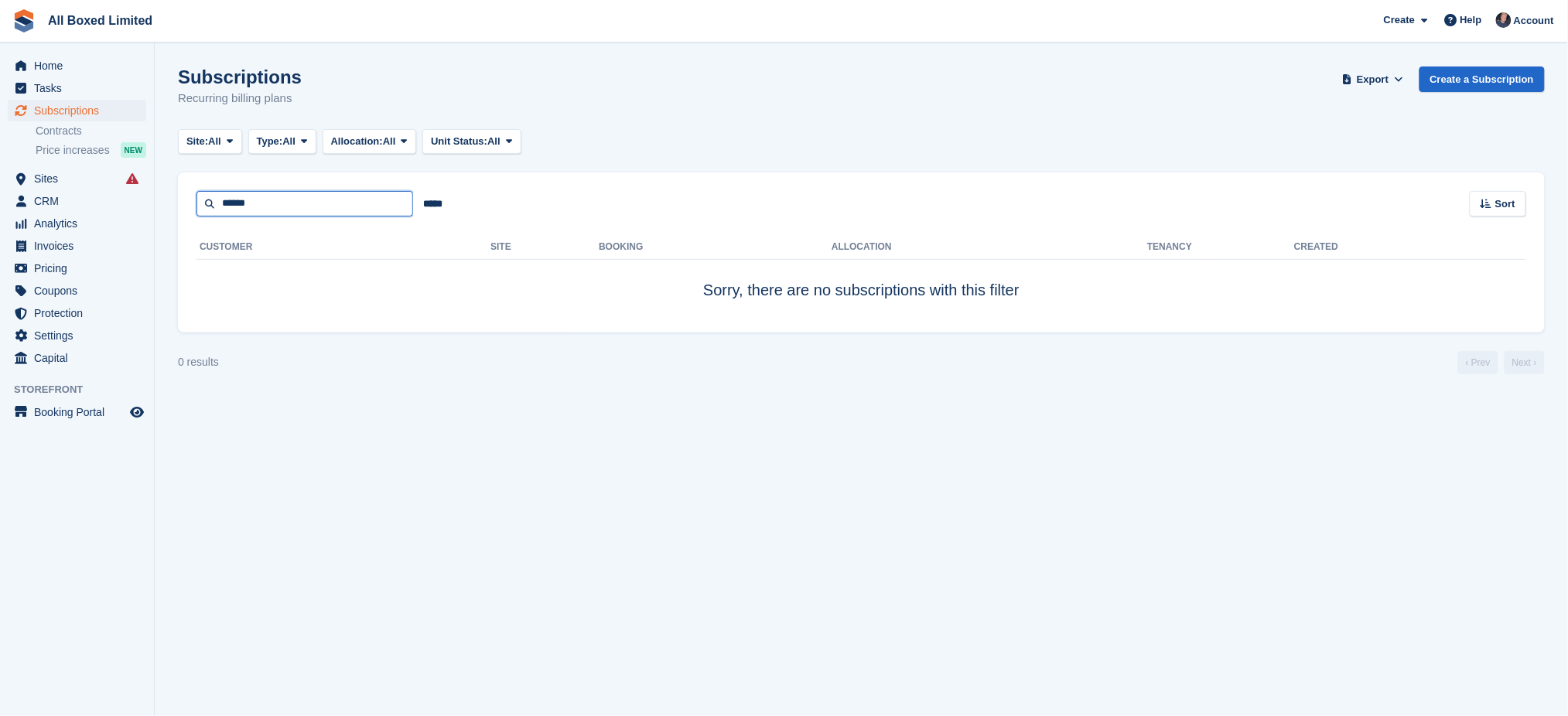 type on "******" 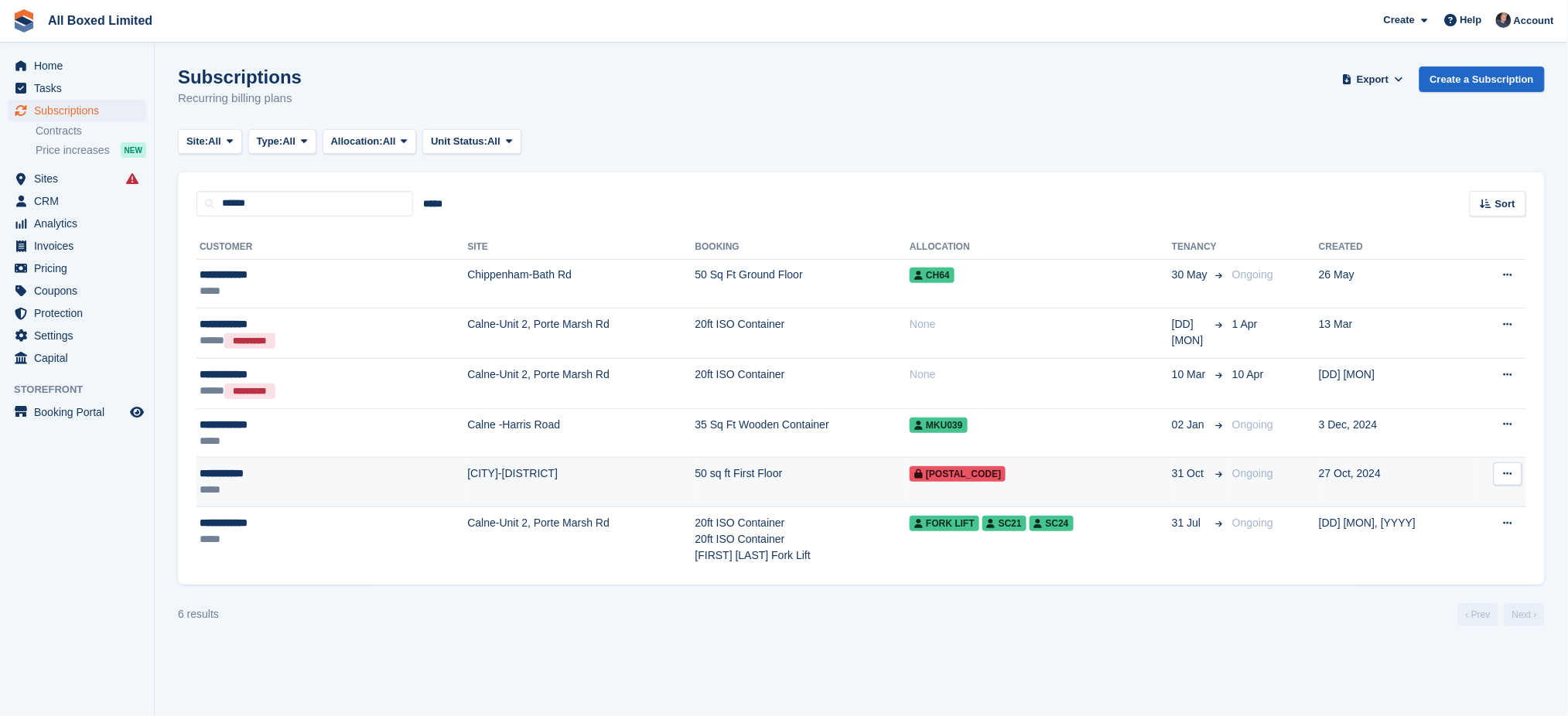 click on "**********" at bounding box center (282, 473) 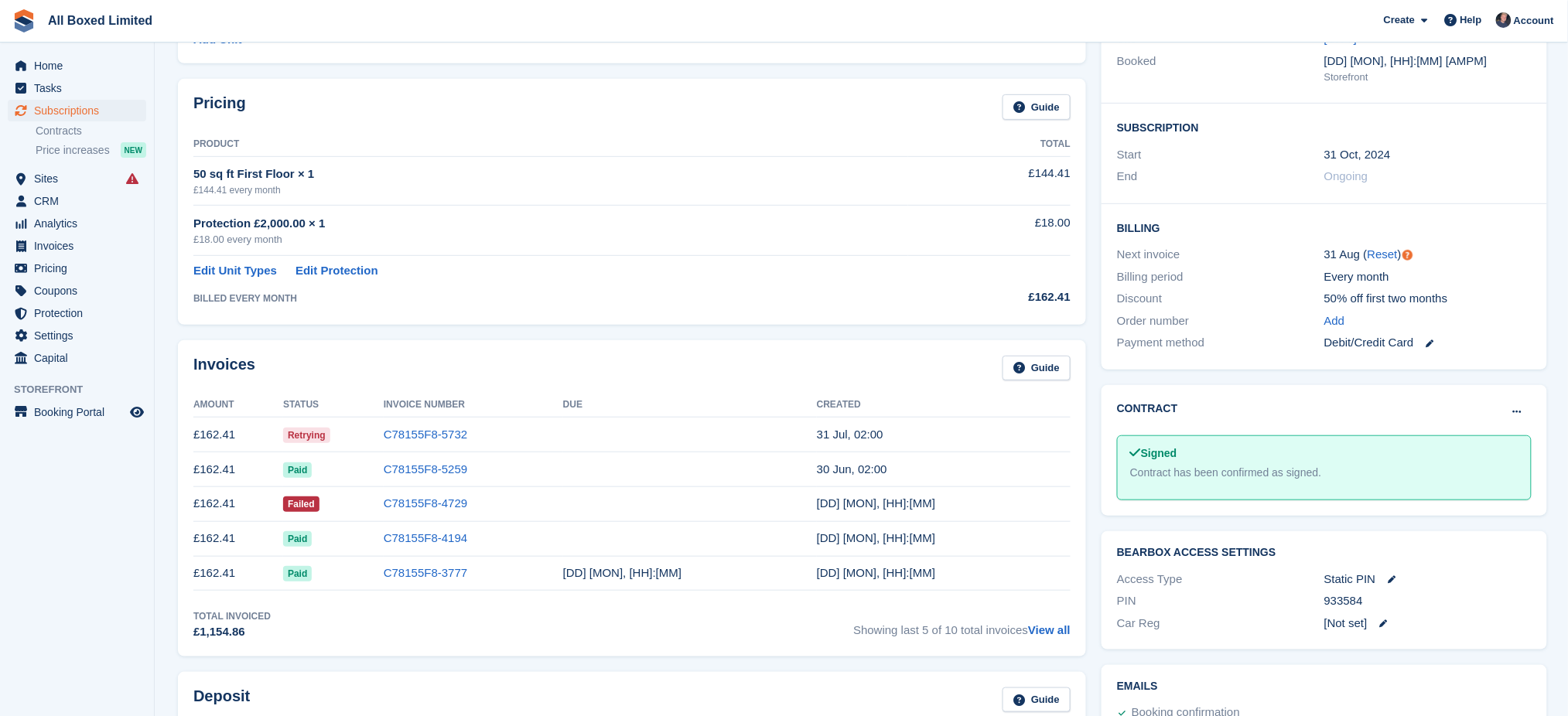 scroll, scrollTop: 206, scrollLeft: 0, axis: vertical 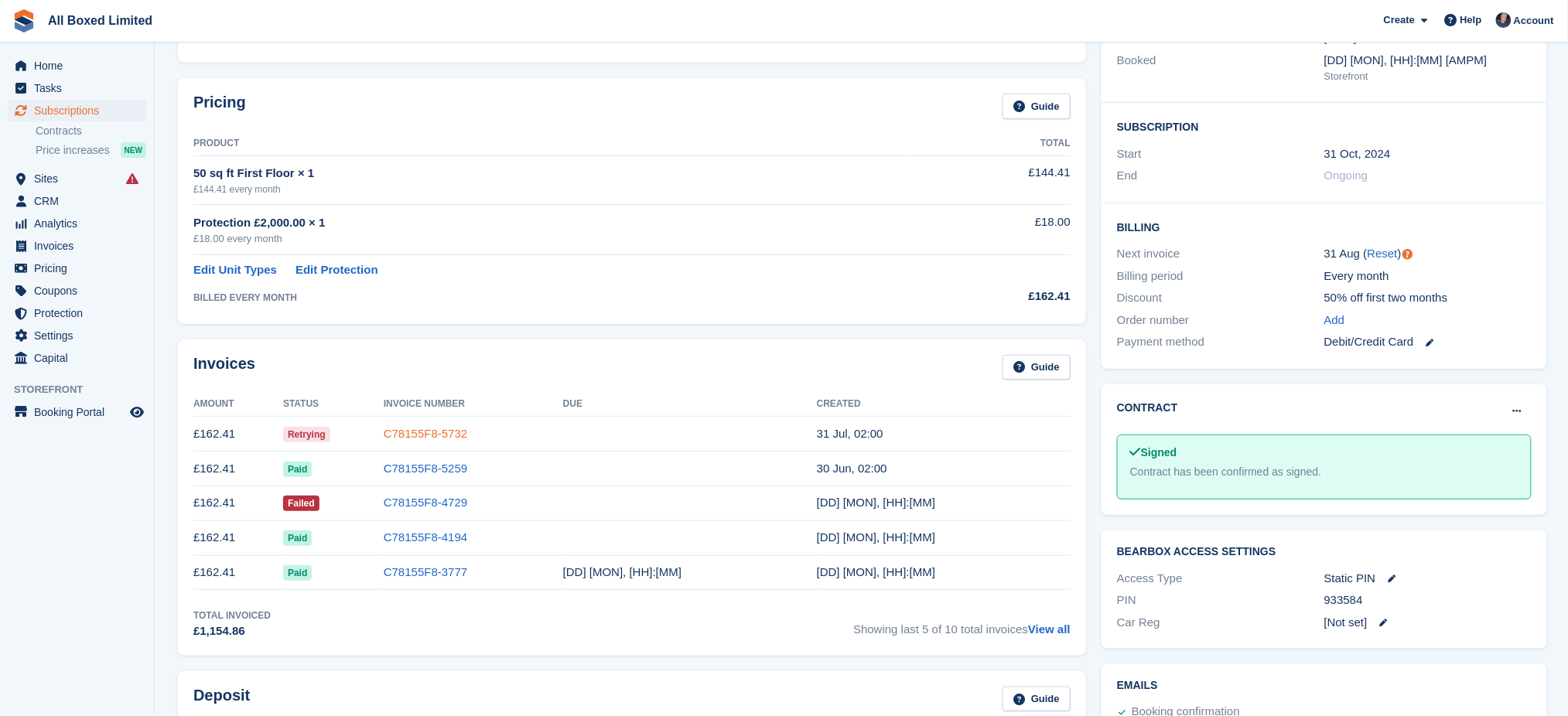 click on "C78155F8-5732" at bounding box center (425, 433) 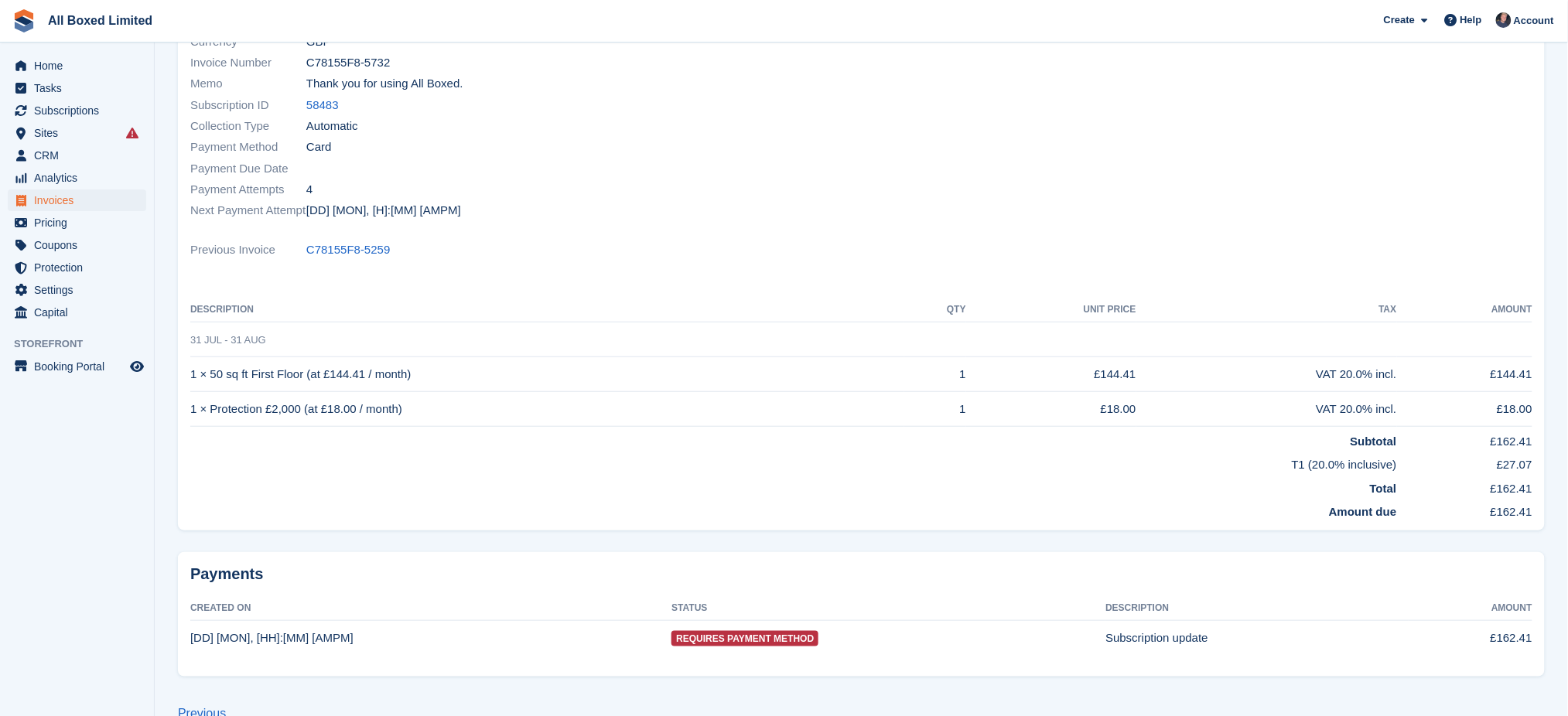 scroll, scrollTop: 0, scrollLeft: 0, axis: both 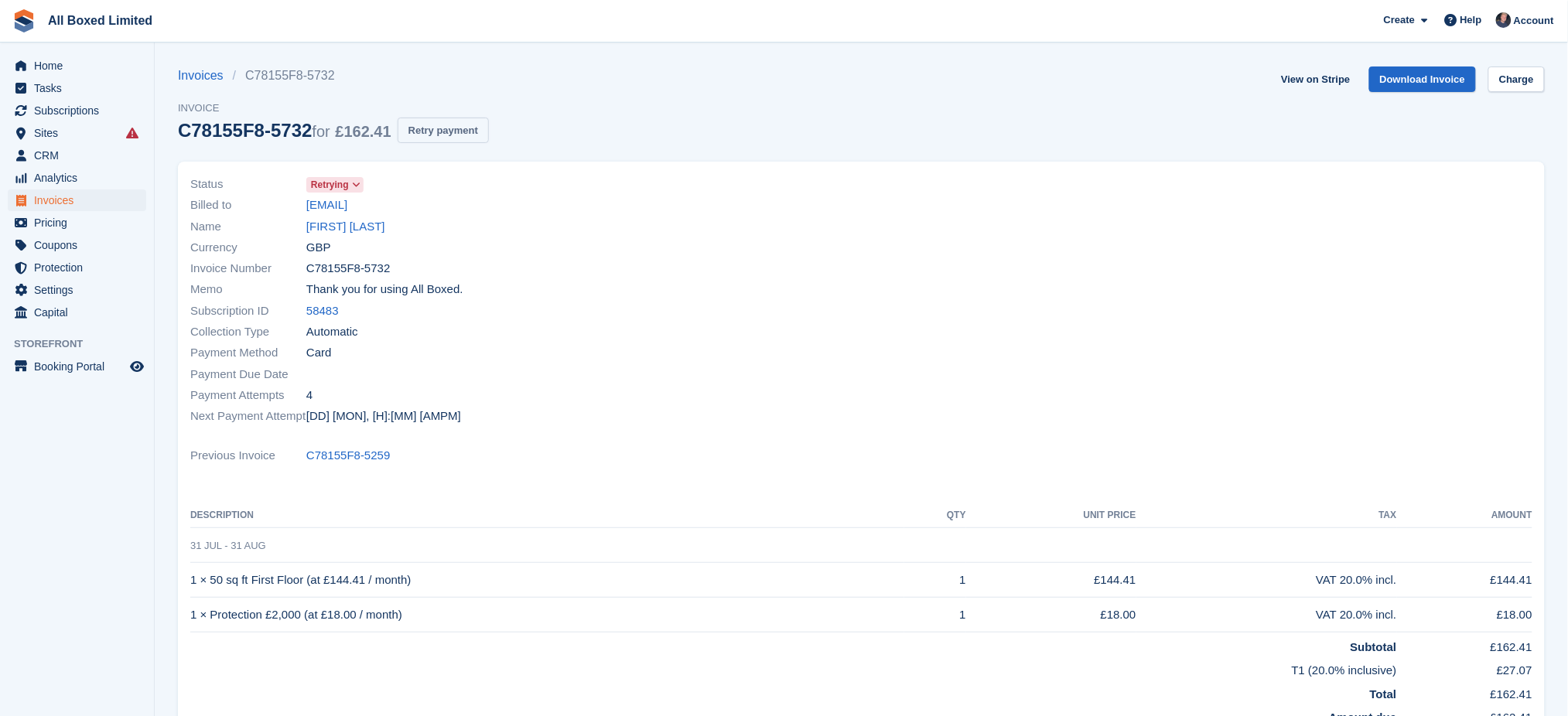click on "Retry payment" at bounding box center (443, 130) 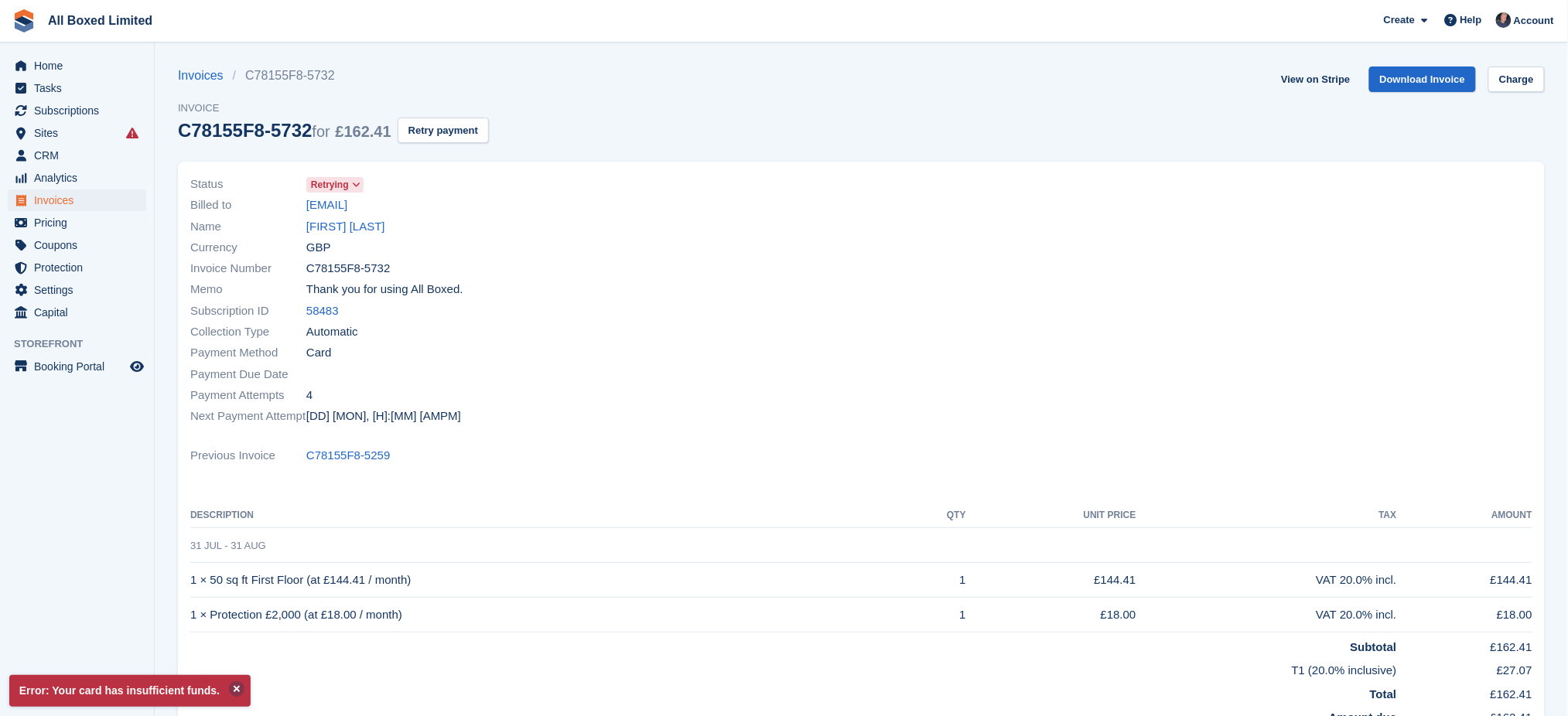 click at bounding box center [237, 689] 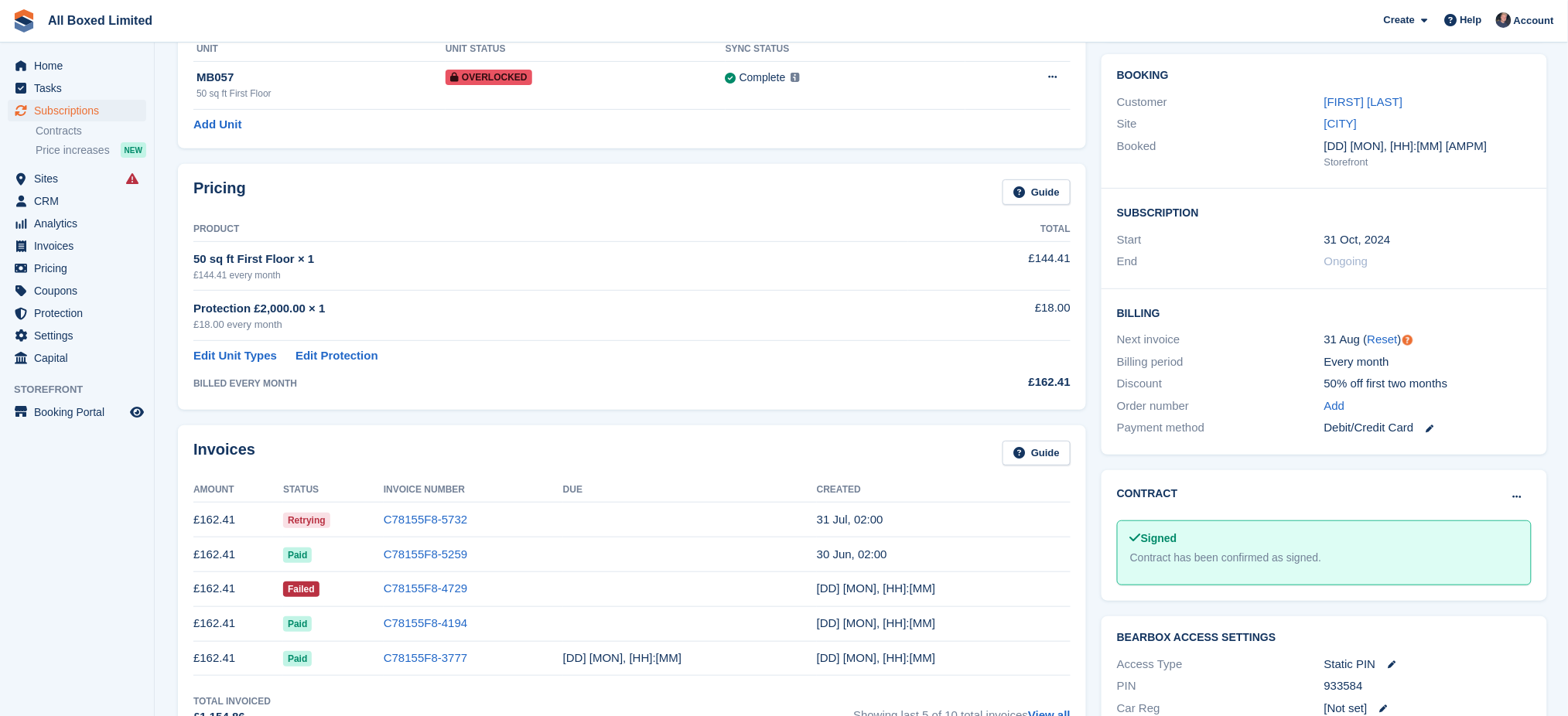 scroll, scrollTop: 0, scrollLeft: 0, axis: both 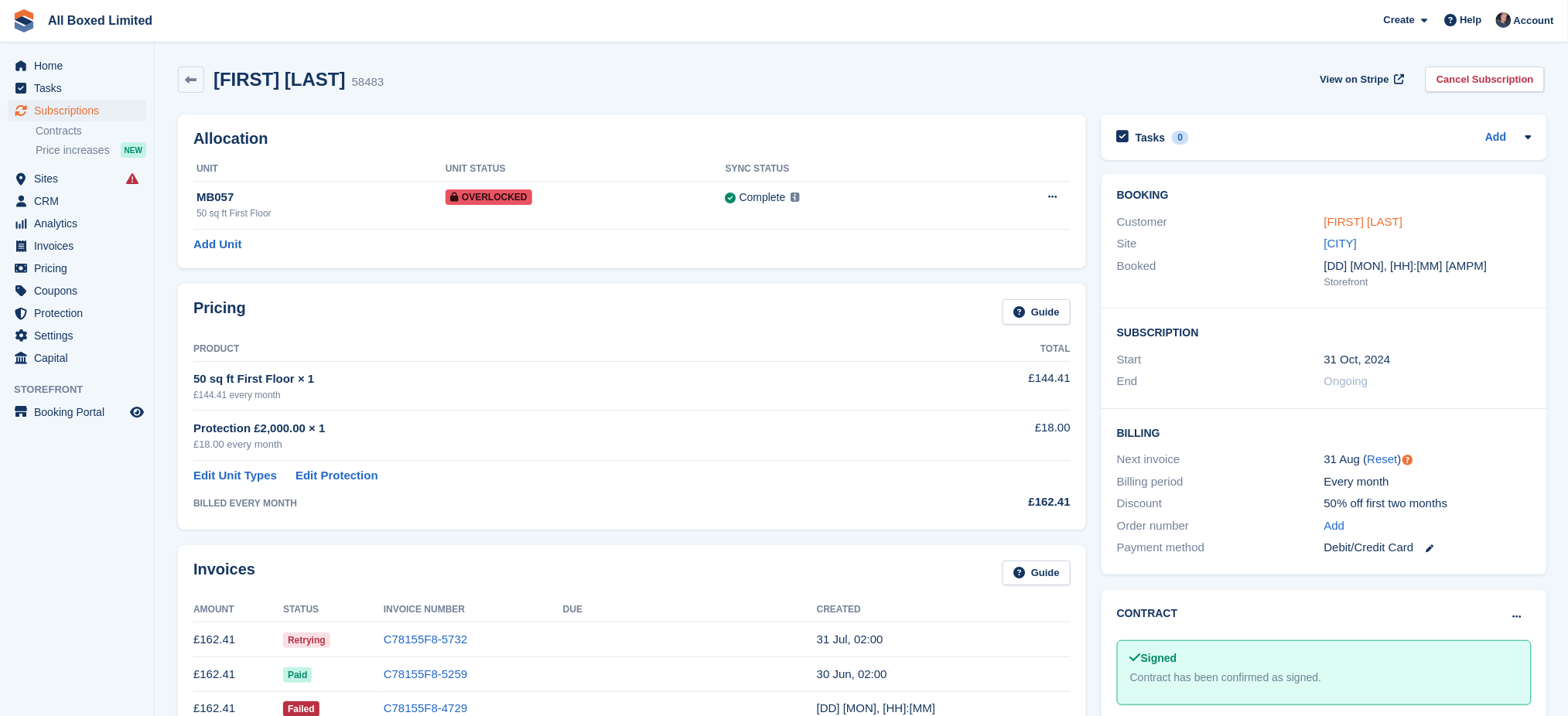 click on "[FIRST] [LAST]" at bounding box center (1364, 221) 